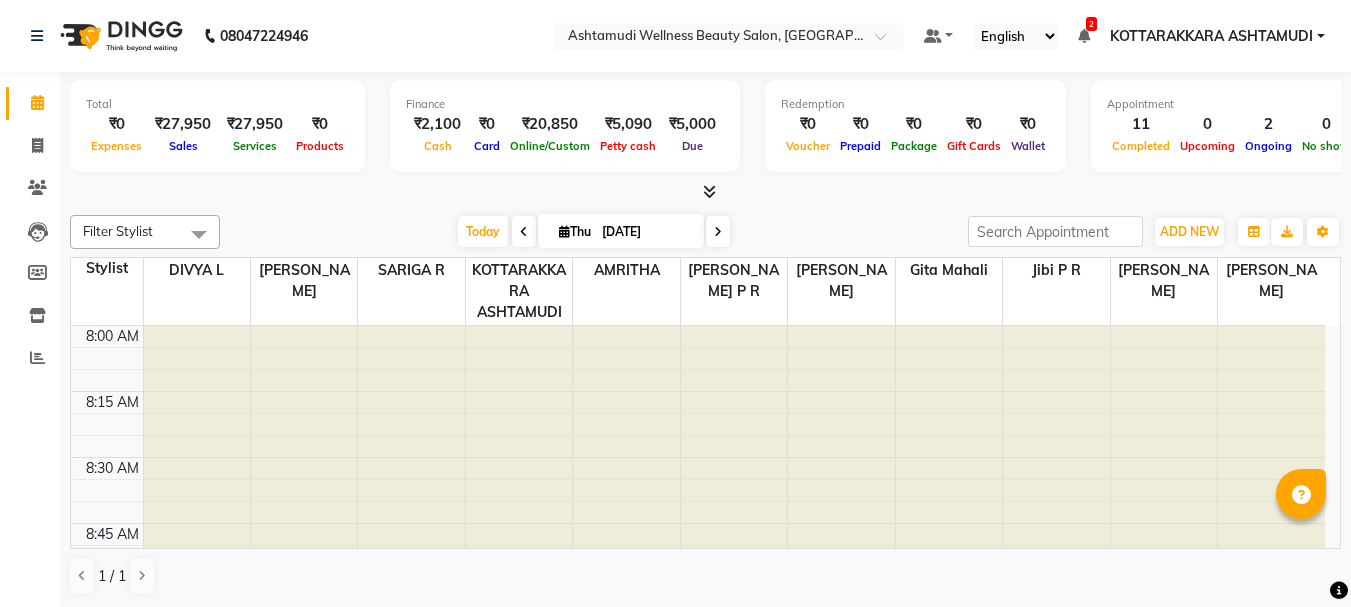 scroll, scrollTop: 0, scrollLeft: 0, axis: both 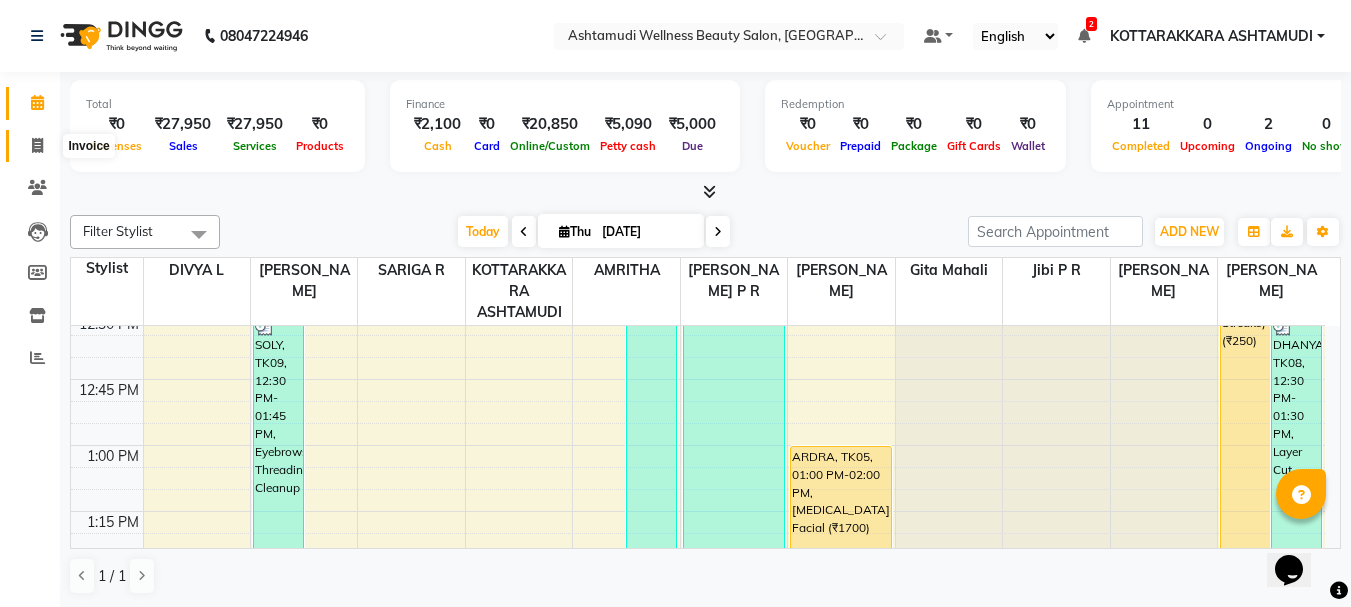click 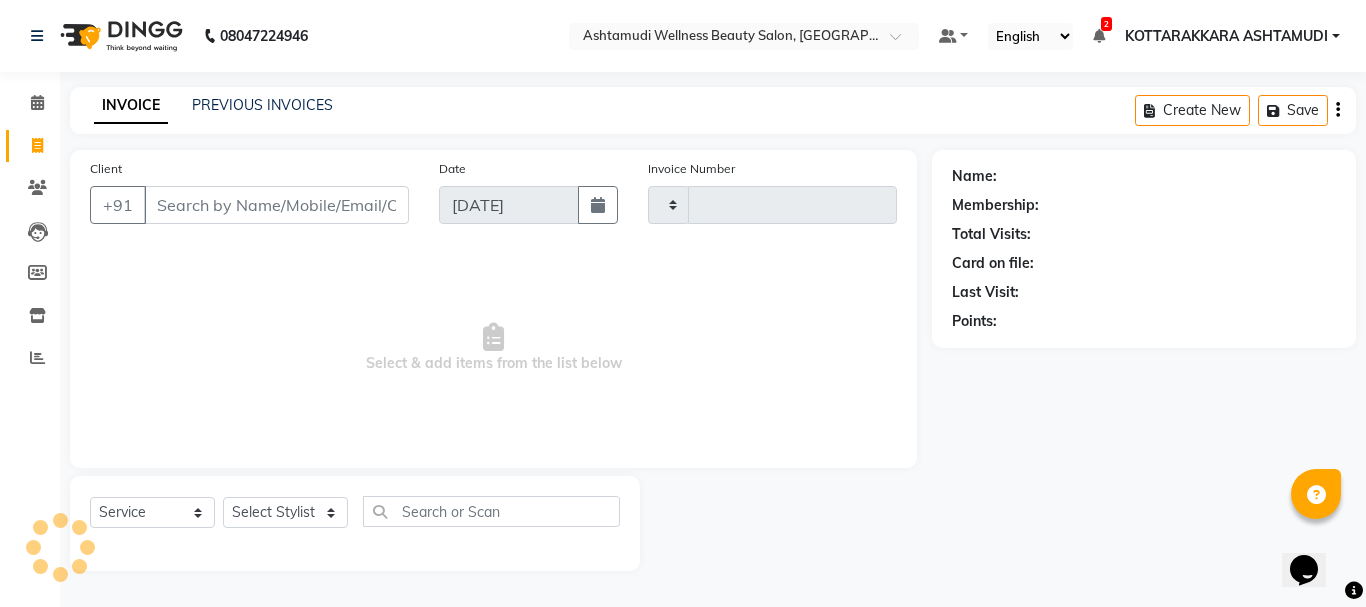 click on "Client" at bounding box center [276, 205] 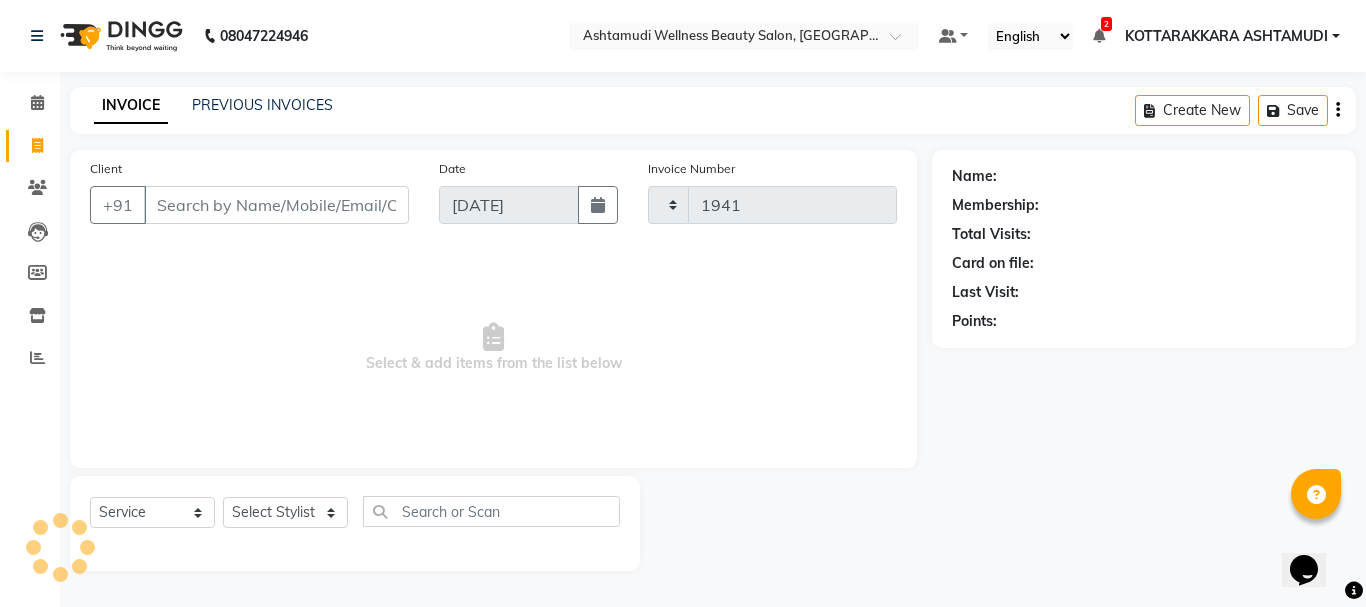 select on "4664" 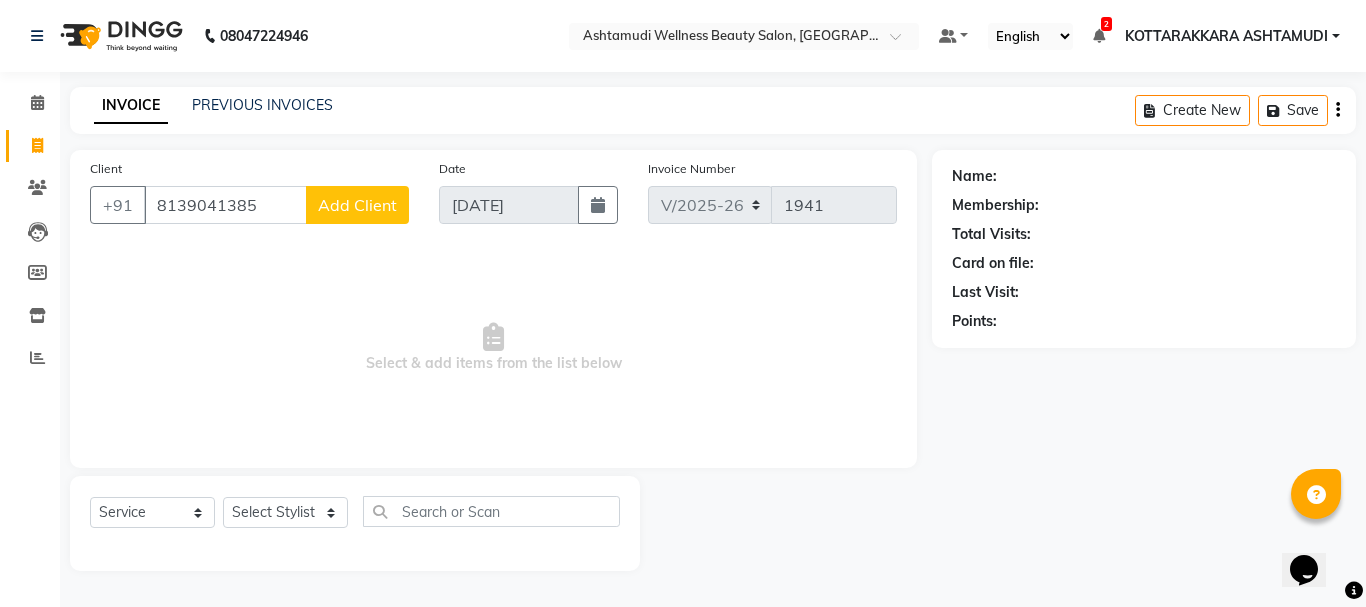 type on "8139041385" 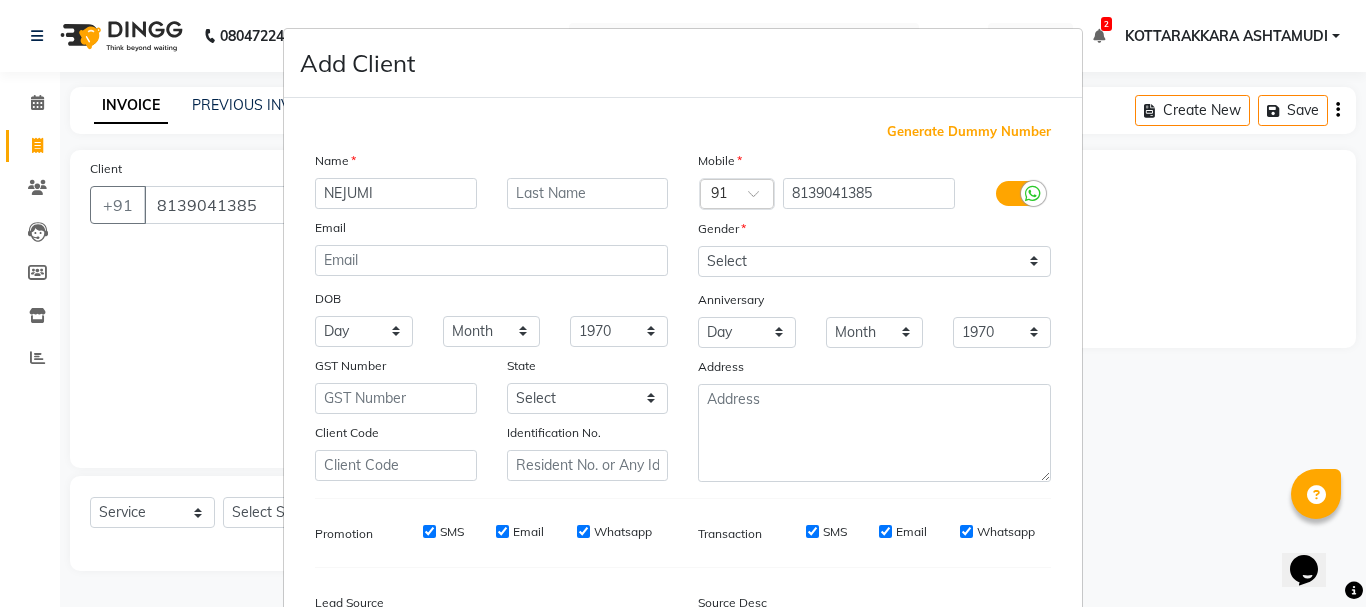 type on "NEJUMI" 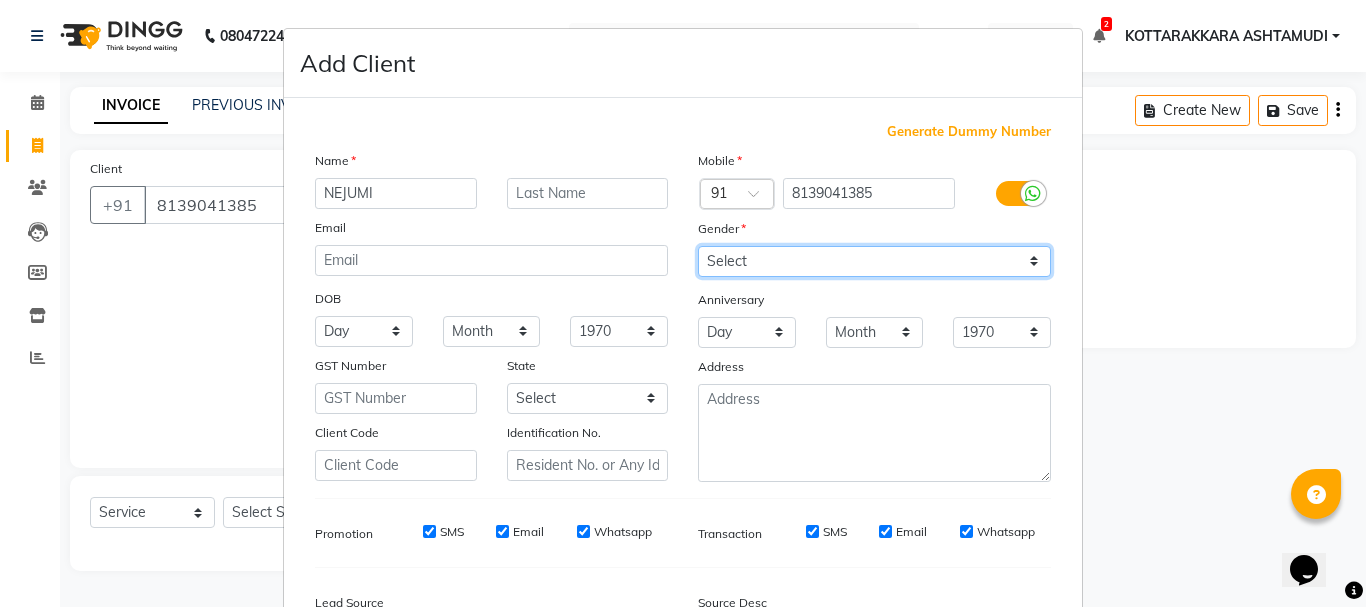 click on "Select Male Female Other Prefer Not To Say" at bounding box center [874, 261] 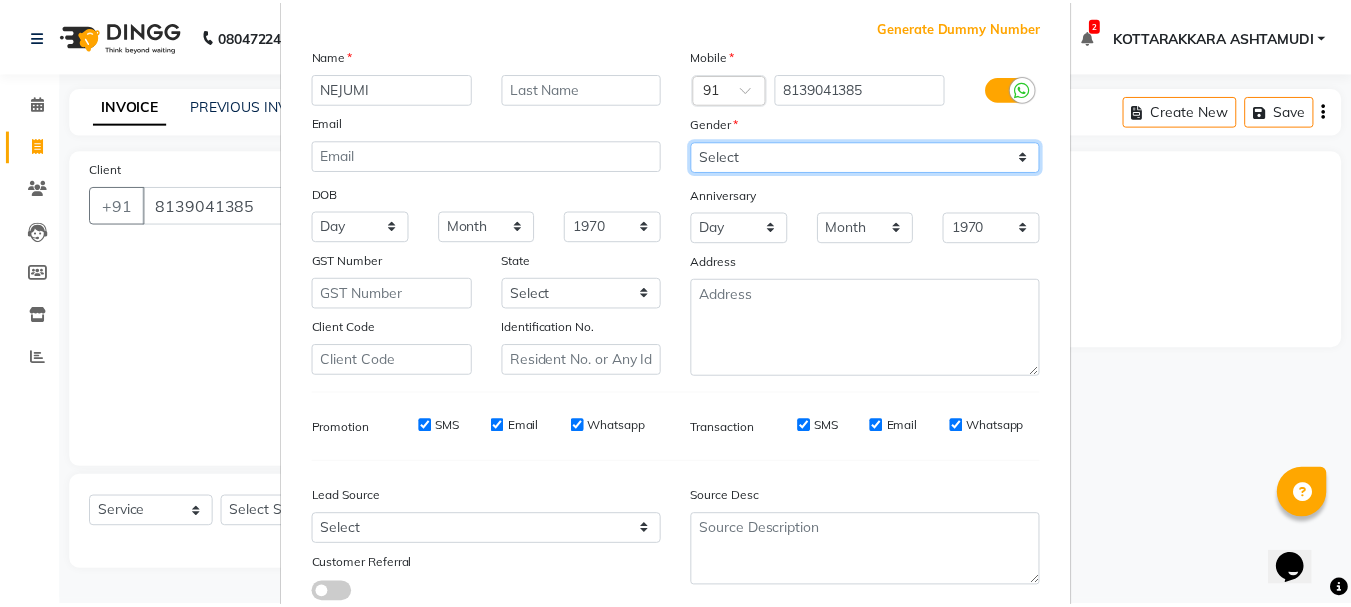 scroll, scrollTop: 242, scrollLeft: 0, axis: vertical 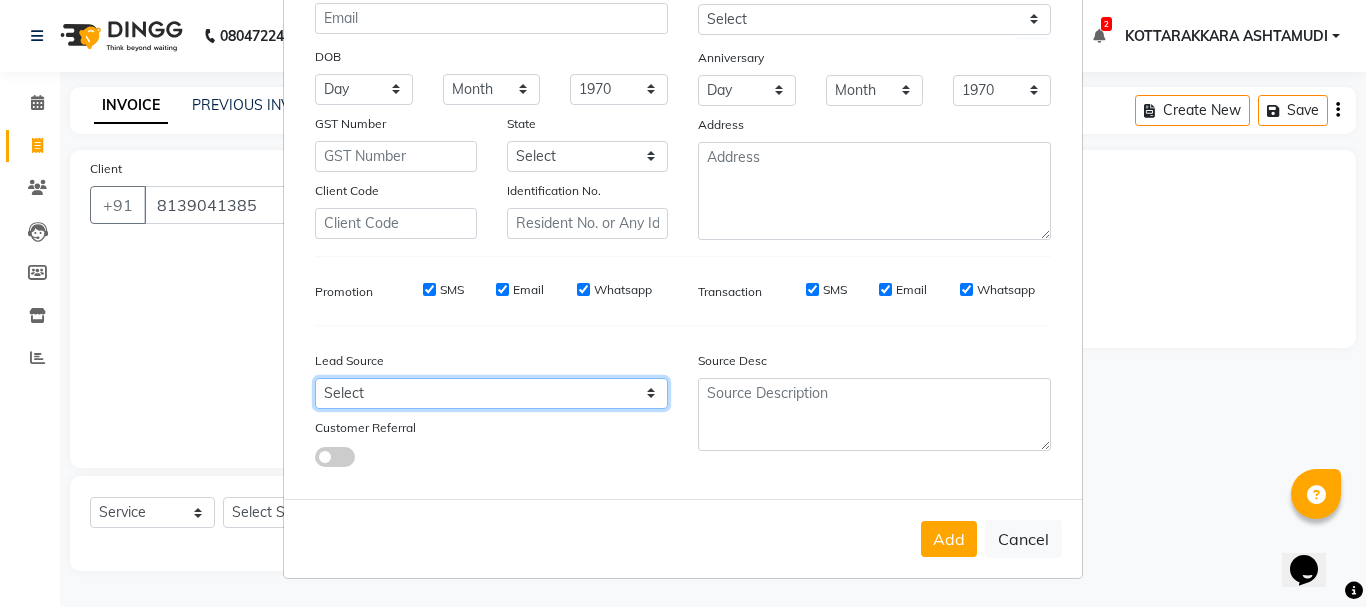 drag, startPoint x: 394, startPoint y: 394, endPoint x: 398, endPoint y: 378, distance: 16.492422 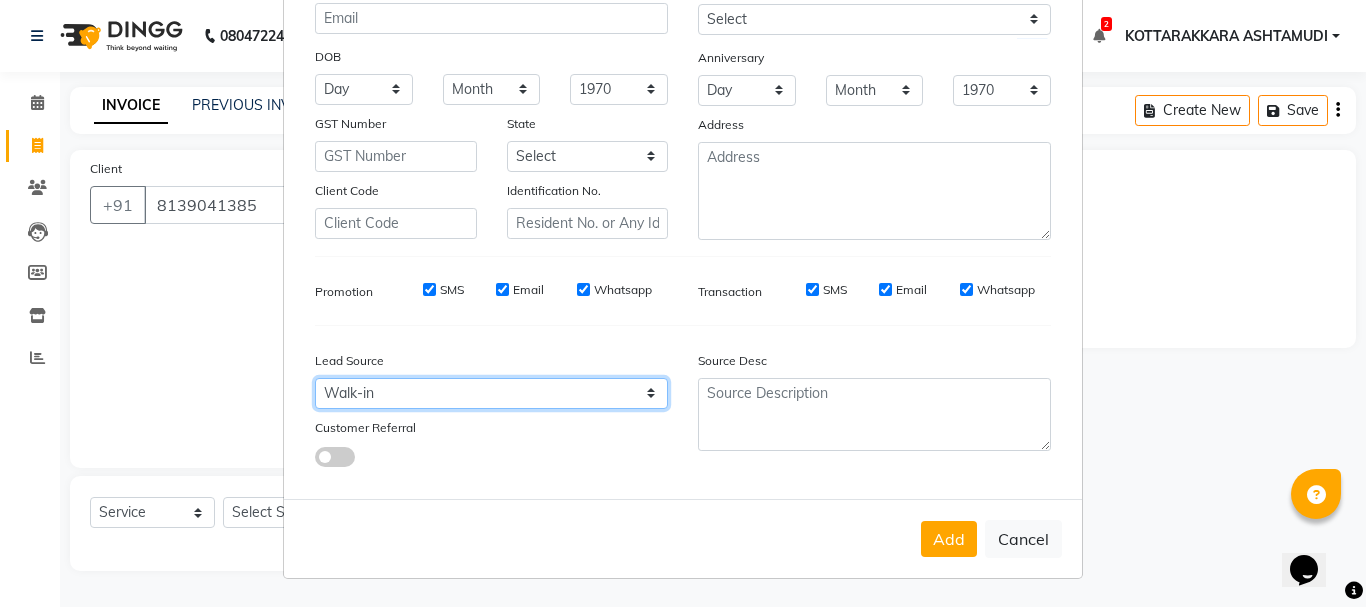 click on "Select Walk-in Referral Internet Friend Word of Mouth Advertisement Facebook JustDial Google Other Instagram  YouTube  WhatsApp" at bounding box center (491, 393) 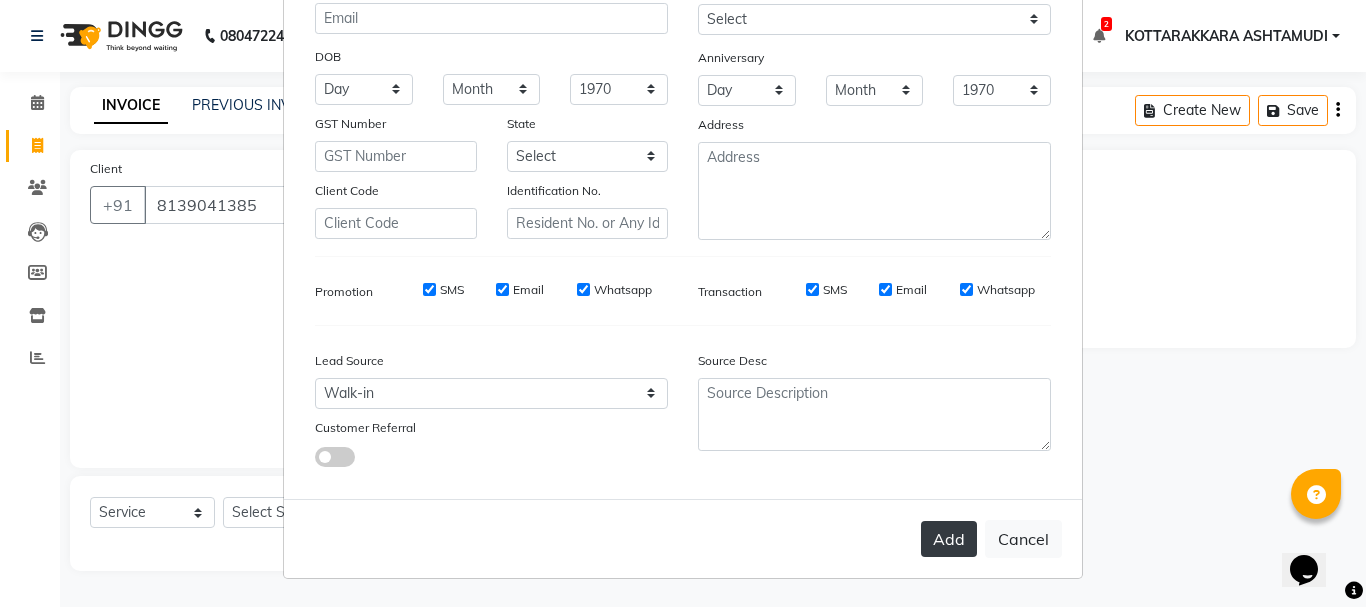 click on "Add" at bounding box center (949, 539) 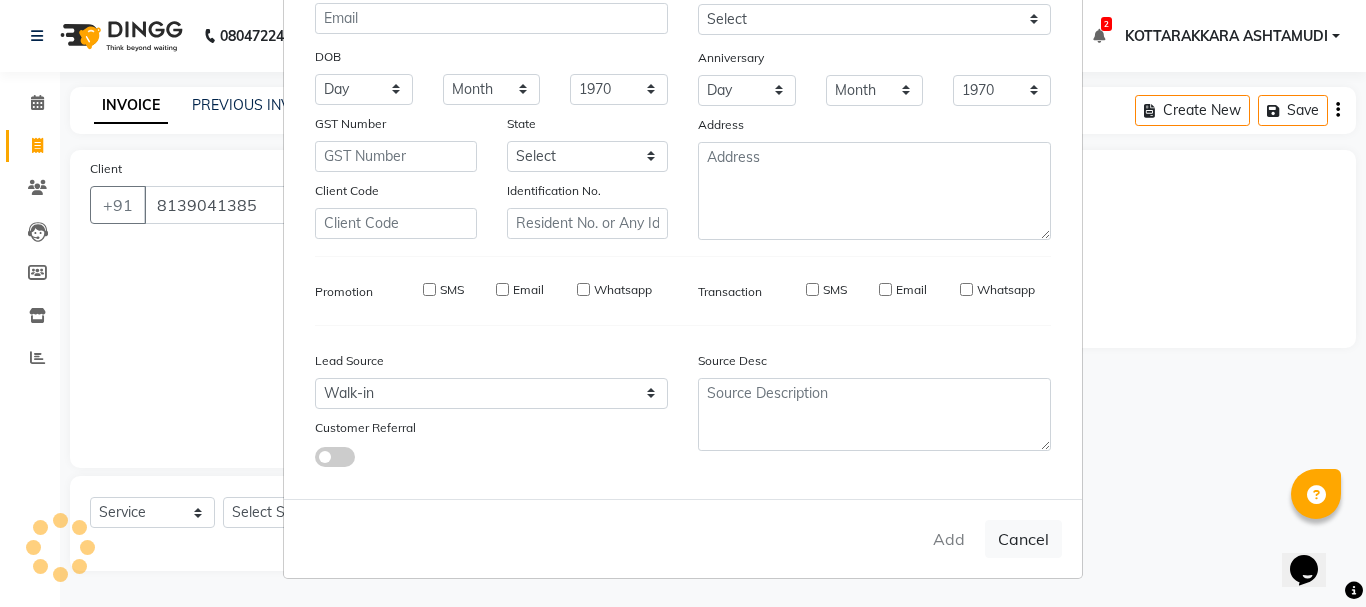 type 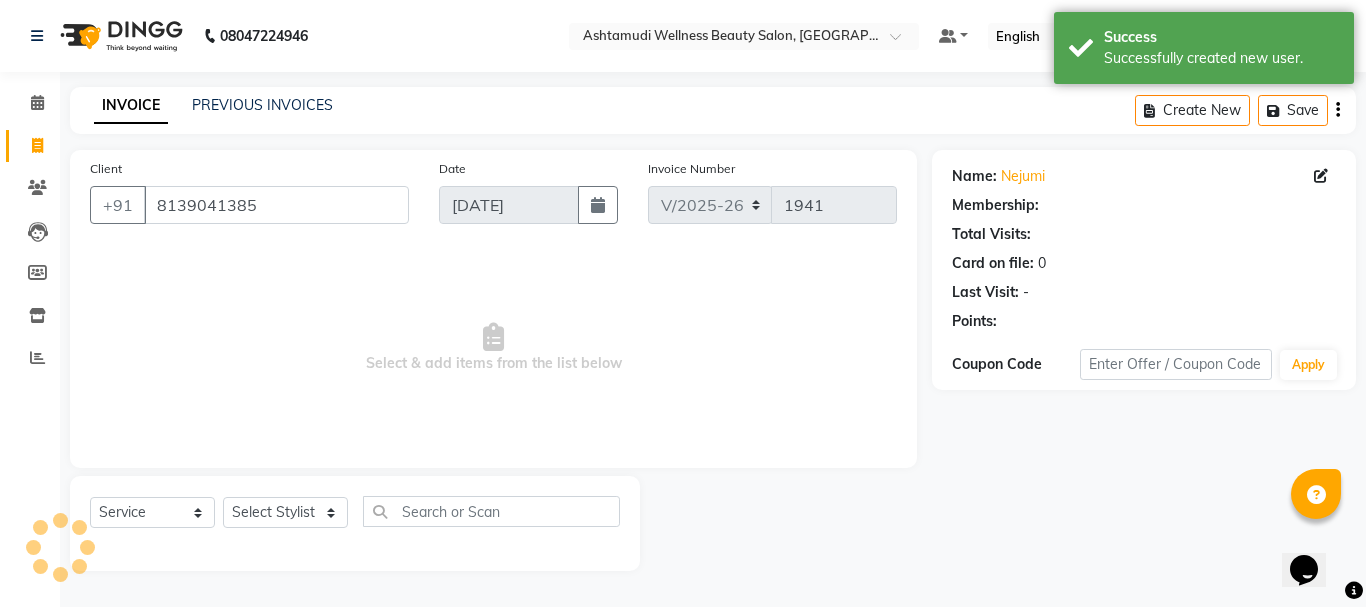 select on "1: Object" 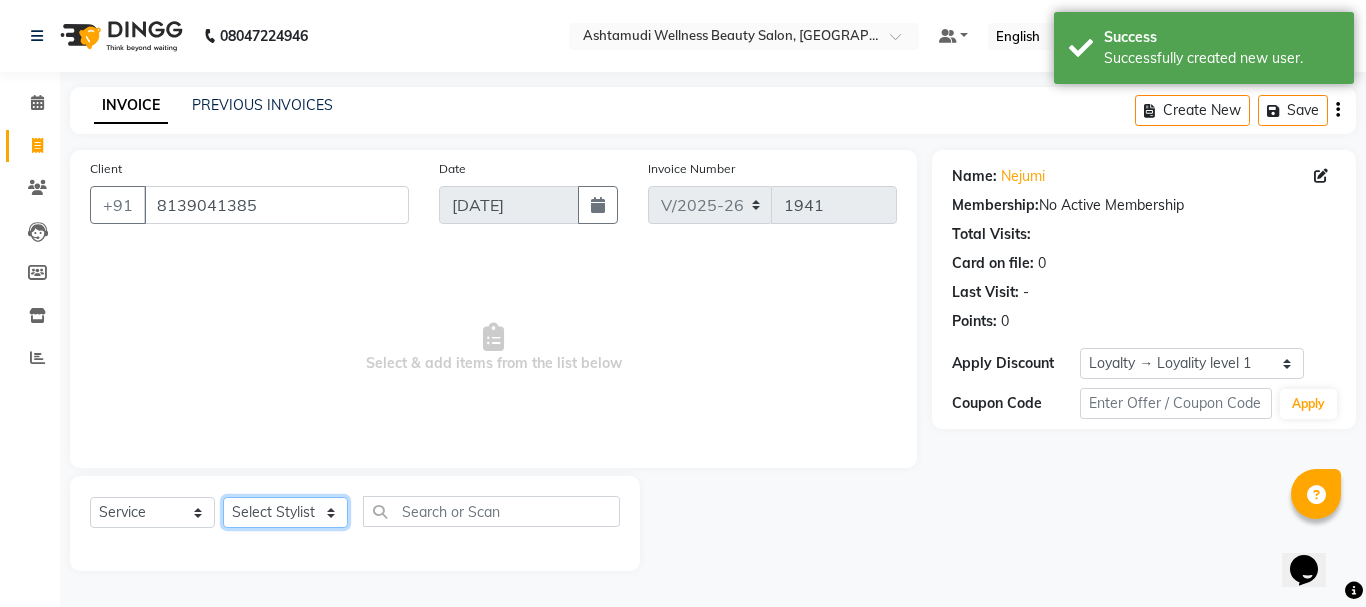 click on "Select Stylist AMRITHA ANJALI ANAND DIVYA L	 Gita Mahali  Jibi P R Karina Darjee  KOTTARAKKARA ASHTAMUDI NISHA SAMUEL 	 Priya Chakraborty SARIGA R	 SHAHIDA SHAMINA MUHAMMED P R" 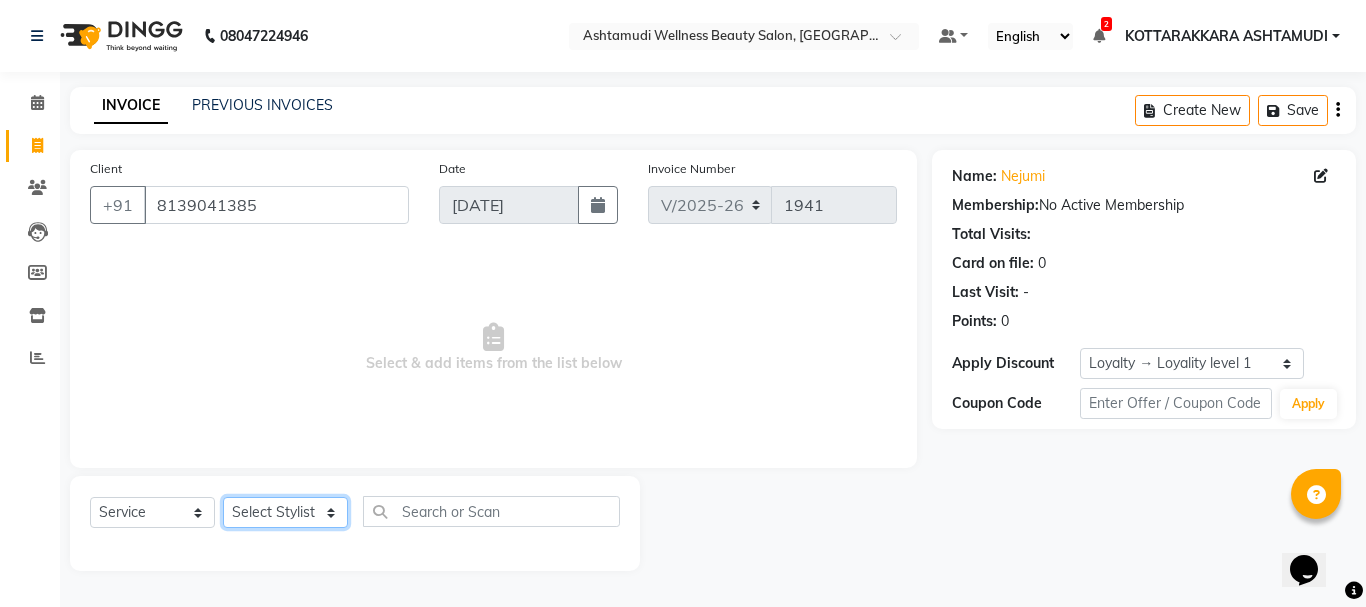 select on "27465" 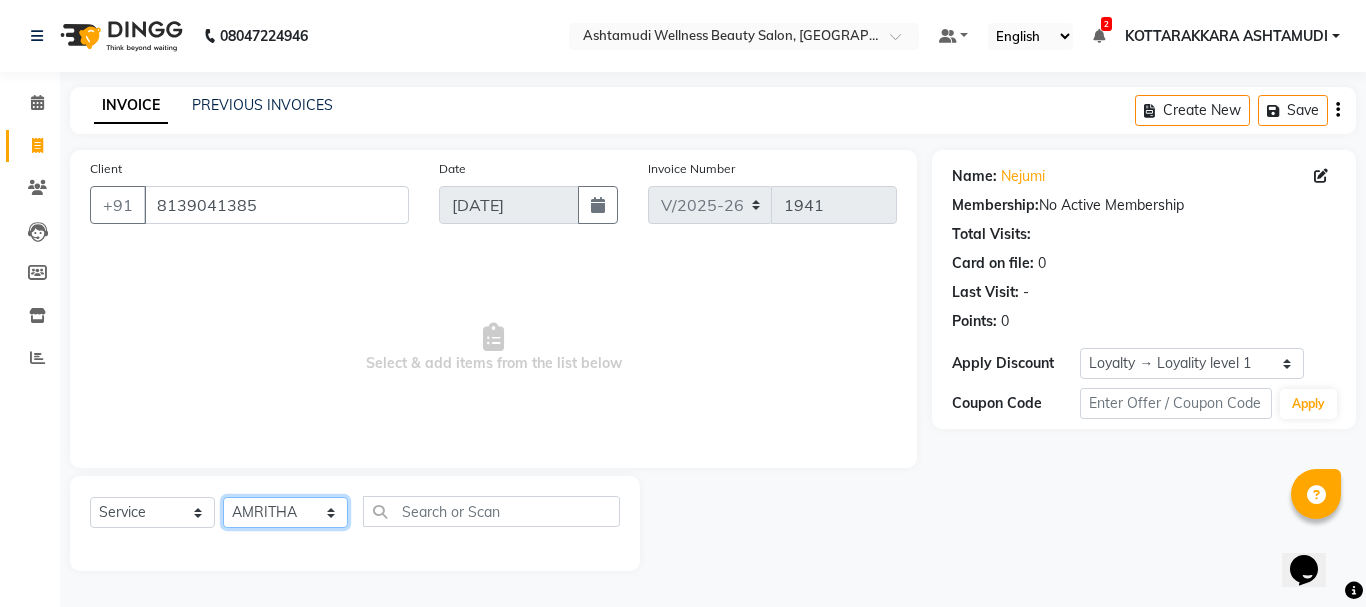 click on "Select Stylist AMRITHA ANJALI ANAND DIVYA L	 Gita Mahali  Jibi P R Karina Darjee  KOTTARAKKARA ASHTAMUDI NISHA SAMUEL 	 Priya Chakraborty SARIGA R	 SHAHIDA SHAMINA MUHAMMED P R" 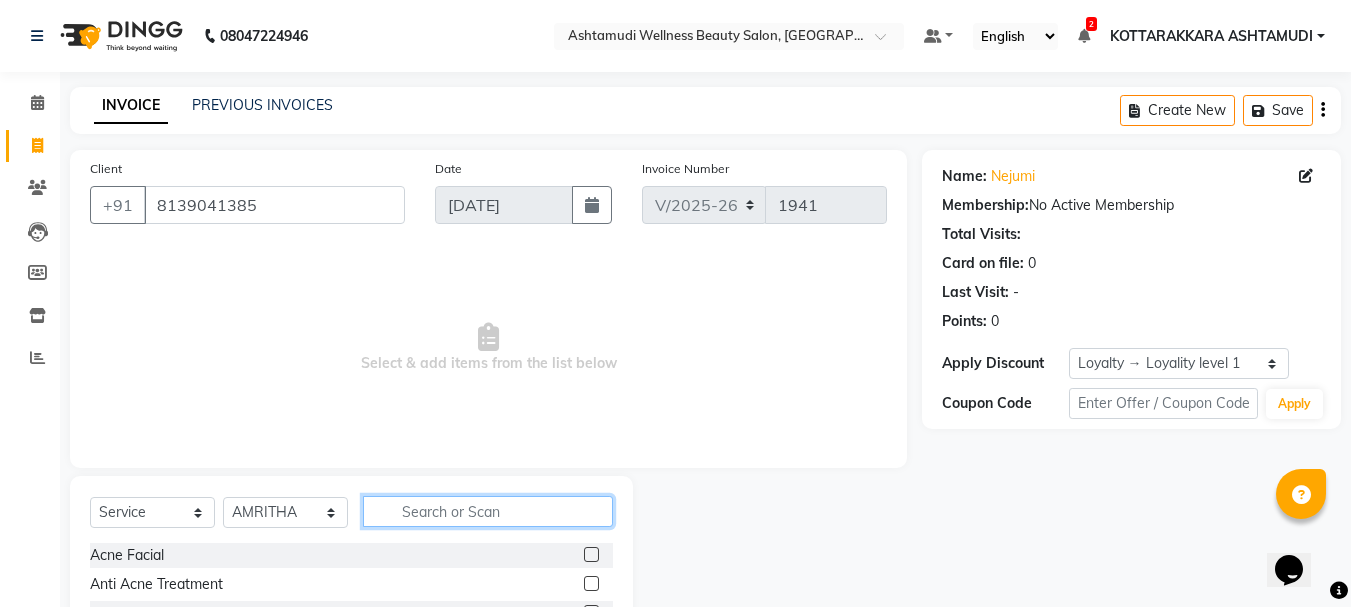 click 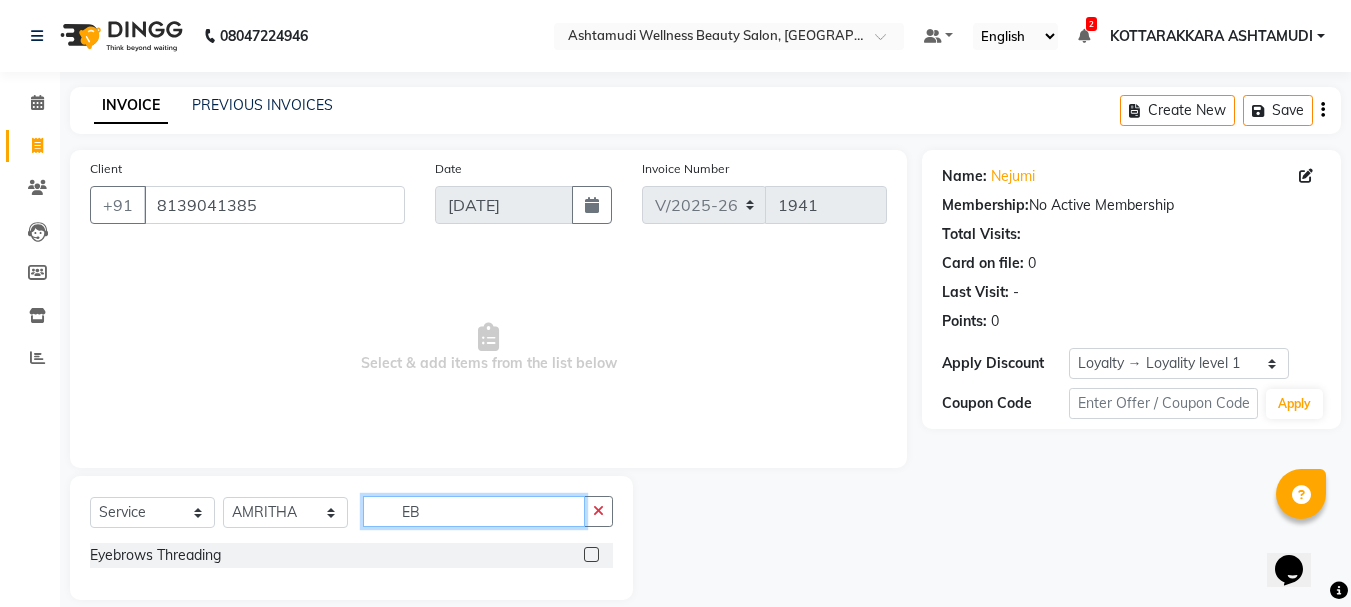 type on "EB" 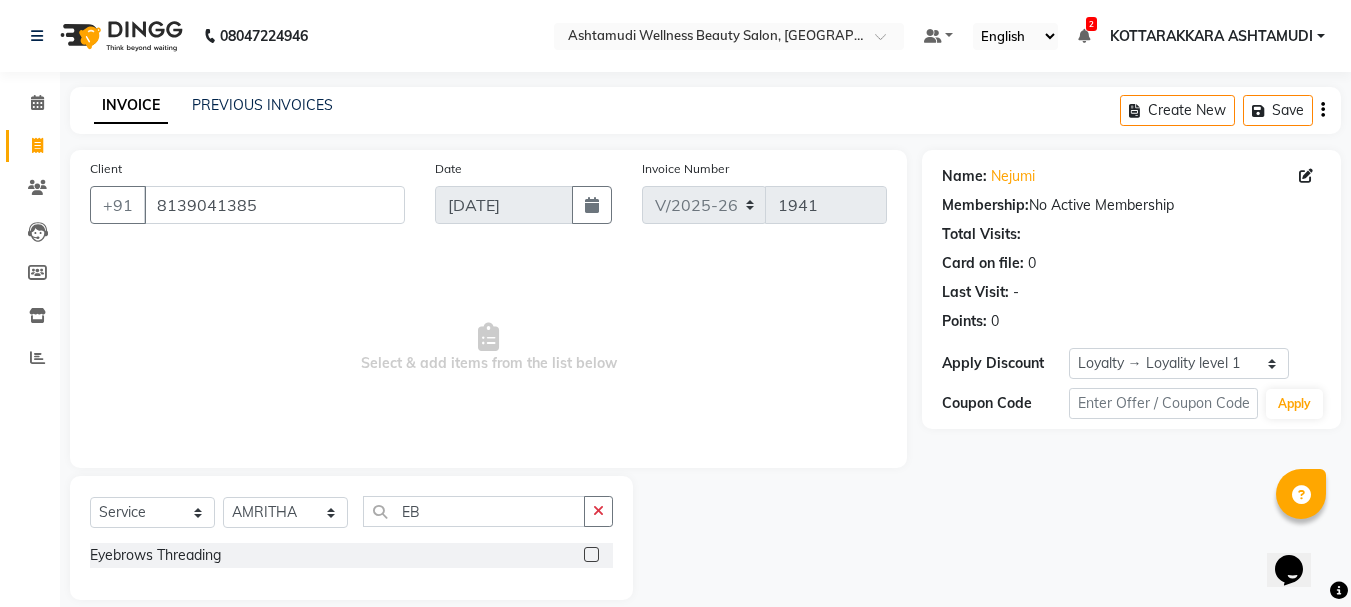 click 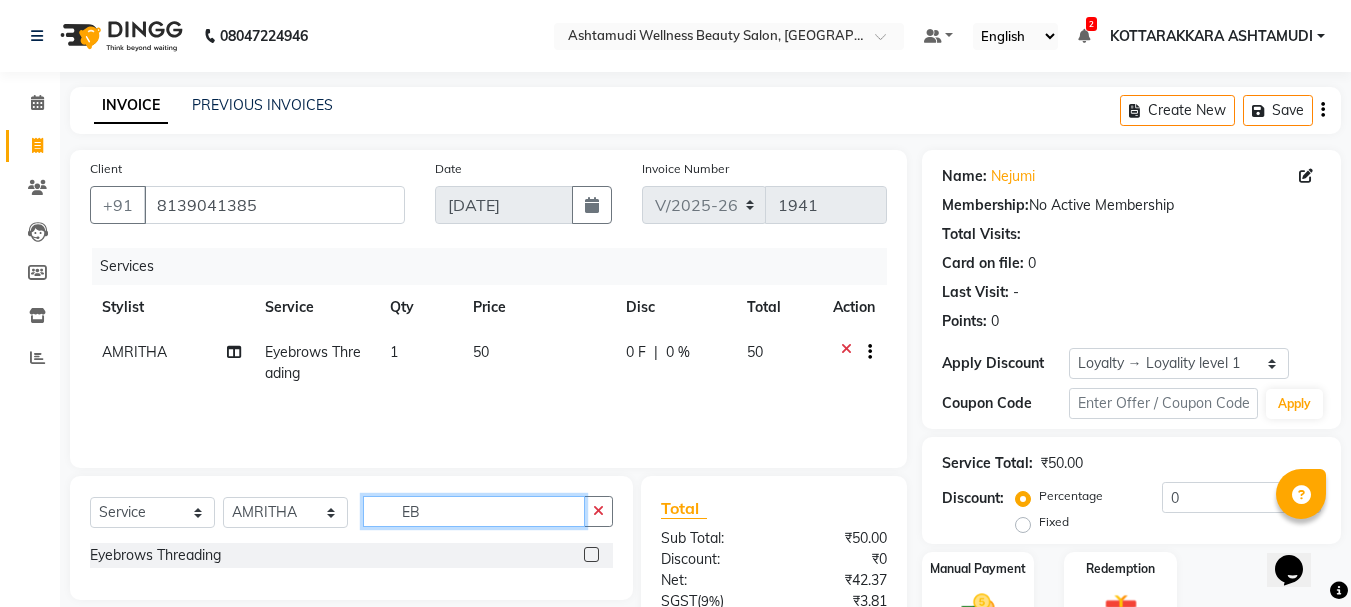 checkbox on "false" 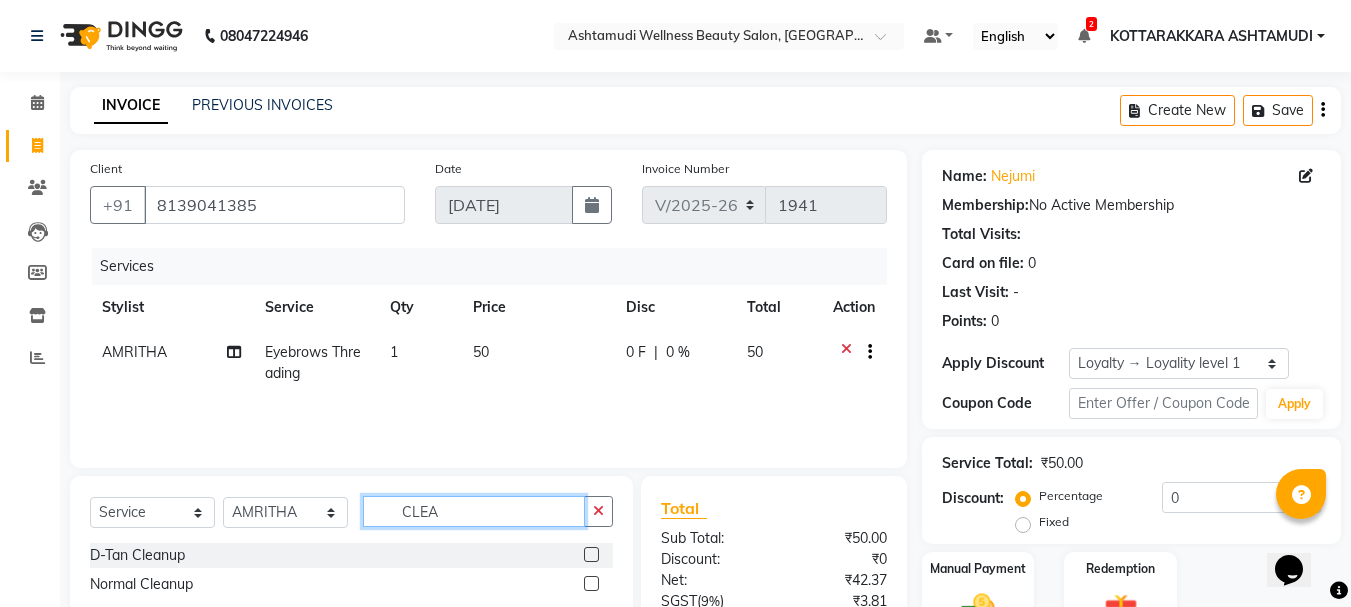 type on "CLEA" 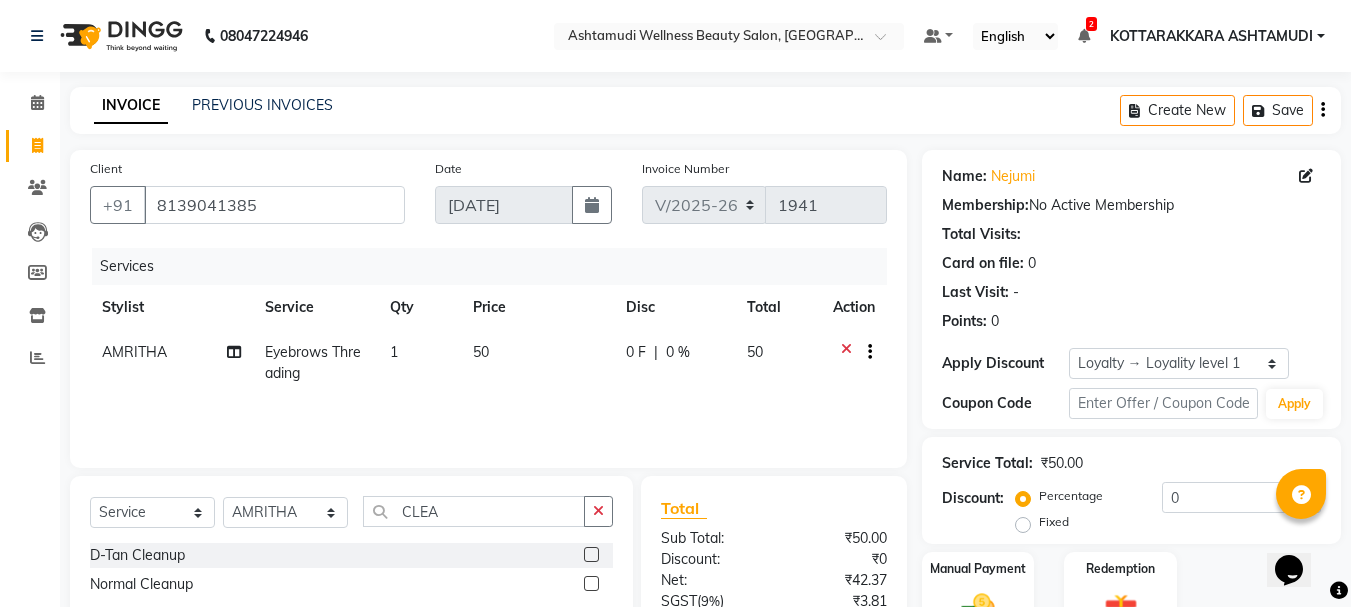 click 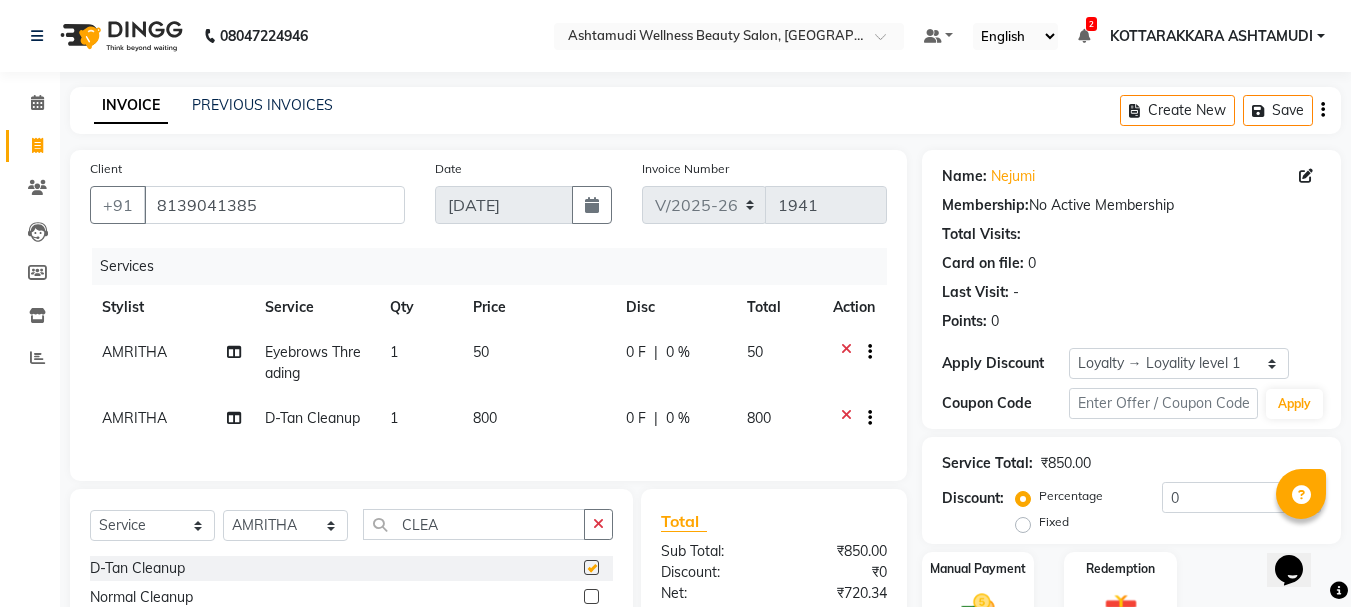 checkbox on "false" 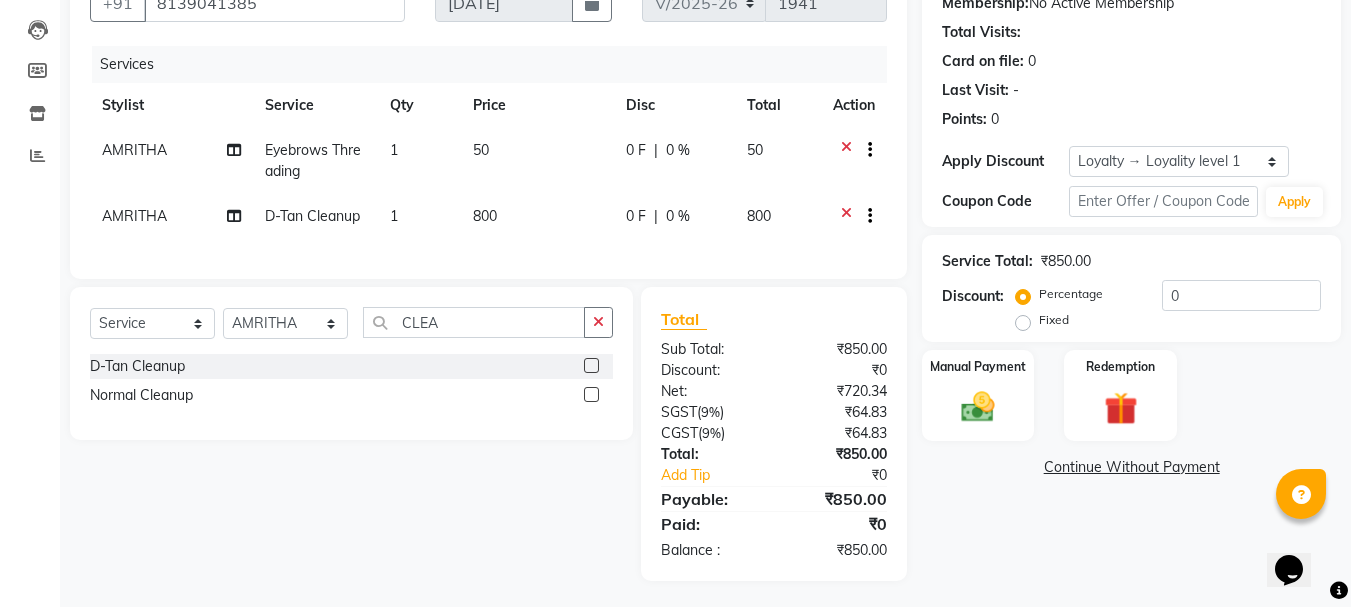 scroll, scrollTop: 221, scrollLeft: 0, axis: vertical 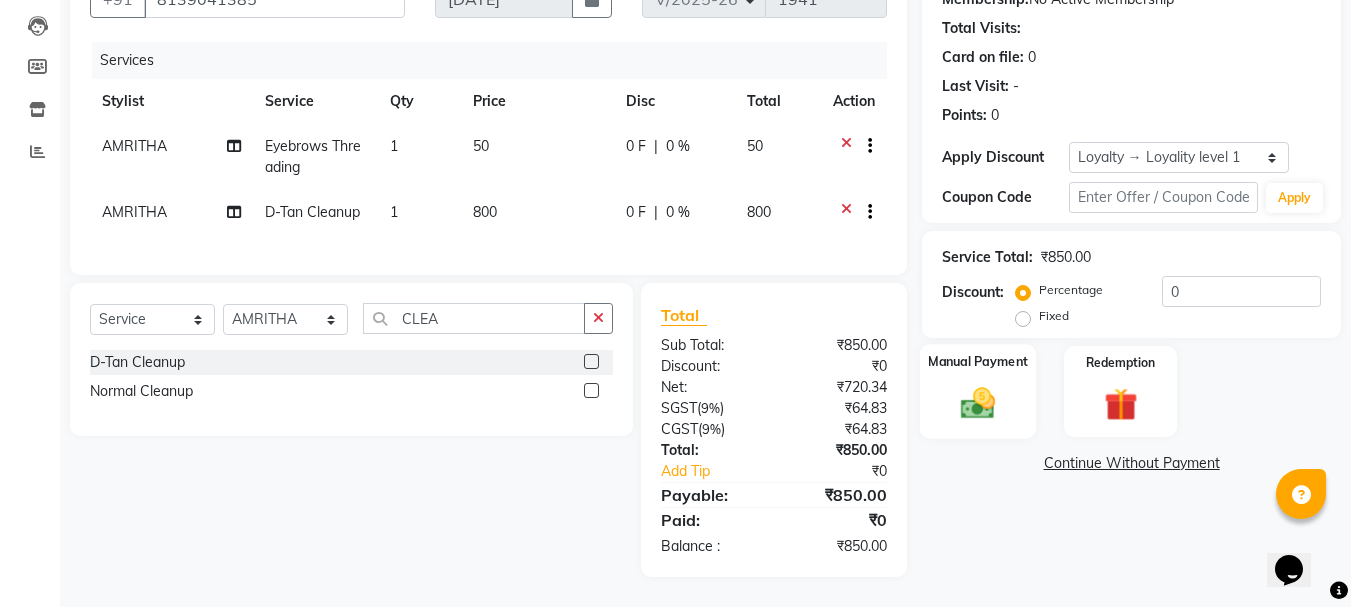 click 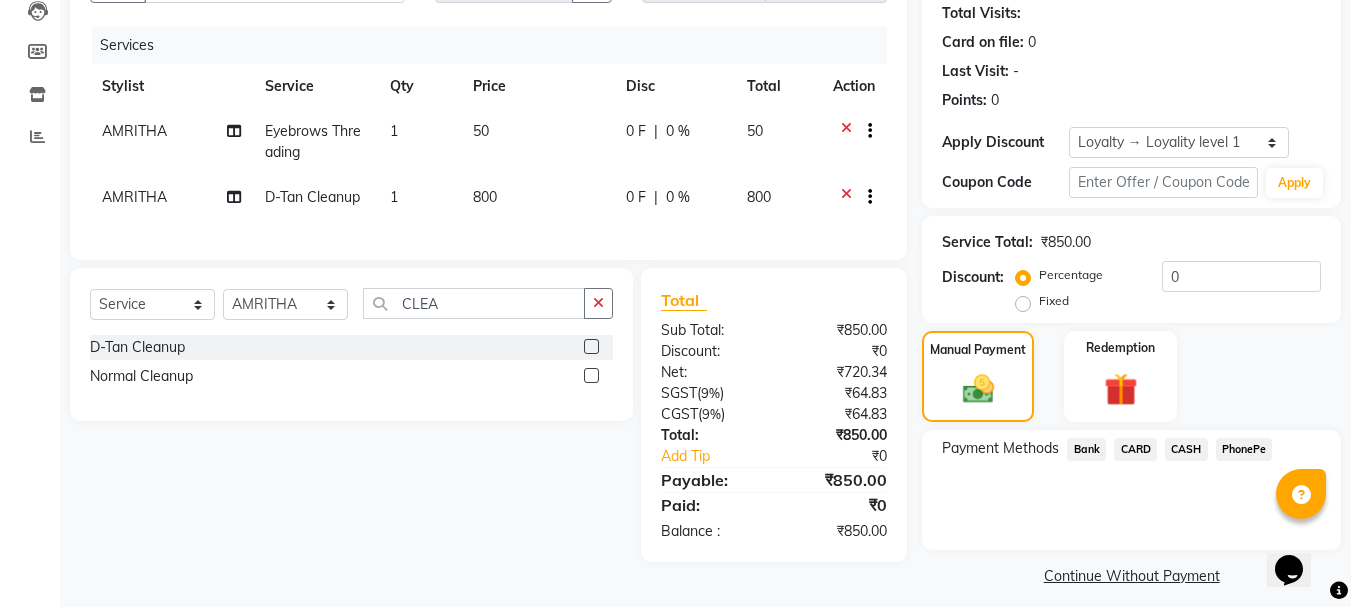 click on "CASH" 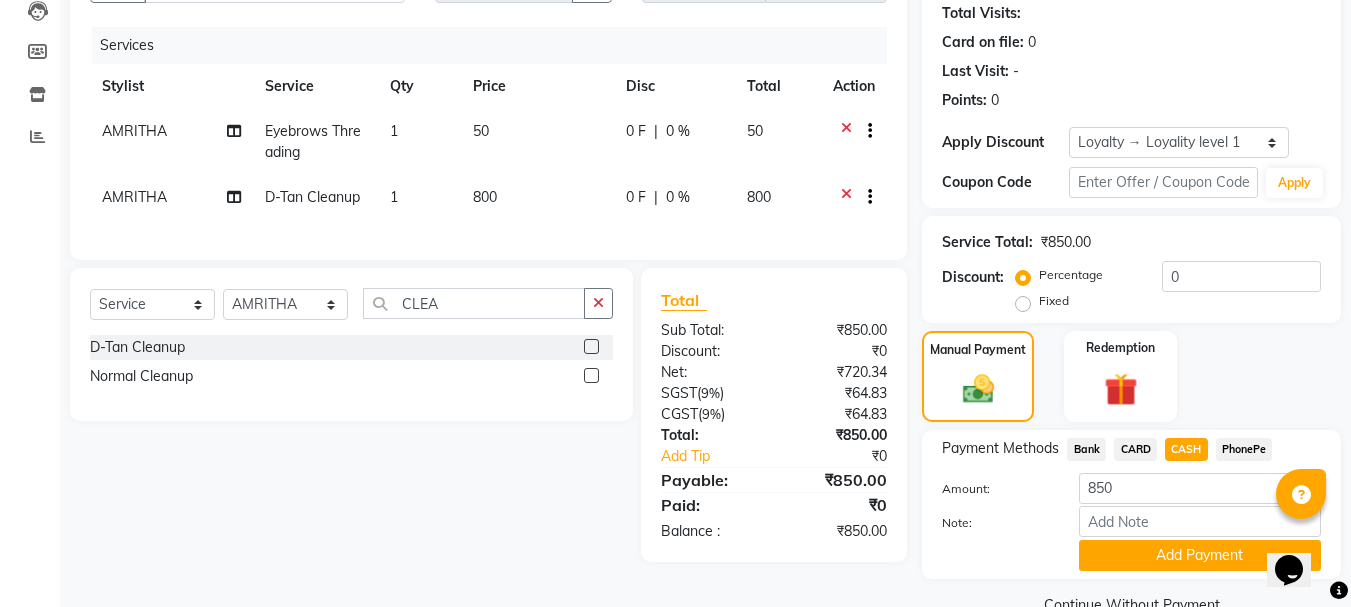 click on "Add Payment" 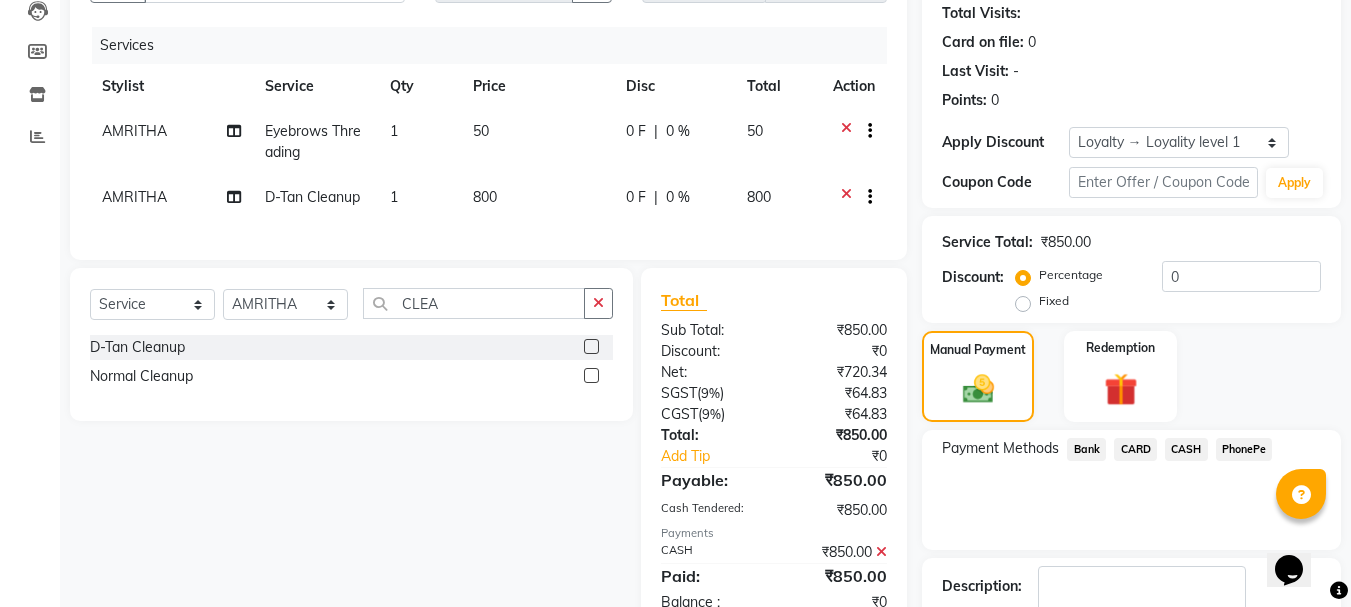 scroll, scrollTop: 412, scrollLeft: 0, axis: vertical 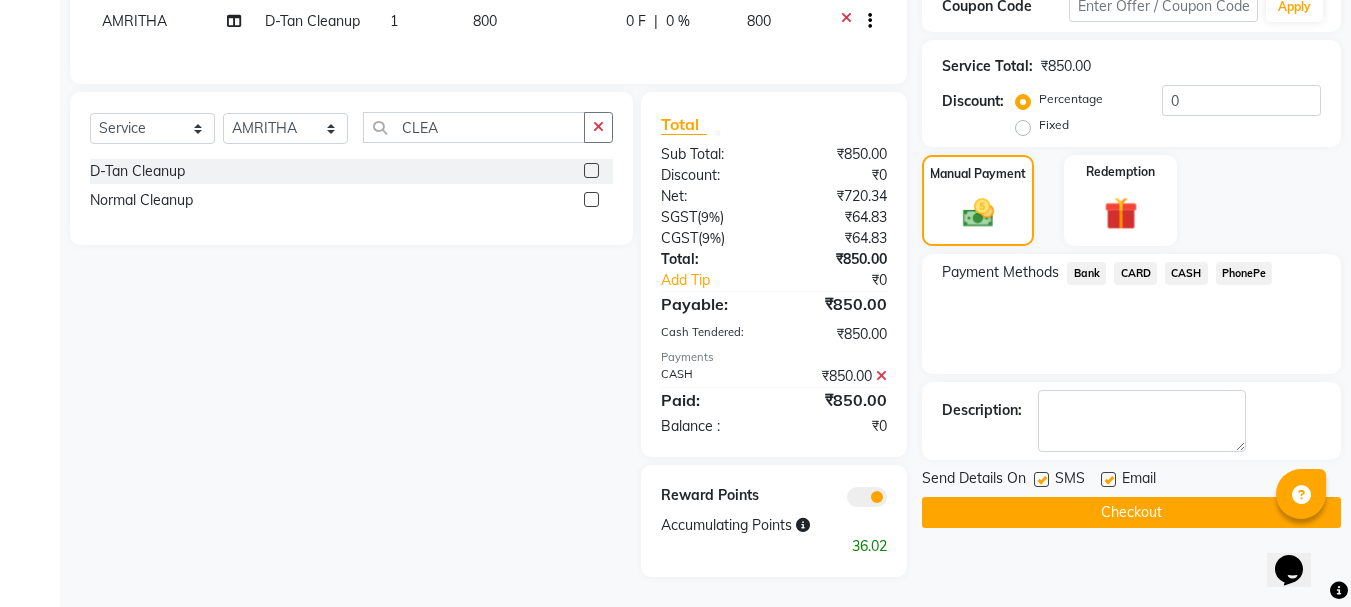click on "Checkout" 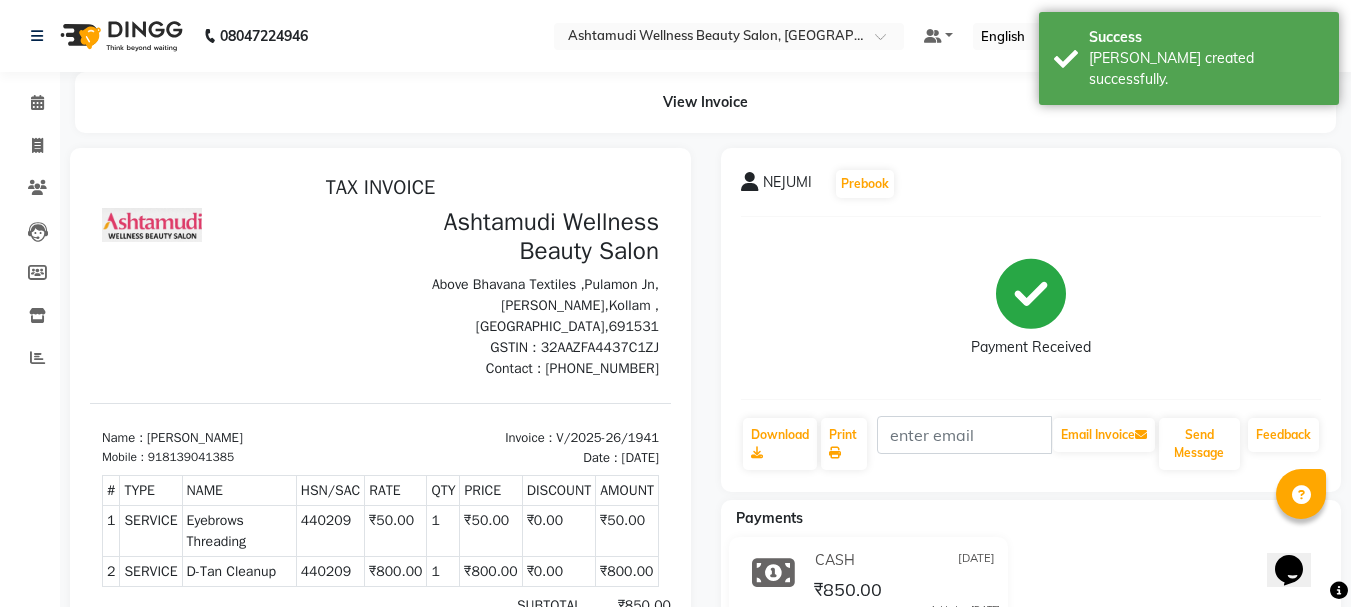scroll, scrollTop: 0, scrollLeft: 0, axis: both 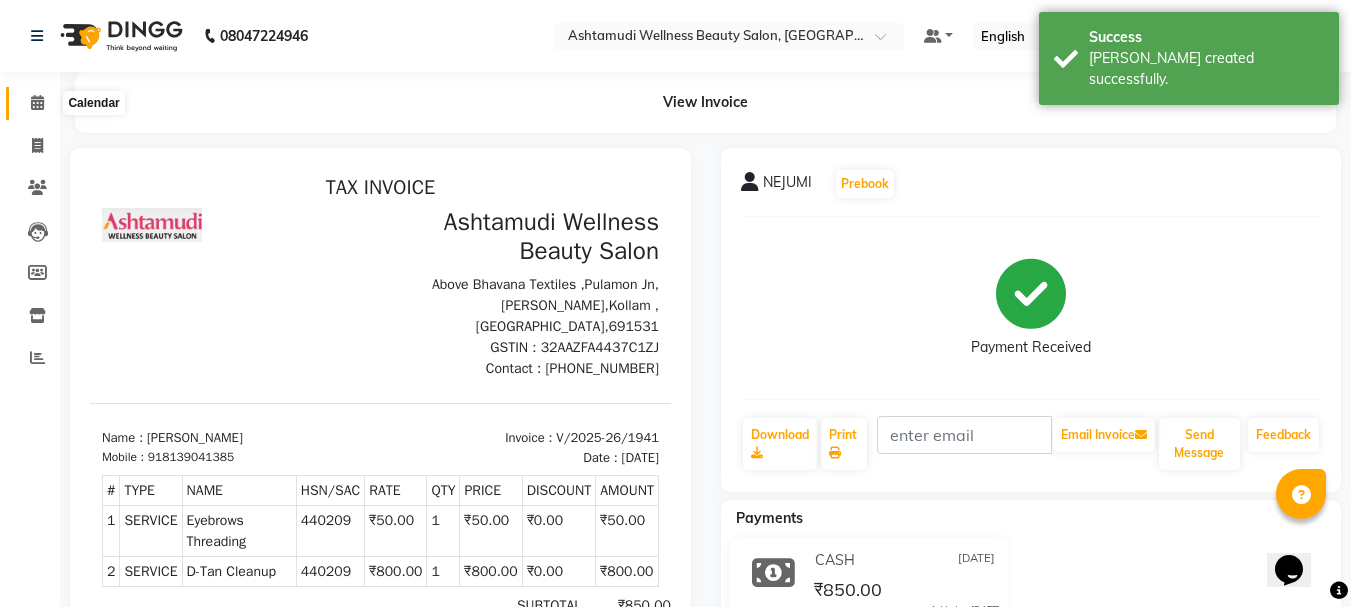 click 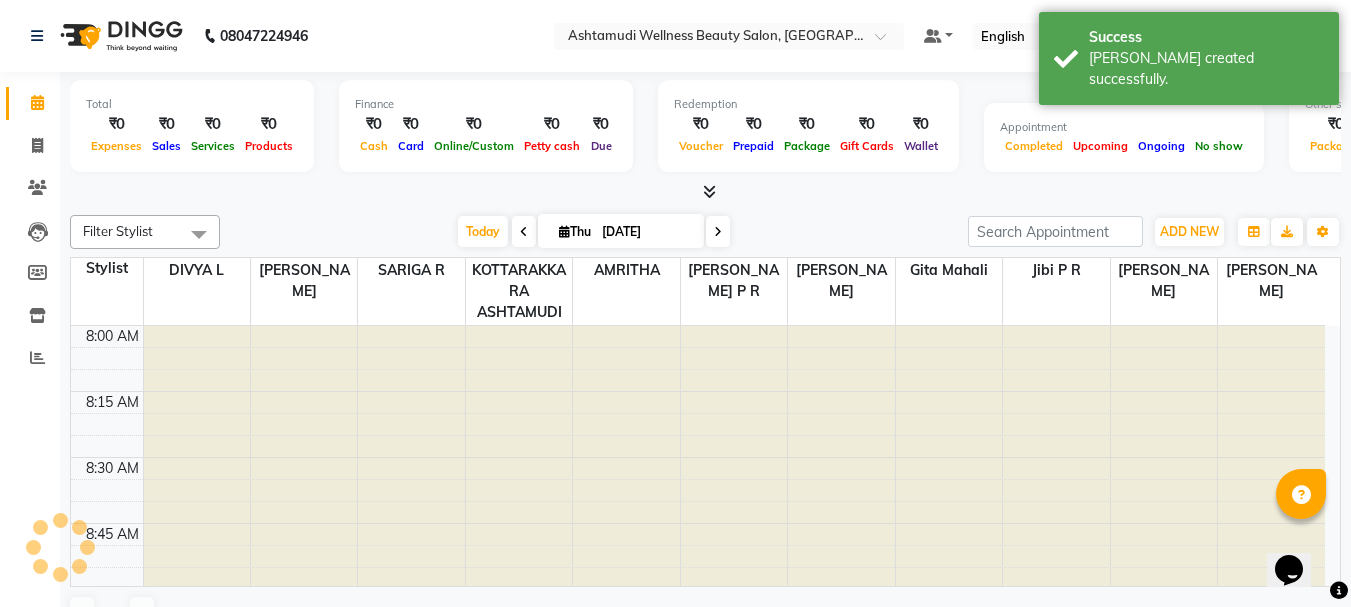 scroll, scrollTop: 0, scrollLeft: 0, axis: both 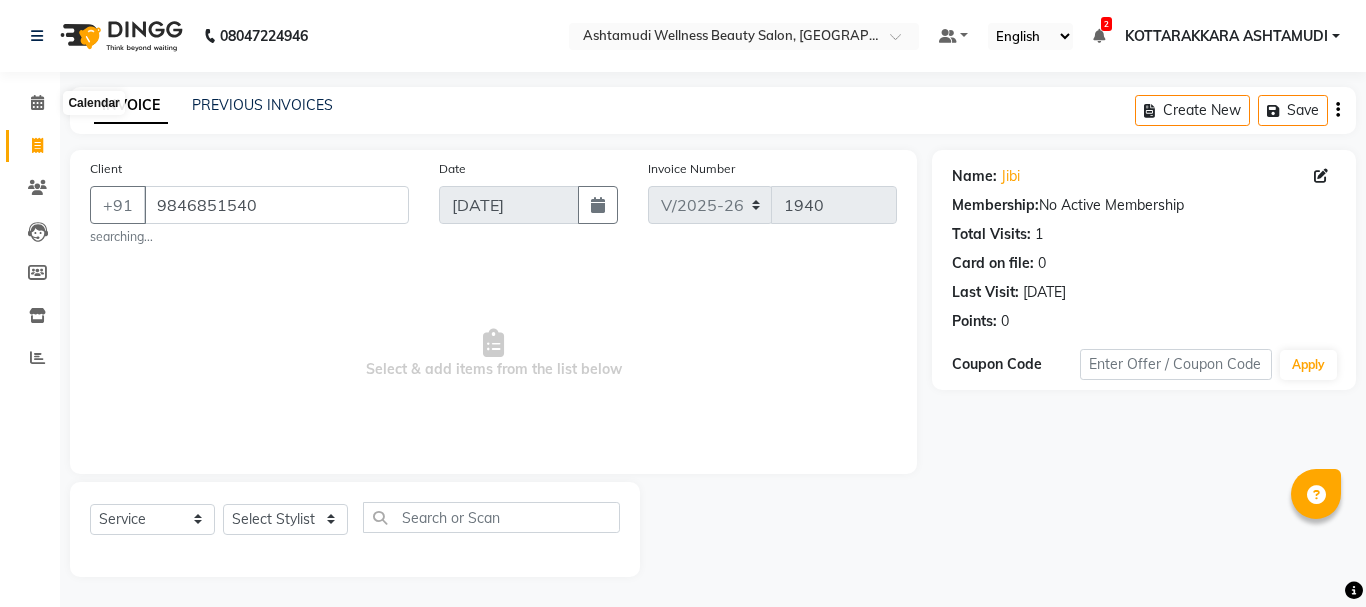 select on "4664" 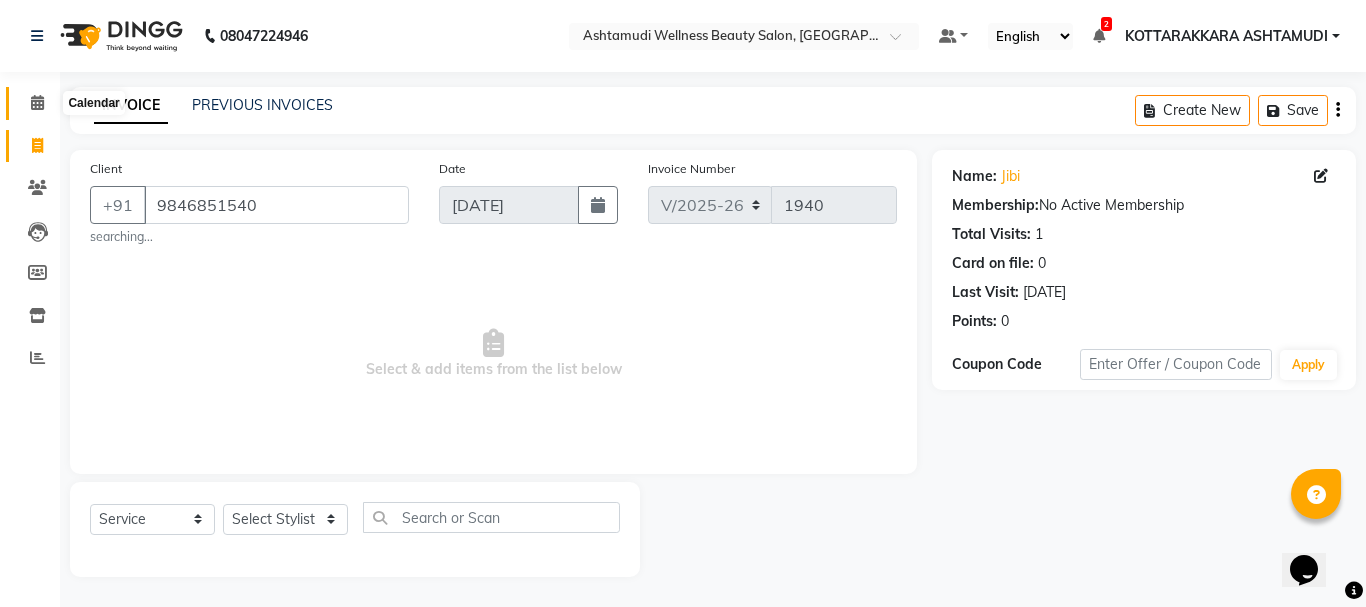 click 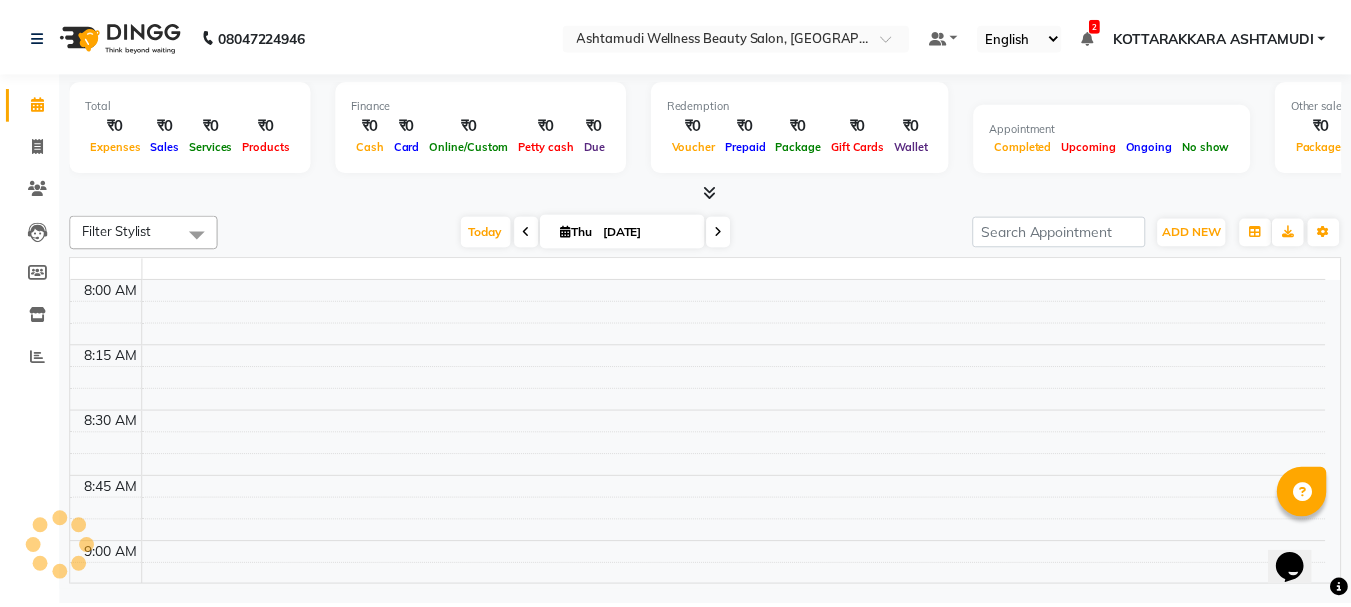 scroll, scrollTop: 0, scrollLeft: 0, axis: both 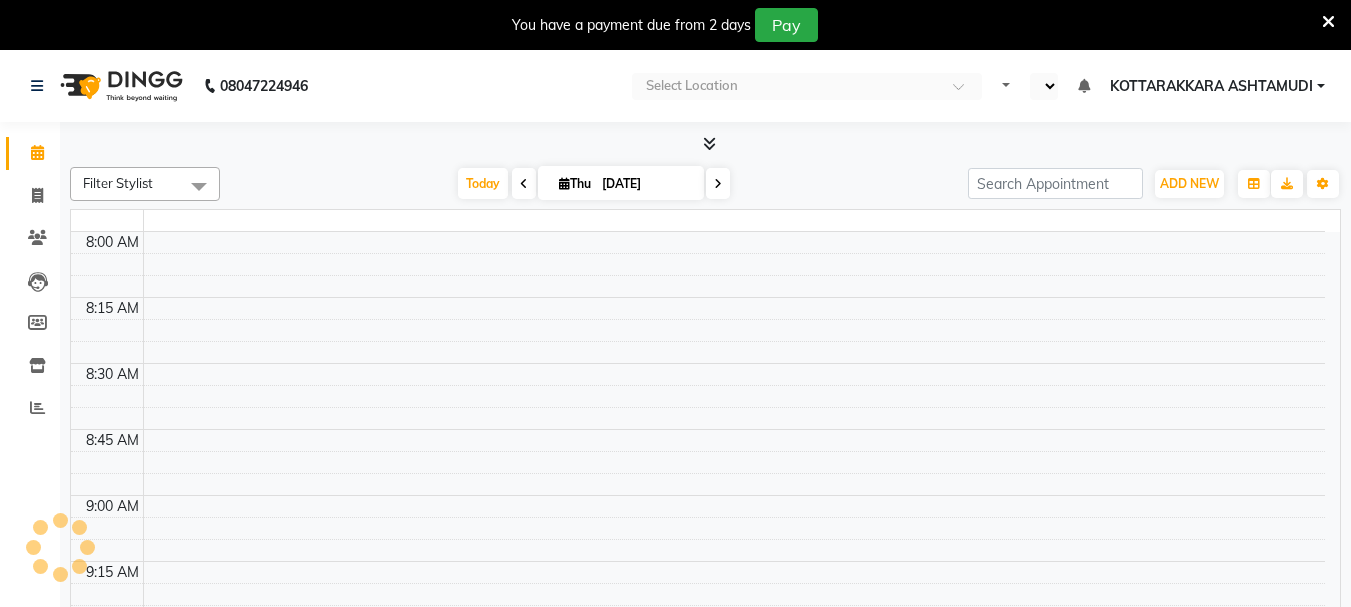 select on "en" 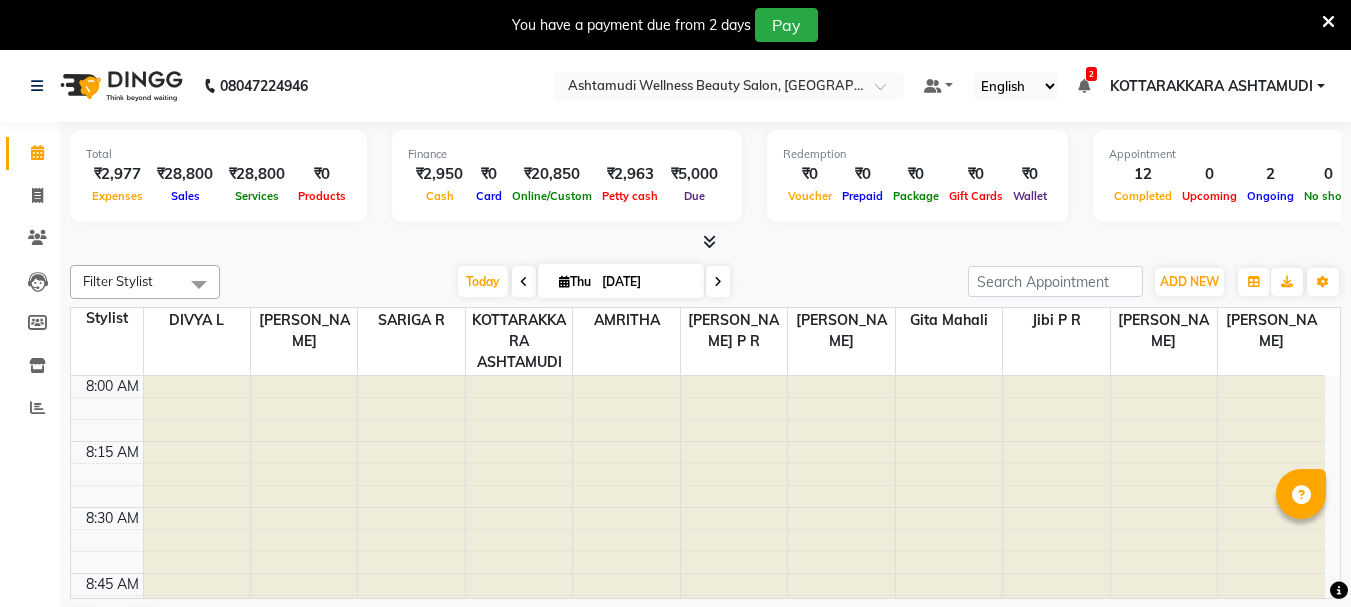 scroll, scrollTop: 0, scrollLeft: 0, axis: both 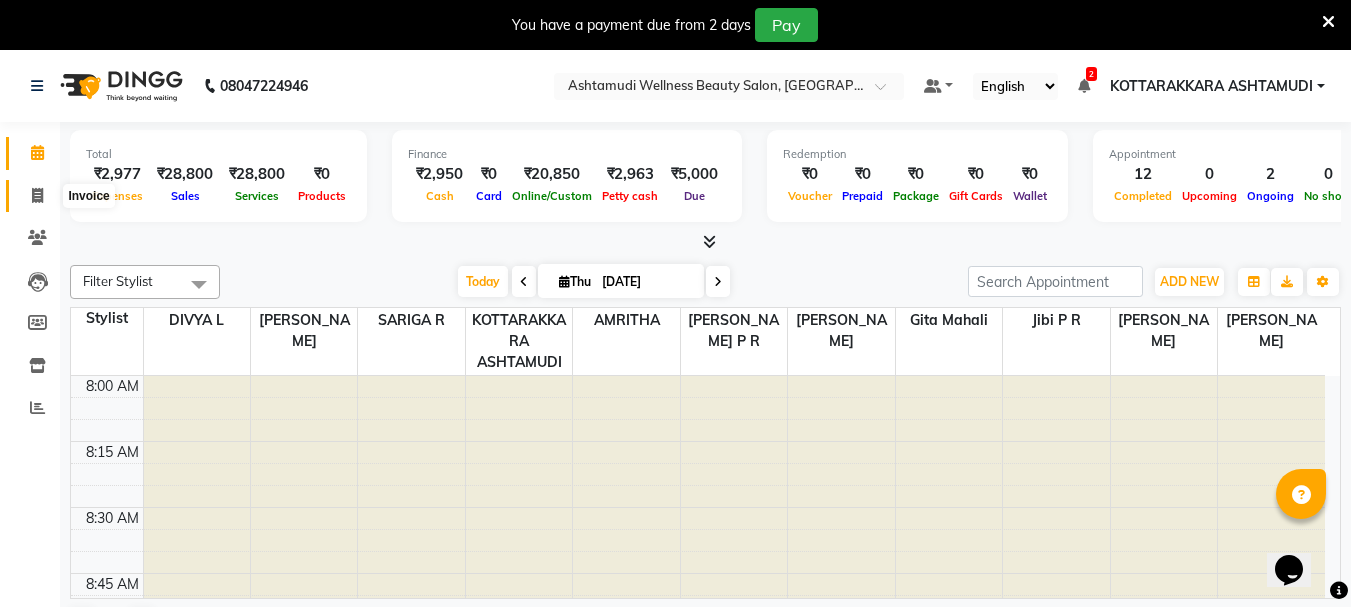 click 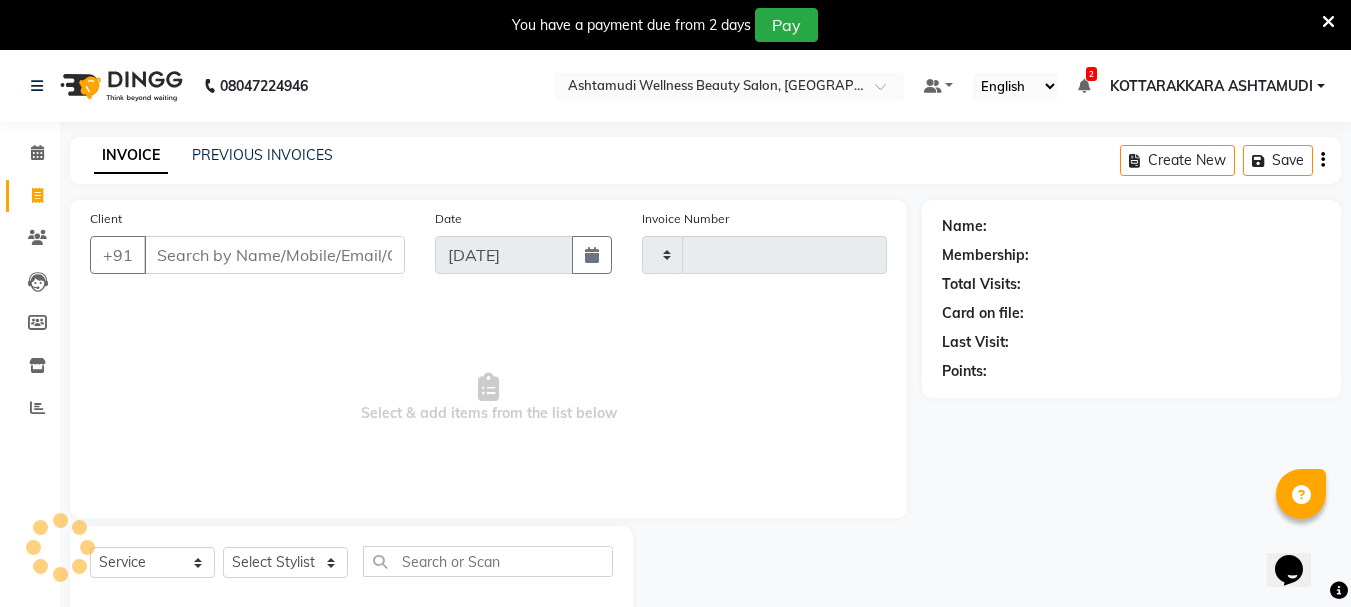 type on "1942" 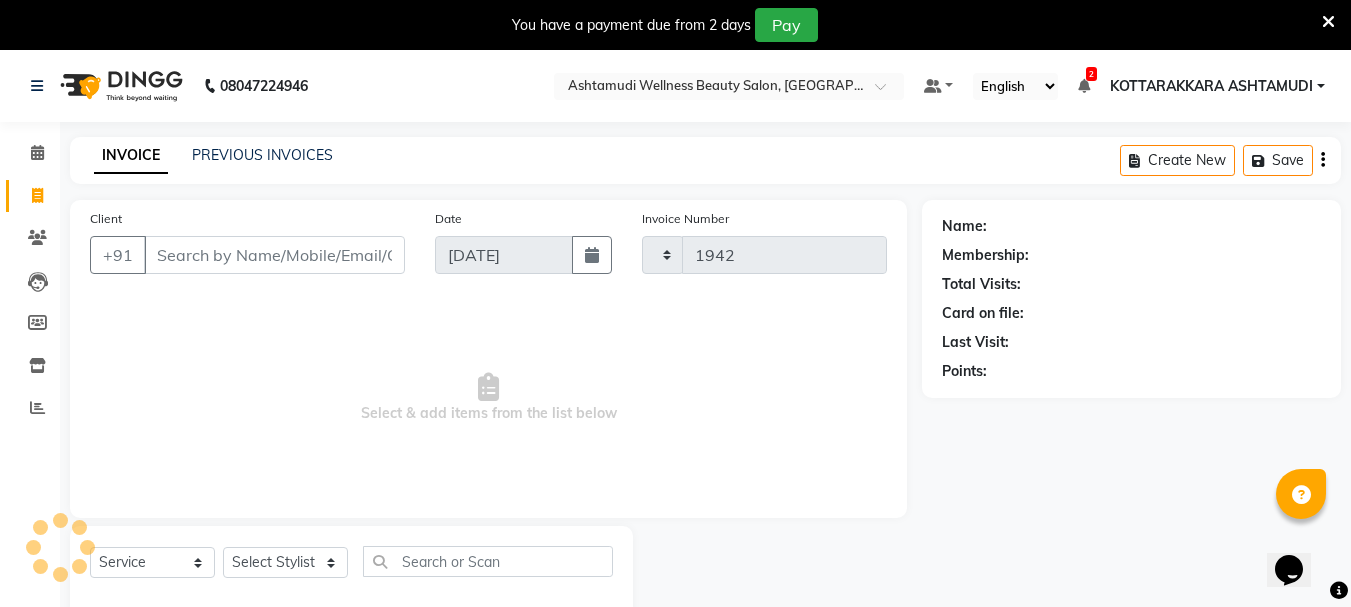 select on "4664" 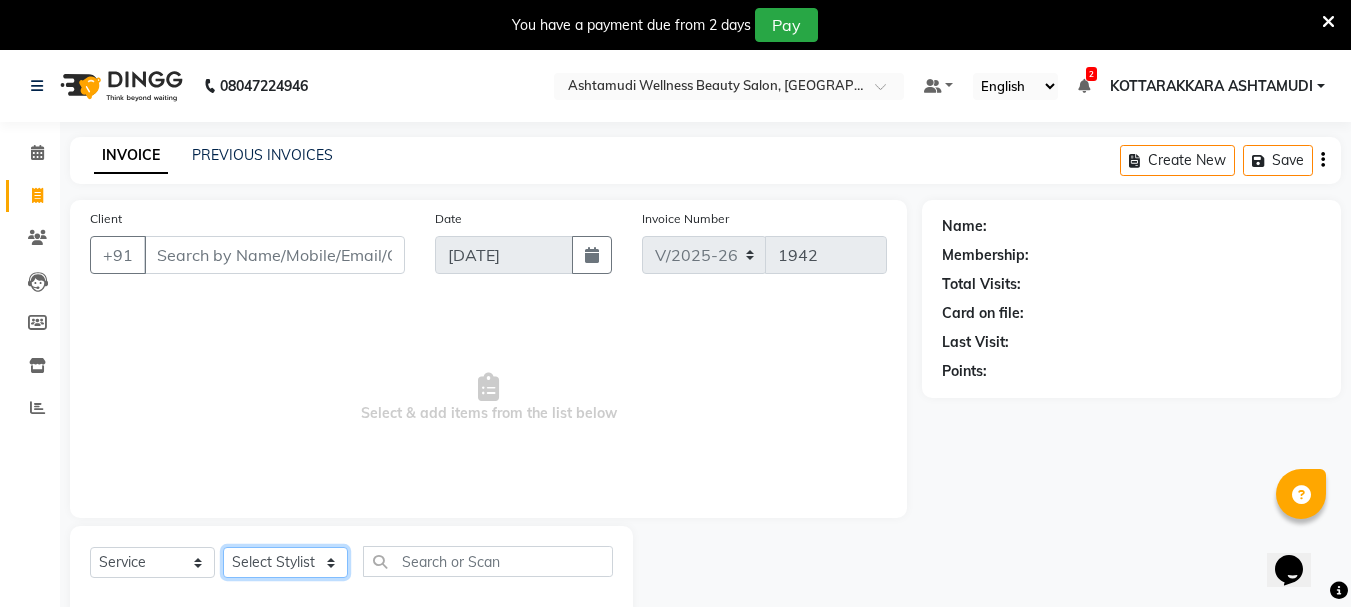 click on "Select Stylist" 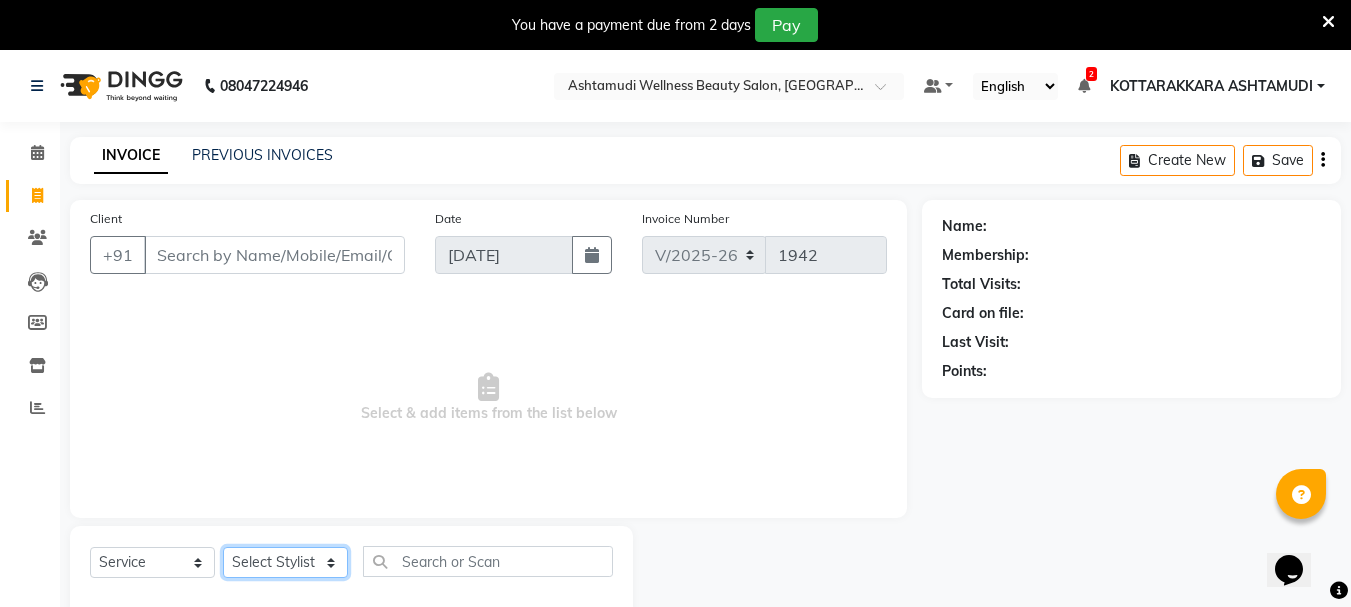 select on "27465" 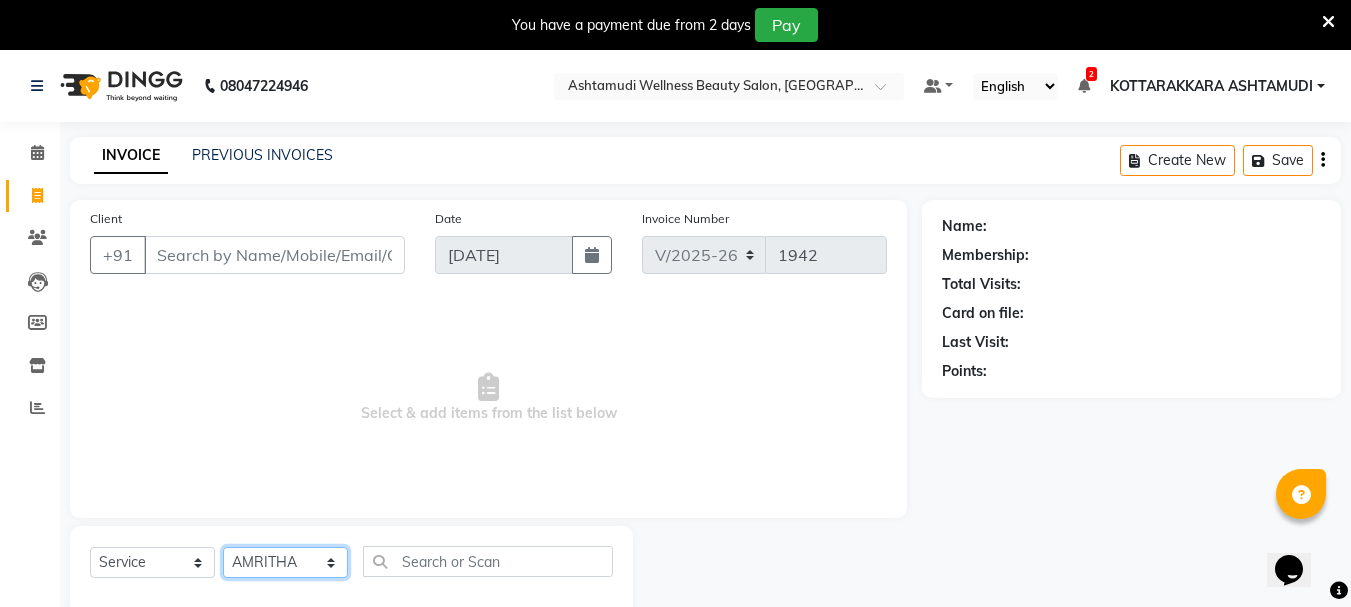 click on "Select Stylist AMRITHA ANJALI ANAND DIVYA L	 Gita Mahali  Jibi P R Karina Darjee  KOTTARAKKARA ASHTAMUDI NISHA SAMUEL 	 Priya Chakraborty SARIGA R	 SHAHIDA SHAMINA MUHAMMED P R" 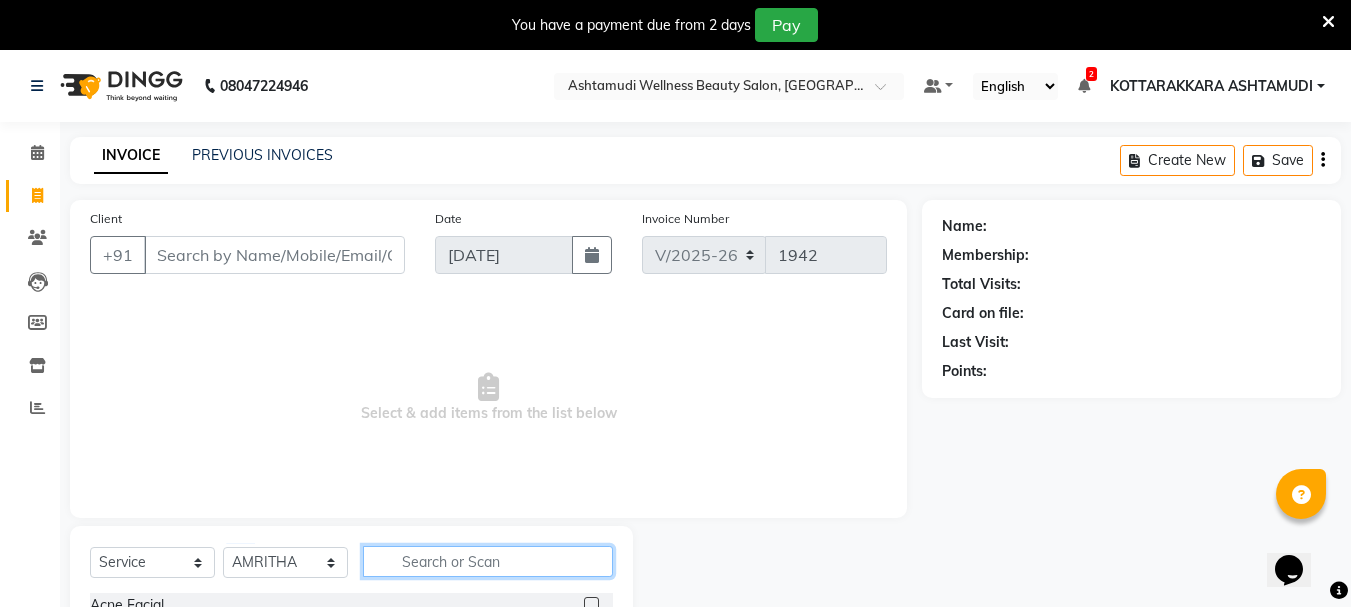 click 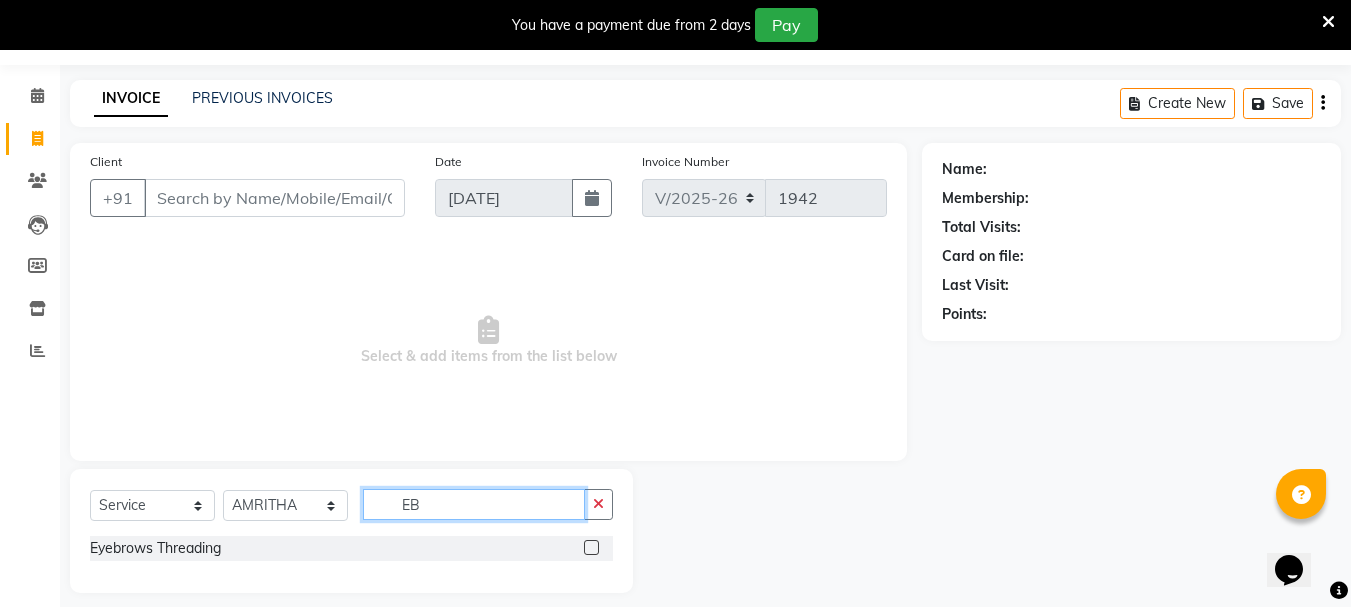 scroll, scrollTop: 73, scrollLeft: 0, axis: vertical 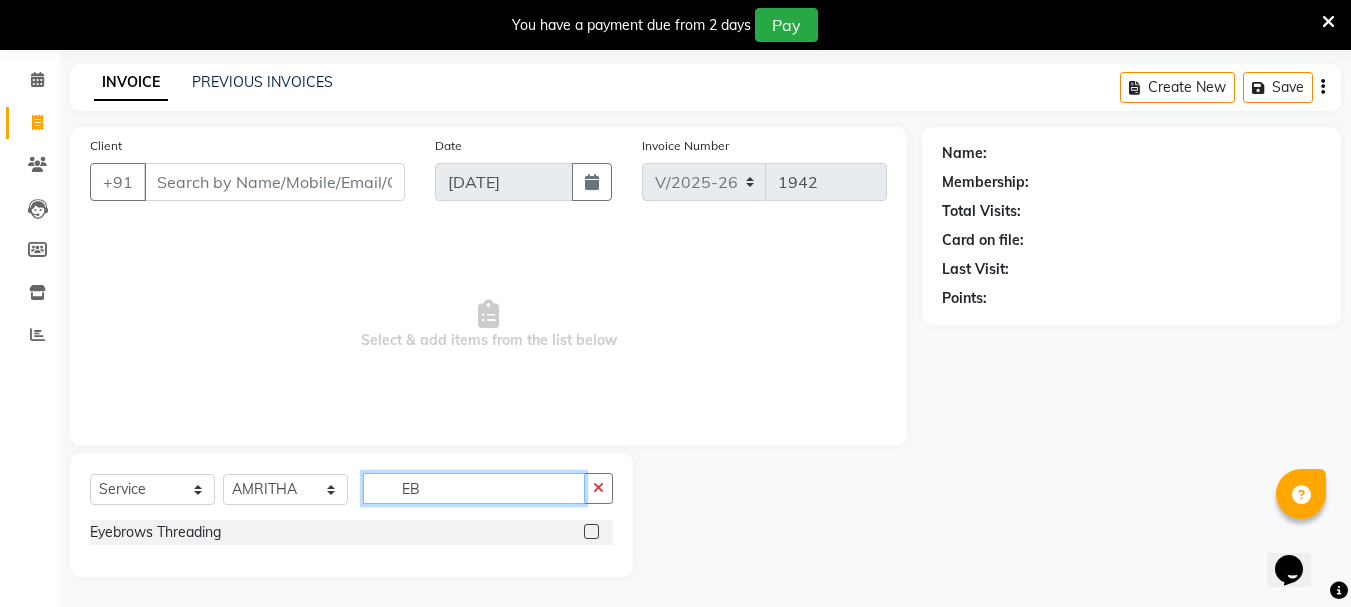 type on "EB" 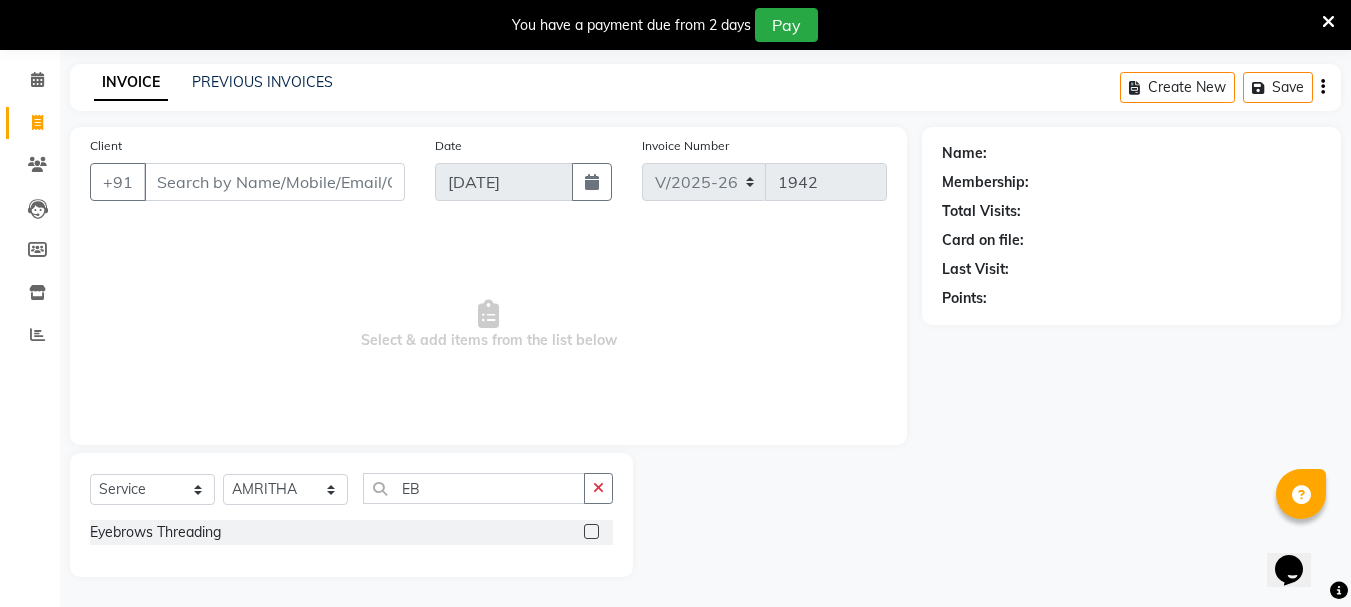click 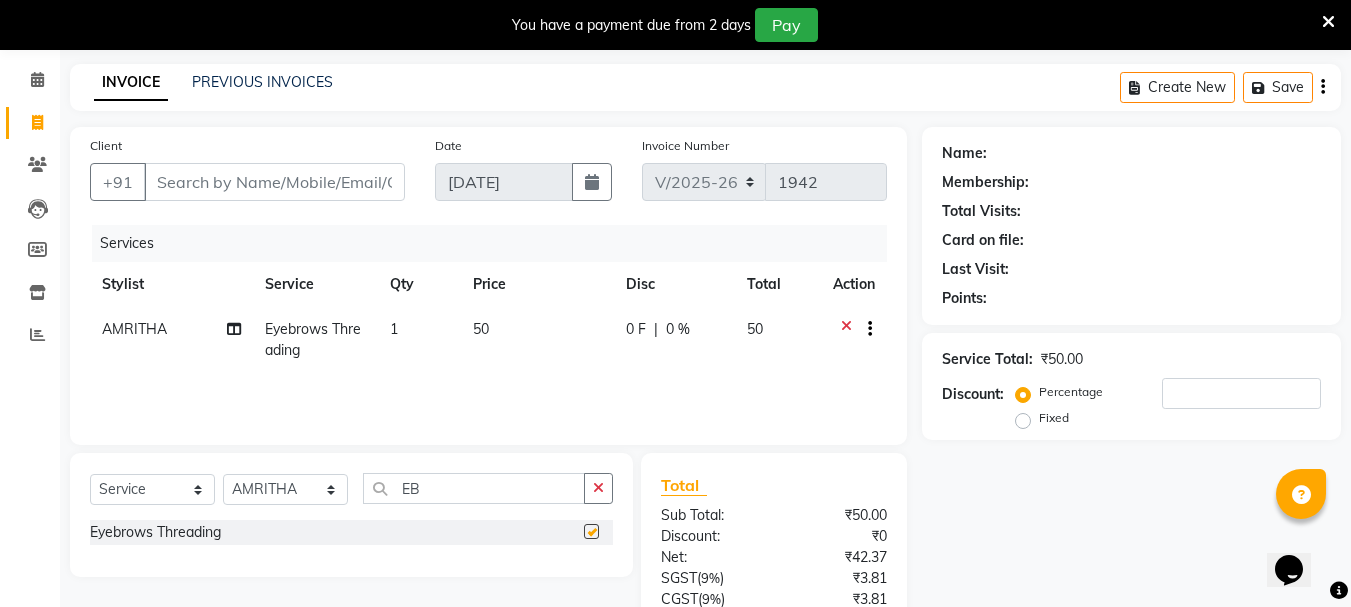 checkbox on "false" 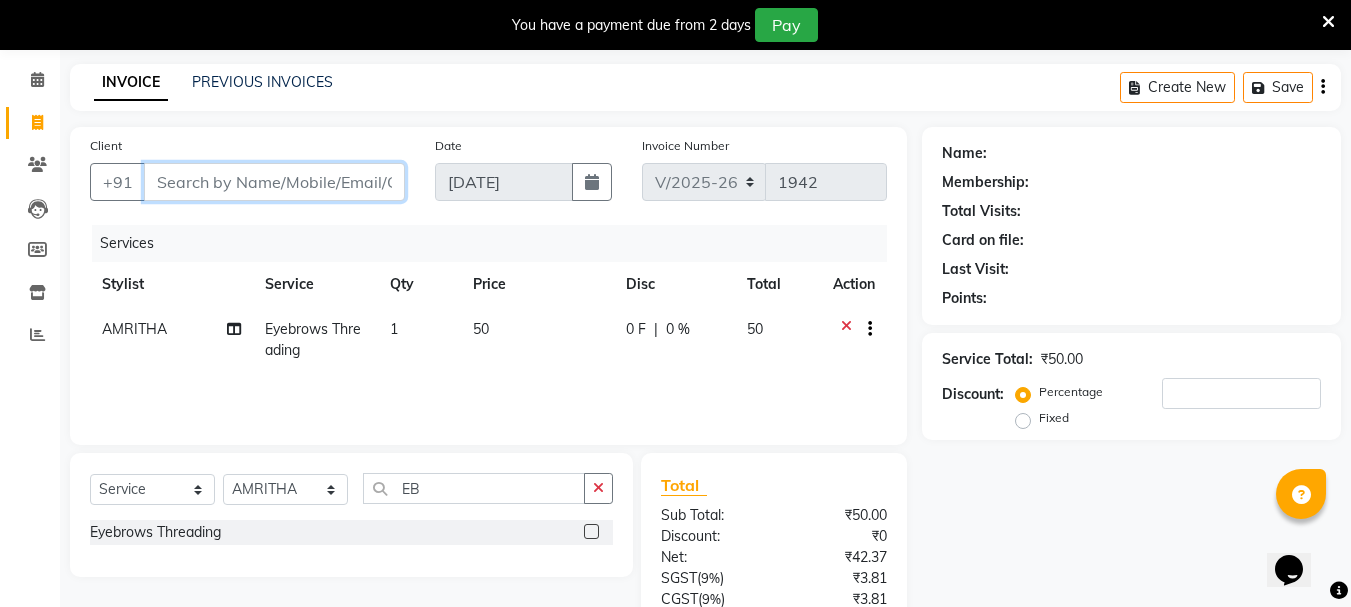 click on "Client" at bounding box center [274, 182] 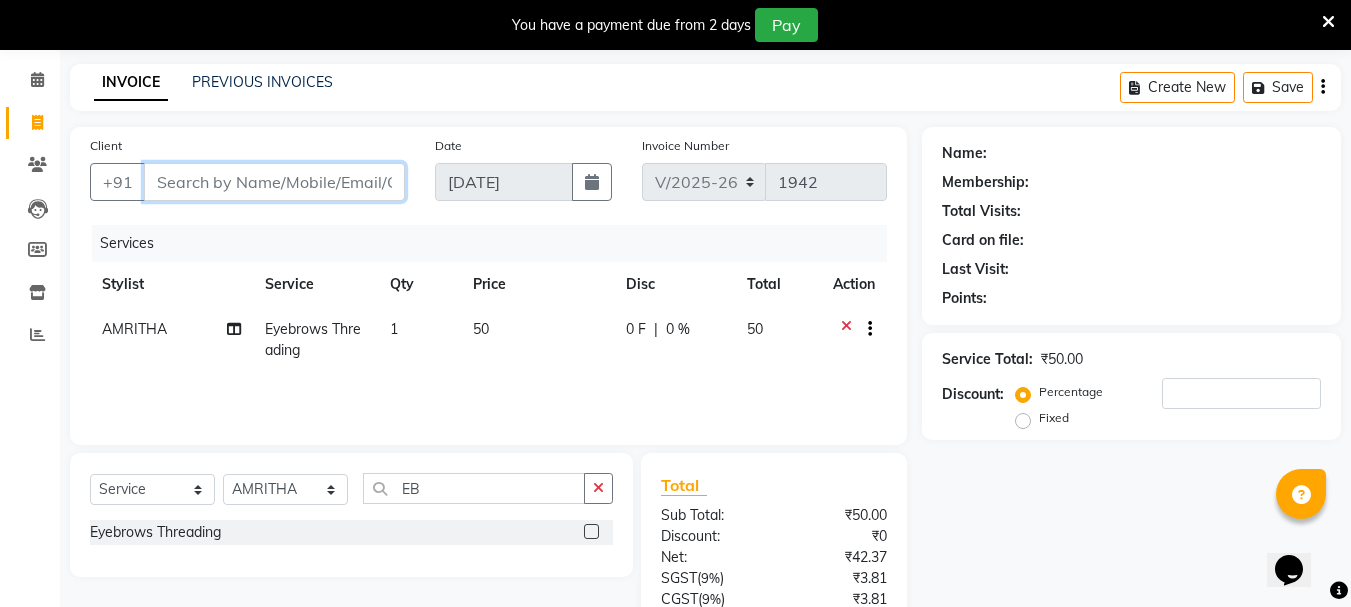 type on "7" 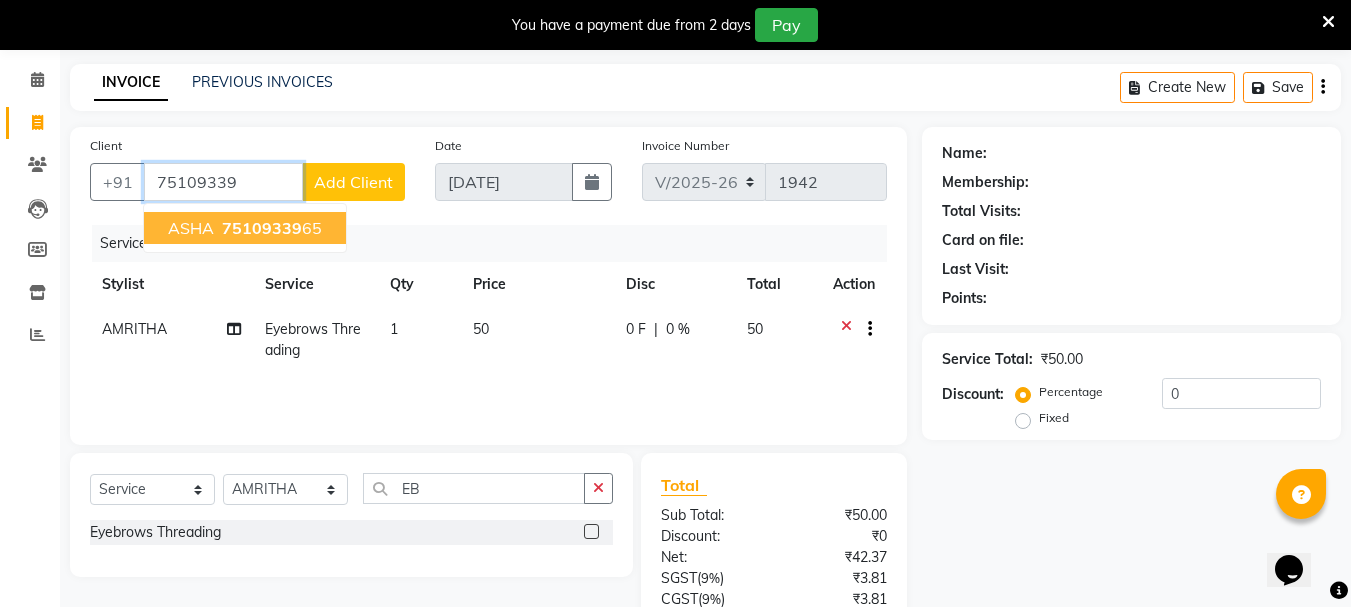 click on "75109339" at bounding box center [262, 228] 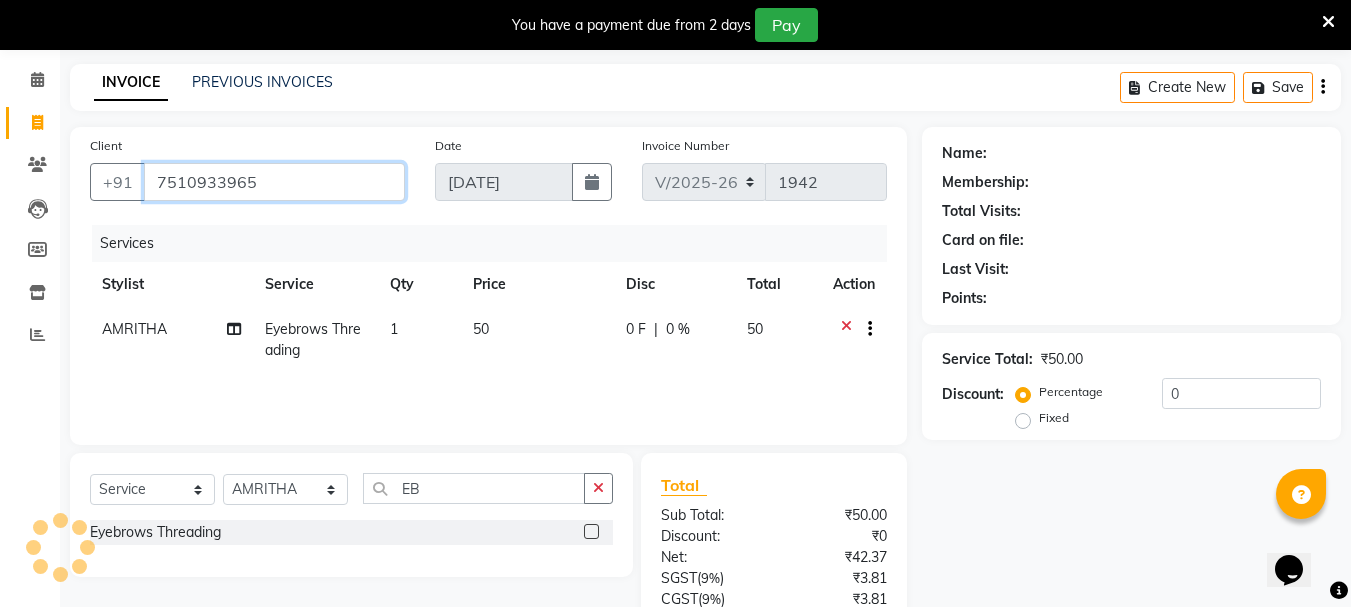 type on "7510933965" 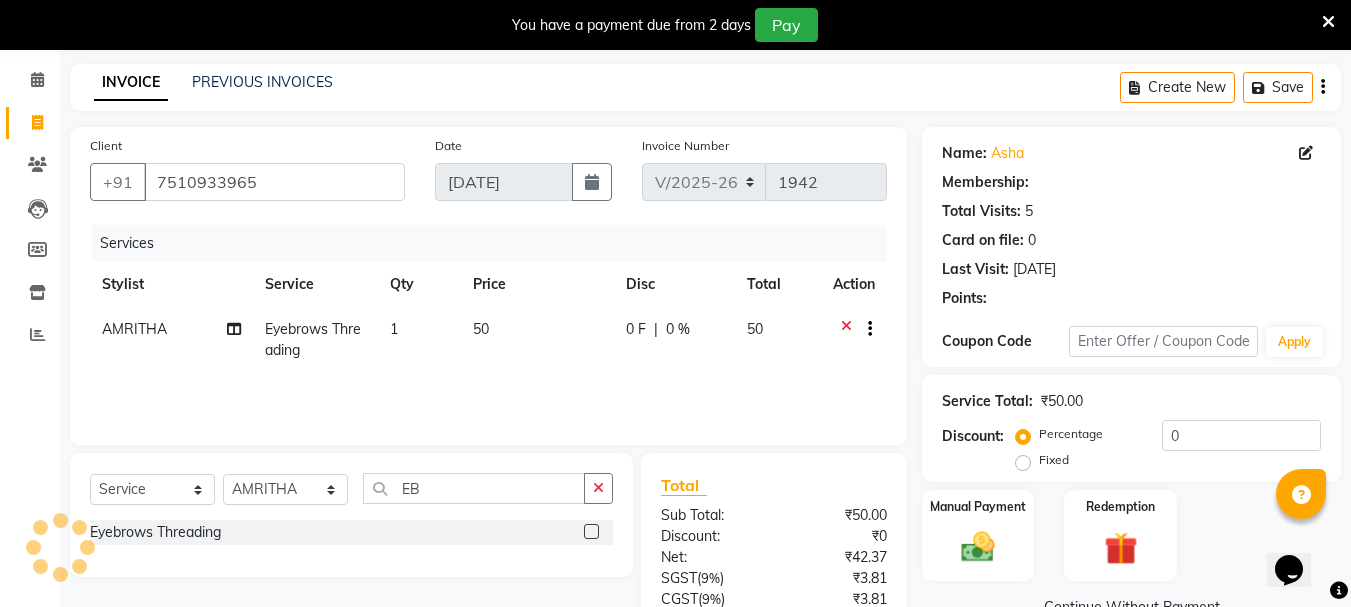 select on "1: Object" 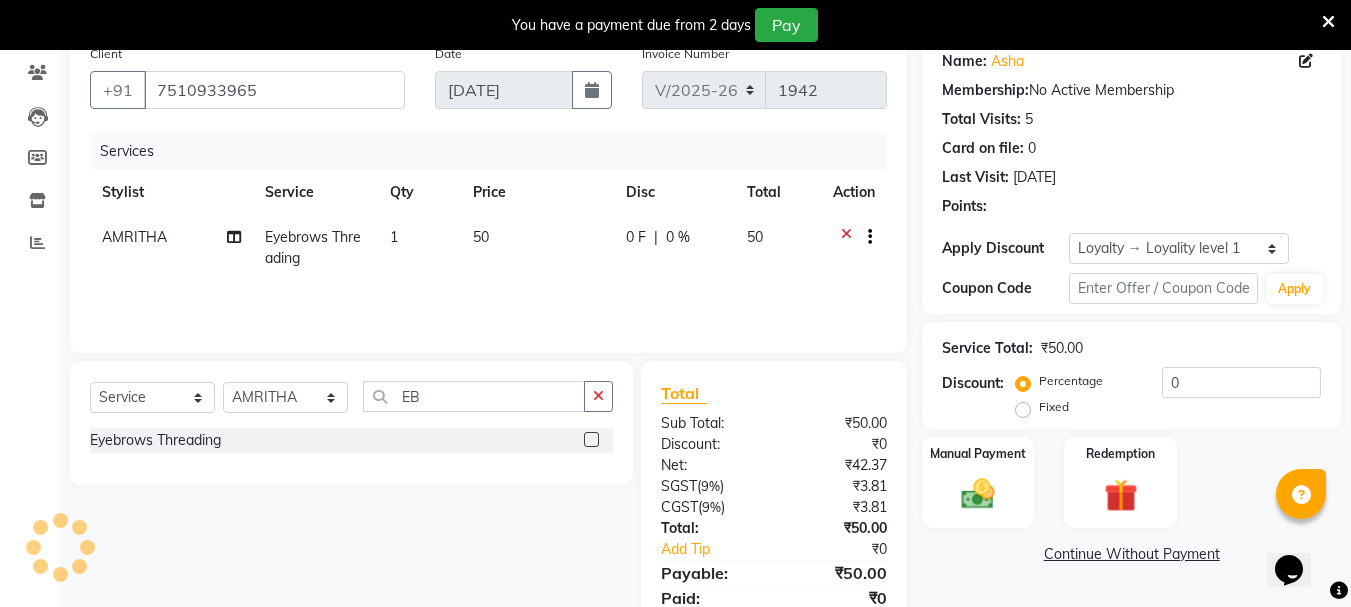scroll, scrollTop: 243, scrollLeft: 0, axis: vertical 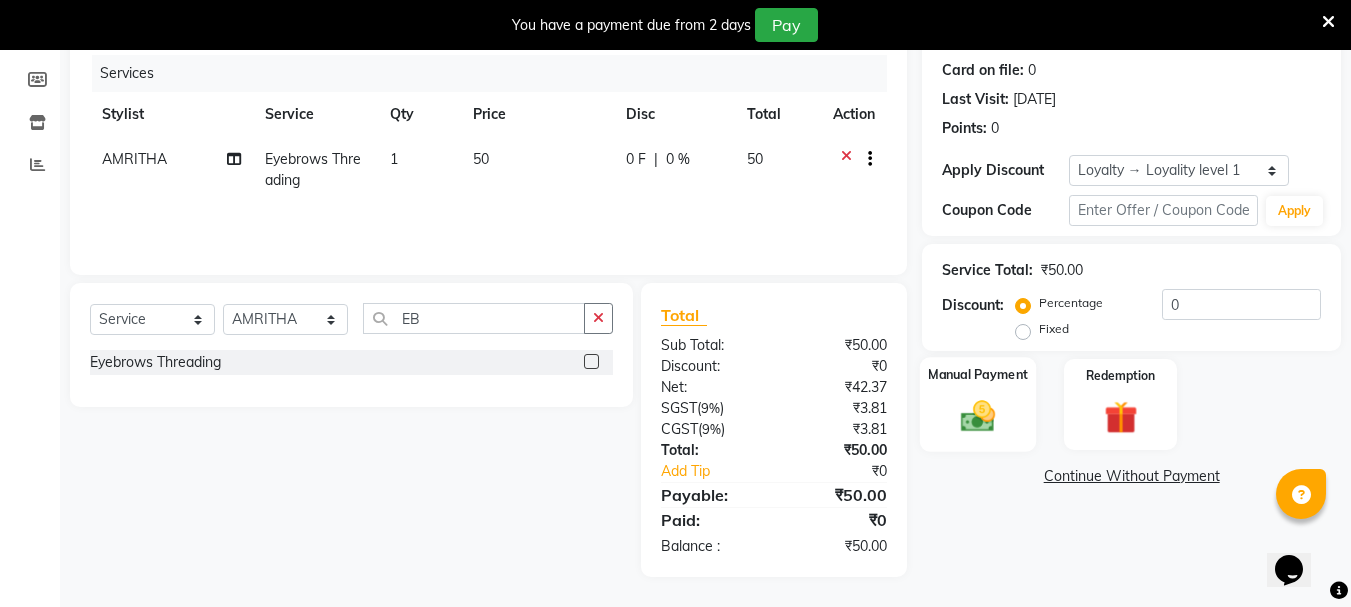 drag, startPoint x: 1007, startPoint y: 409, endPoint x: 1006, endPoint y: 420, distance: 11.045361 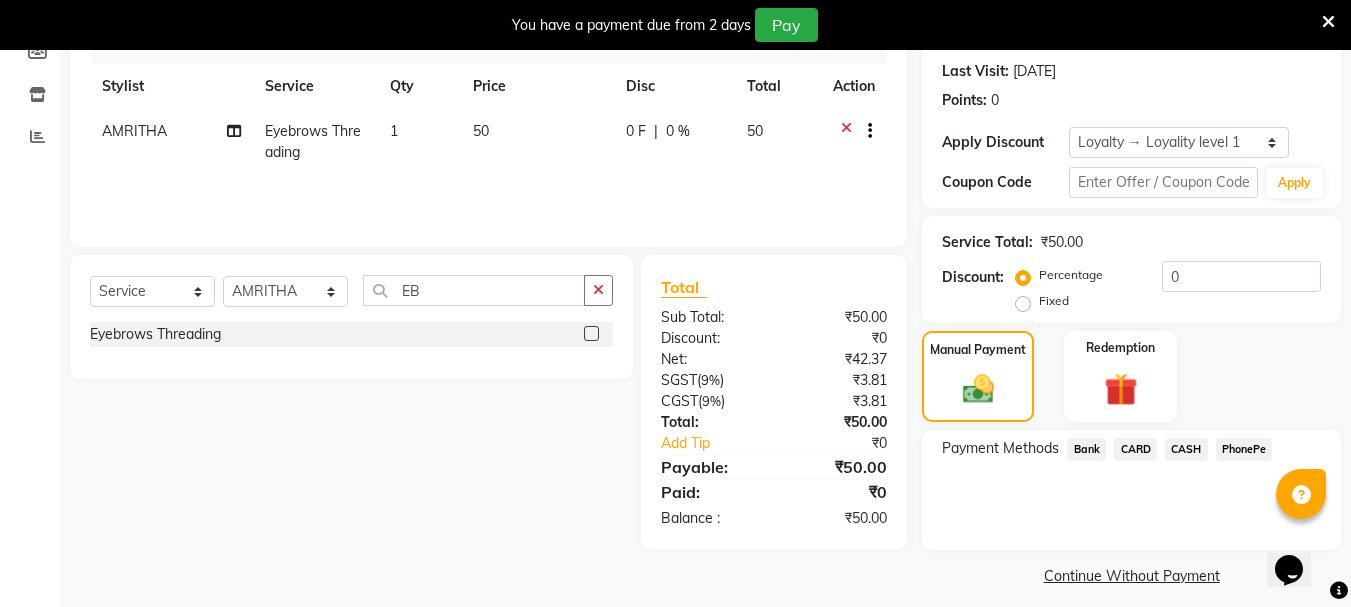 scroll, scrollTop: 285, scrollLeft: 0, axis: vertical 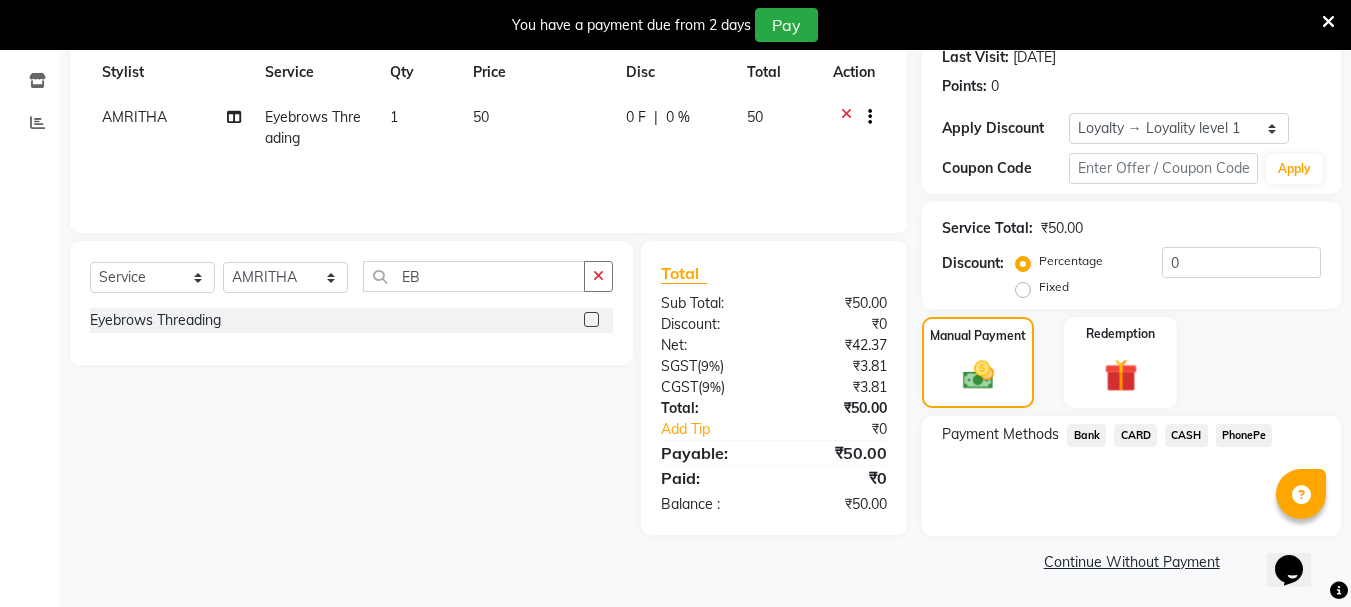 click on "PhonePe" 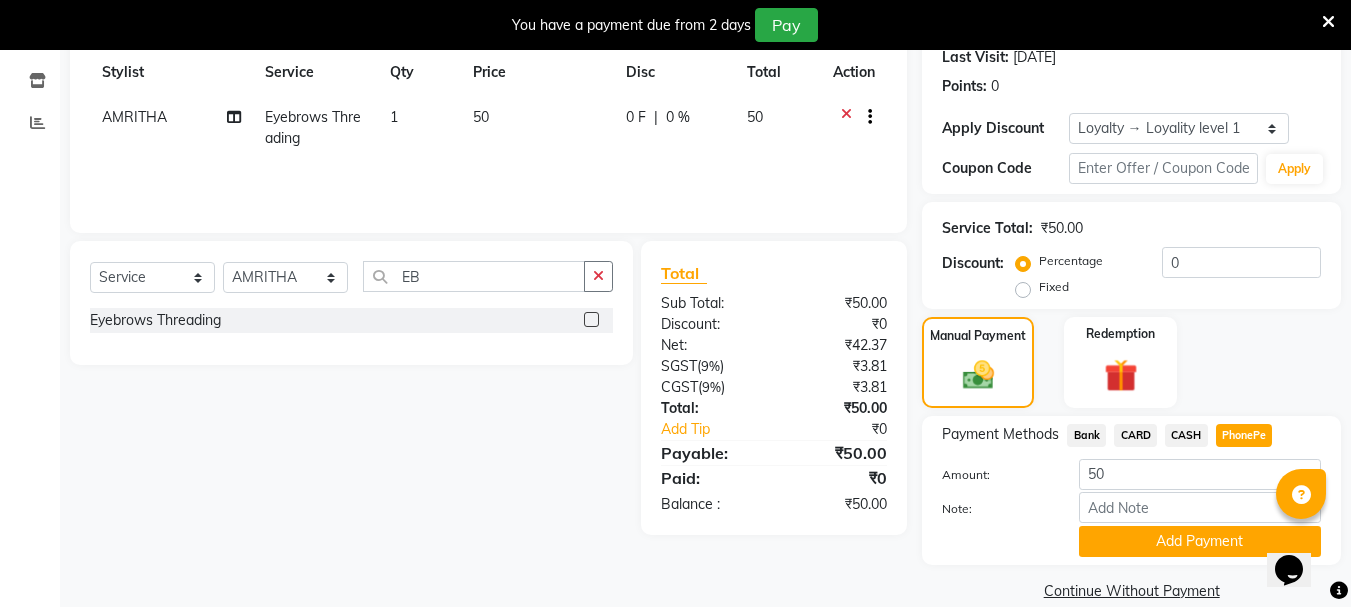click on "Add Payment" 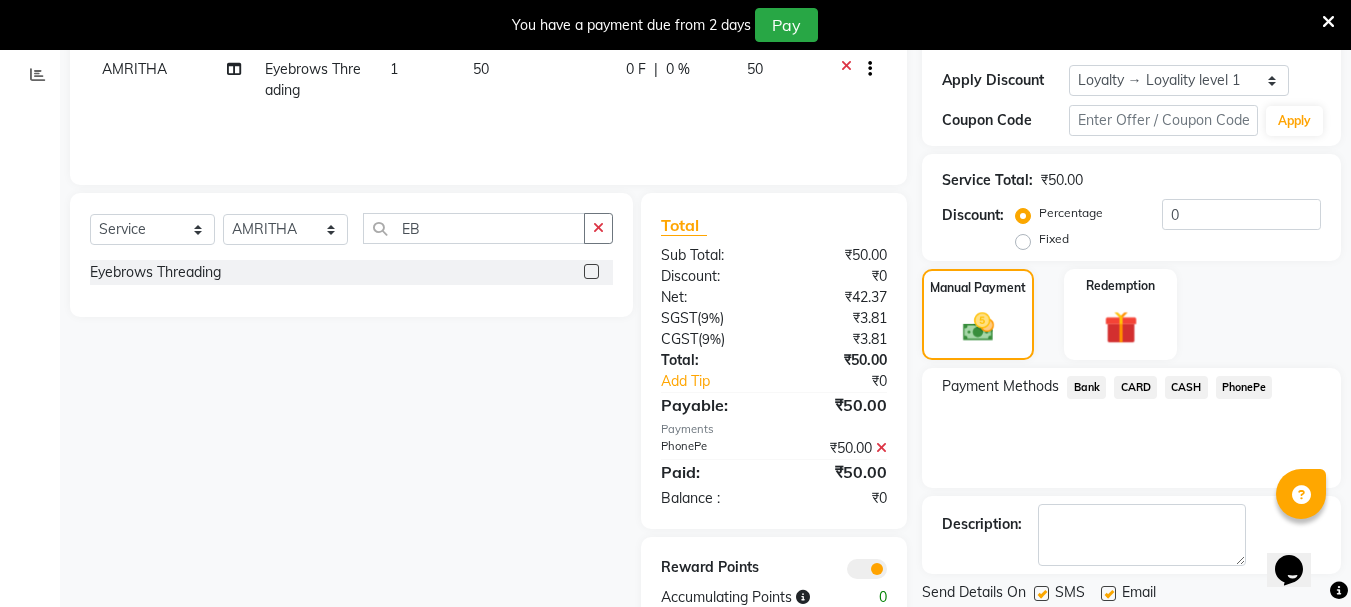 scroll, scrollTop: 398, scrollLeft: 0, axis: vertical 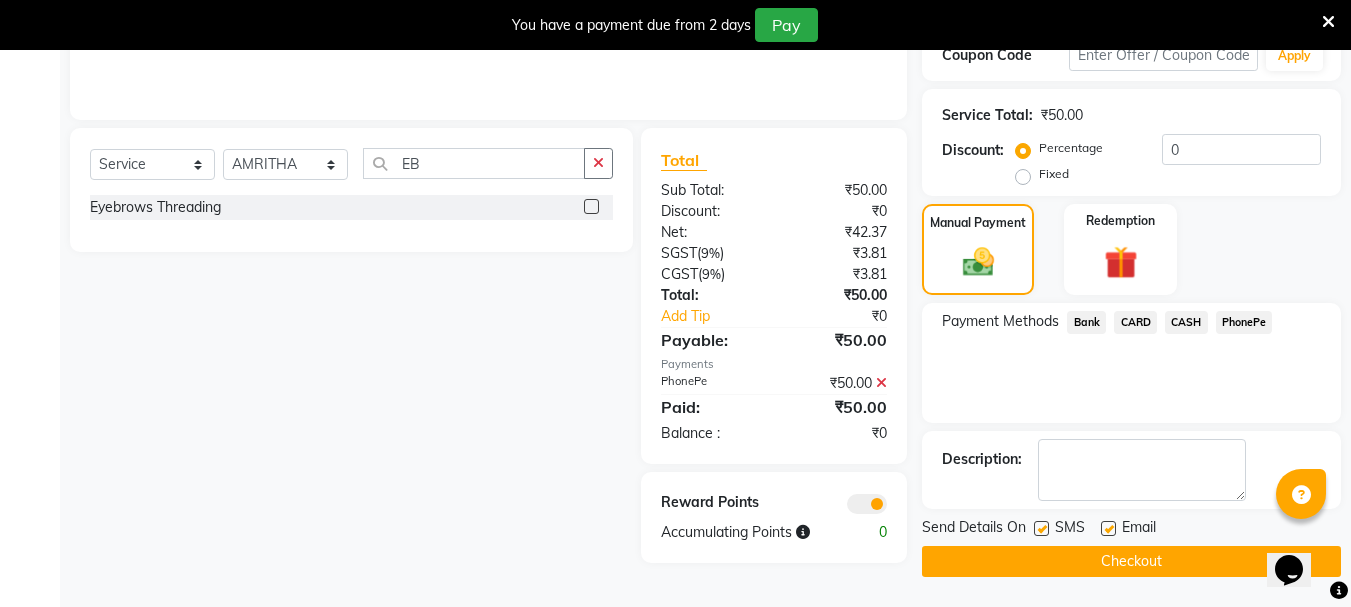 click on "Checkout" 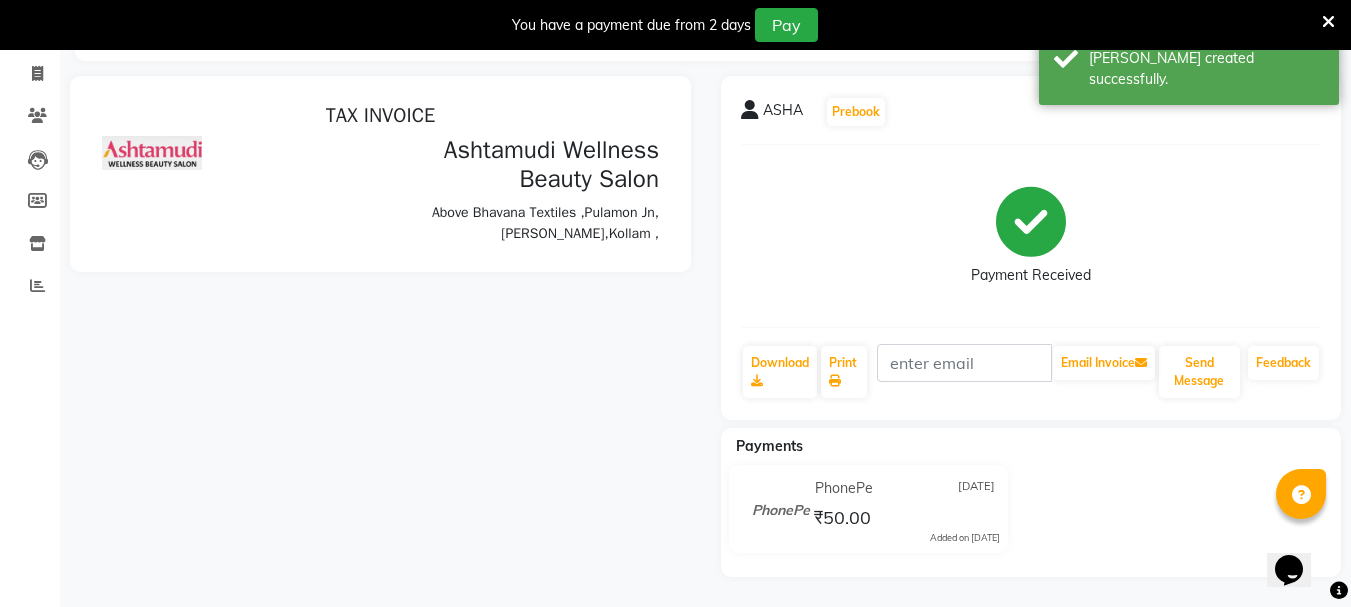 scroll, scrollTop: 0, scrollLeft: 0, axis: both 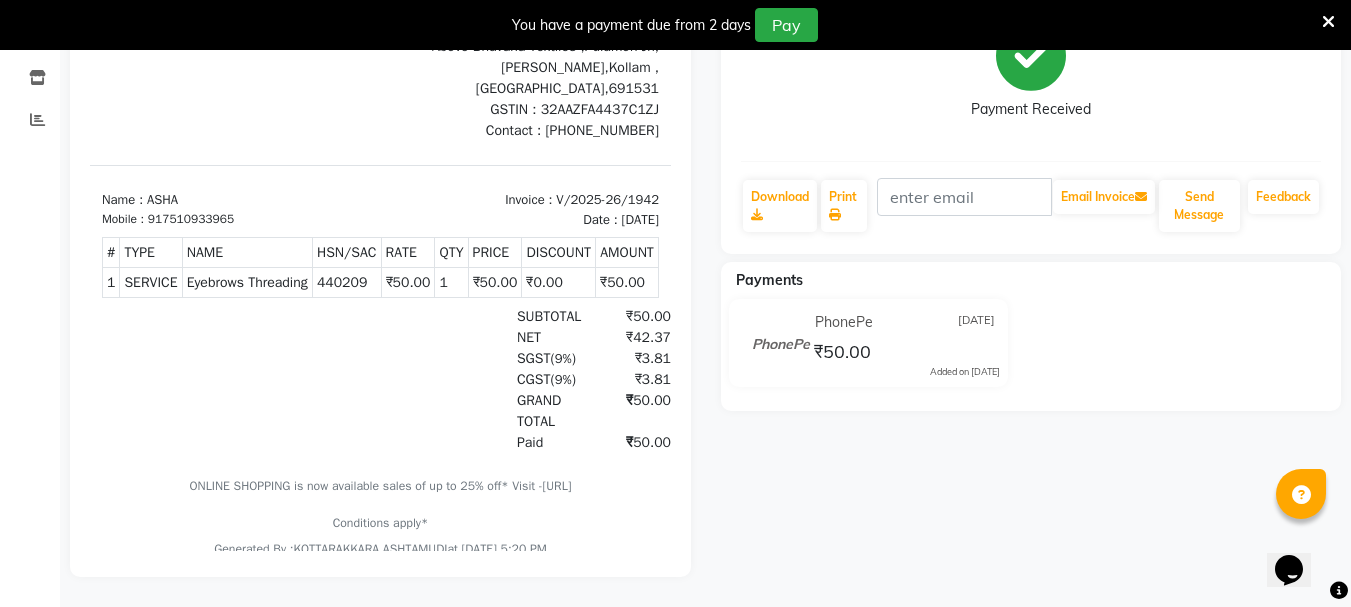 click at bounding box center (1328, 22) 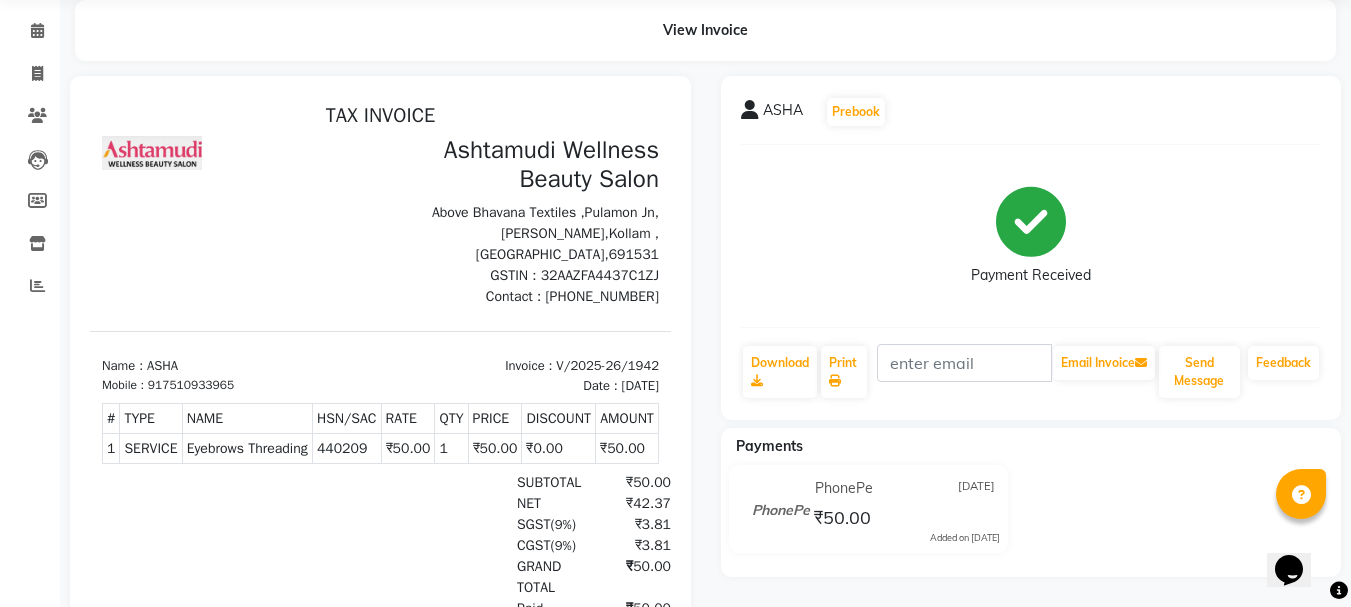scroll, scrollTop: 0, scrollLeft: 0, axis: both 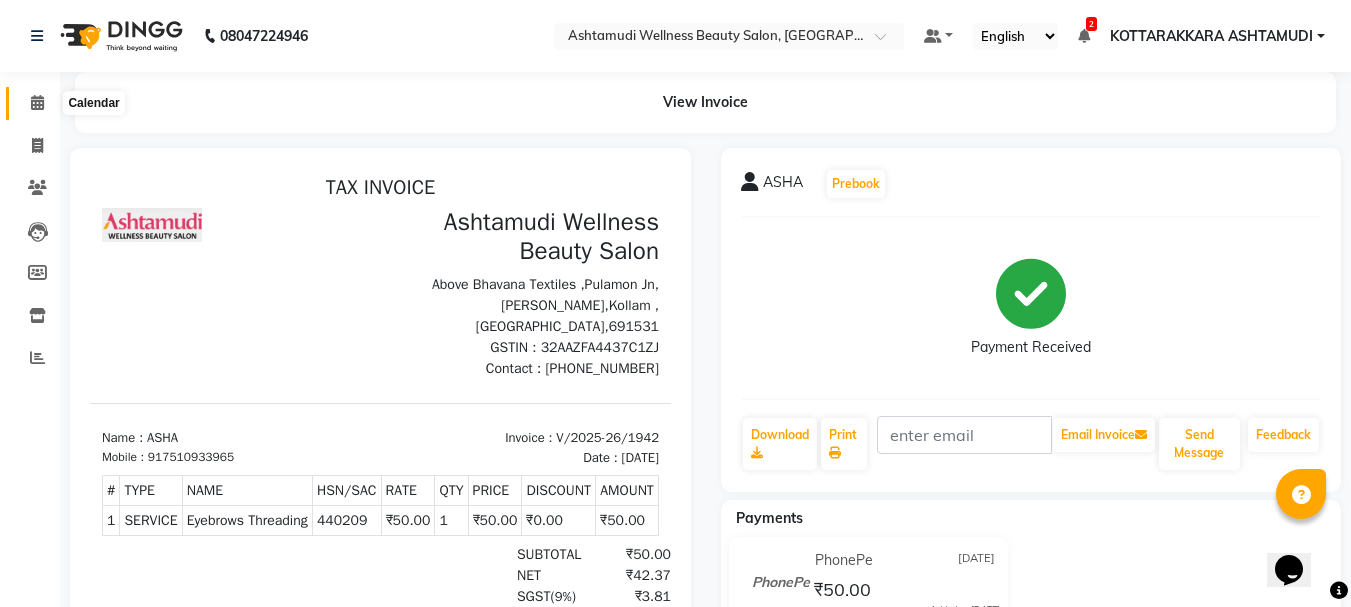 click 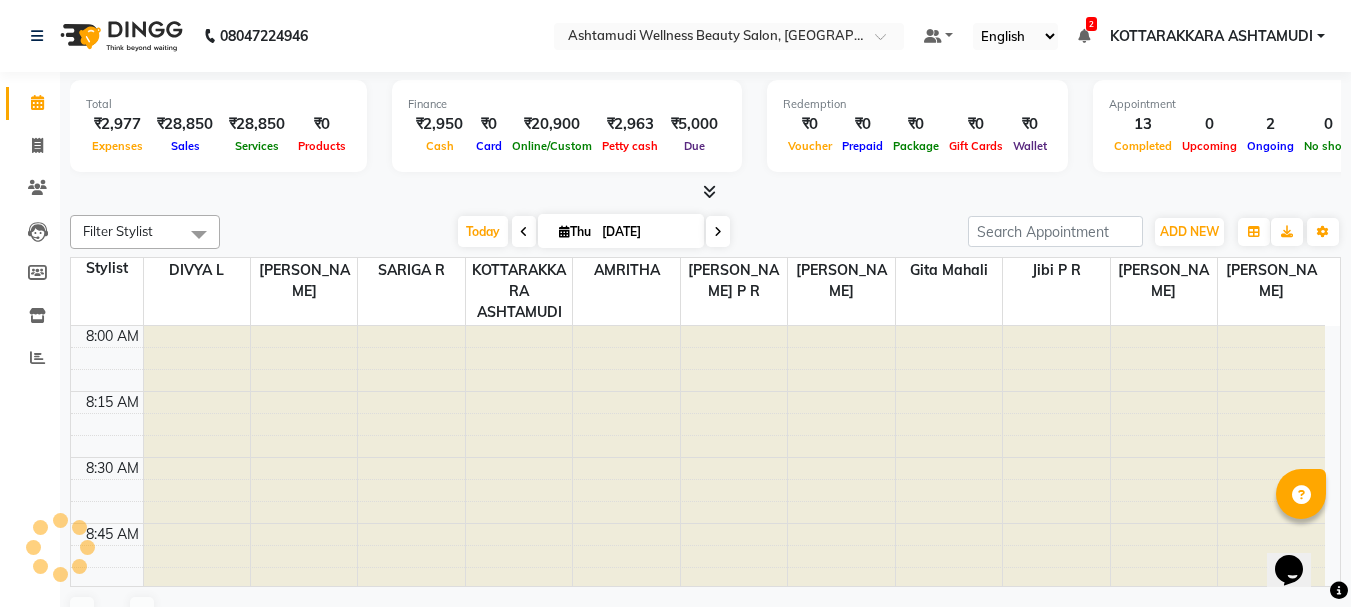 scroll, scrollTop: 0, scrollLeft: 0, axis: both 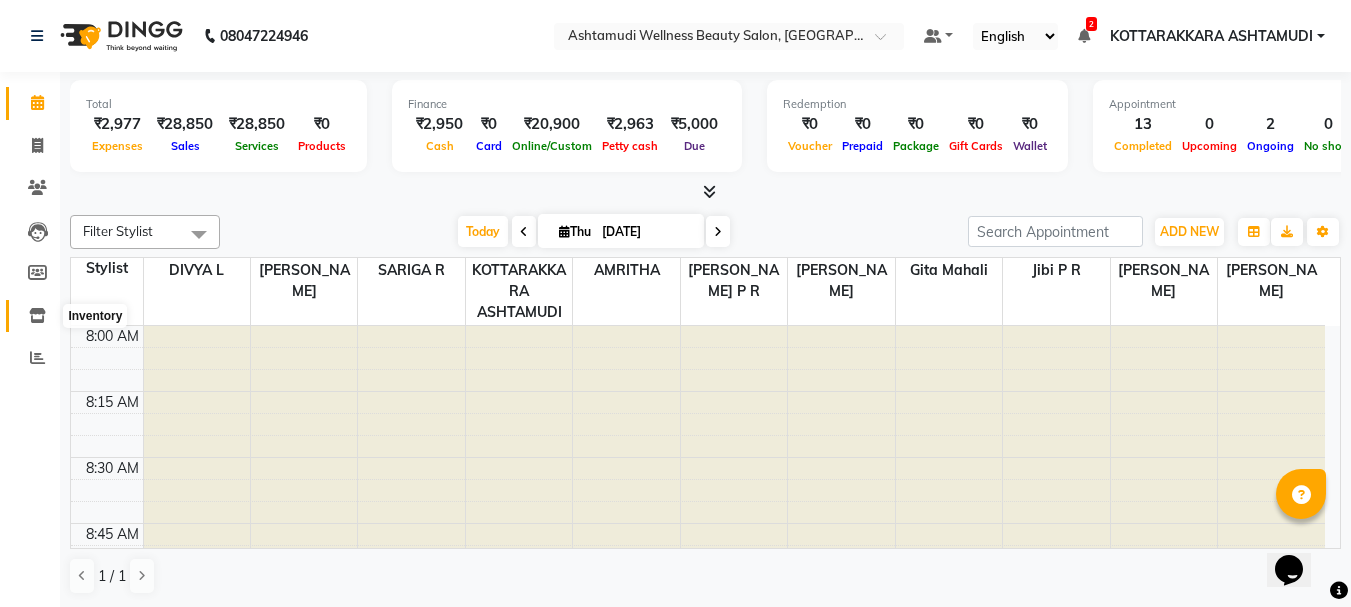 click 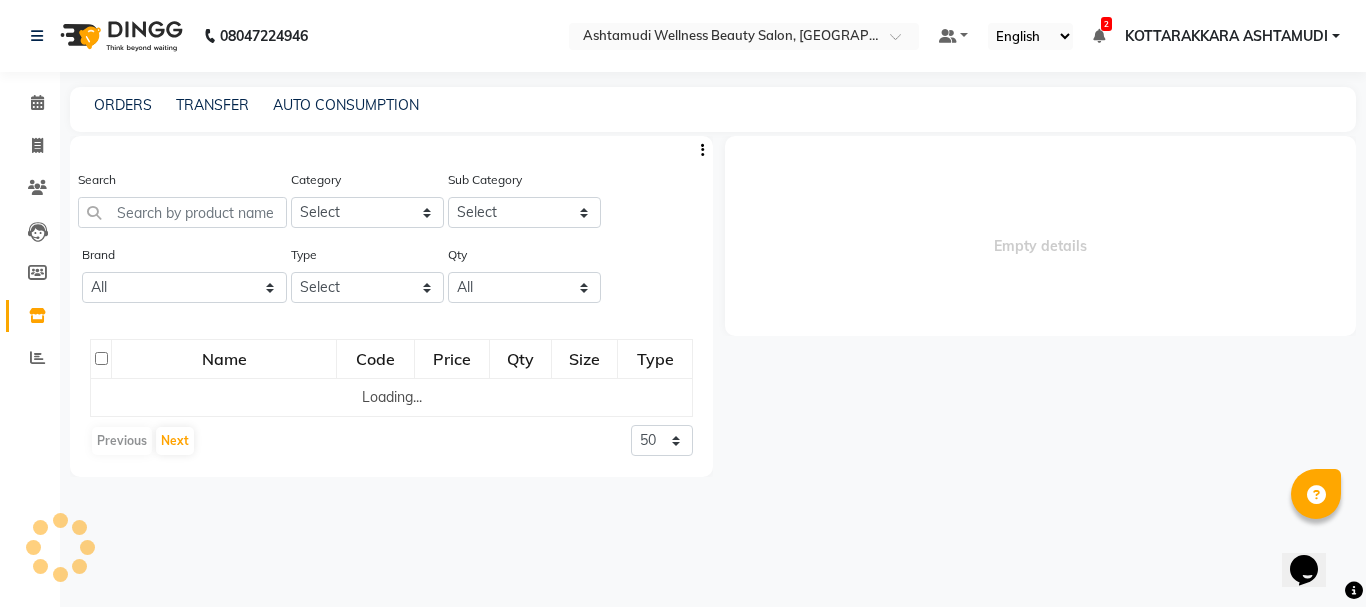 select 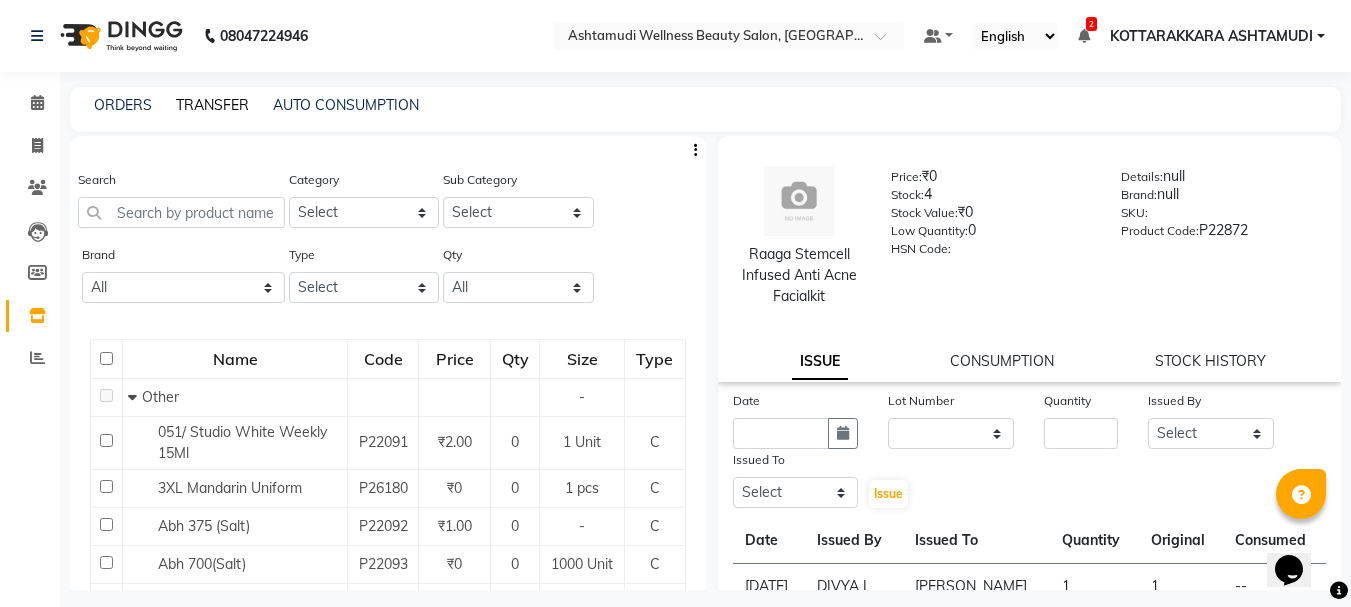 click on "TRANSFER" 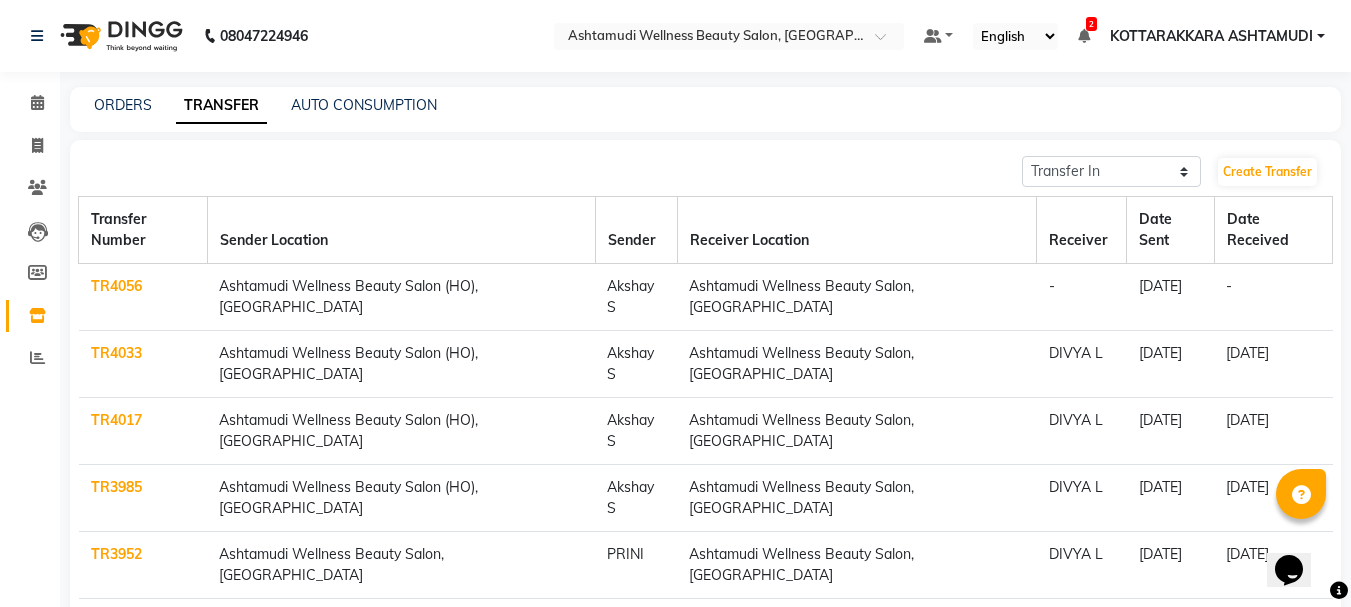 click on "TR4056" 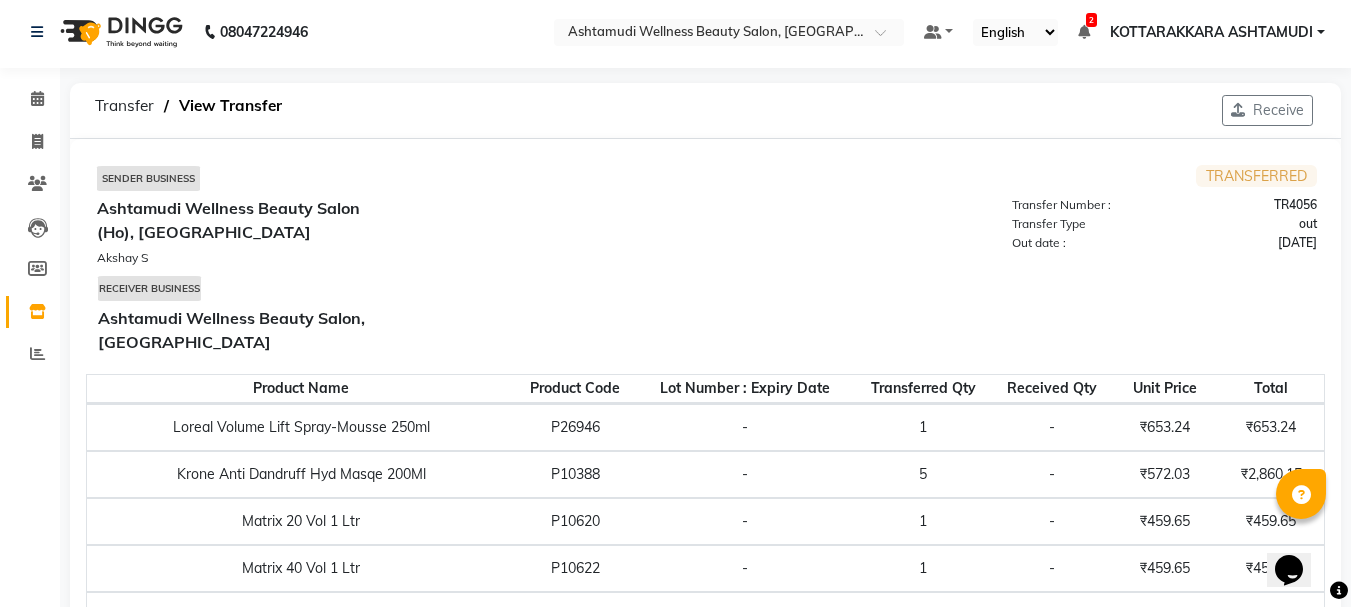 scroll, scrollTop: 0, scrollLeft: 0, axis: both 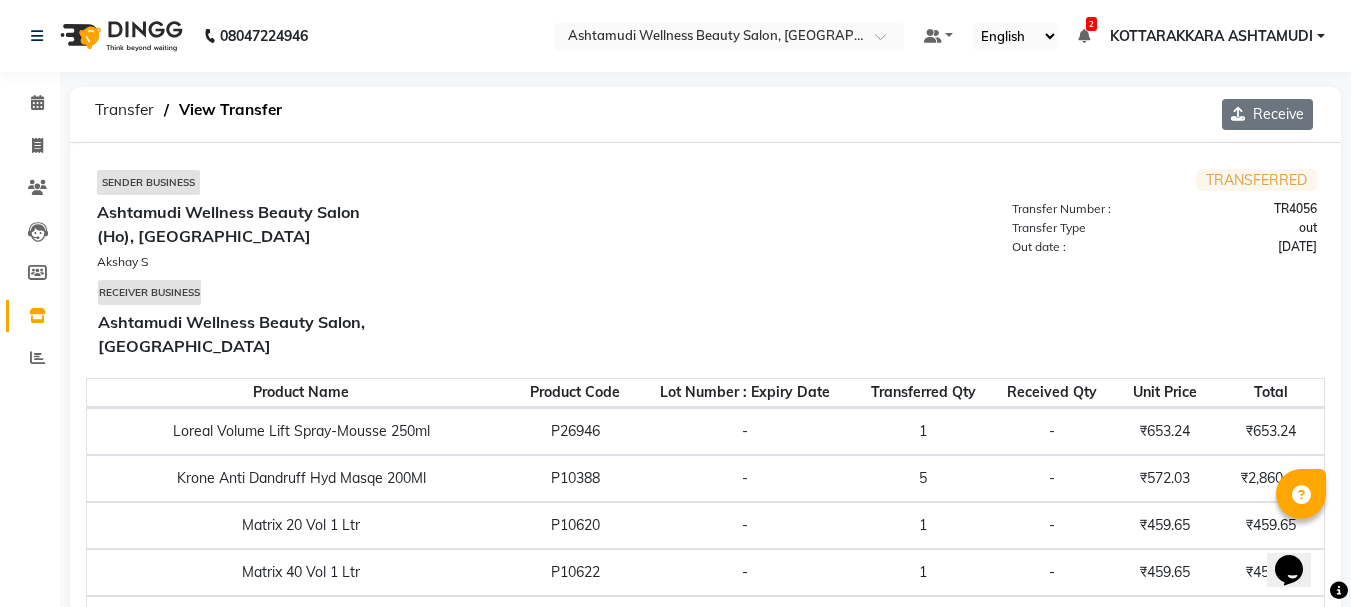 click on "Receive" 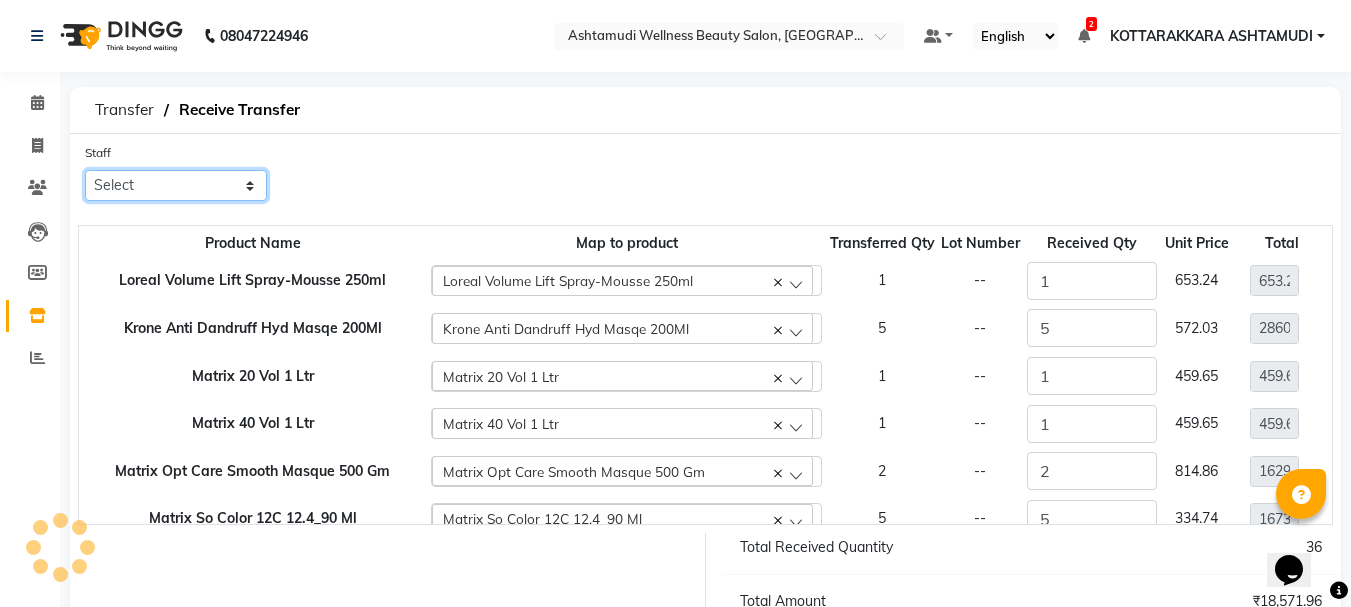 click on "Select AMRITHA ANJALI ANAND DIVYA L	 Gita Mahali  Jibi P R Karina Darjee  KOTTARAKKARA ASHTAMUDI NISHA SAMUEL 	 Priya Chakraborty SARIGA R	 SHAHIDA SHAMINA MUHAMMED P R" at bounding box center [176, 185] 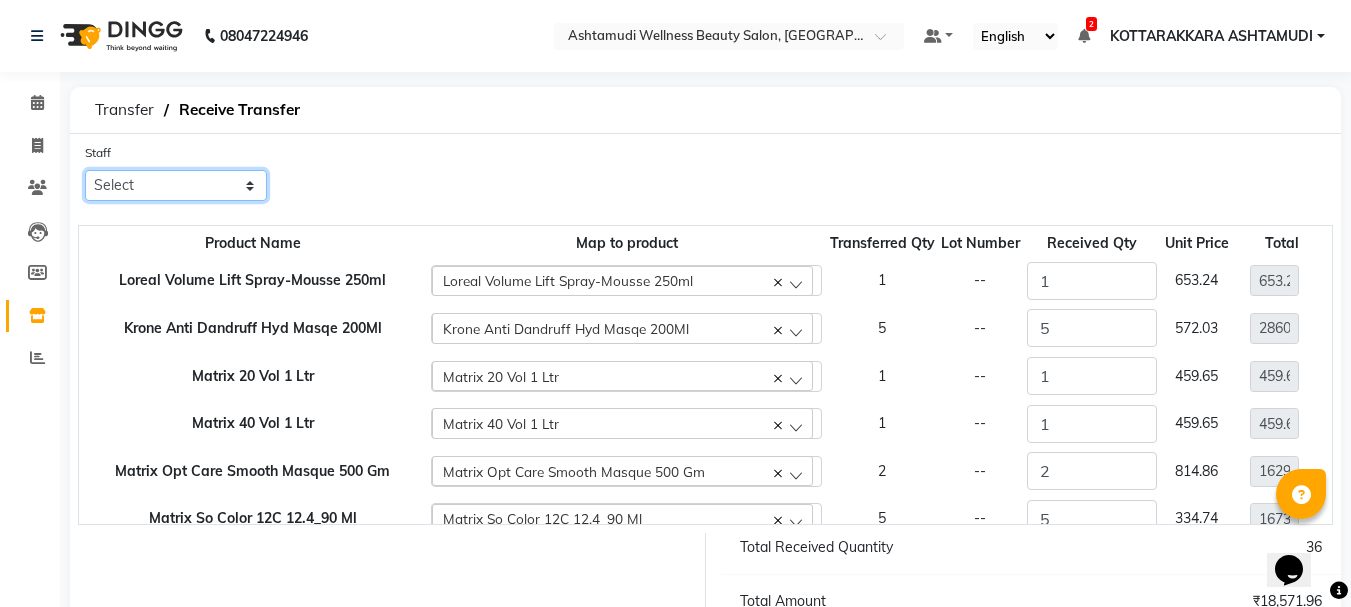 select on "27423" 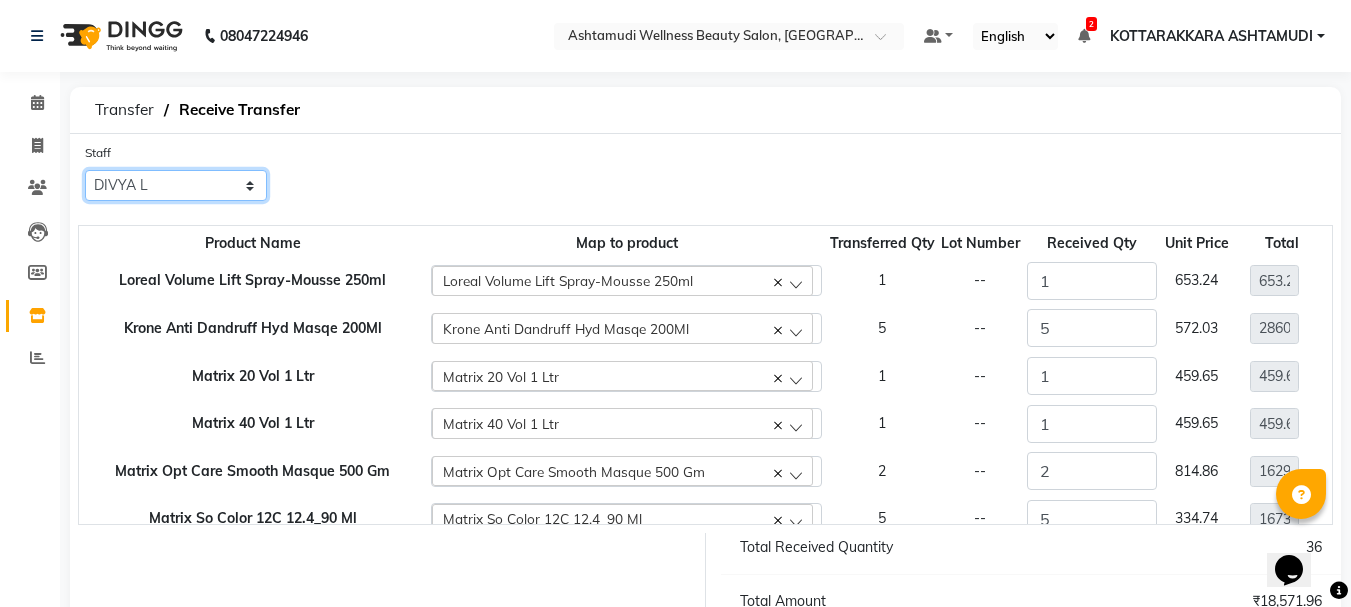 click on "Select AMRITHA ANJALI ANAND DIVYA L	 Gita Mahali  Jibi P R Karina Darjee  KOTTARAKKARA ASHTAMUDI NISHA SAMUEL 	 Priya Chakraborty SARIGA R	 SHAHIDA SHAMINA MUHAMMED P R" at bounding box center (176, 185) 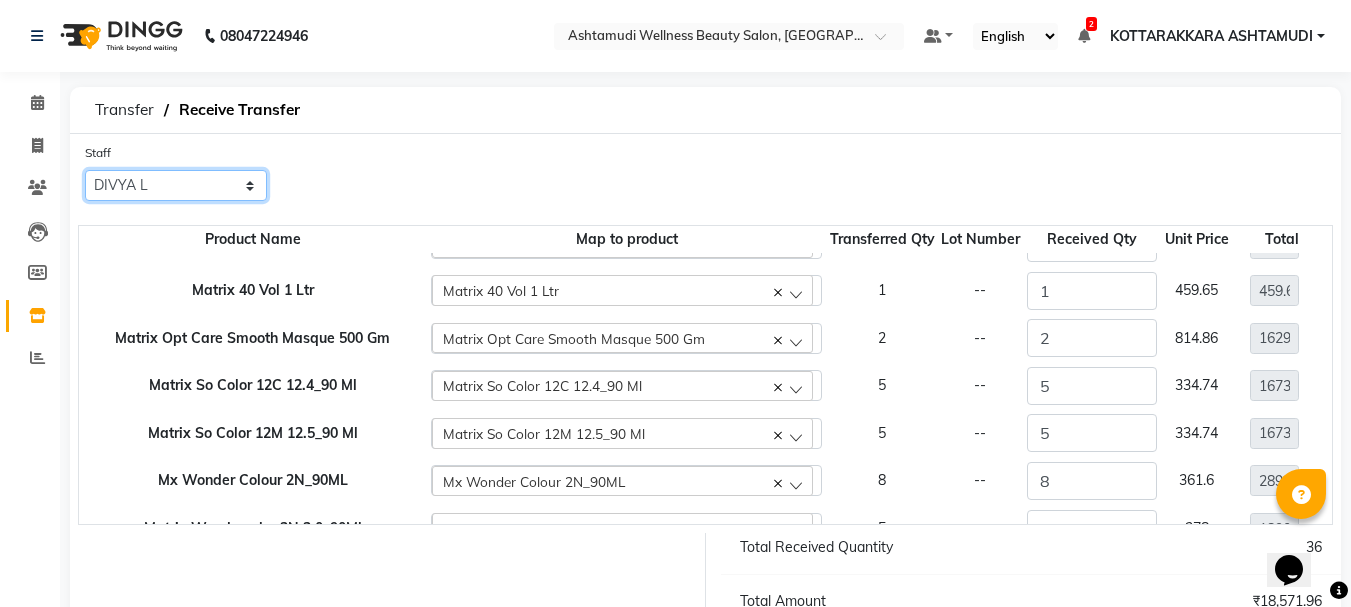 scroll, scrollTop: 257, scrollLeft: 0, axis: vertical 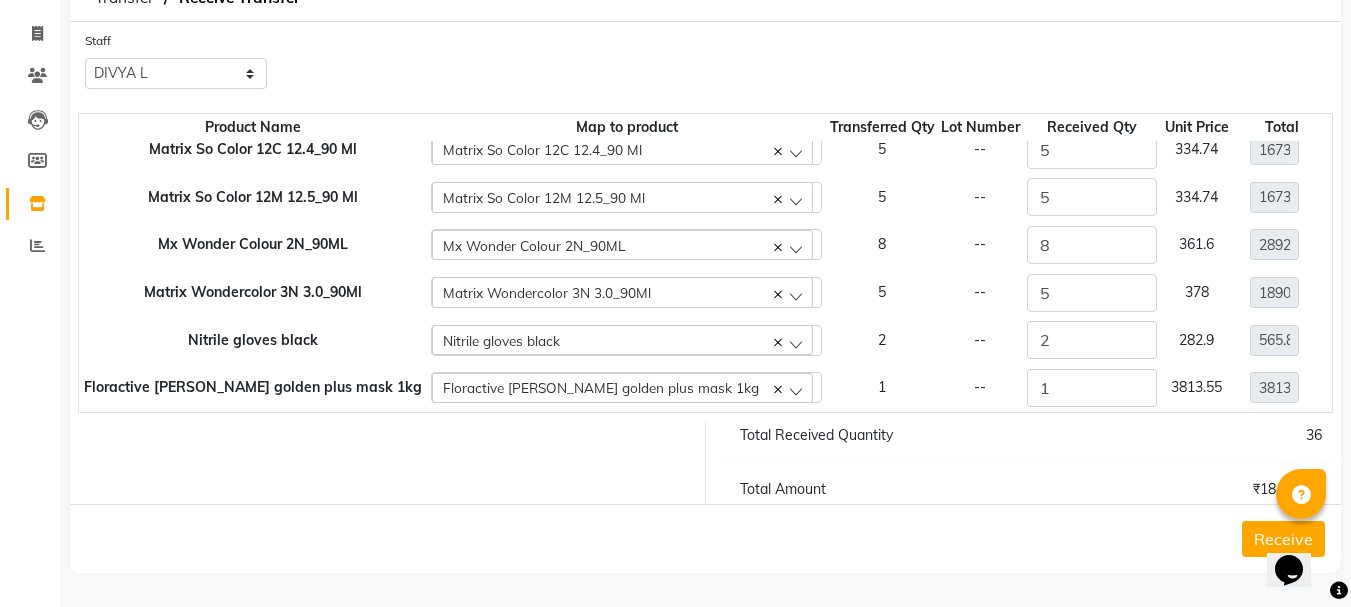 click on "Receive" 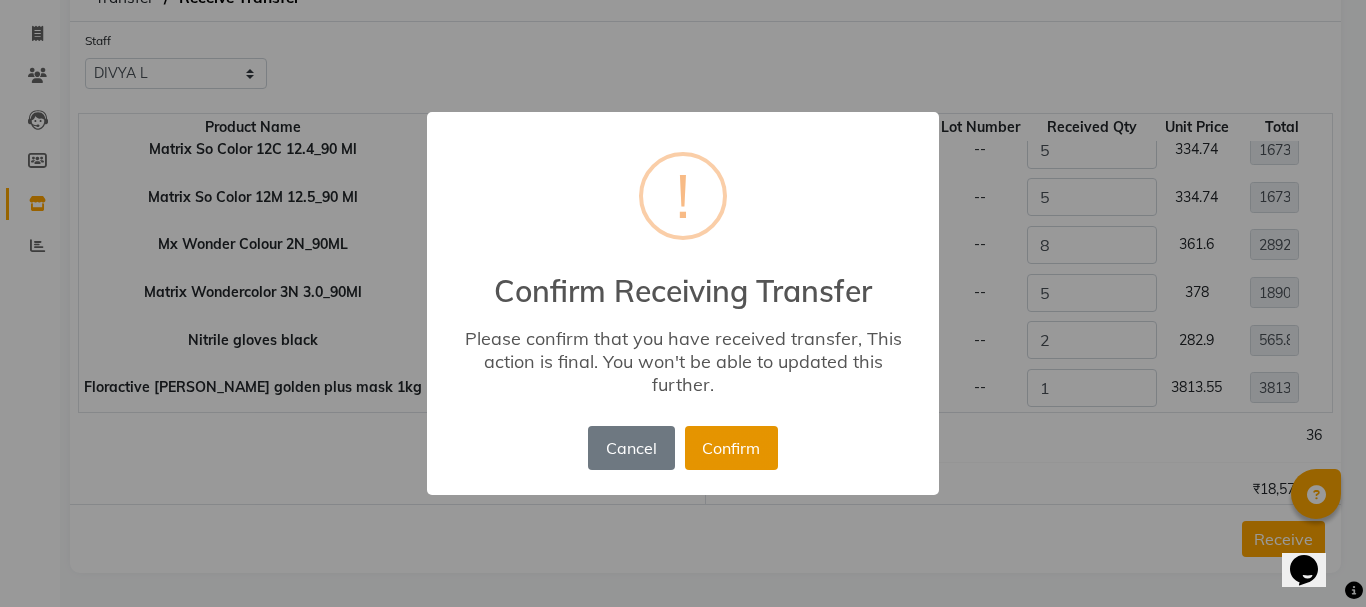 click on "Confirm" at bounding box center (731, 448) 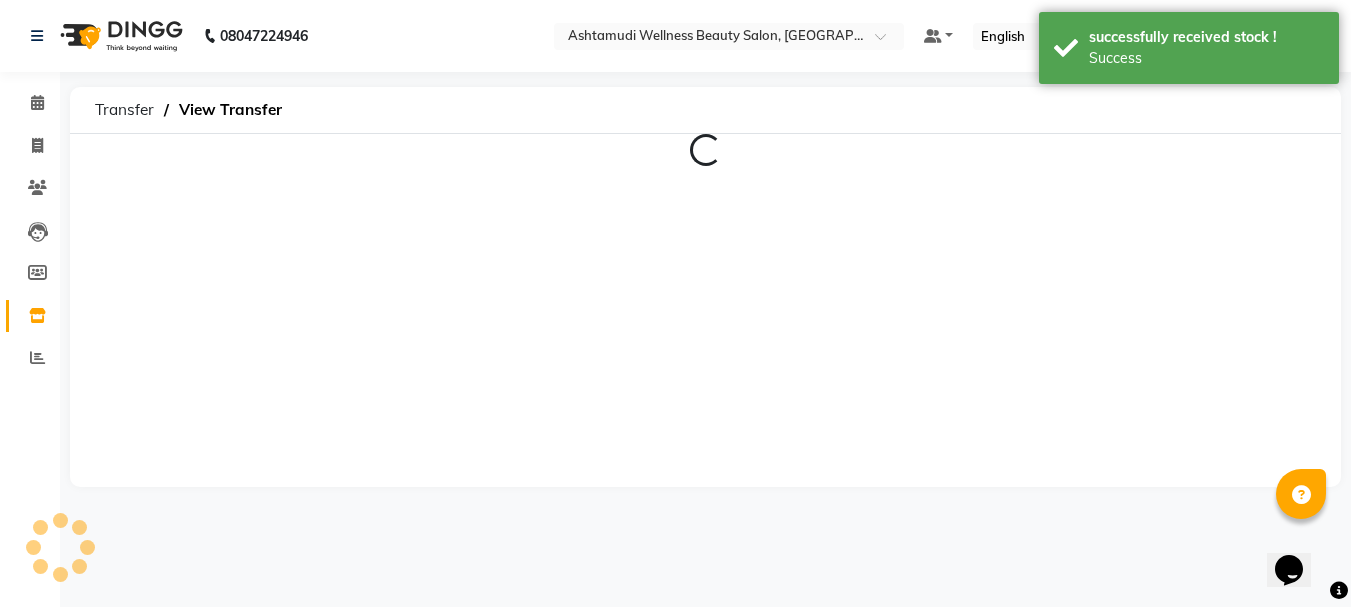 scroll, scrollTop: 0, scrollLeft: 0, axis: both 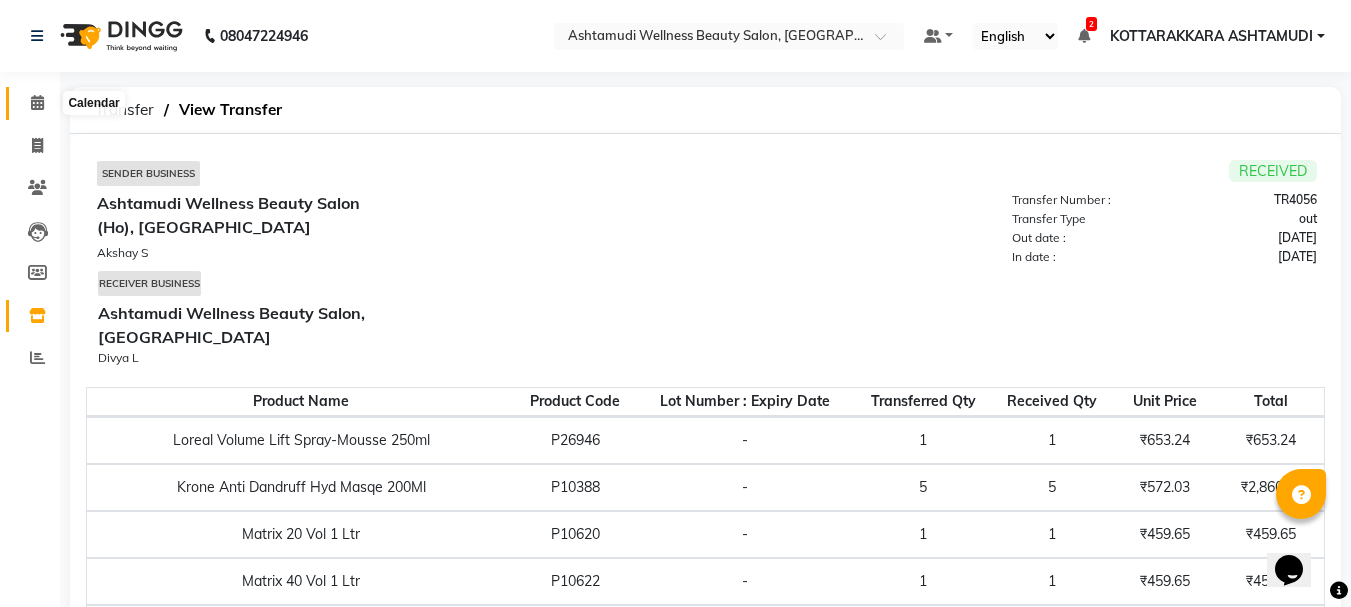 click 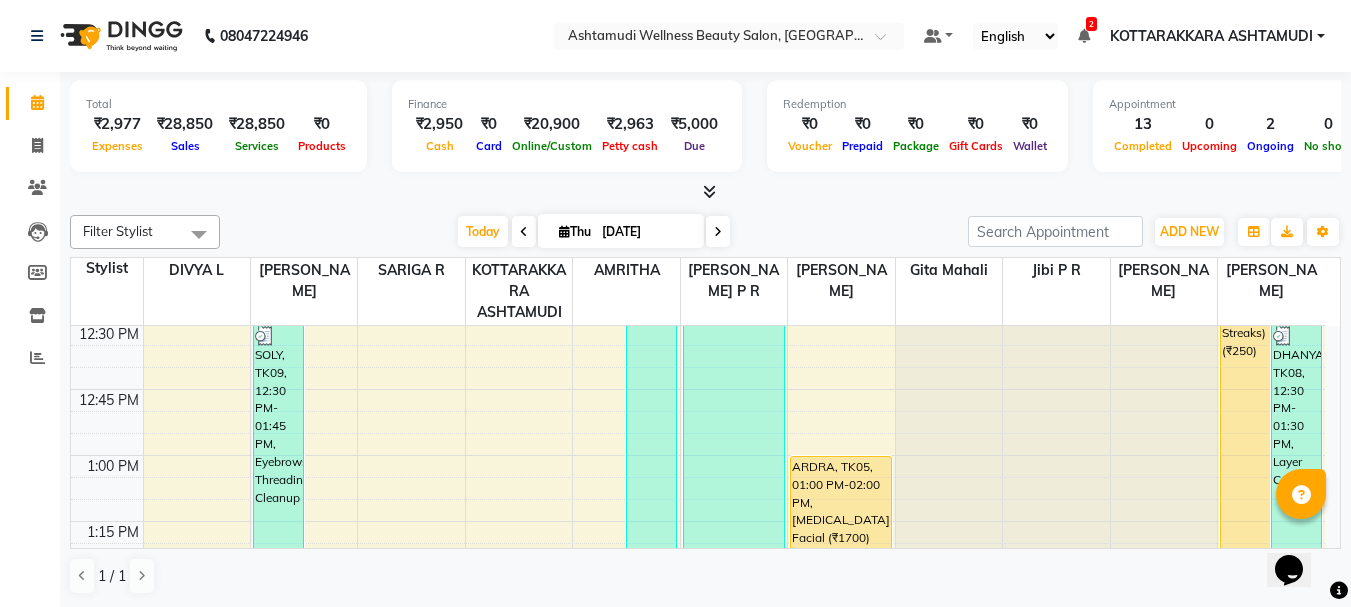 scroll, scrollTop: 1077, scrollLeft: 0, axis: vertical 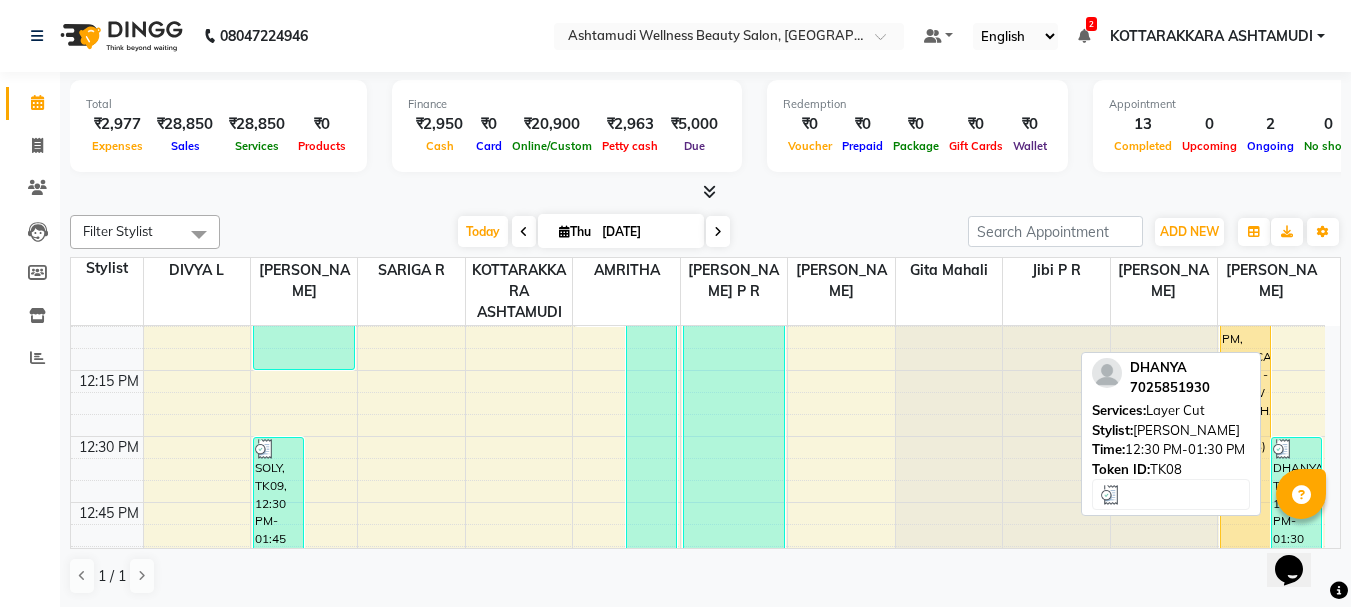 click at bounding box center [1283, 449] 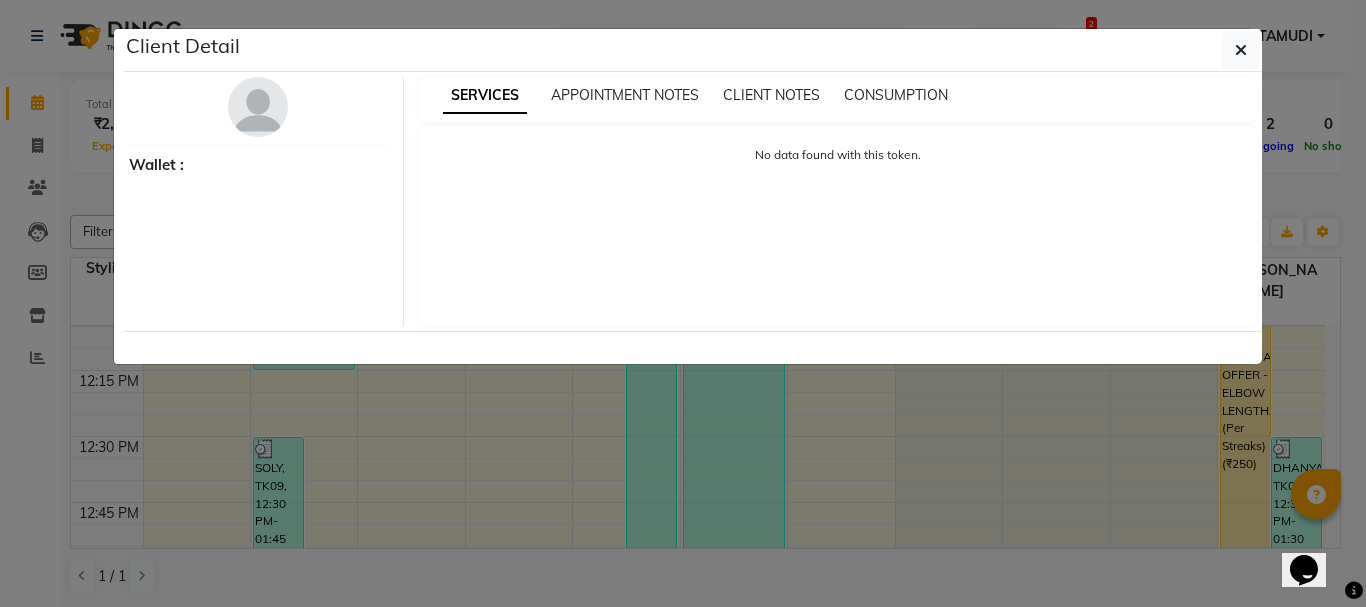 select on "3" 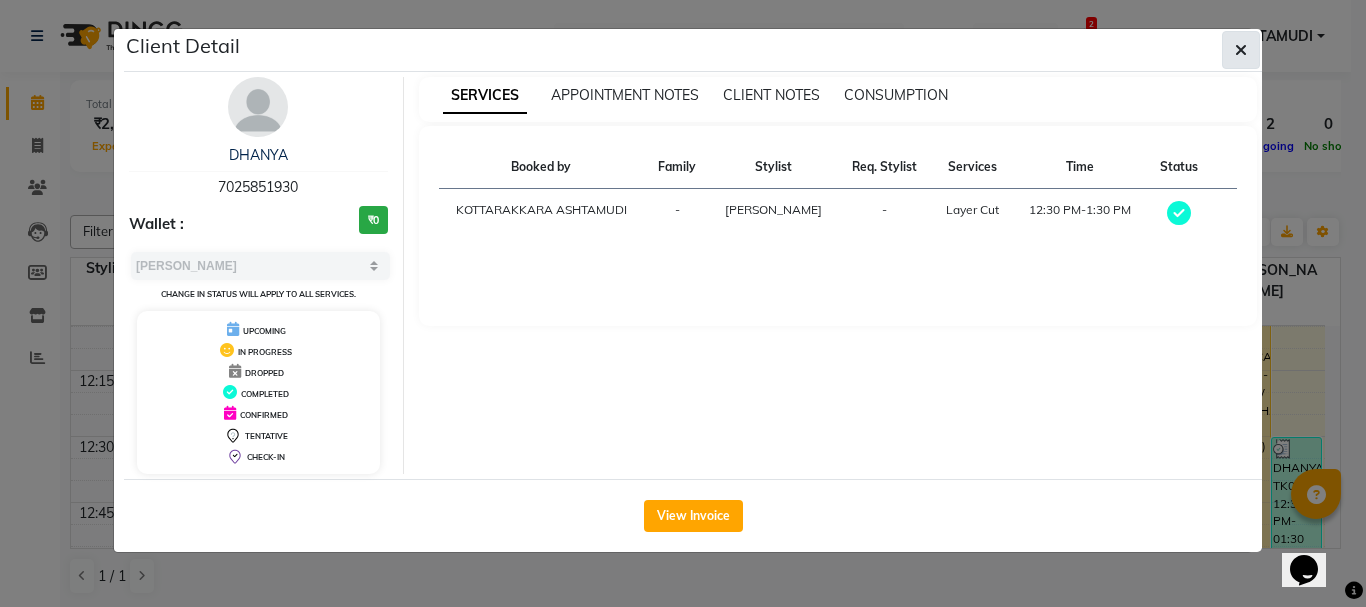 click 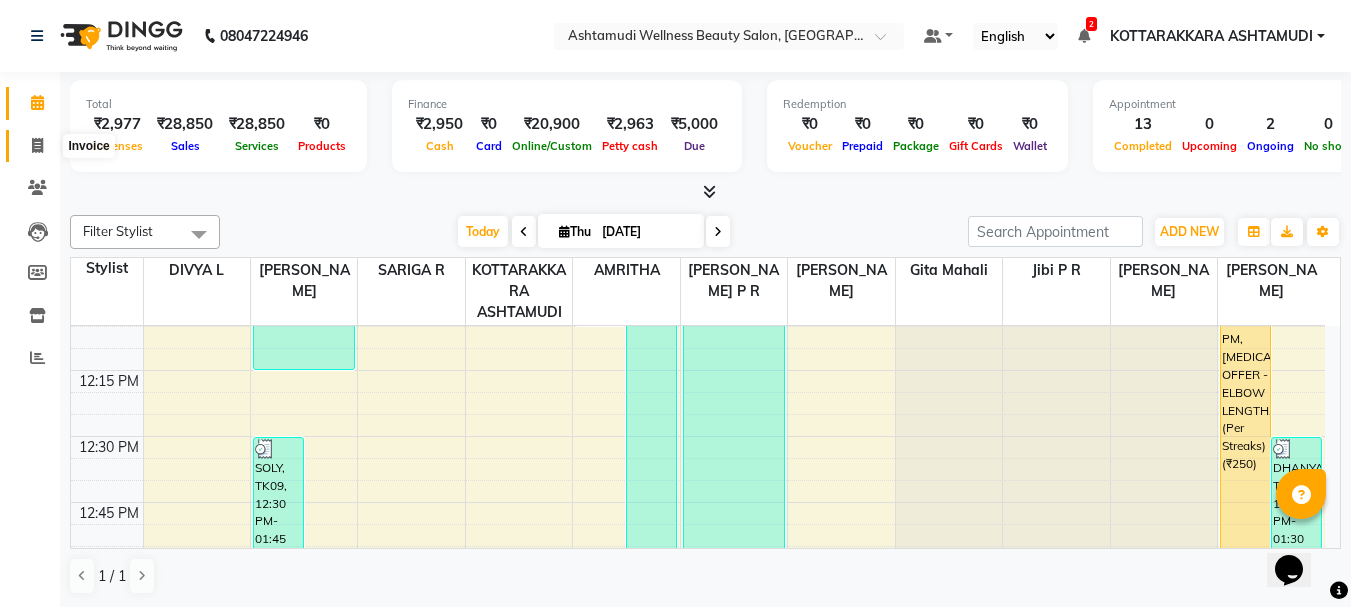 click 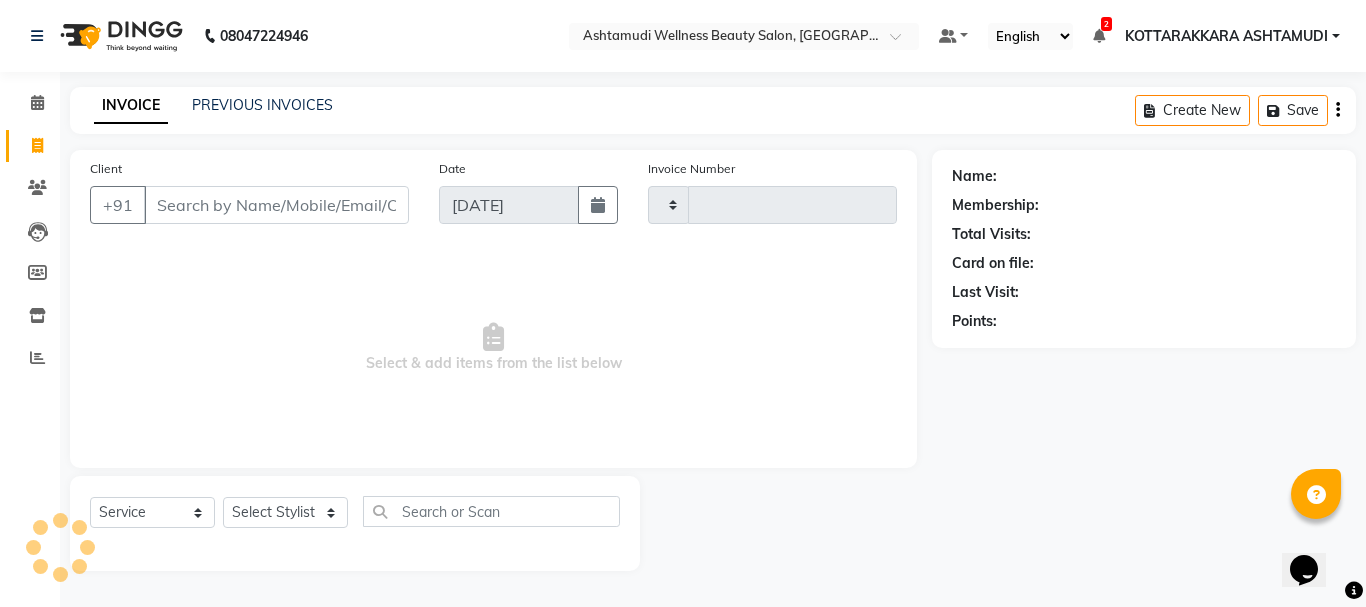 type on "1943" 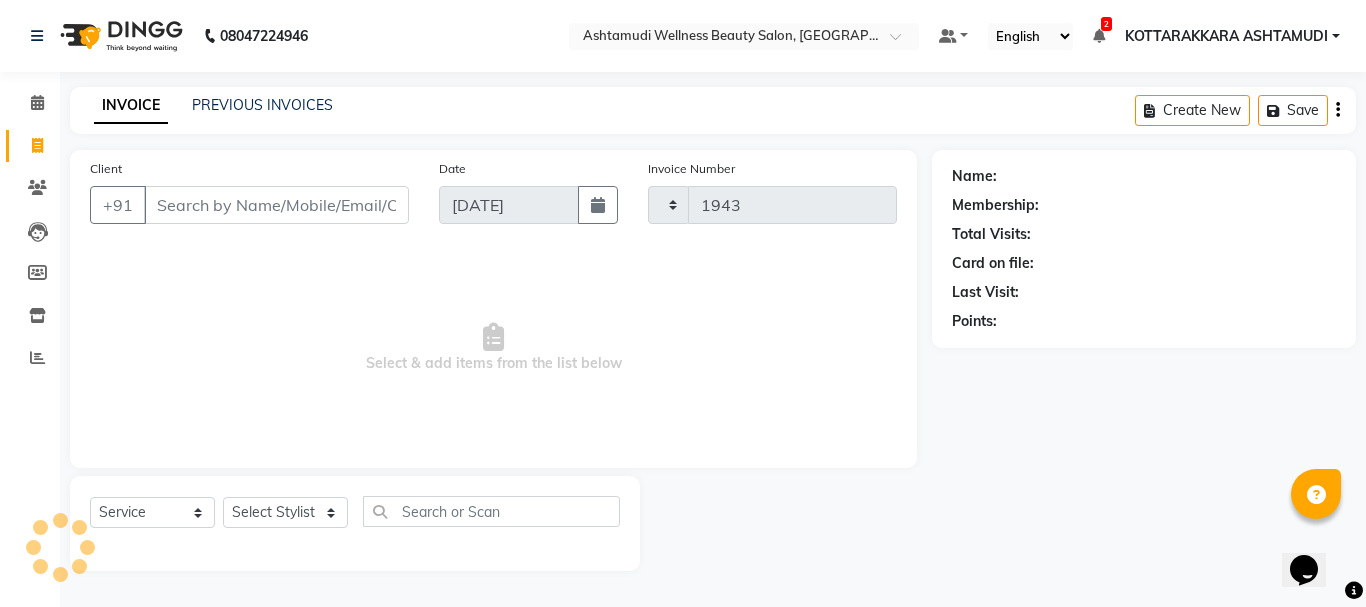 select on "4664" 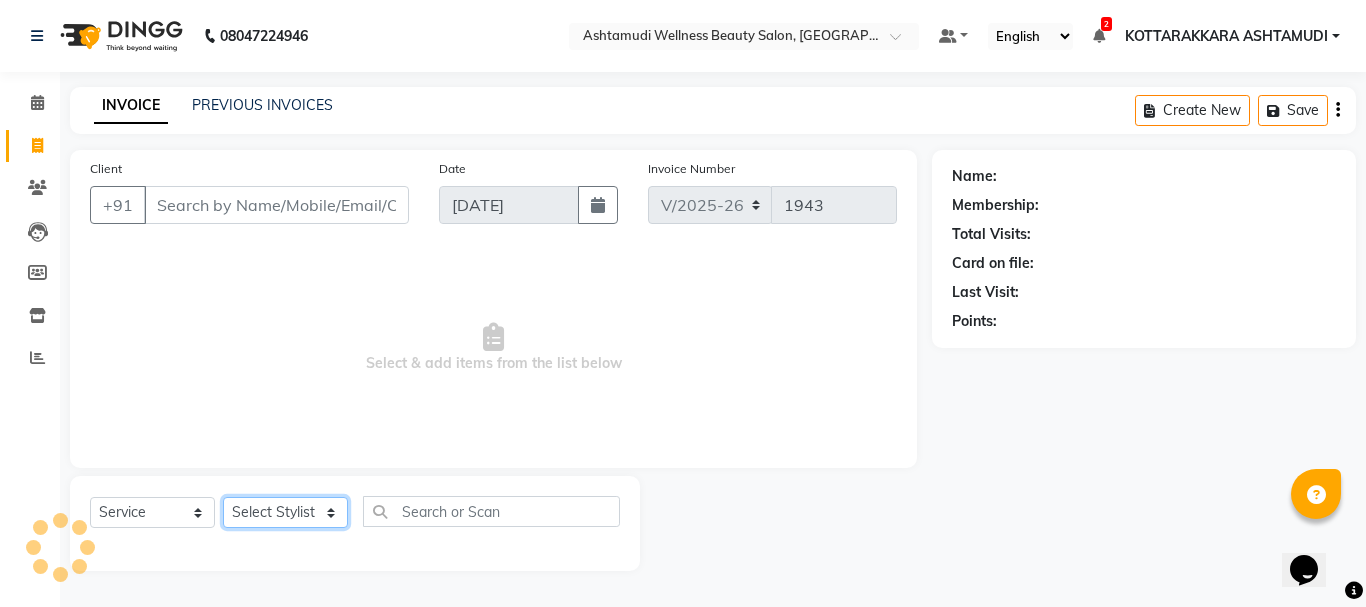 click on "Select Stylist" 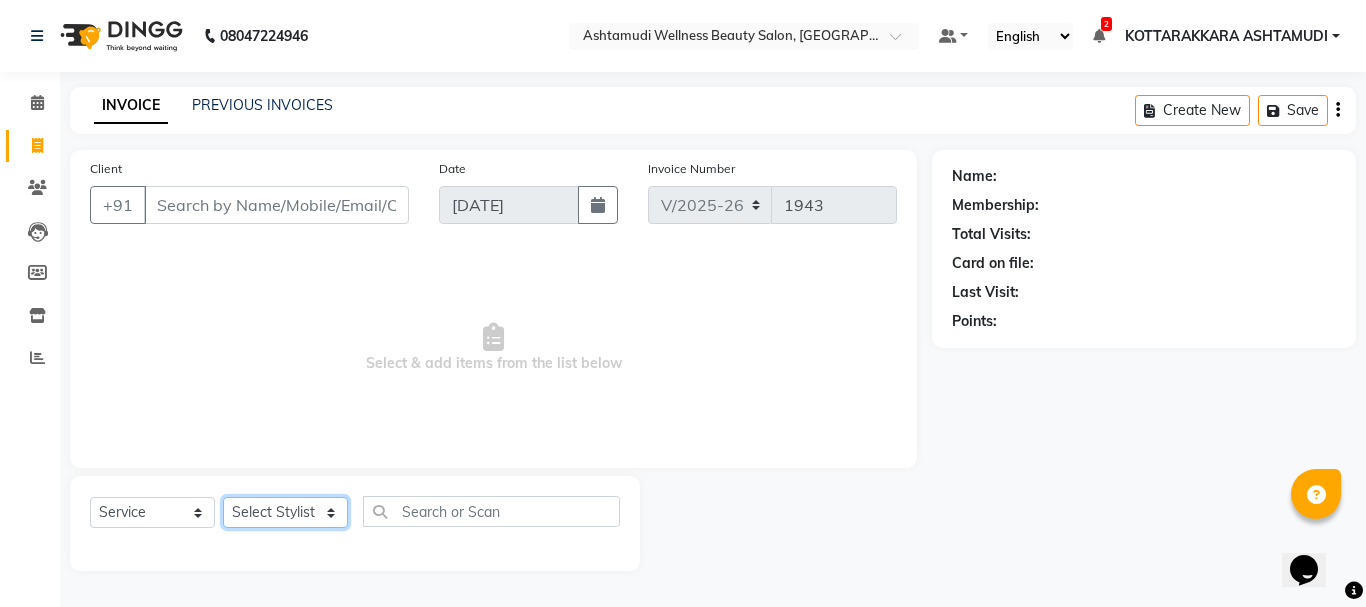 select on "75884" 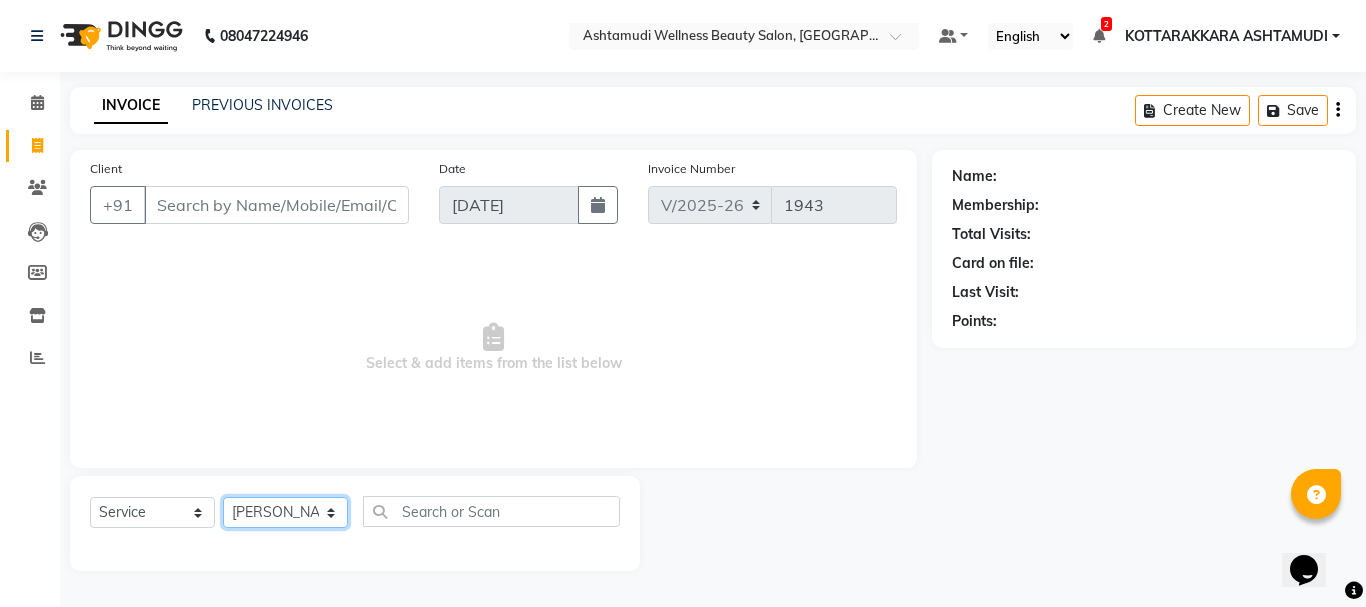 click on "Select Stylist AMRITHA ANJALI ANAND DIVYA L	 Gita Mahali  Jibi P R Karina Darjee  KOTTARAKKARA ASHTAMUDI NISHA SAMUEL 	 Priya Chakraborty SARIGA R	 SHAHIDA SHAMINA MUHAMMED P R" 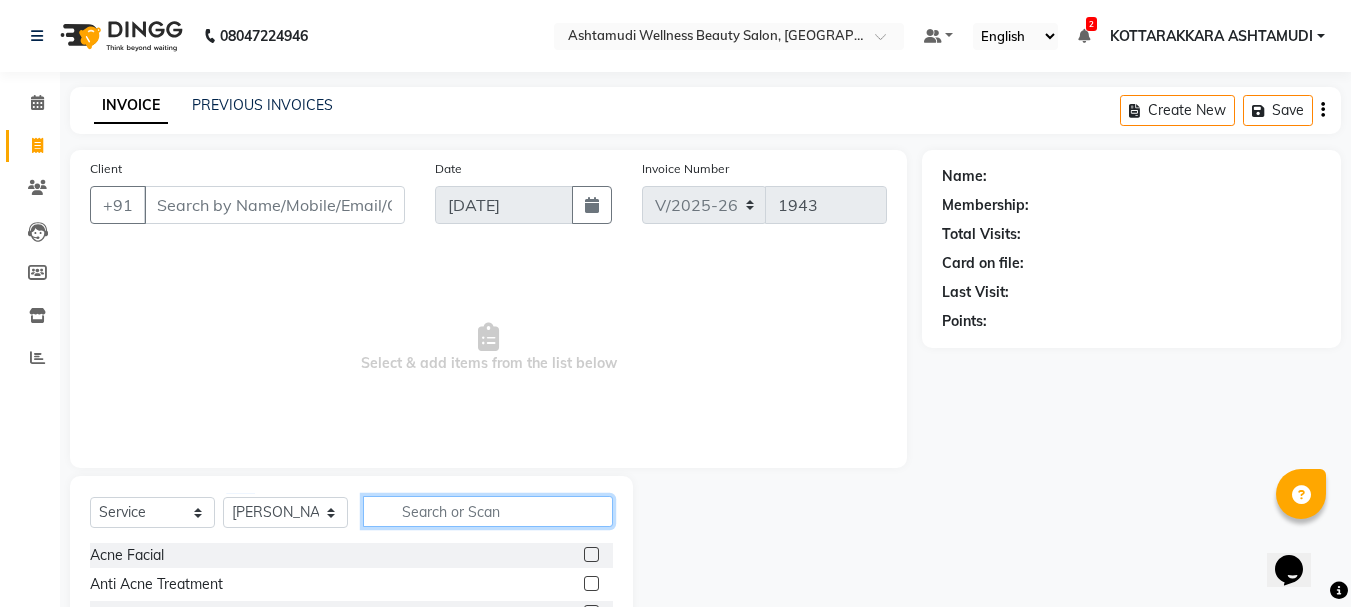 click 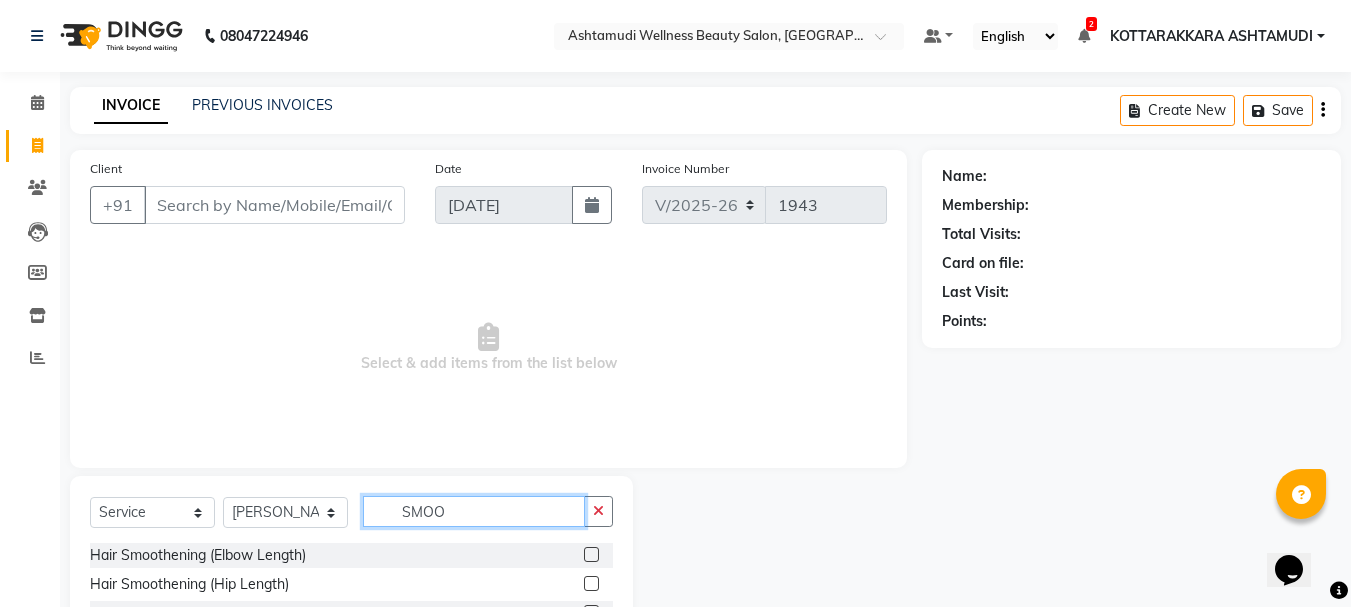 type on "SMOO" 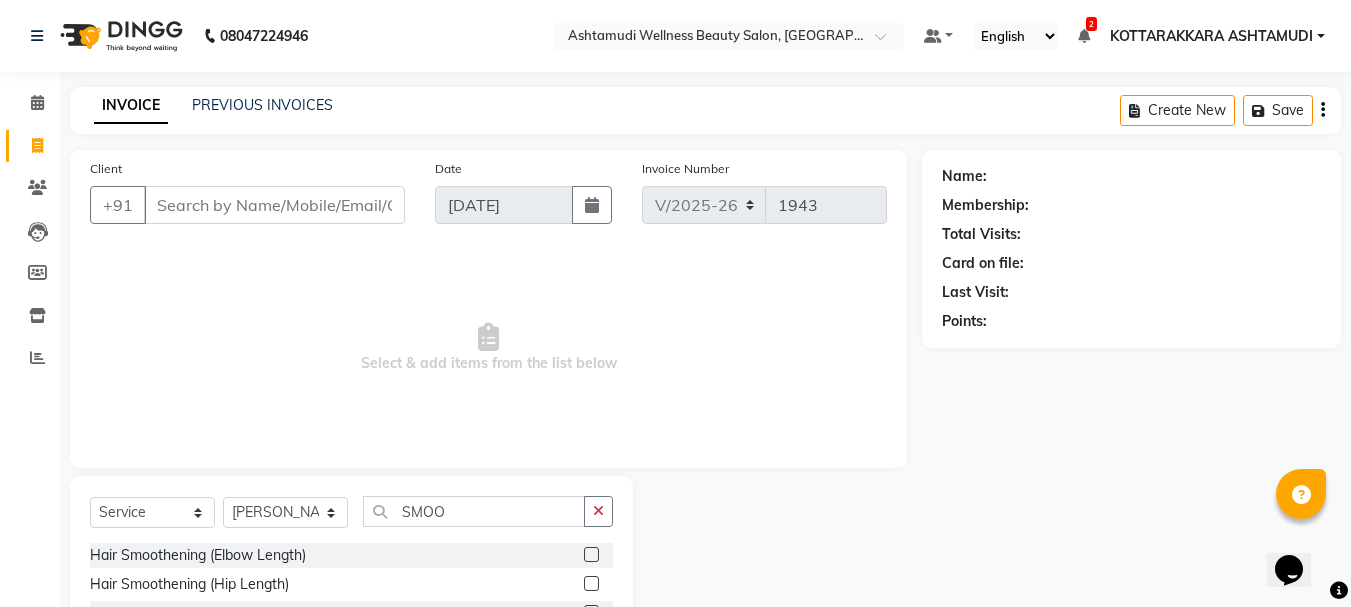 click 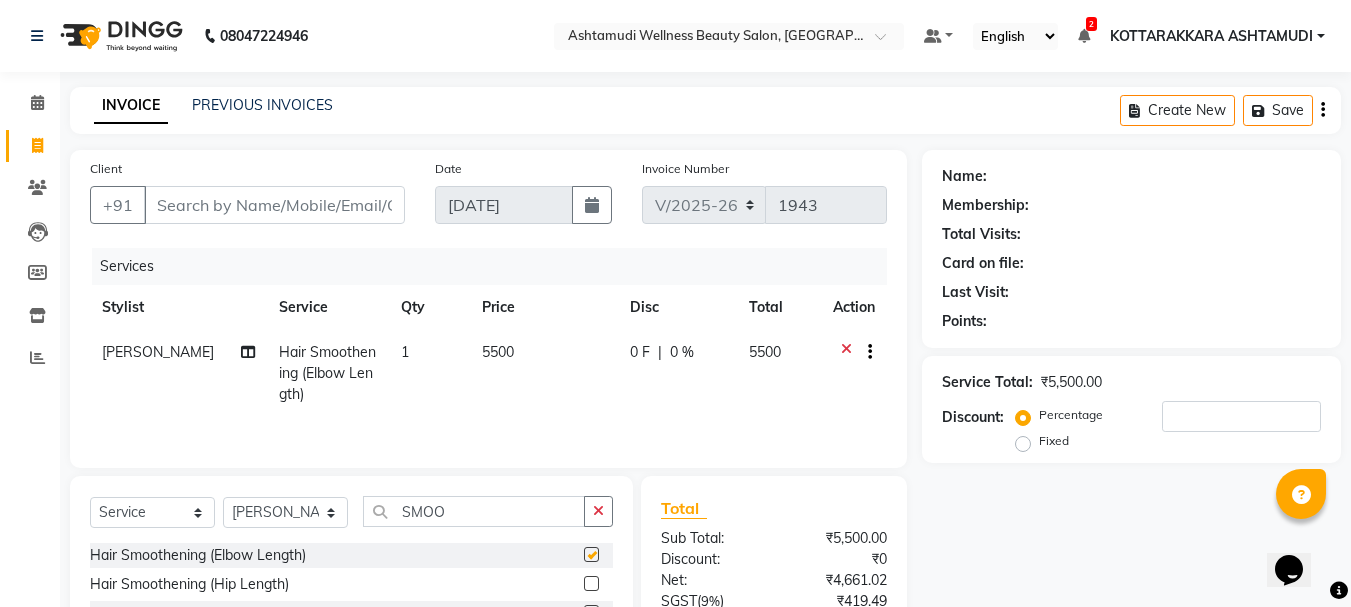 checkbox on "false" 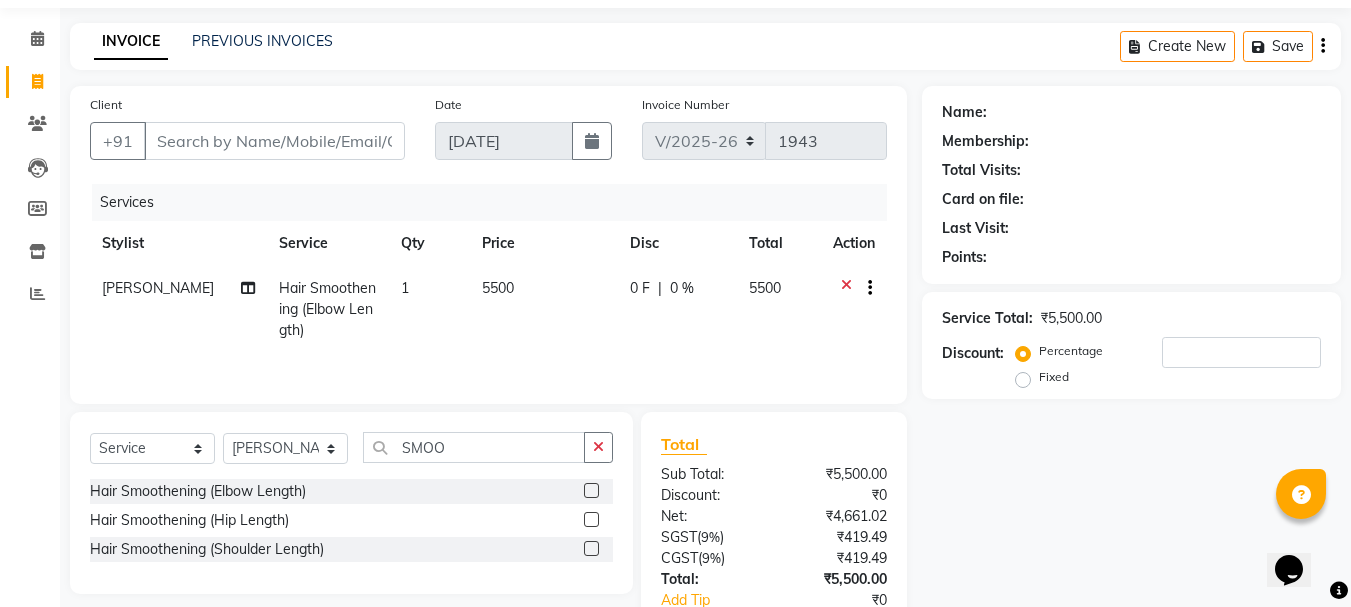 scroll, scrollTop: 0, scrollLeft: 0, axis: both 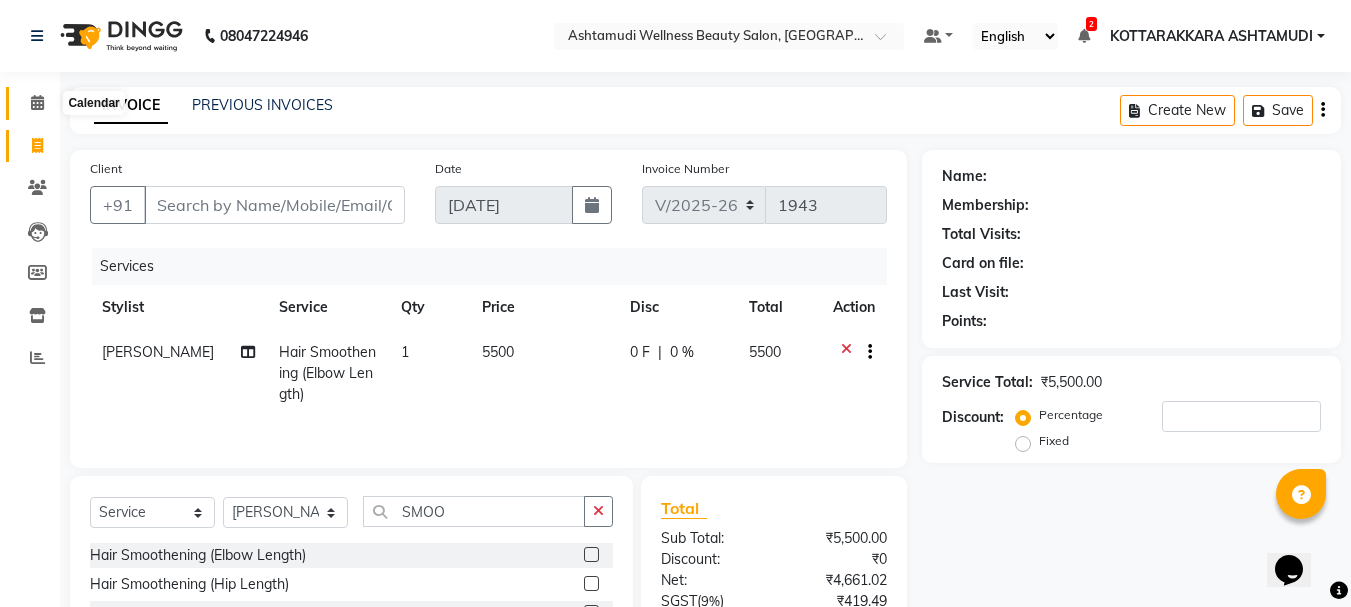 click 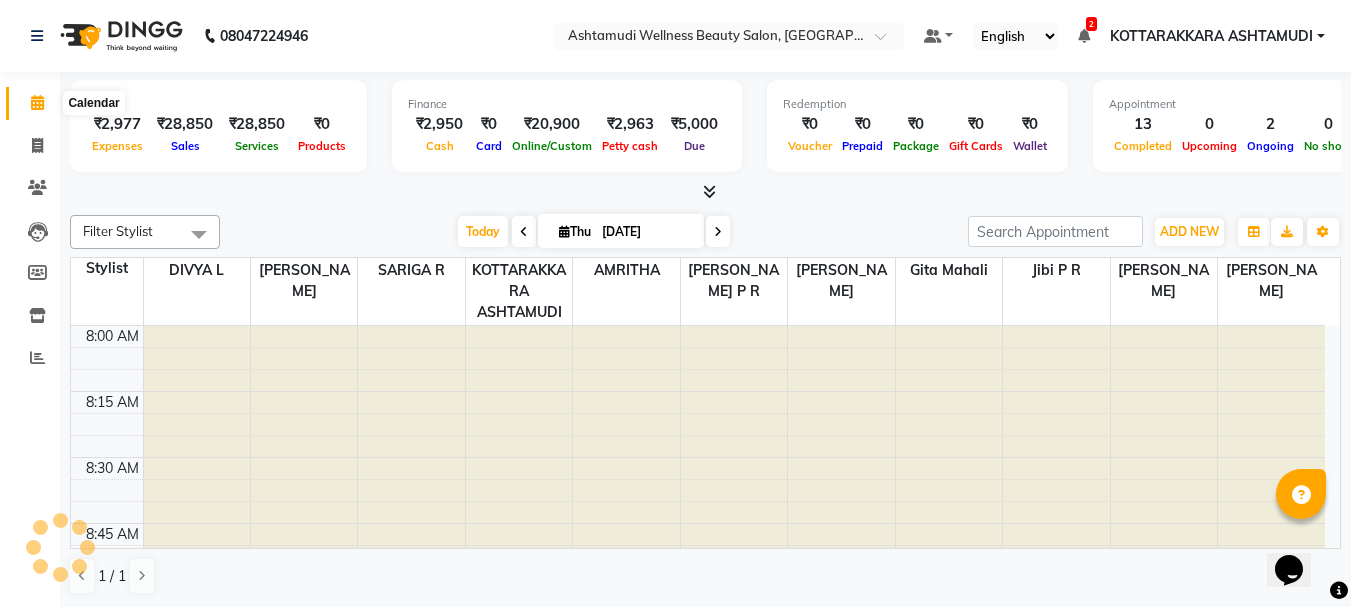 scroll, scrollTop: 0, scrollLeft: 0, axis: both 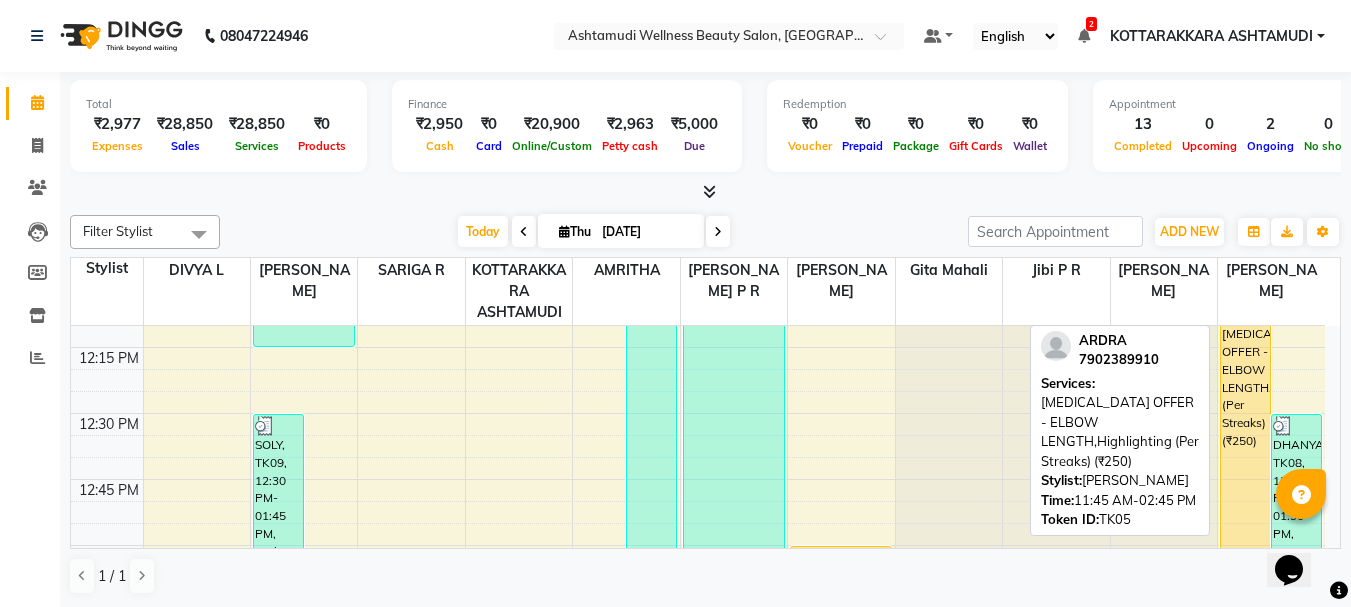 click on "ARDRA, TK05, 11:45 AM-02:45 PM, BOTOX OFFER - ELBOW LENGTH,Highlighting (Per Streaks) (₹250)" at bounding box center [1245, 611] 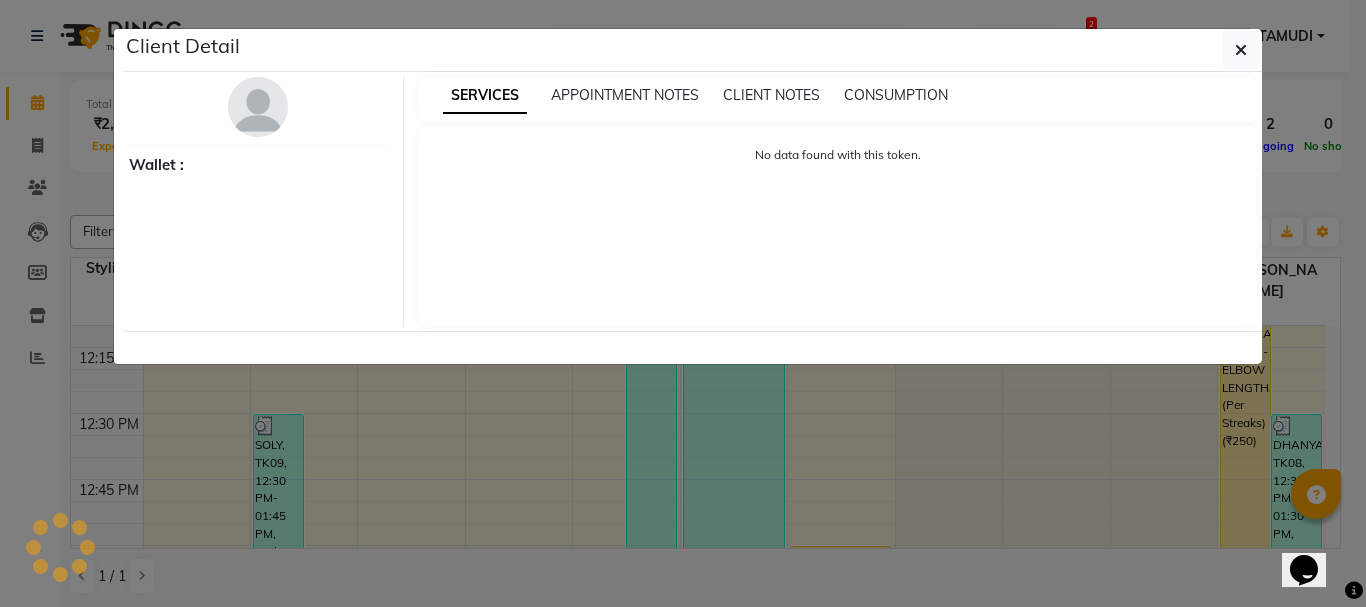 select on "1" 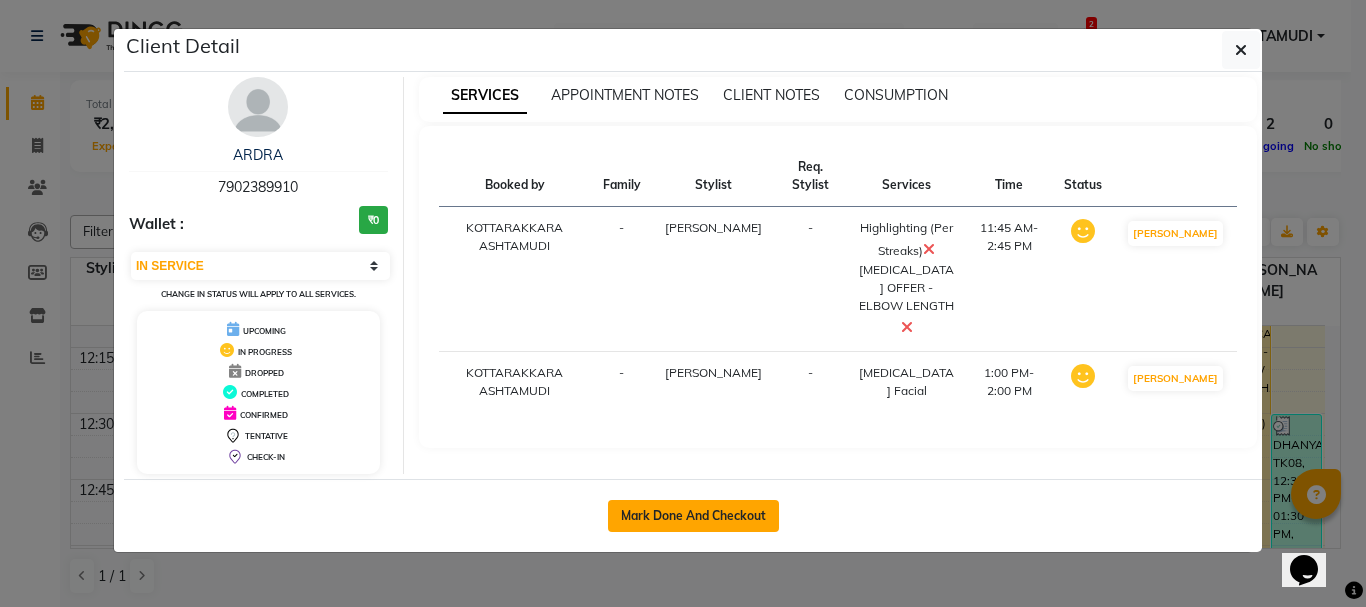 click on "Mark Done And Checkout" 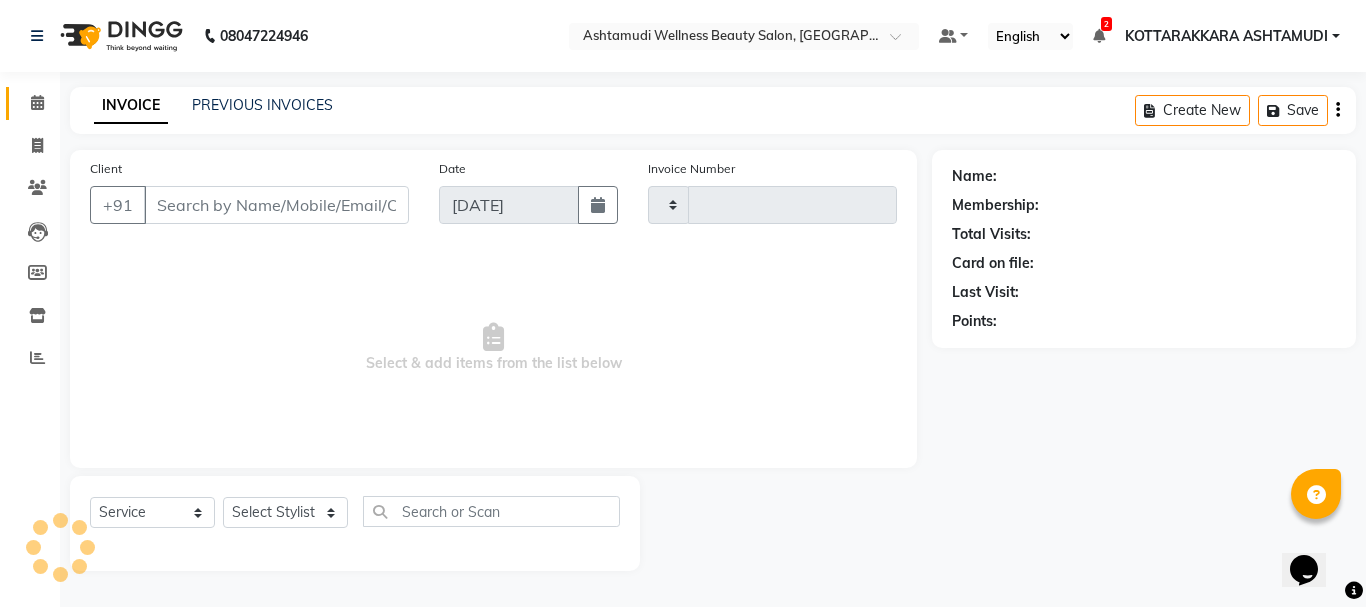 type on "1943" 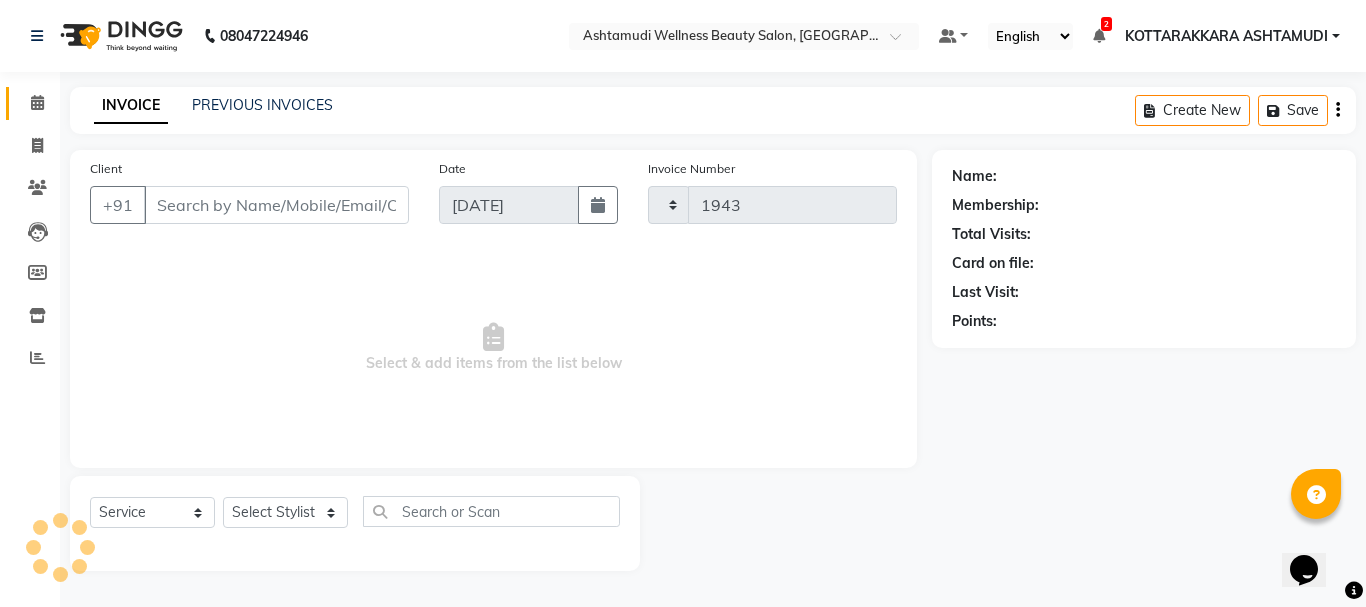 select on "4664" 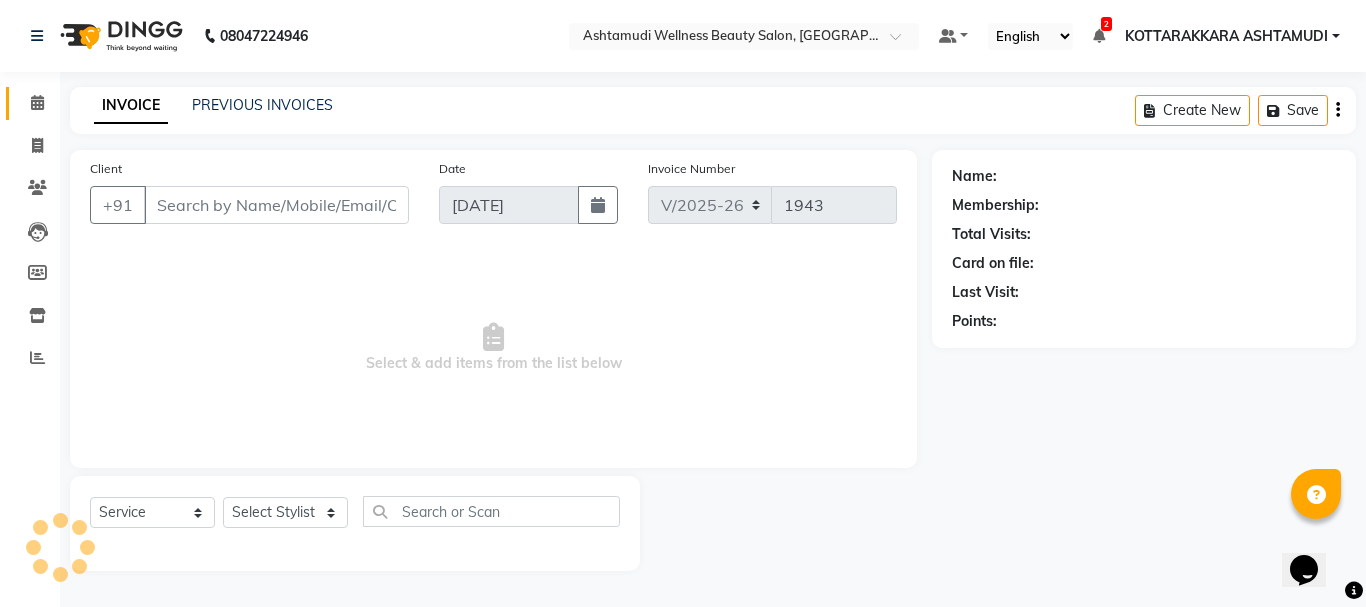 type on "7902389910" 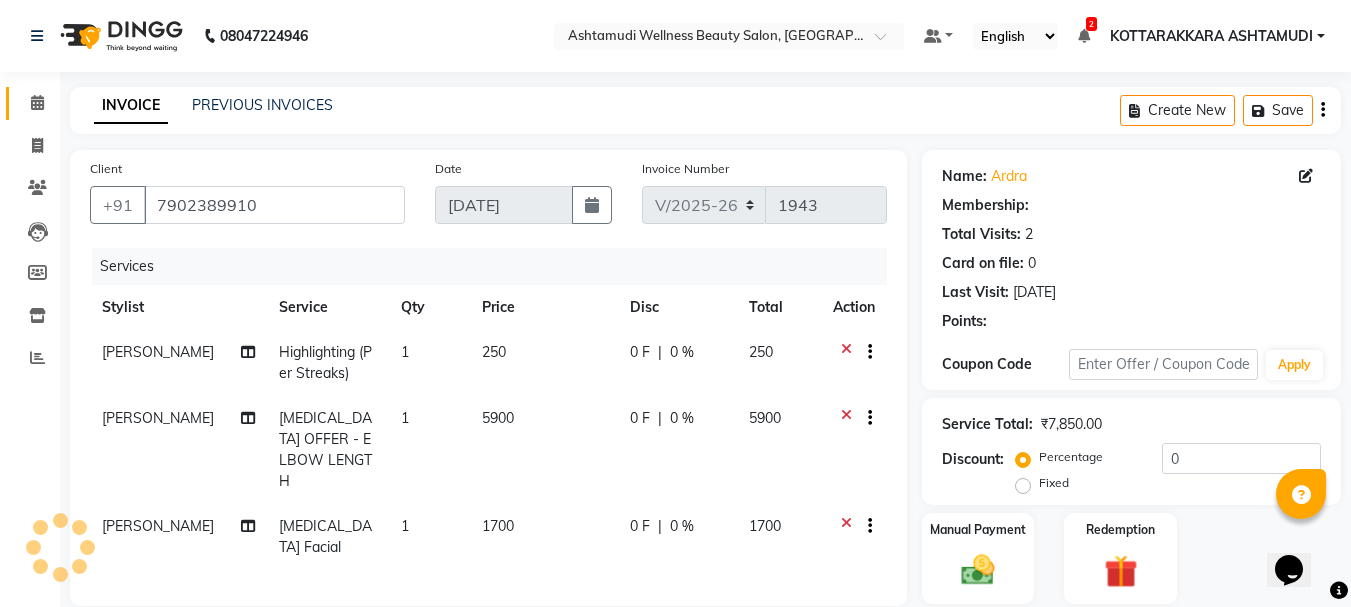 select on "1: Object" 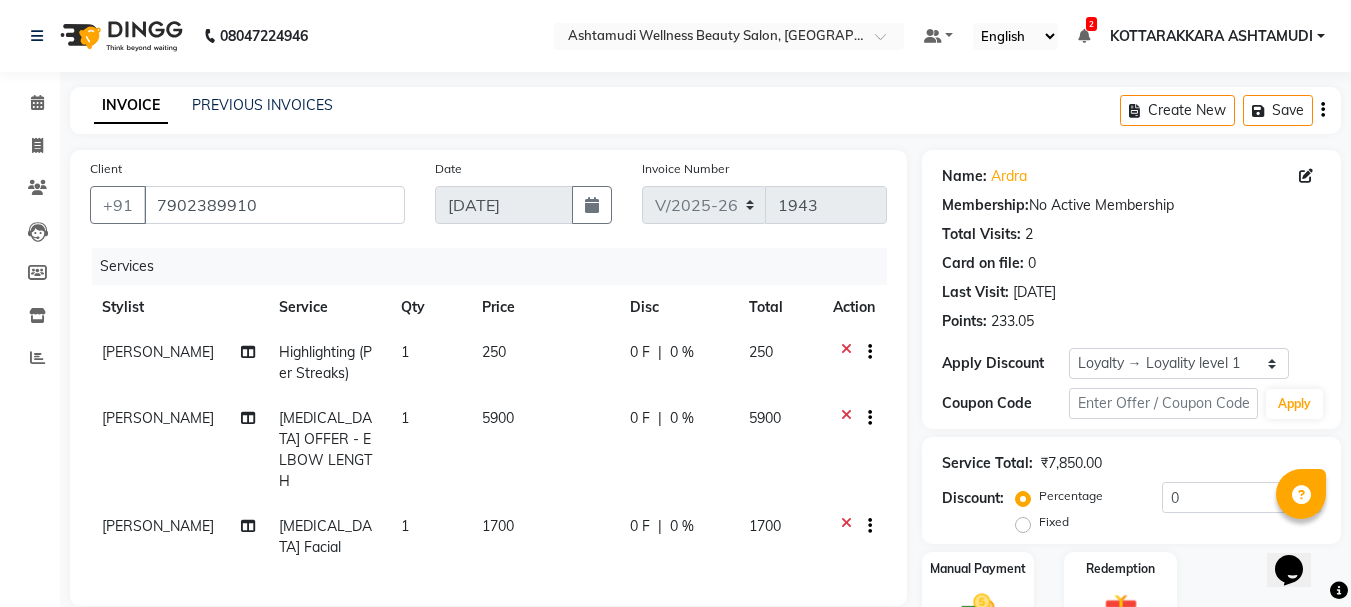 click on "1" 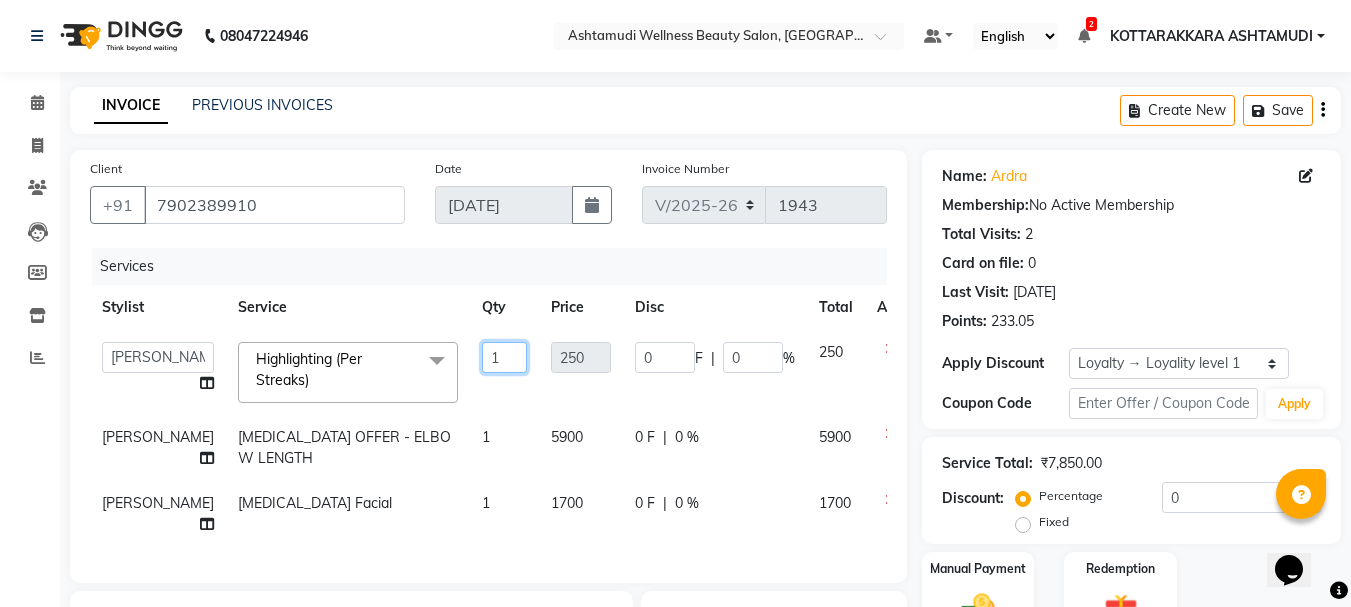 click on "1" 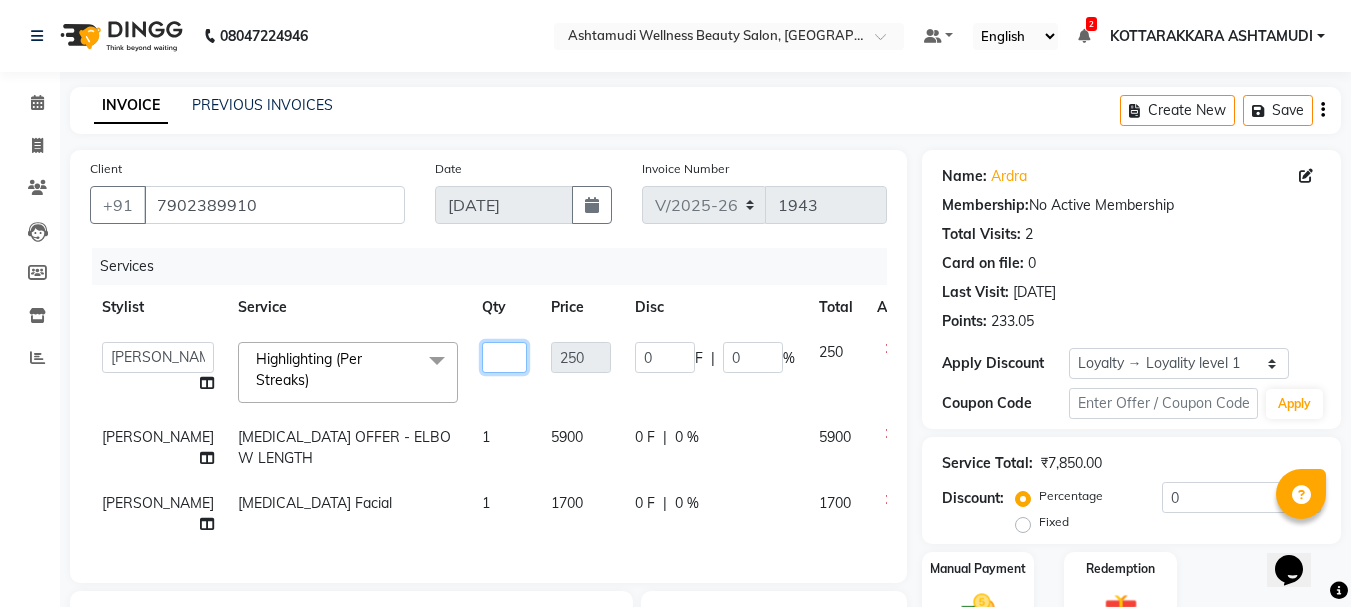 type on "6" 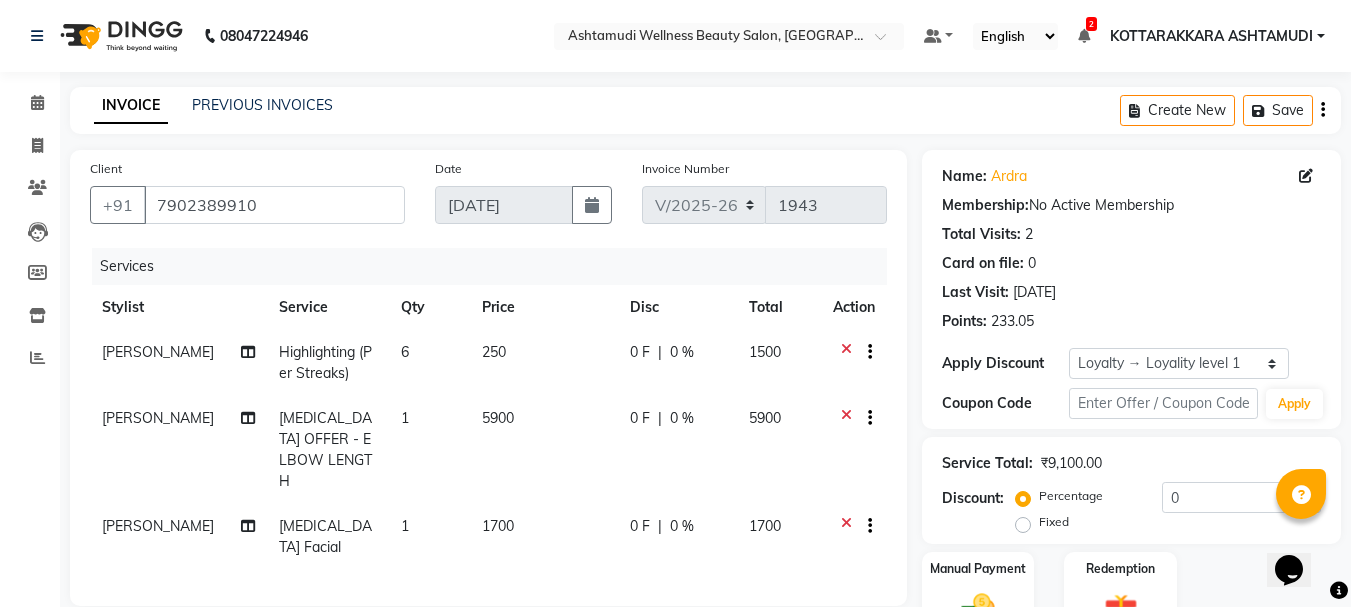 click on "1" 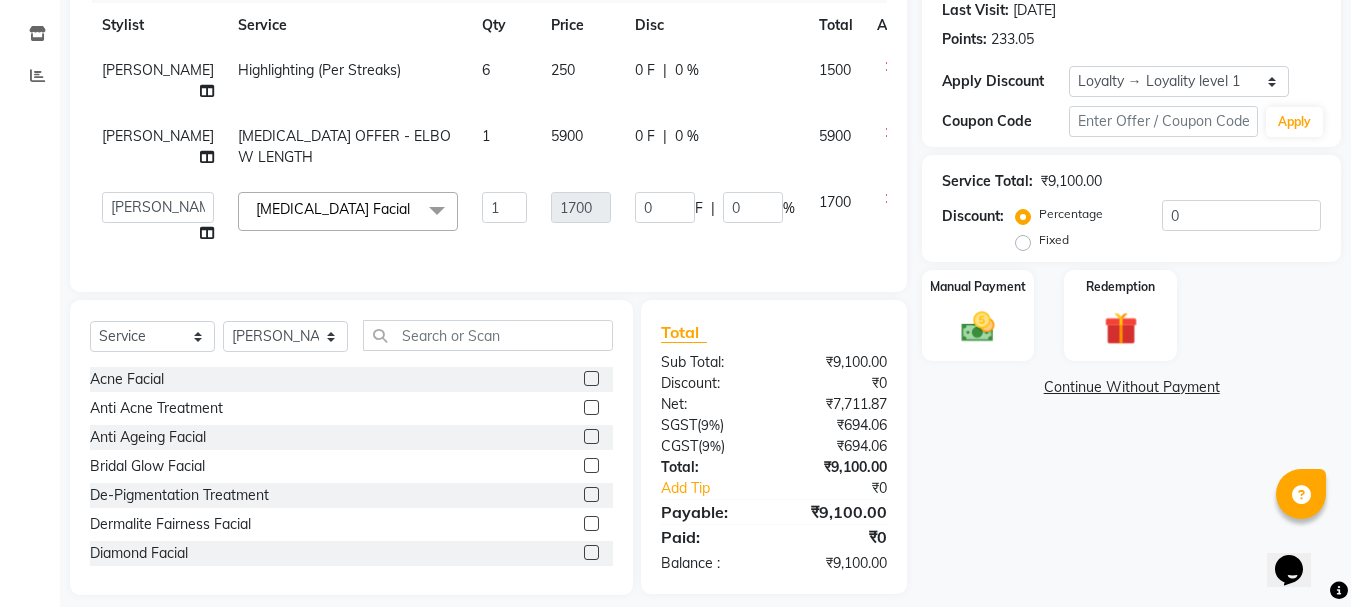 scroll, scrollTop: 300, scrollLeft: 0, axis: vertical 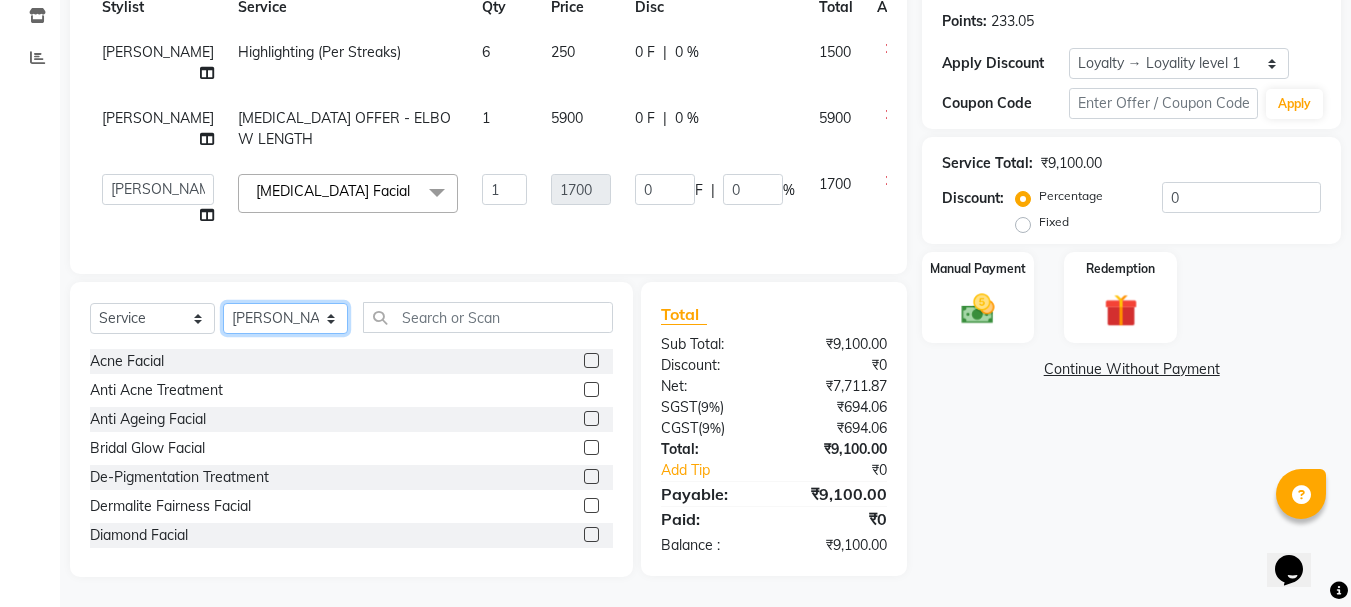 click on "Select Stylist AMRITHA ANJALI ANAND DIVYA L	 Gita Mahali  Jibi P R Karina Darjee  KOTTARAKKARA ASHTAMUDI NISHA SAMUEL 	 Priya Chakraborty SARIGA R	 SHAHIDA SHAMINA MUHAMMED P R" 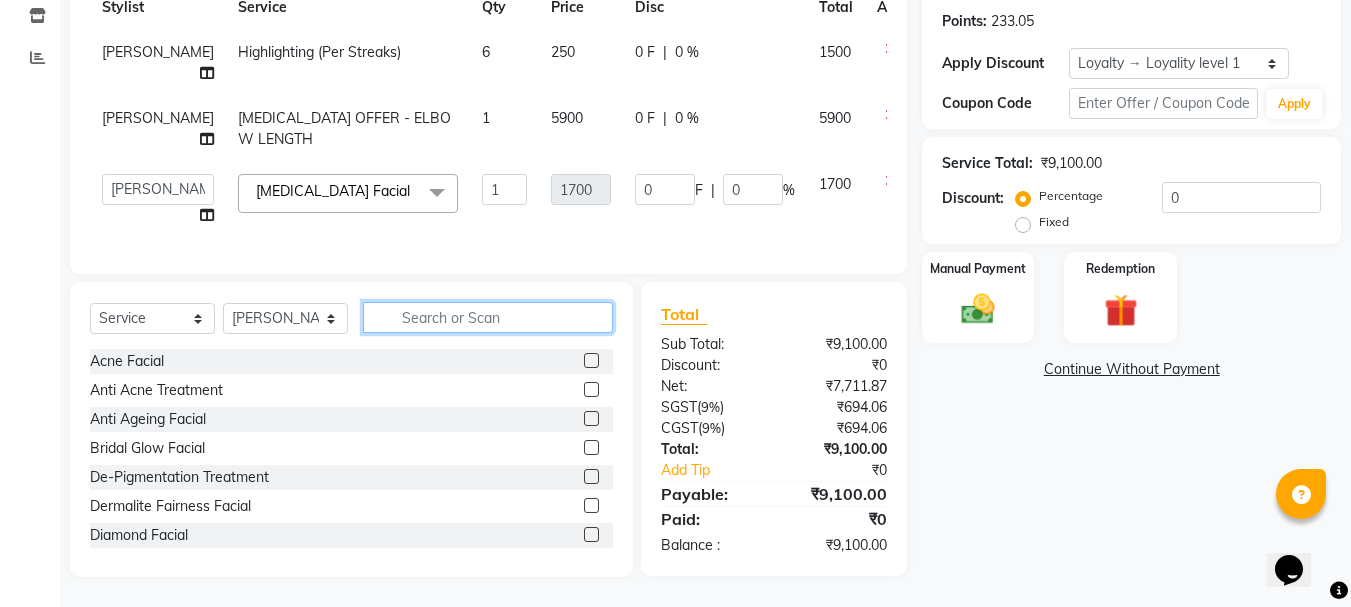 click 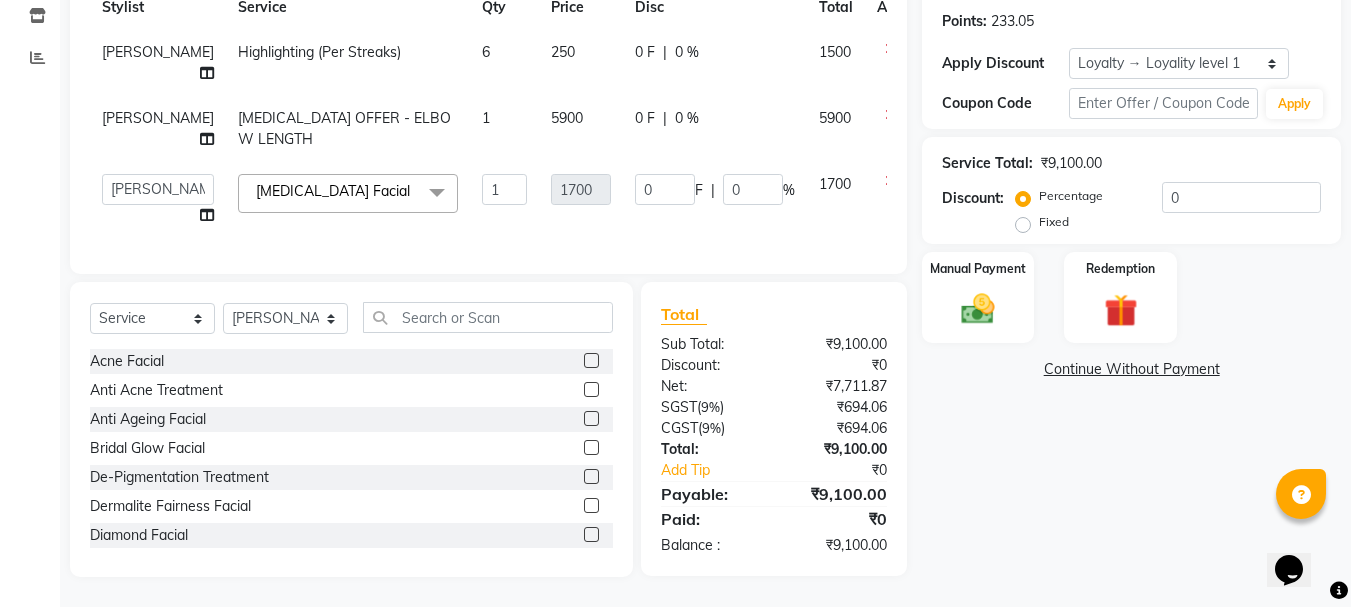 click 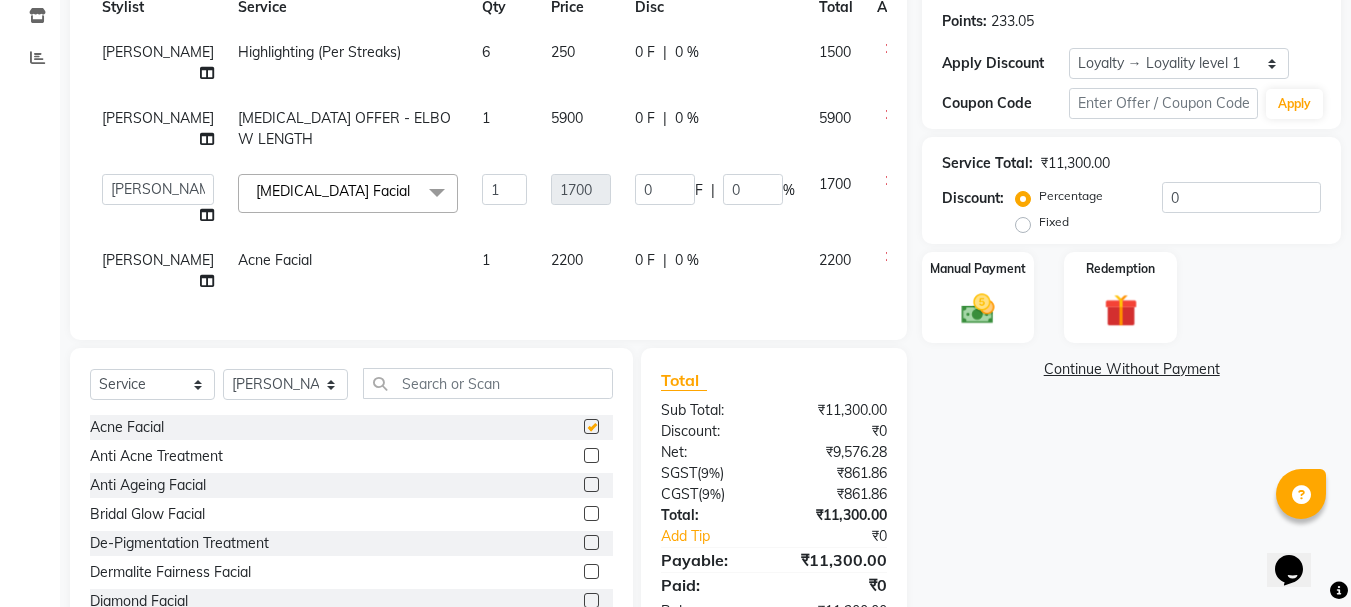 checkbox on "false" 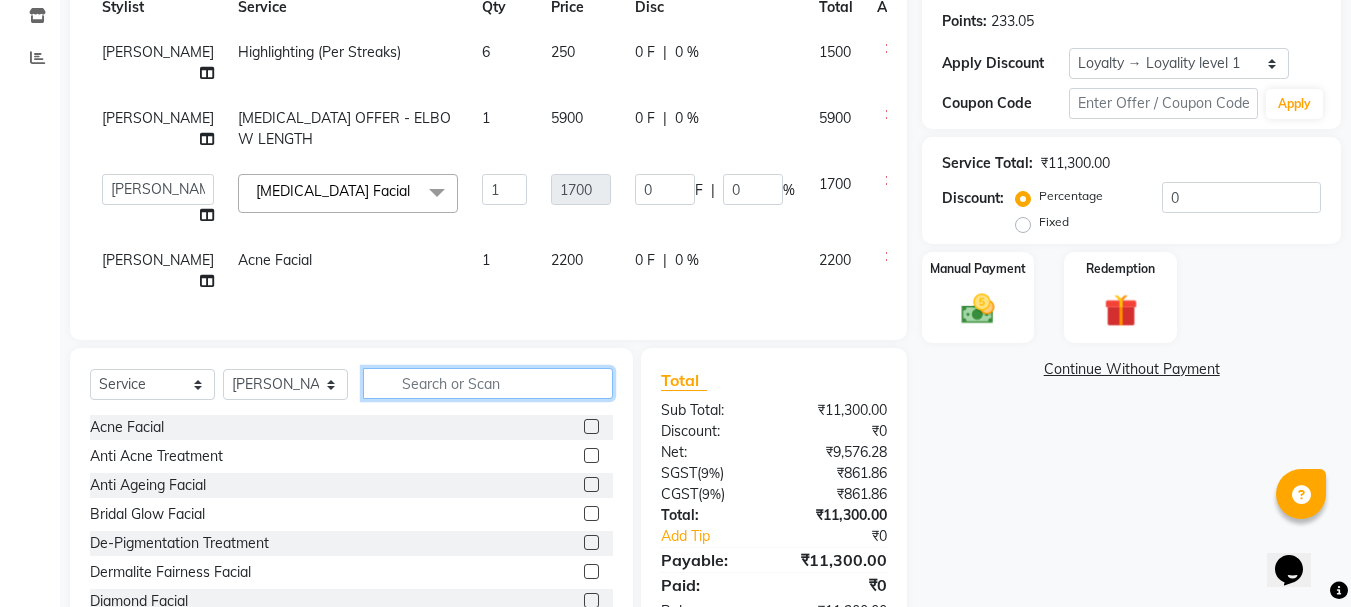 click 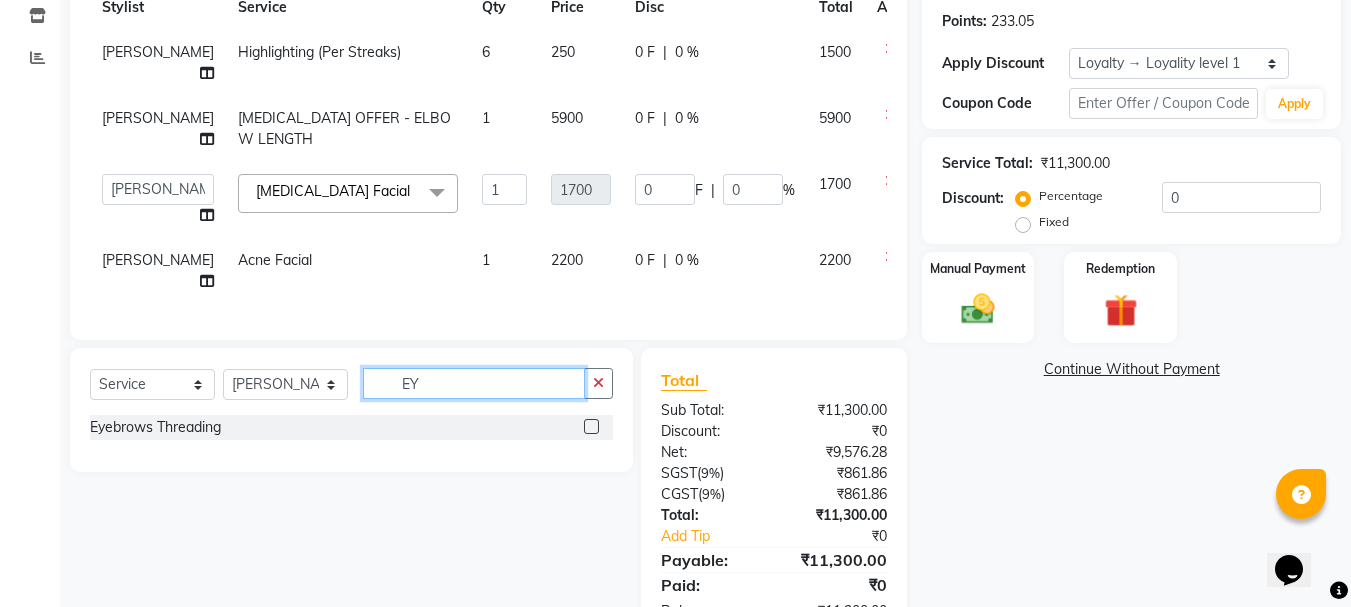type on "EY" 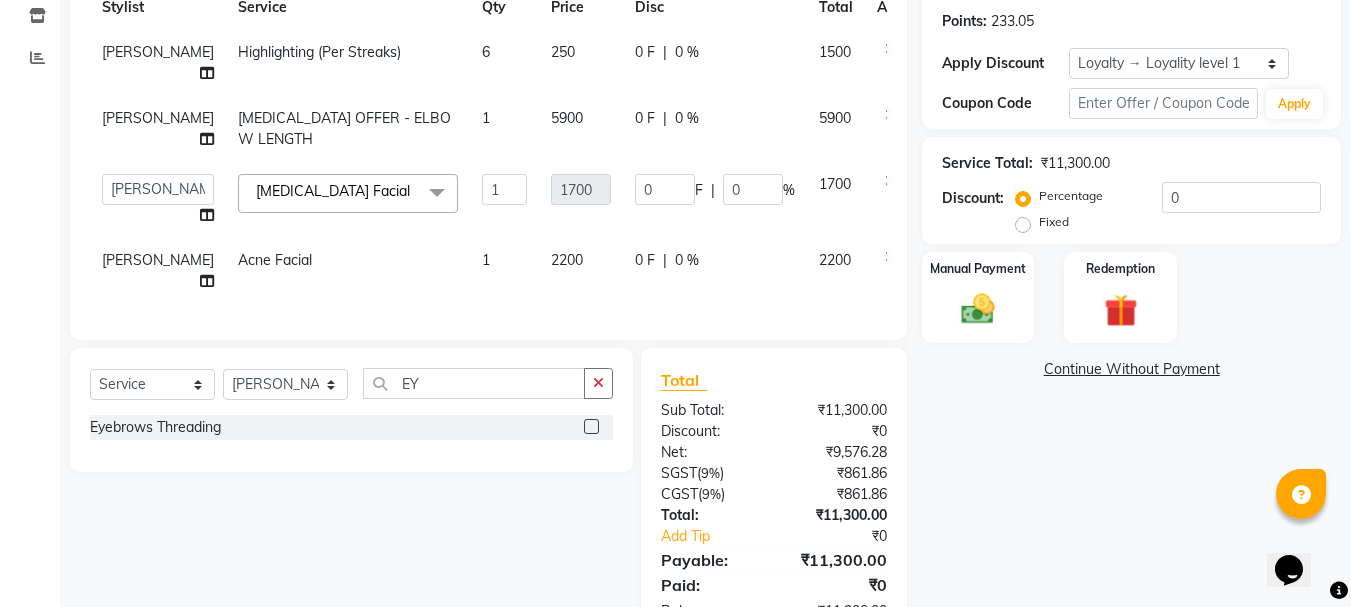 click 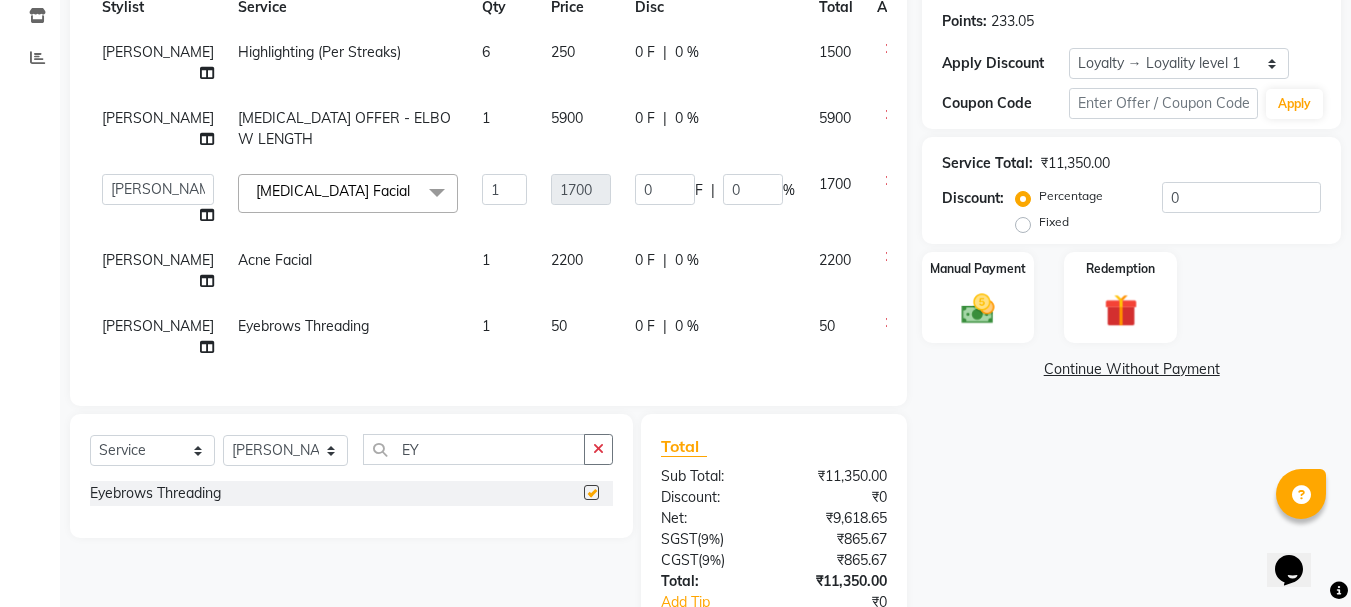 checkbox on "false" 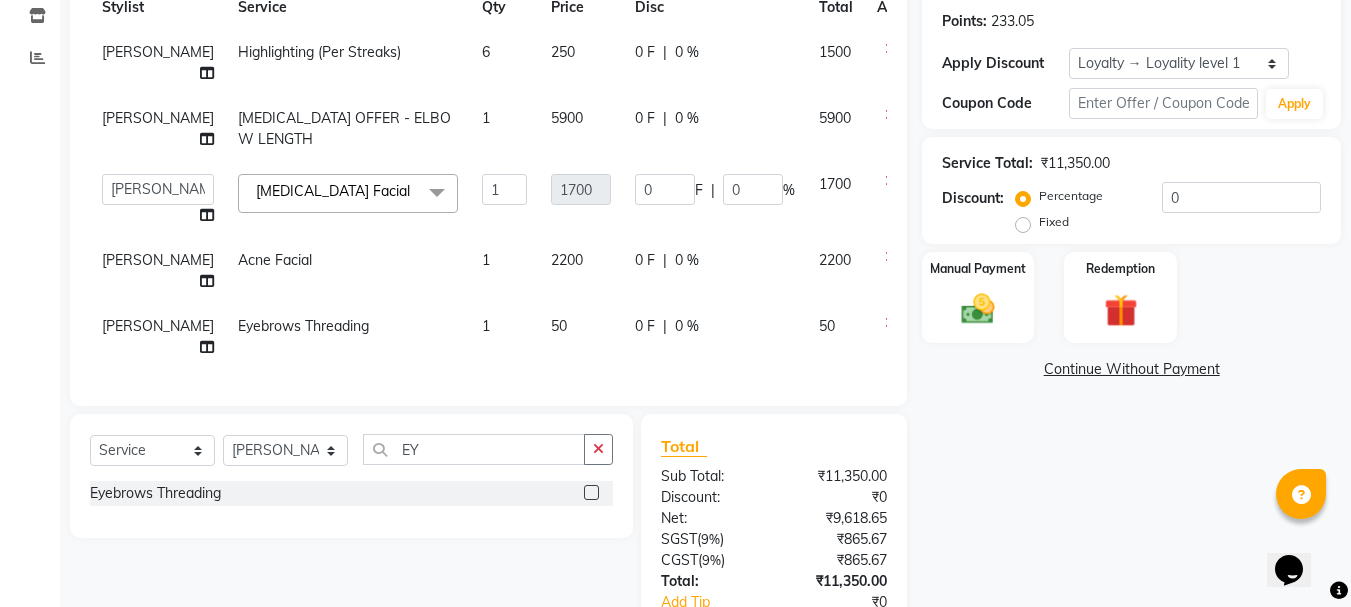 scroll, scrollTop: 0, scrollLeft: 0, axis: both 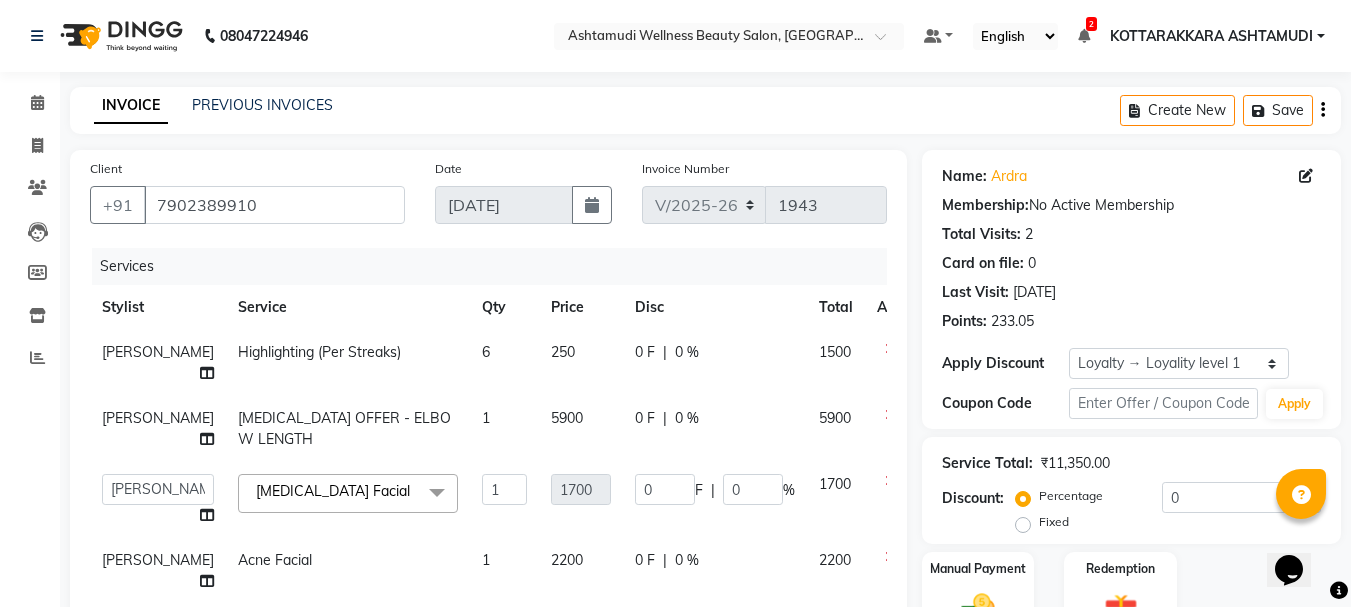 click on "Services" 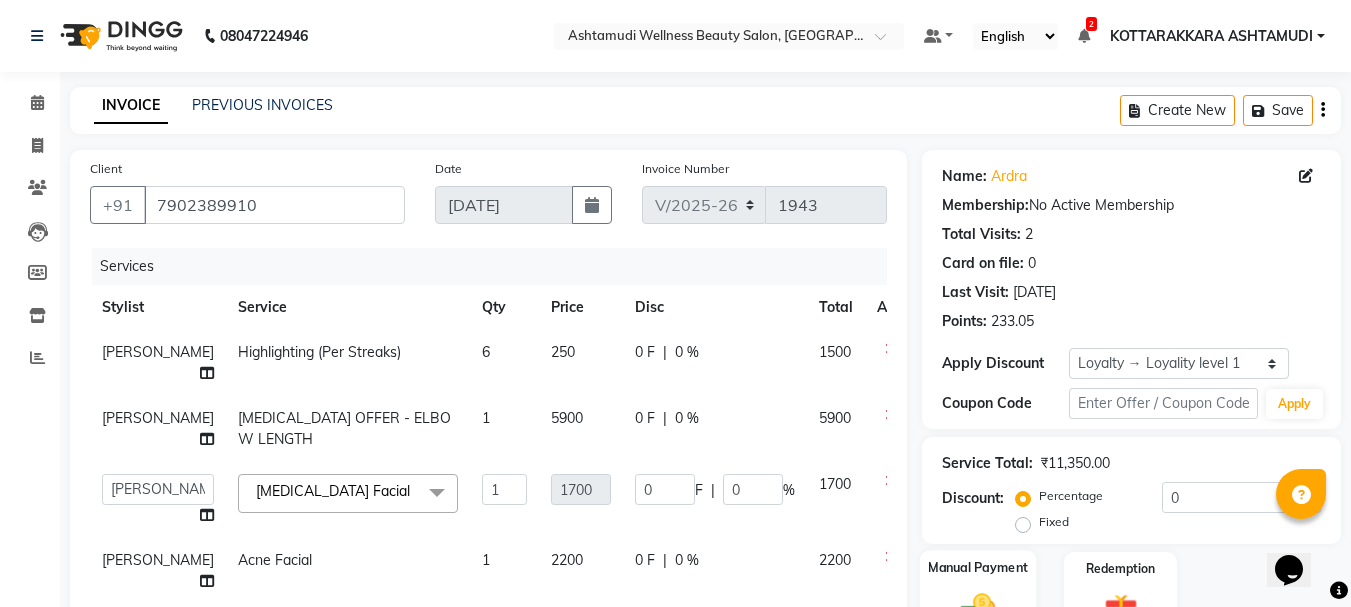 click on "Manual Payment" 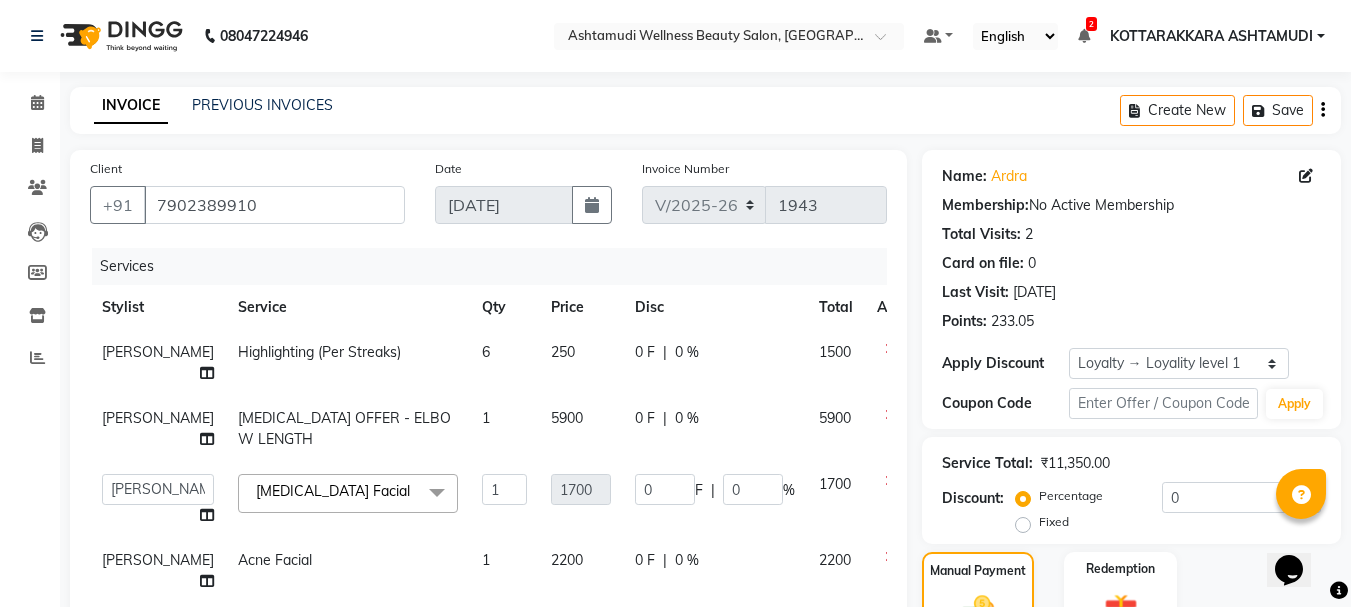 click on "Discount:  Percentage   Fixed  0" 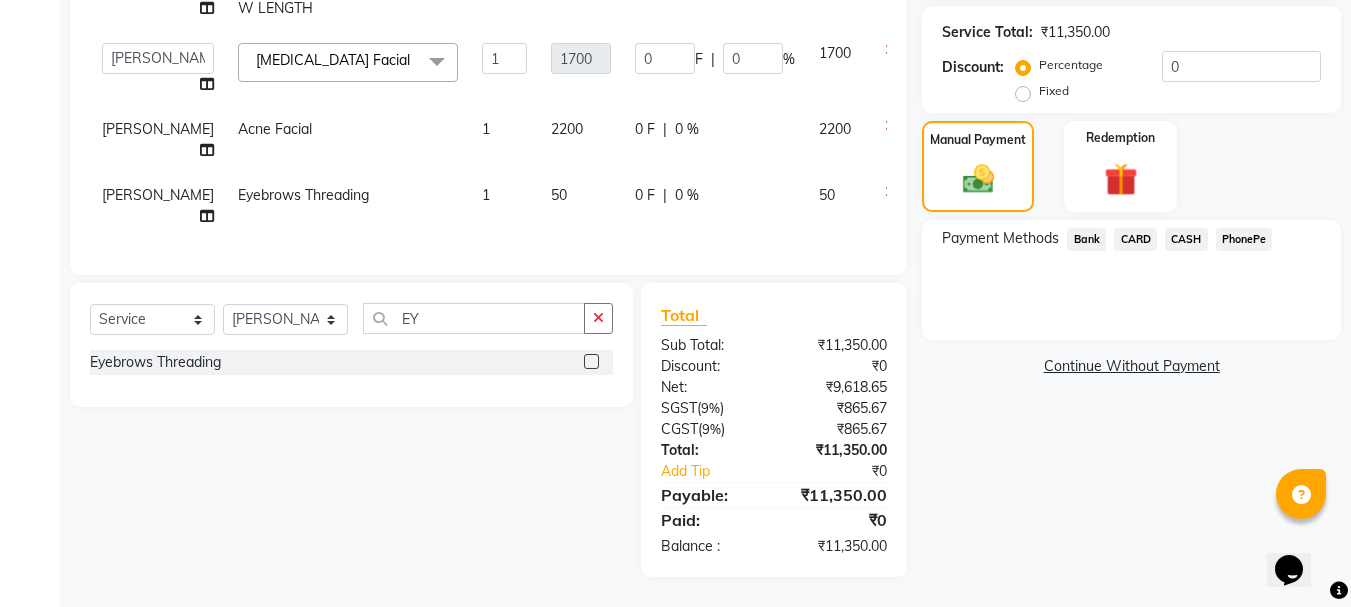 scroll, scrollTop: 193, scrollLeft: 0, axis: vertical 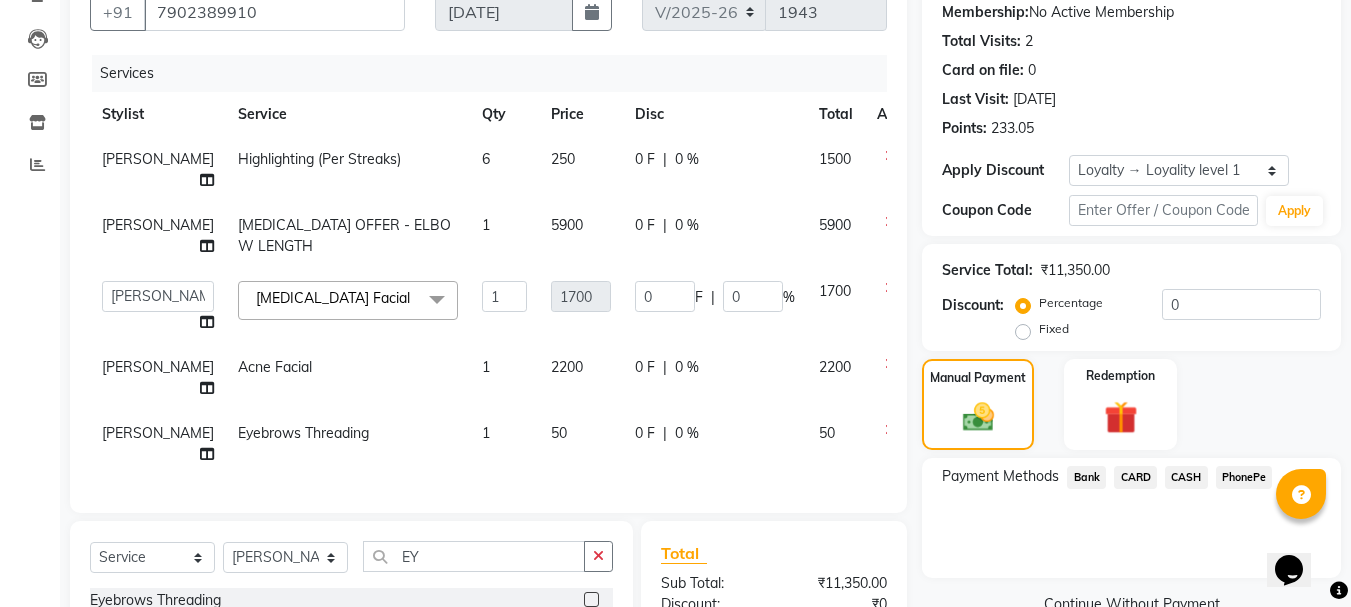 click on "5900" 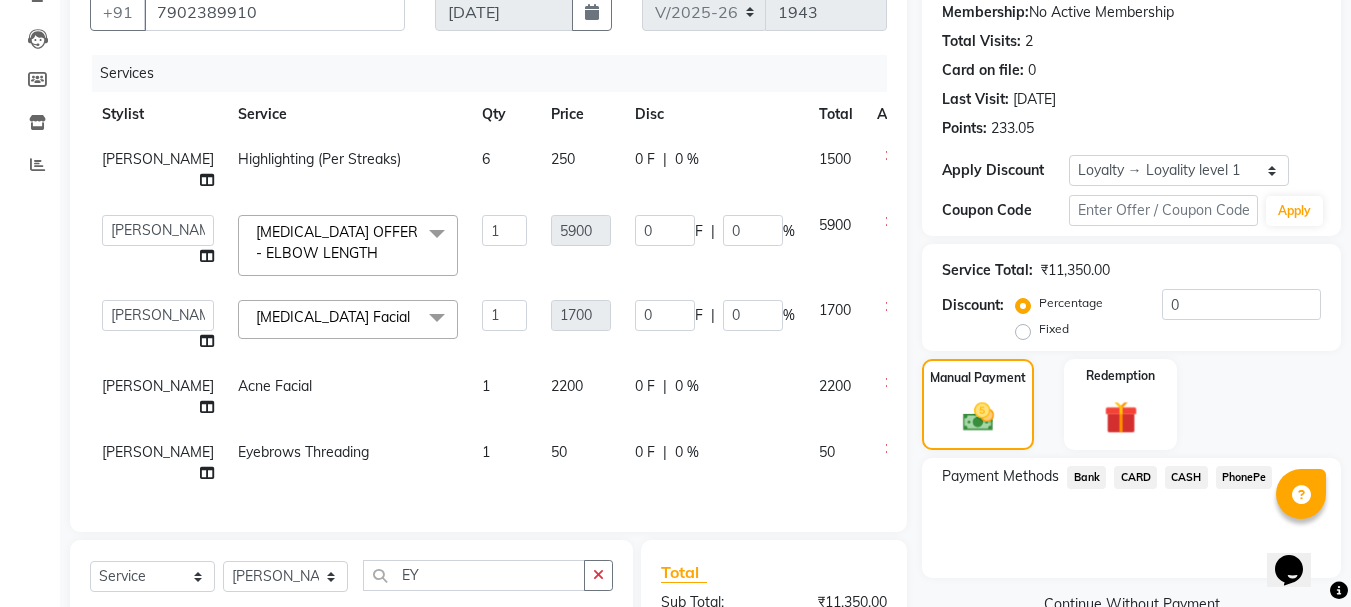 scroll, scrollTop: 0, scrollLeft: 0, axis: both 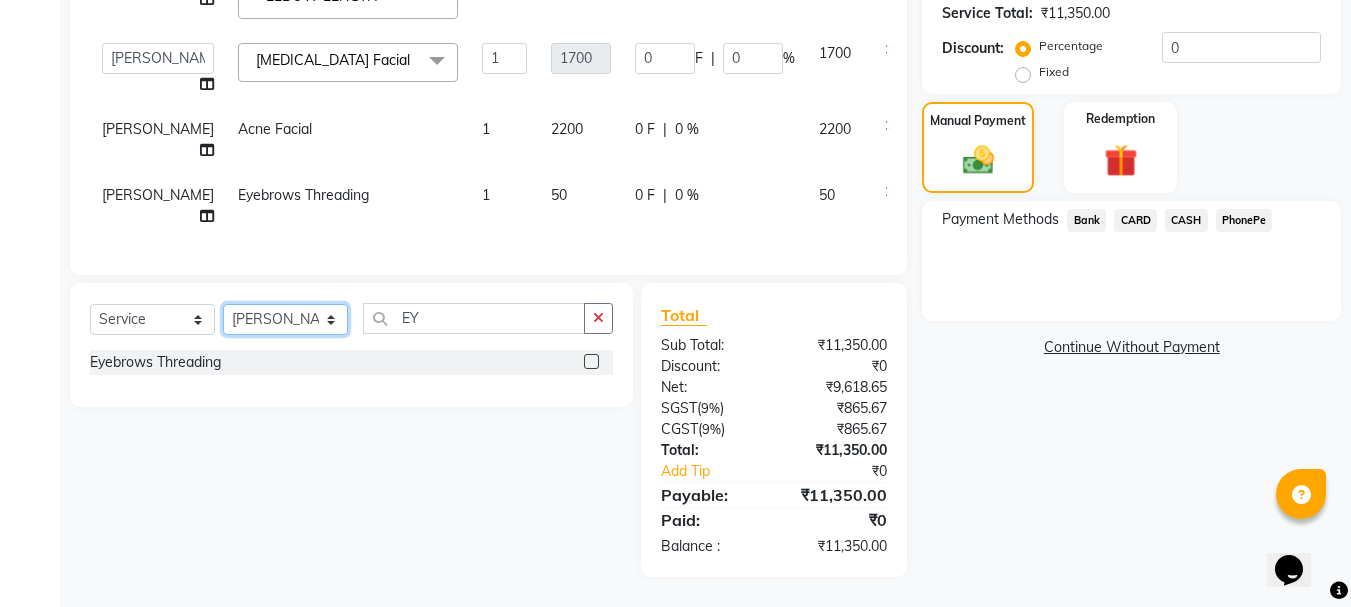click on "Select Stylist AMRITHA ANJALI ANAND DIVYA L	 Gita Mahali  Jibi P R Karina Darjee  KOTTARAKKARA ASHTAMUDI NISHA SAMUEL 	 Priya Chakraborty SARIGA R	 SHAHIDA SHAMINA MUHAMMED P R" 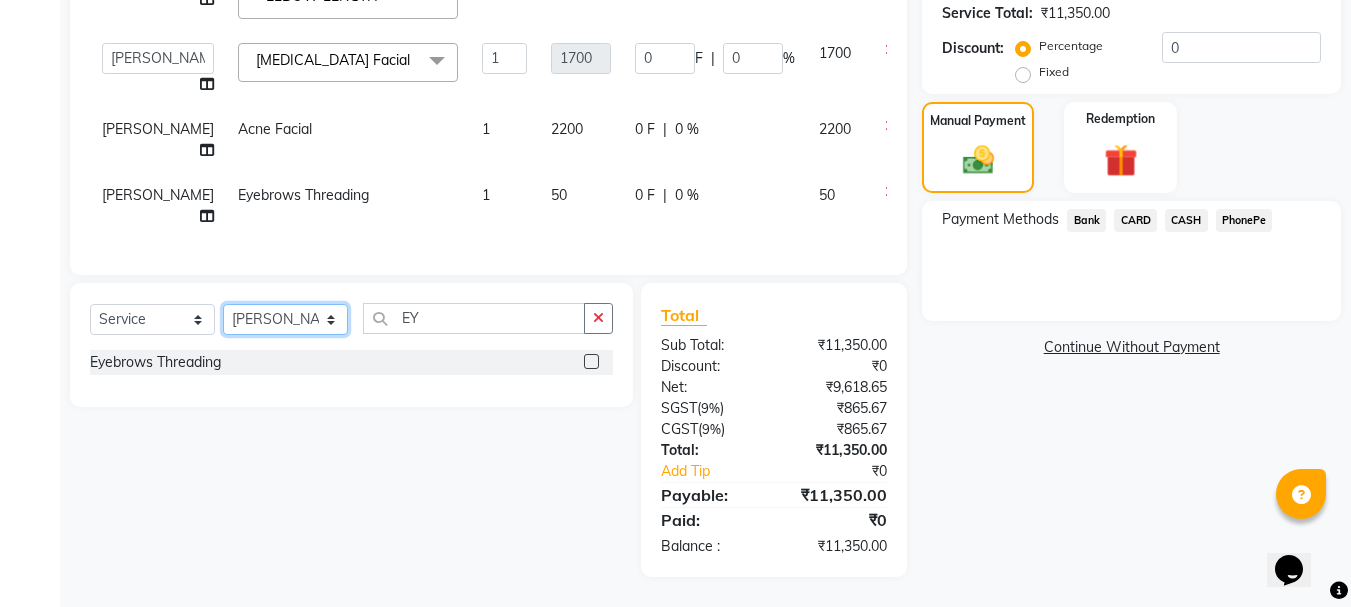 select on "49591" 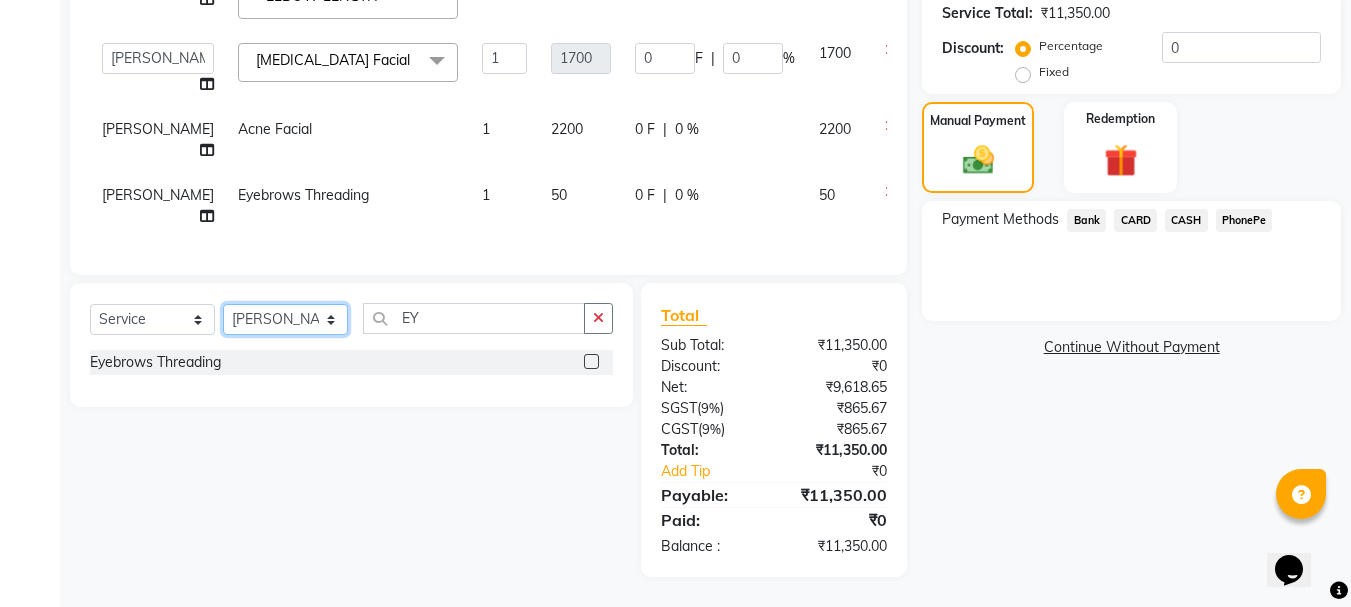 click on "Select Stylist AMRITHA ANJALI ANAND DIVYA L	 Gita Mahali  Jibi P R Karina Darjee  KOTTARAKKARA ASHTAMUDI NISHA SAMUEL 	 Priya Chakraborty SARIGA R	 SHAHIDA SHAMINA MUHAMMED P R" 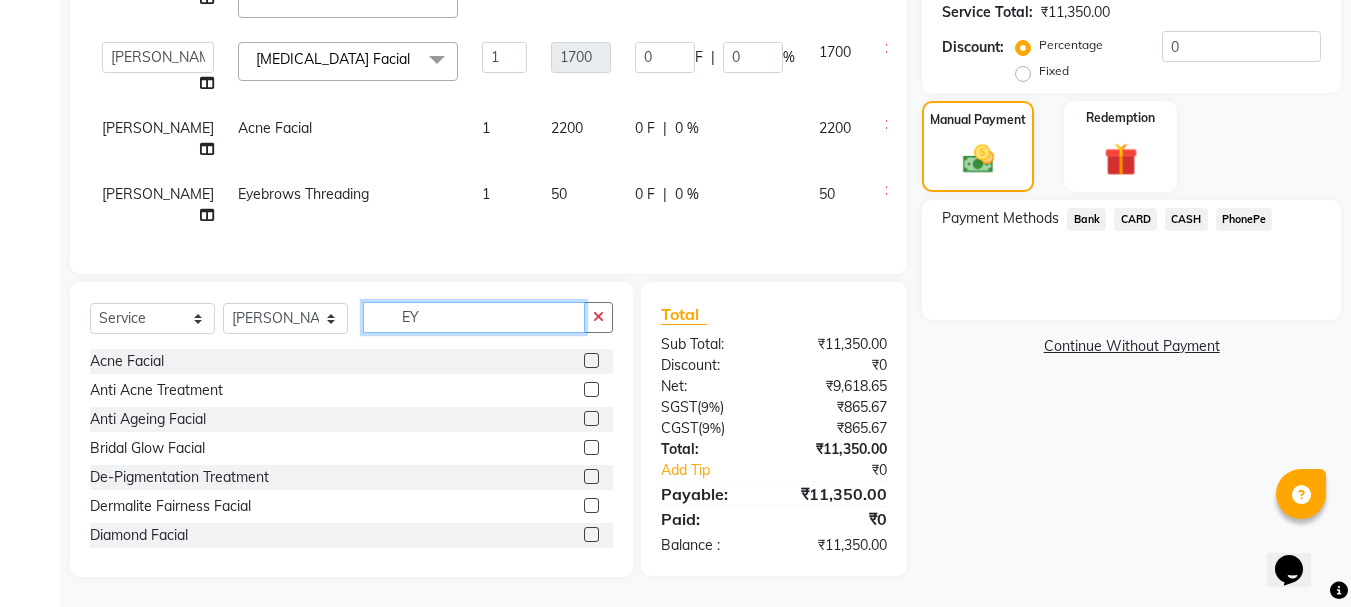 click on "EY" 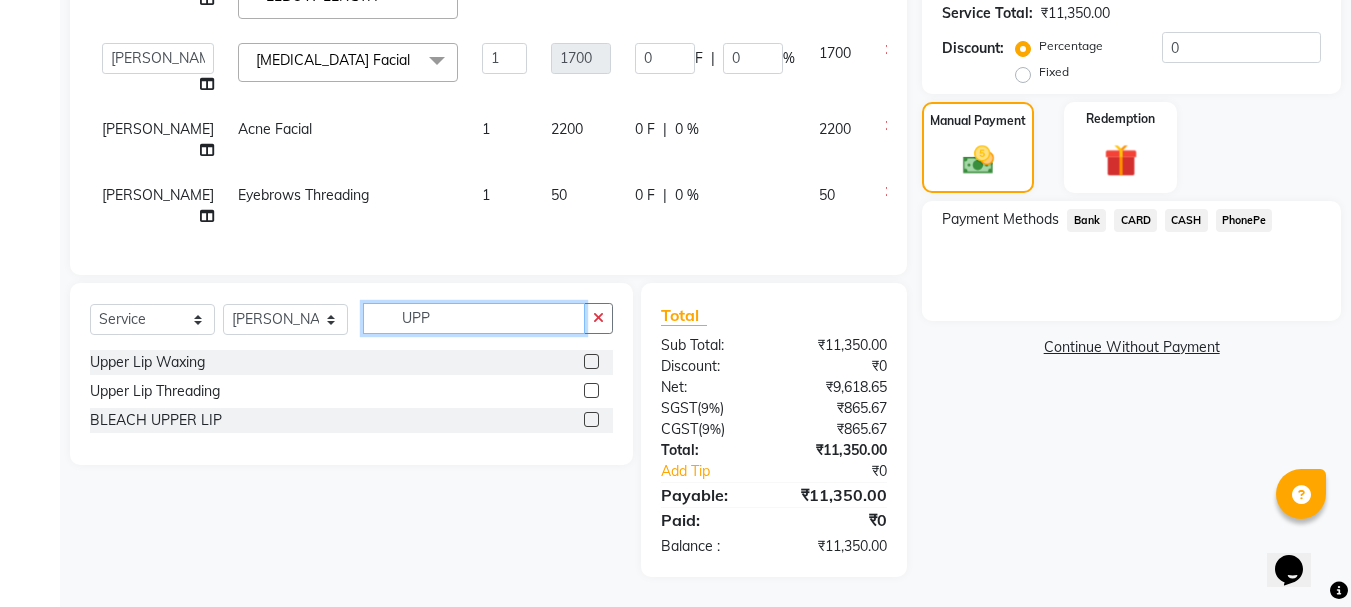 type on "UPP" 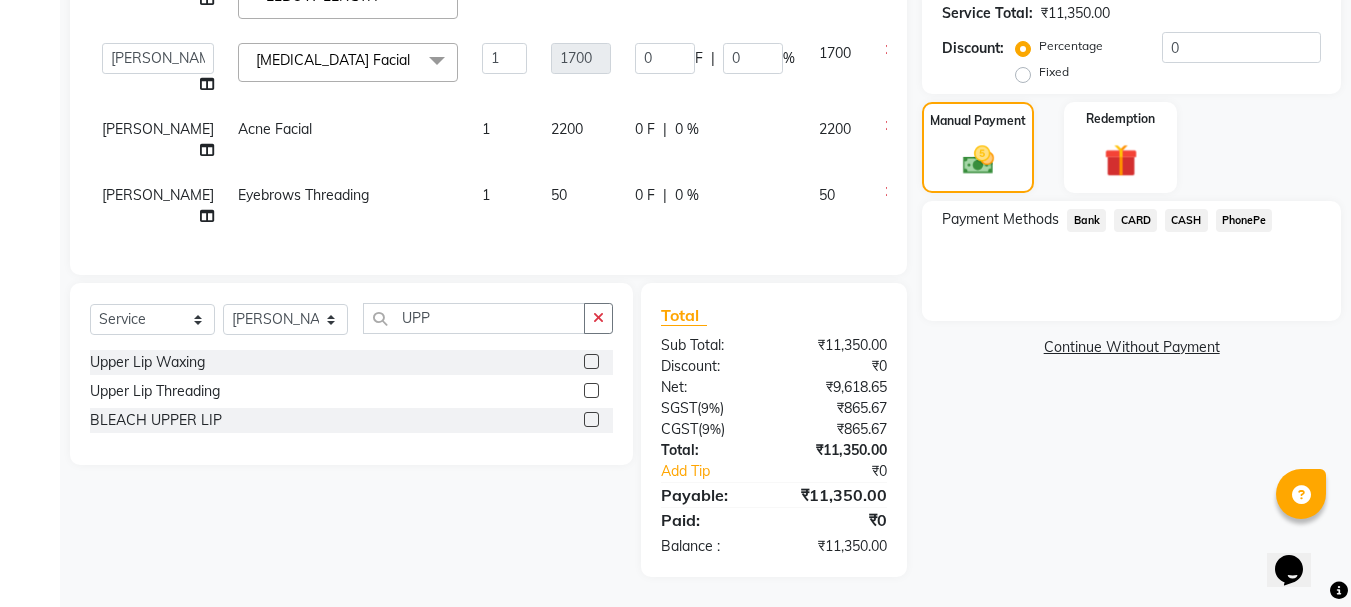 click 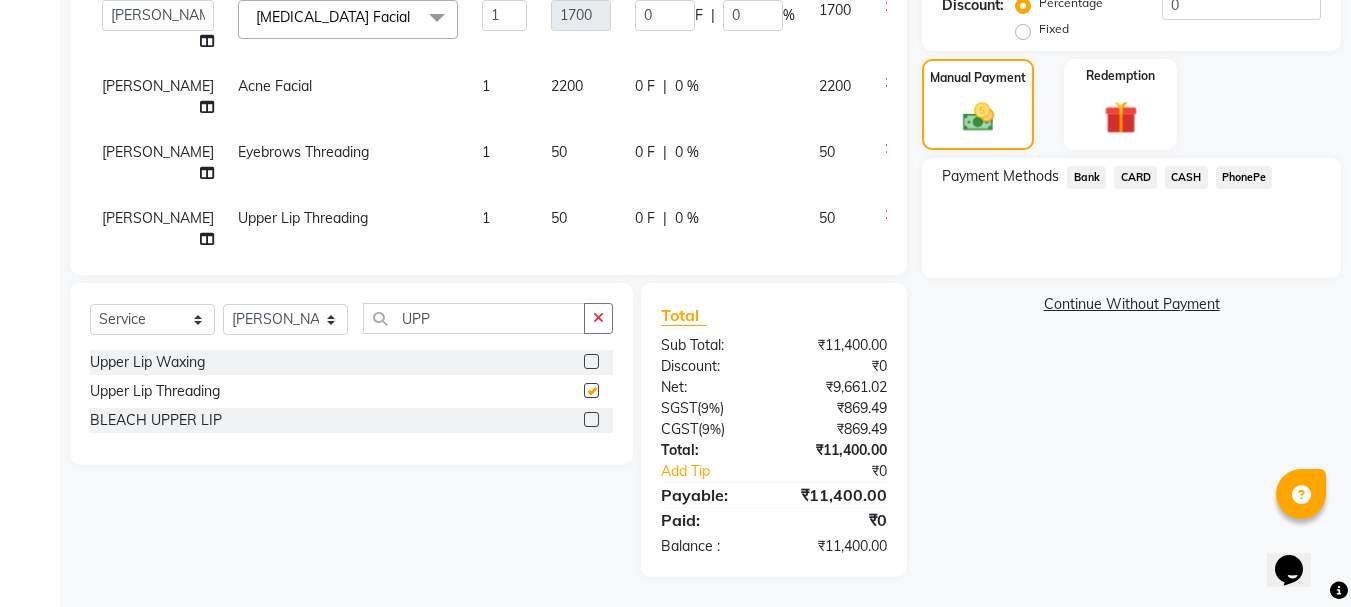 checkbox on "false" 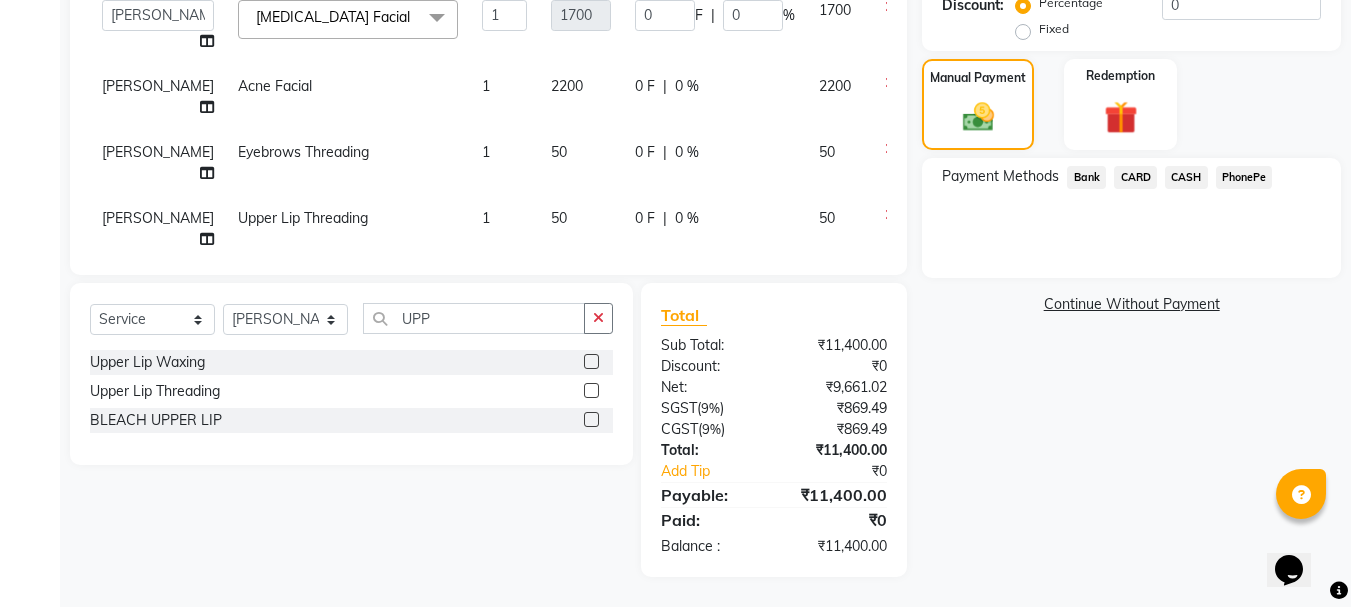 scroll, scrollTop: 193, scrollLeft: 0, axis: vertical 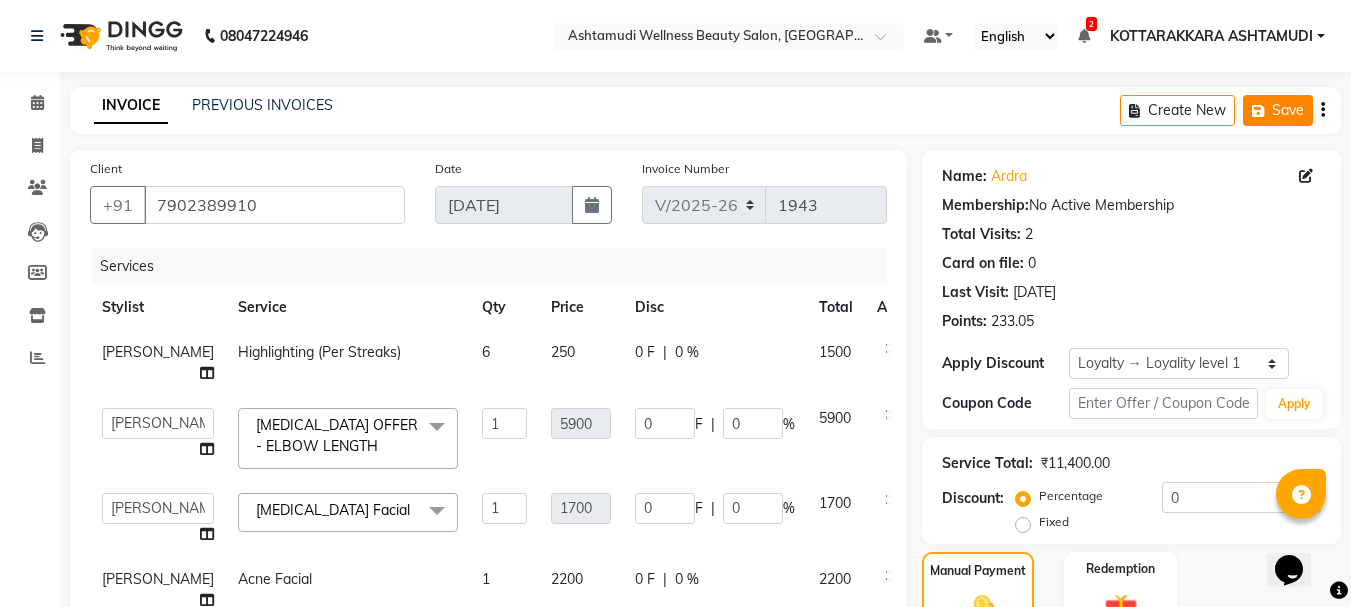 click on "Save" 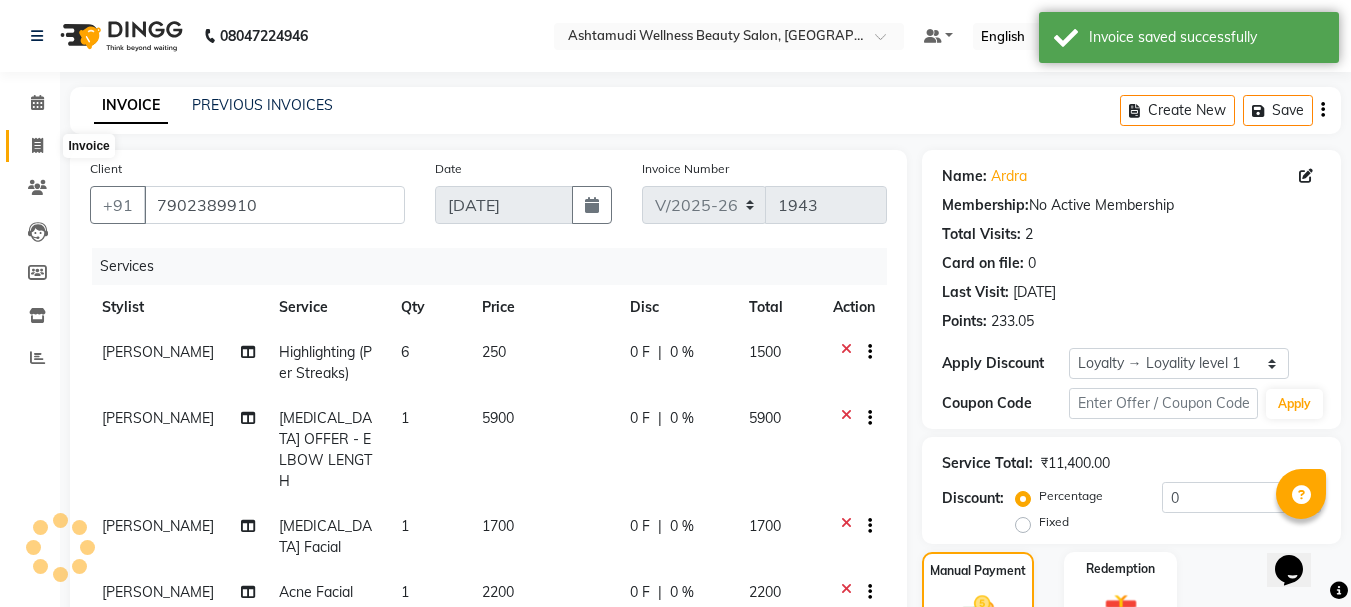 click 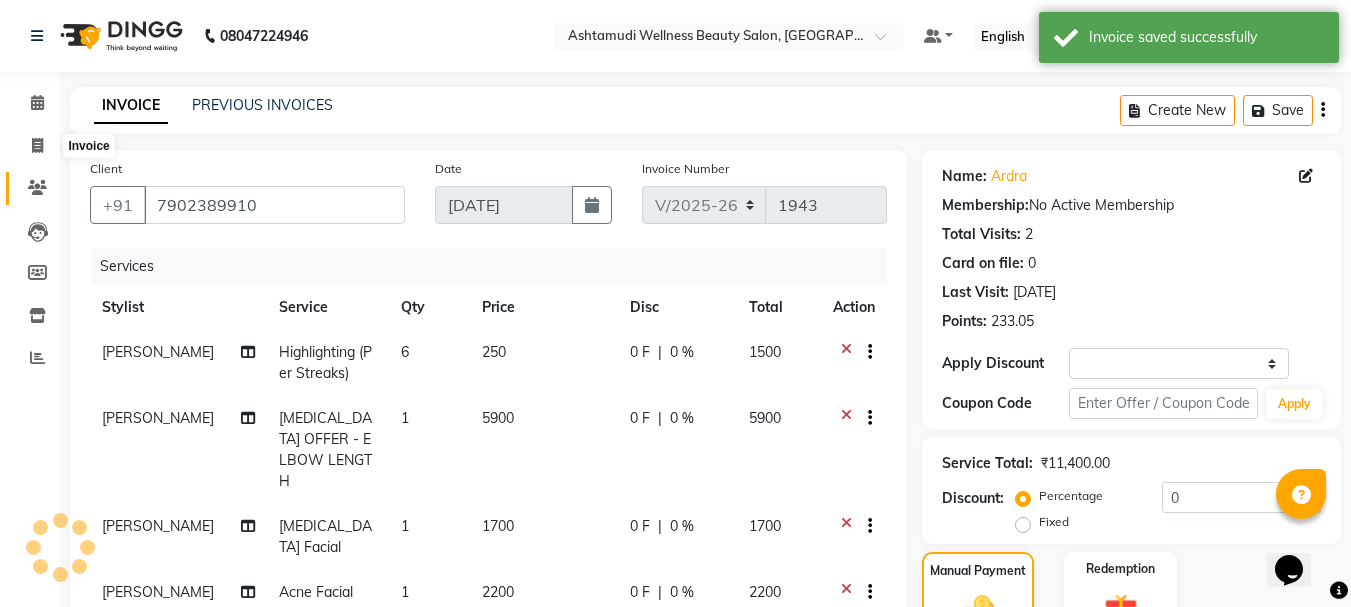 select on "service" 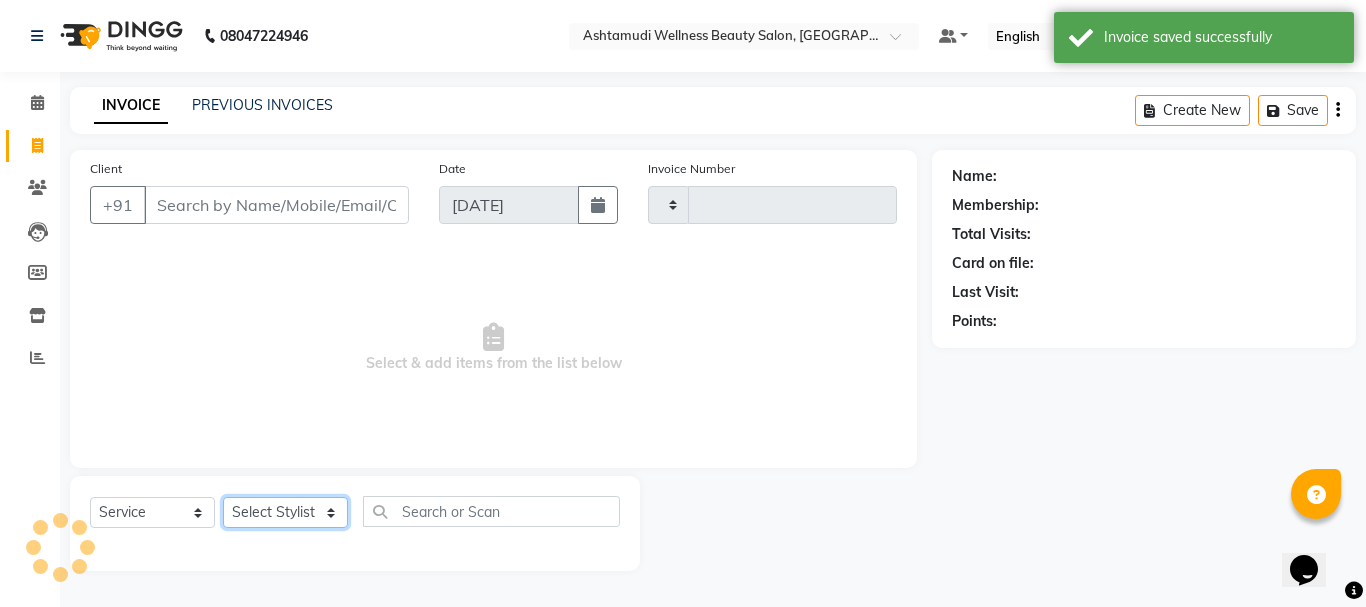 click on "Select Stylist" 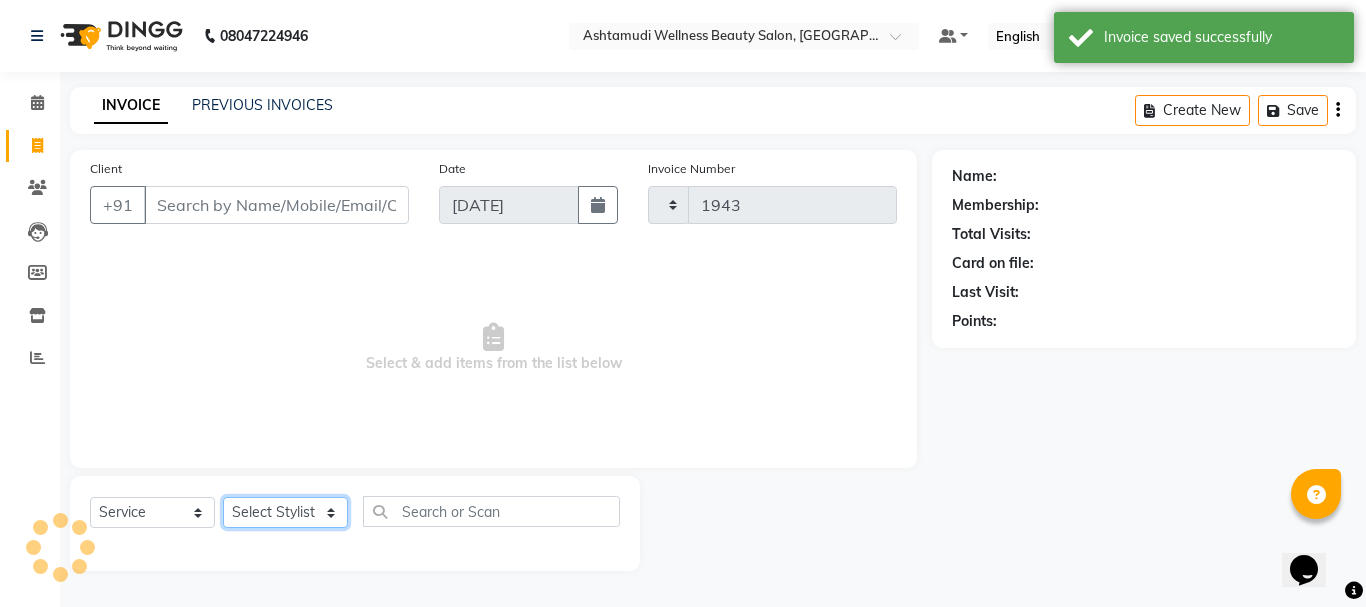 select on "4664" 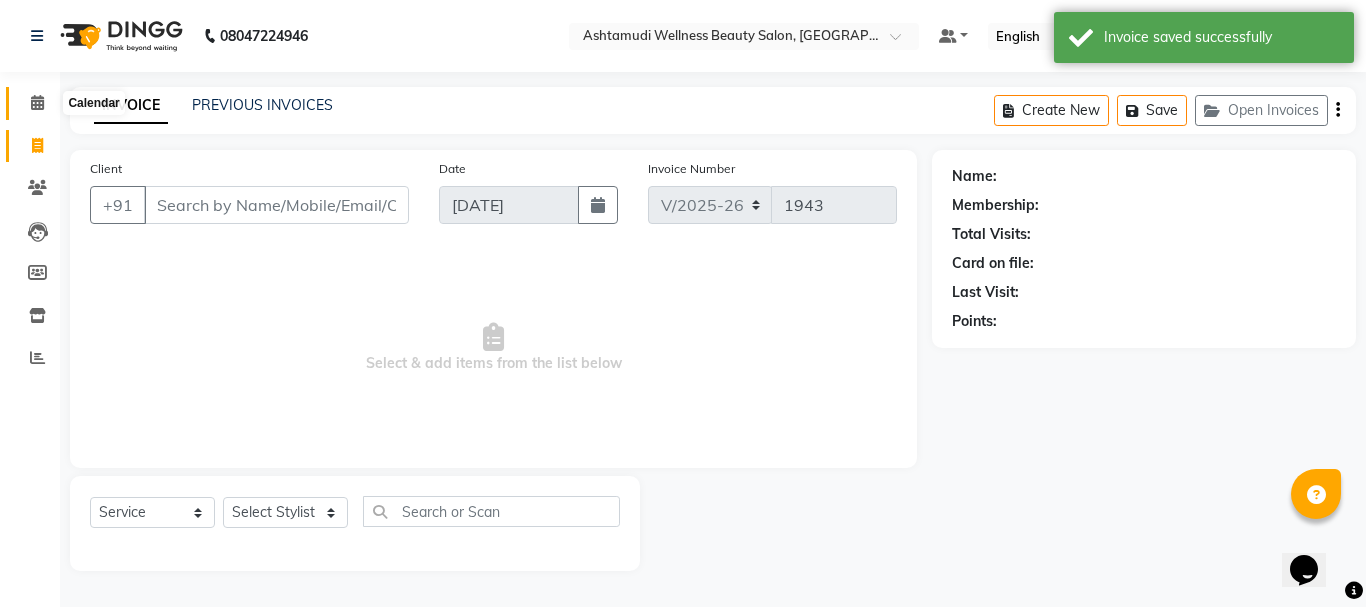 click 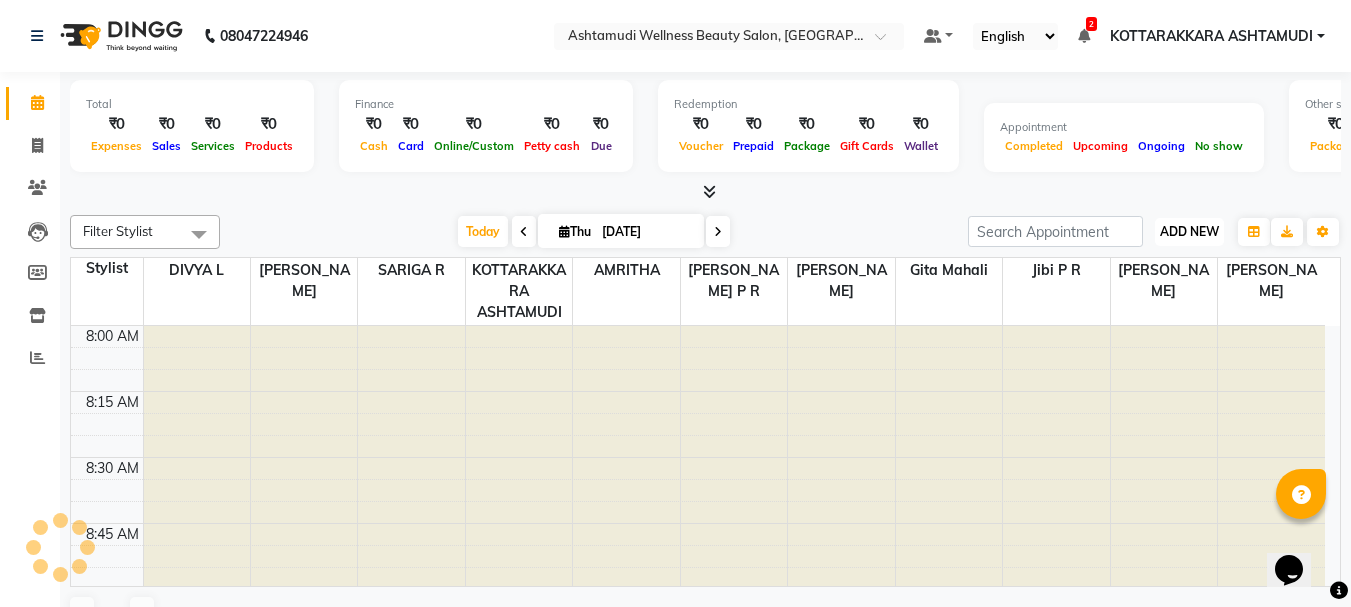 click on "ADD NEW" at bounding box center (1189, 231) 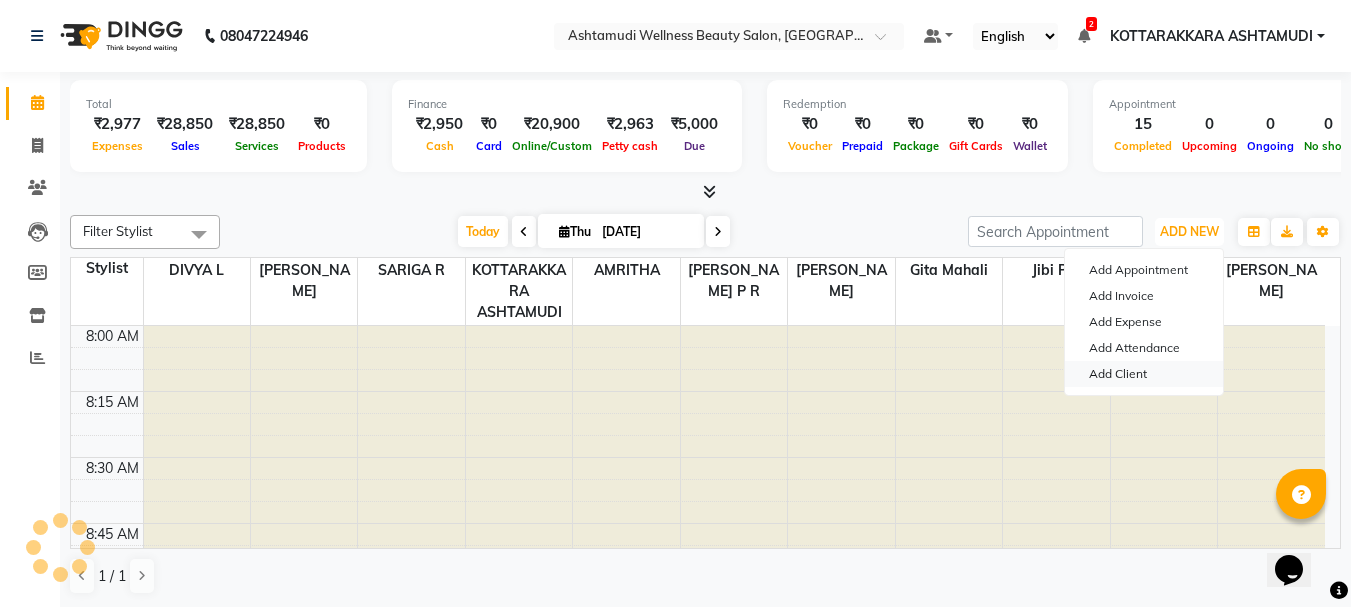 scroll, scrollTop: 0, scrollLeft: 0, axis: both 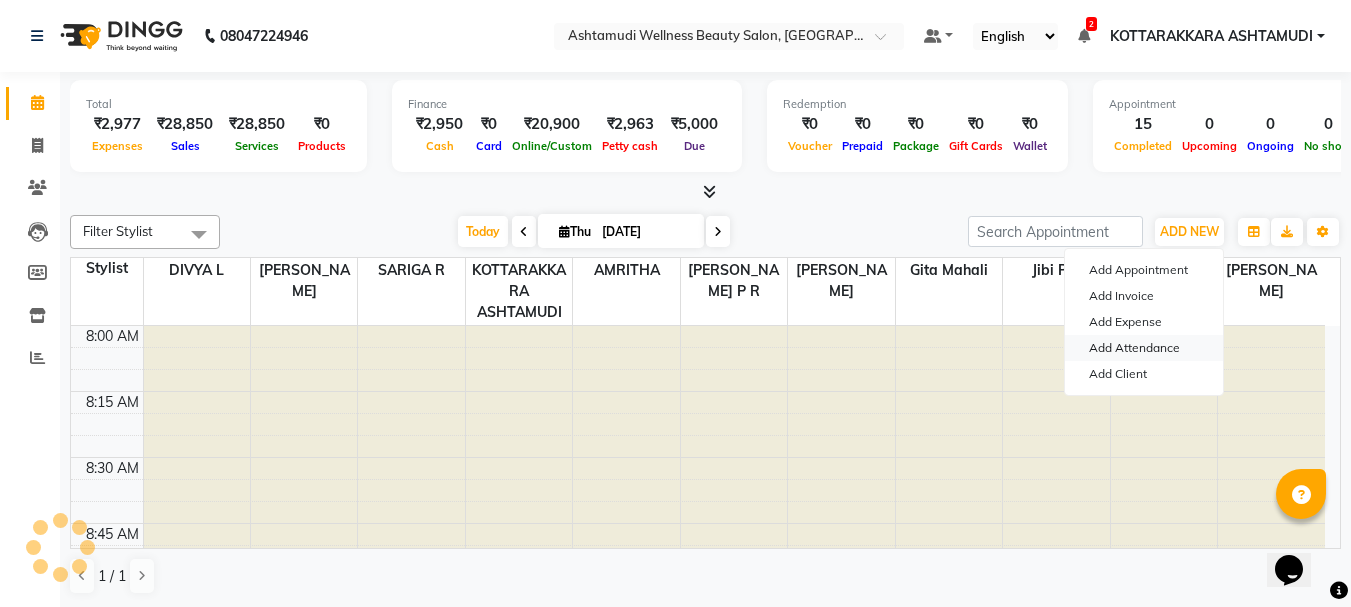 click on "Add Attendance" at bounding box center (1144, 348) 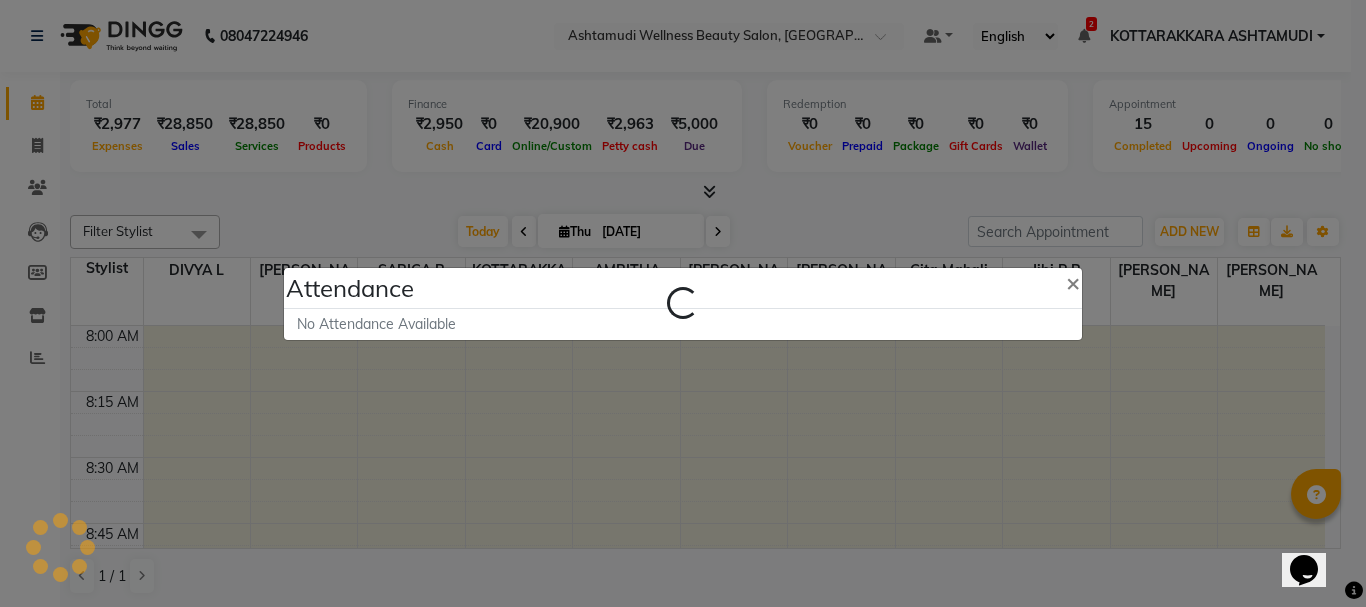 select on "A" 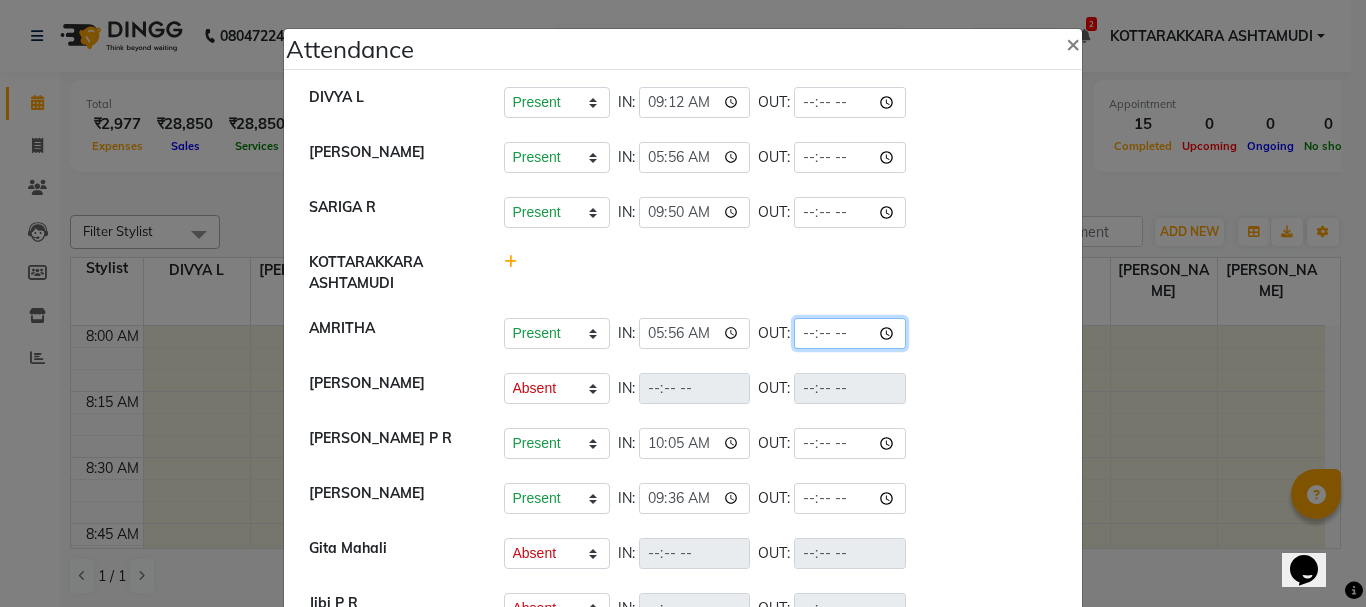 click 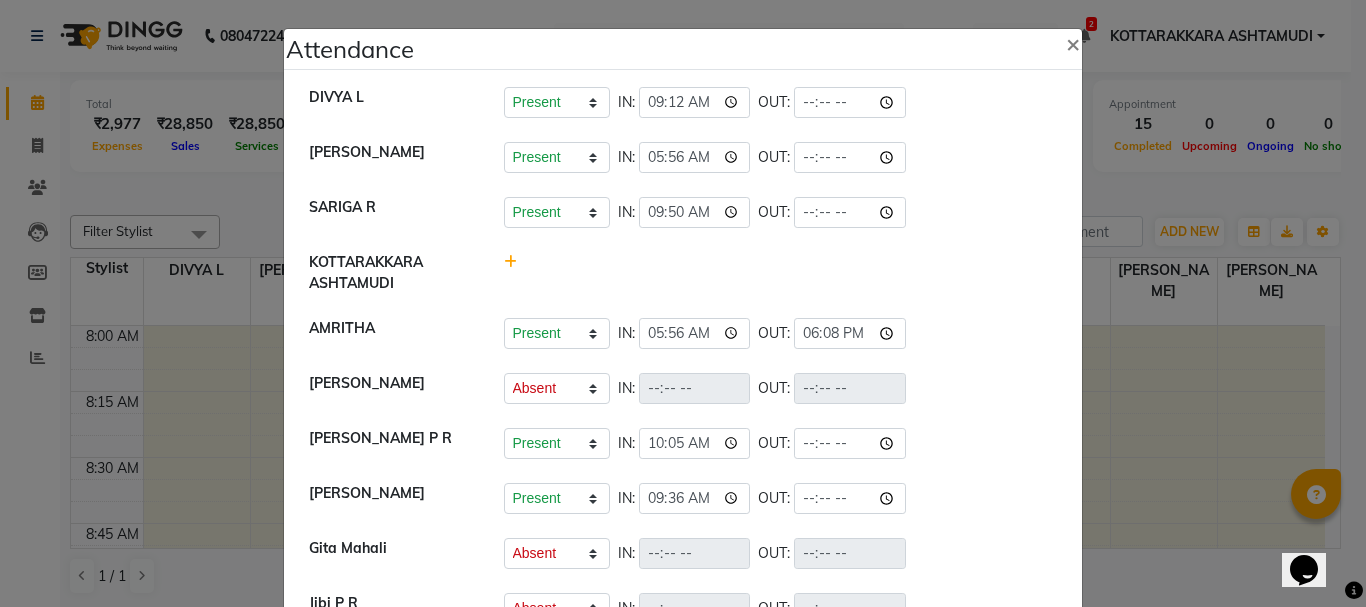 type on "18:08" 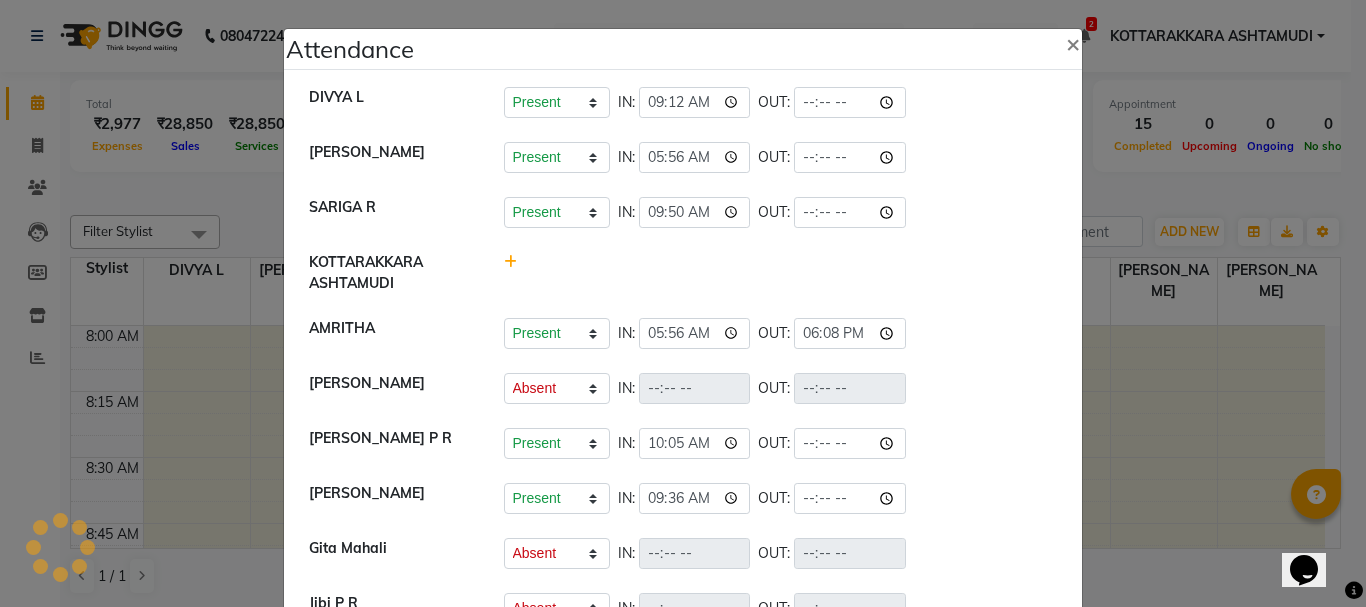 select on "A" 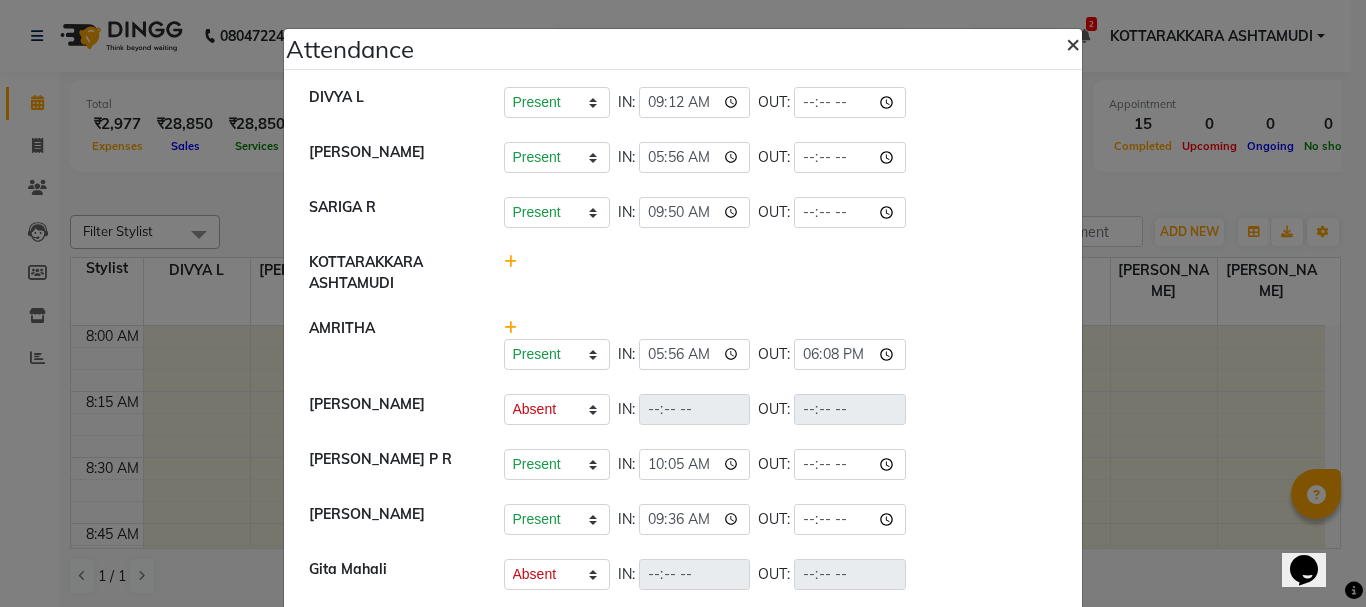 click on "×" 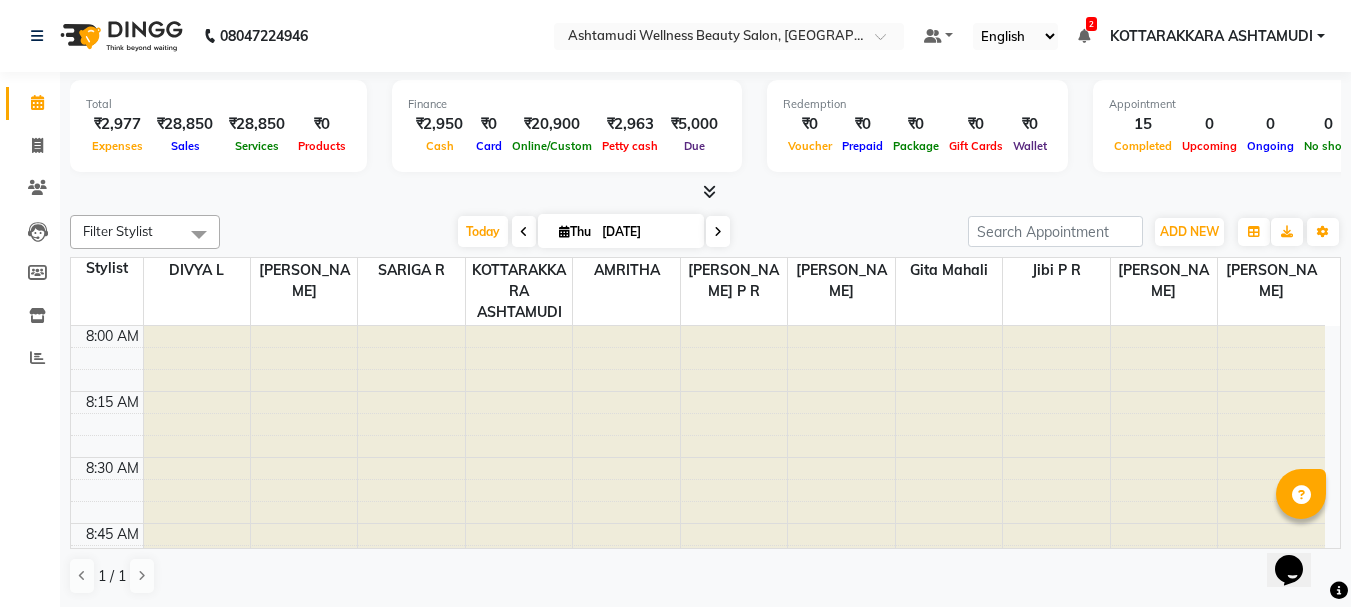 click on "2" at bounding box center (1091, 24) 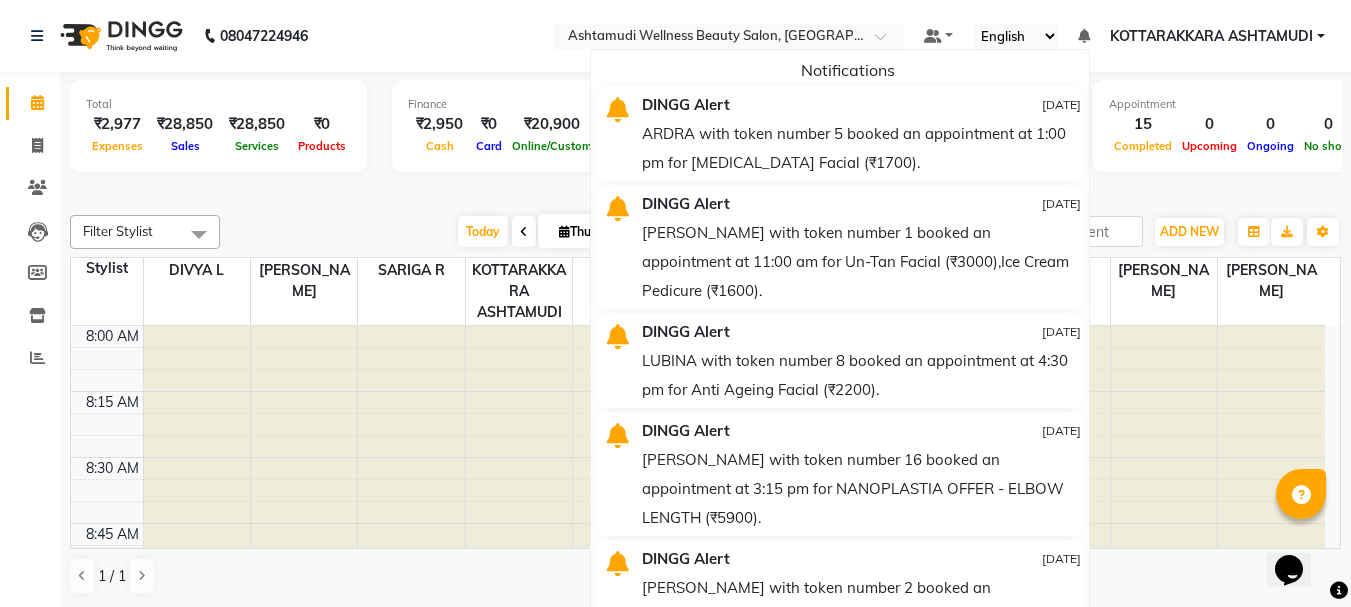 click on "ARDRA with token number 5 booked an appointment at 1:00 pm for Skin Lightening Facial (₹1700)." at bounding box center (861, 148) 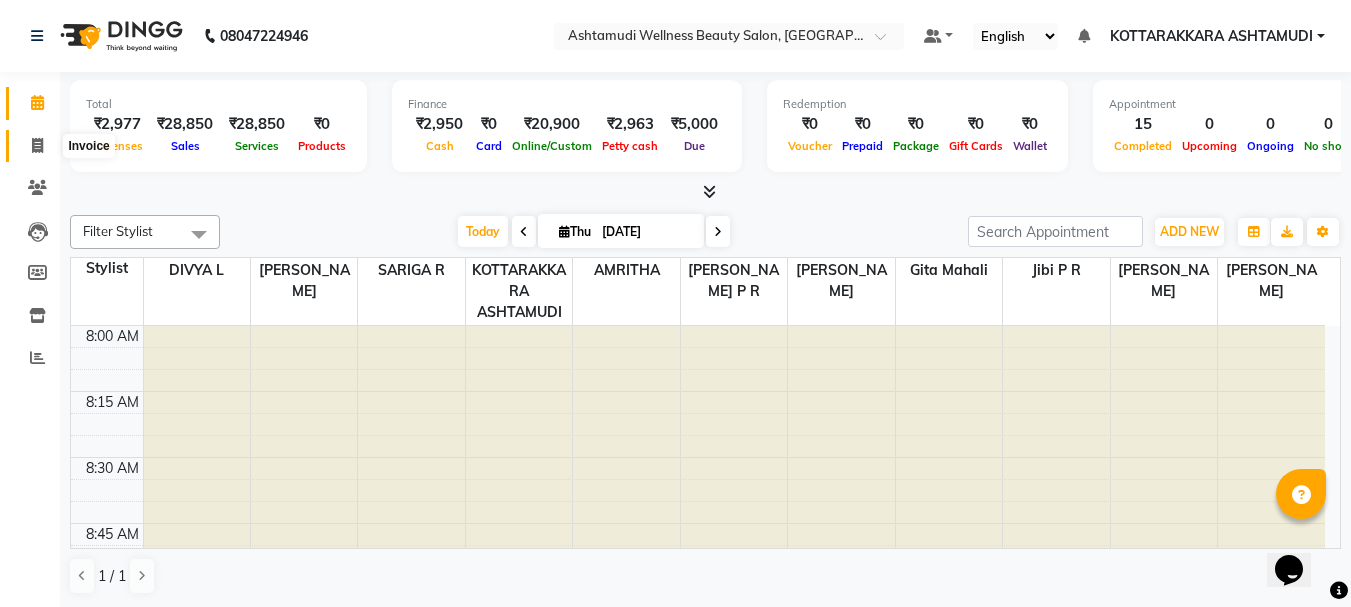 click 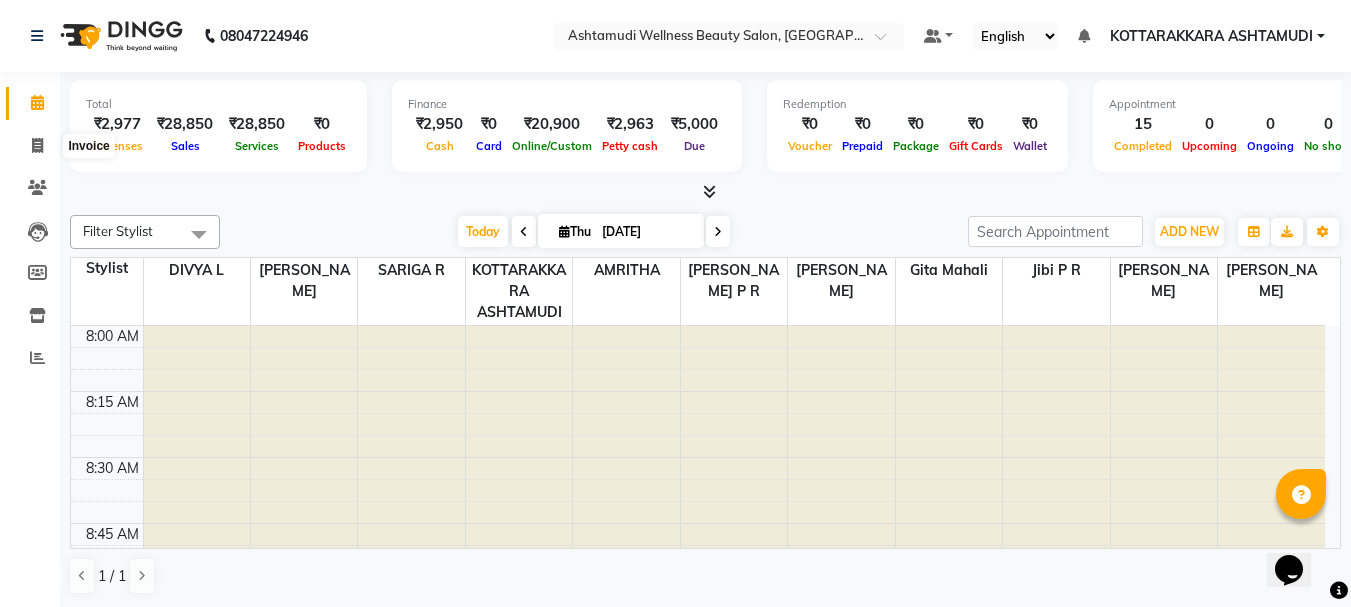 select on "service" 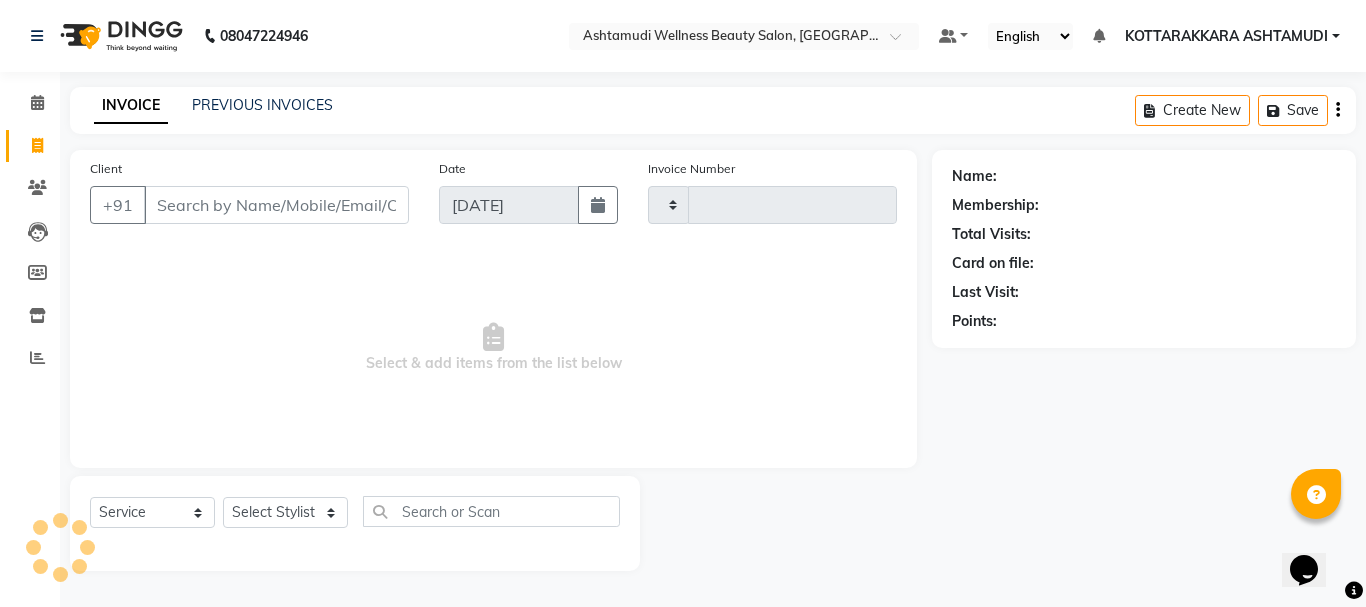 type on "1943" 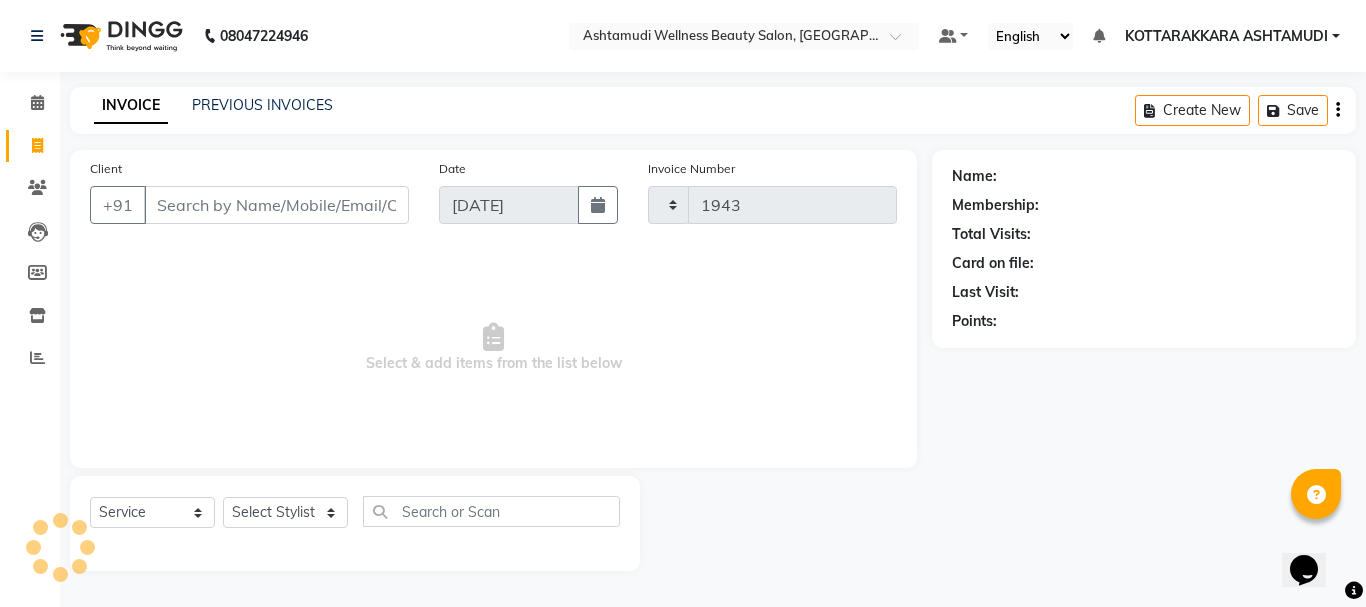 select on "4664" 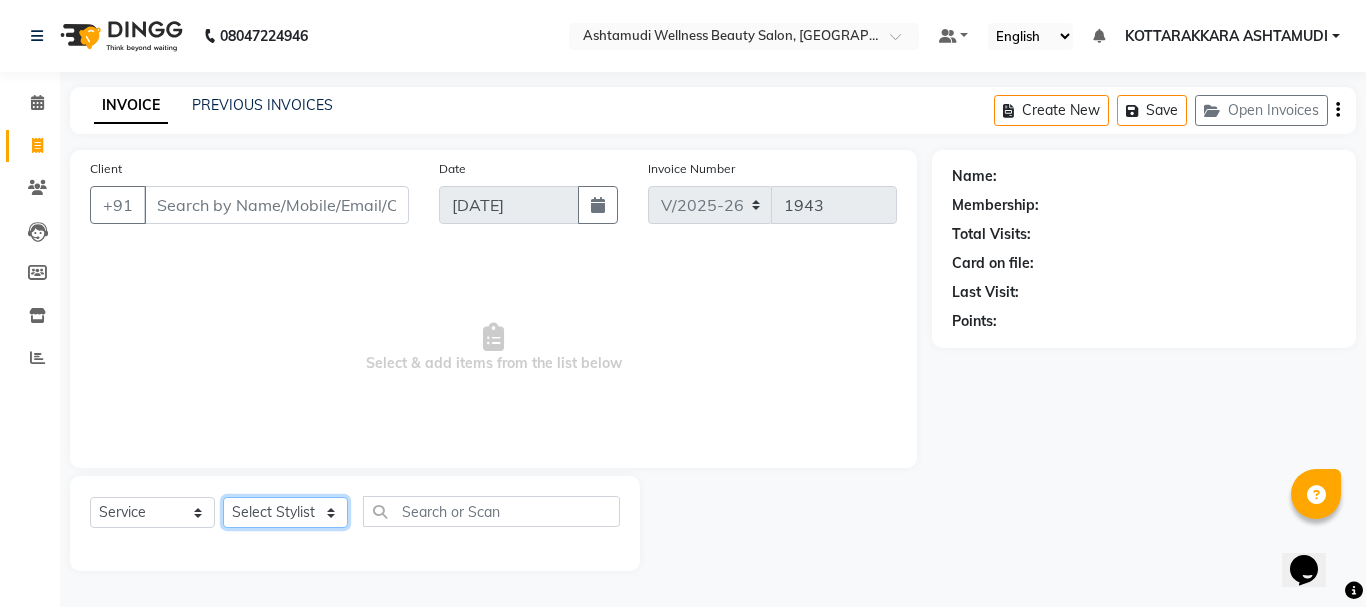 click on "Select Stylist" 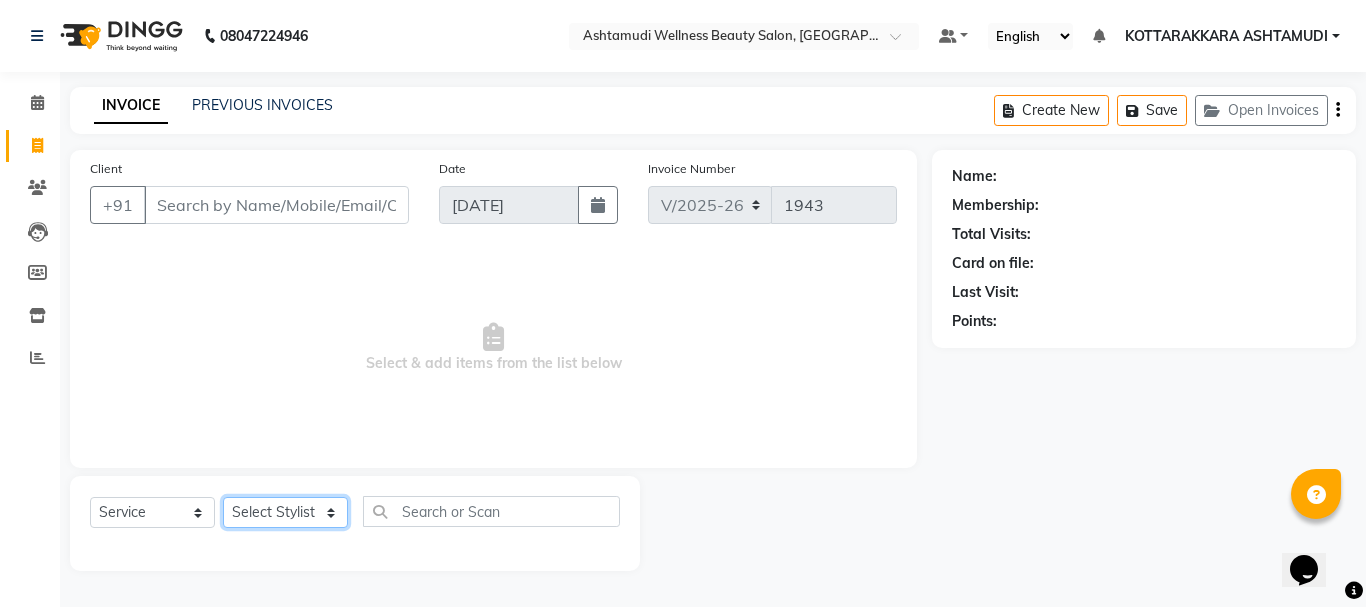 select on "49590" 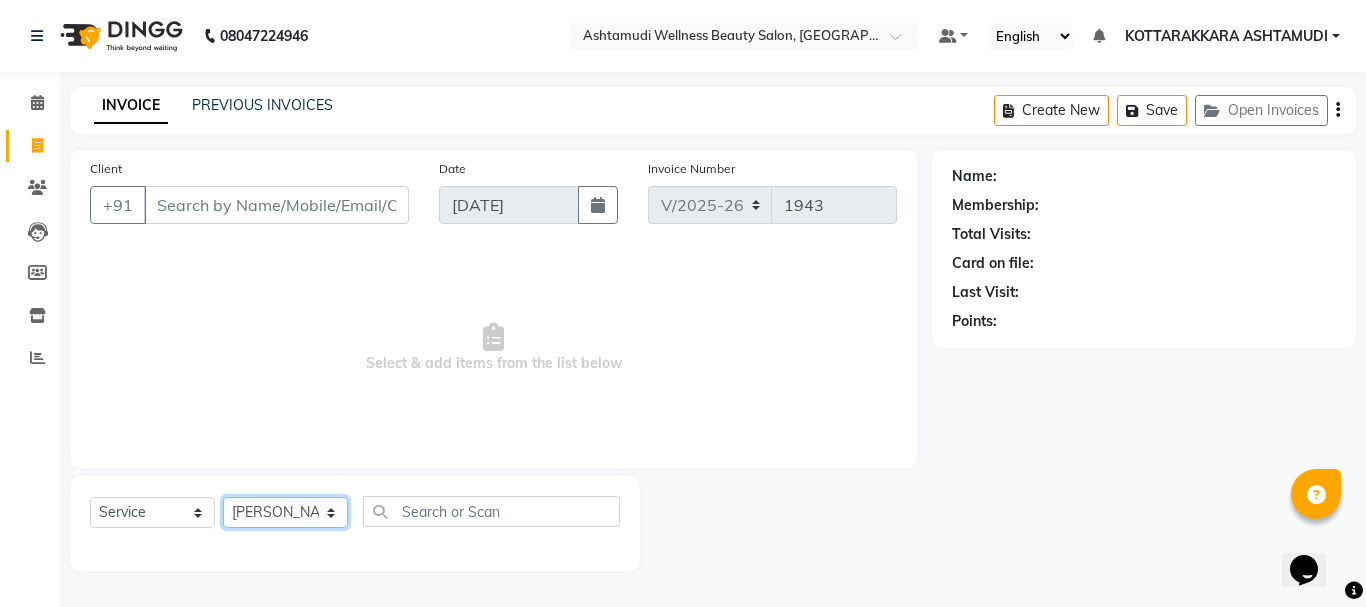 click on "Select Stylist AMRITHA ANJALI ANAND DIVYA L	 Gita Mahali  Jibi P R Karina Darjee  KOTTARAKKARA ASHTAMUDI NISHA SAMUEL 	 Priya Chakraborty SARIGA R	 SHAHIDA SHAMINA MUHAMMED P R" 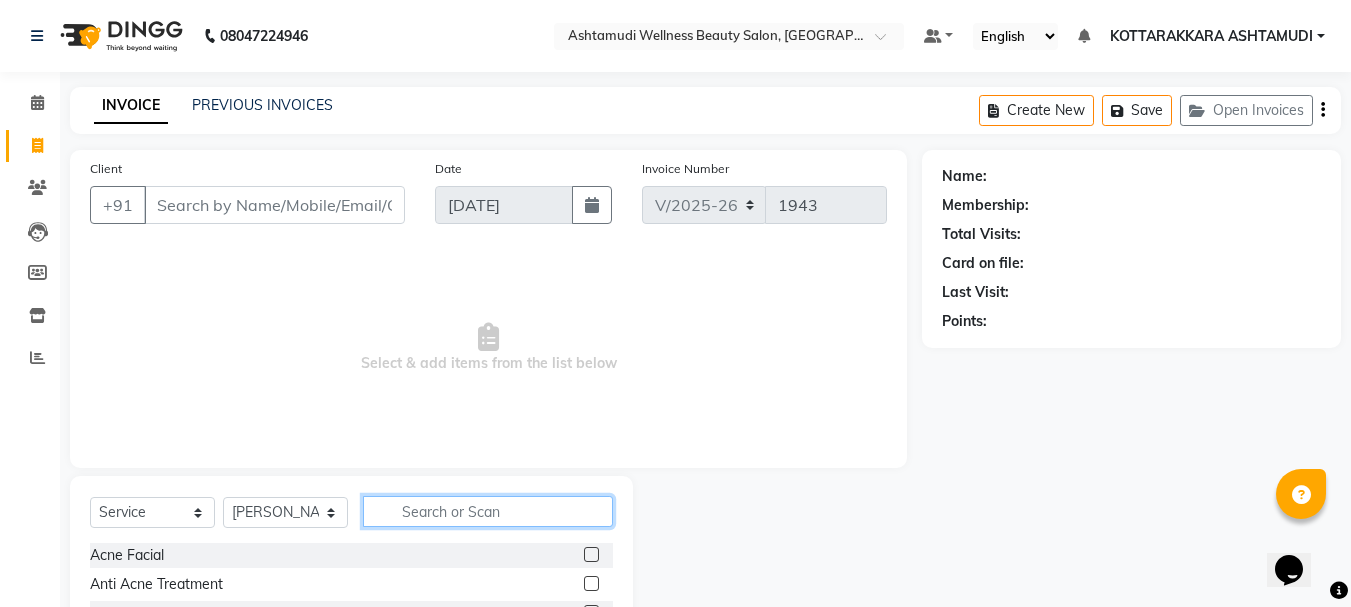 click 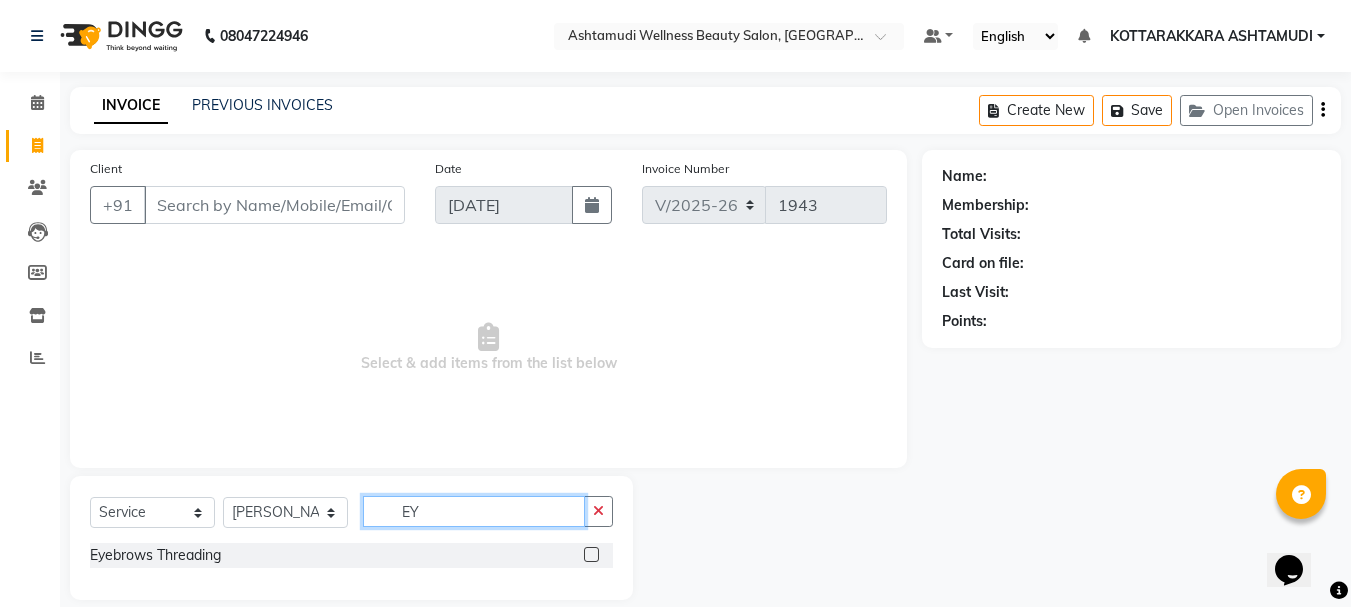 type on "EY" 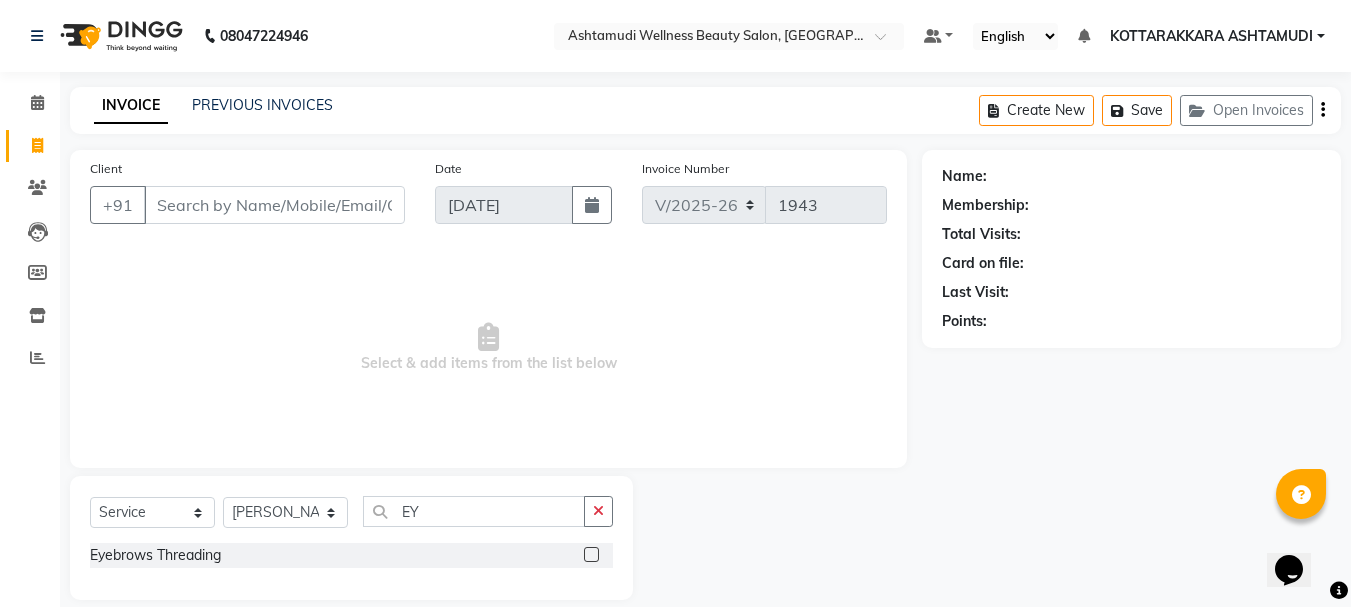 click 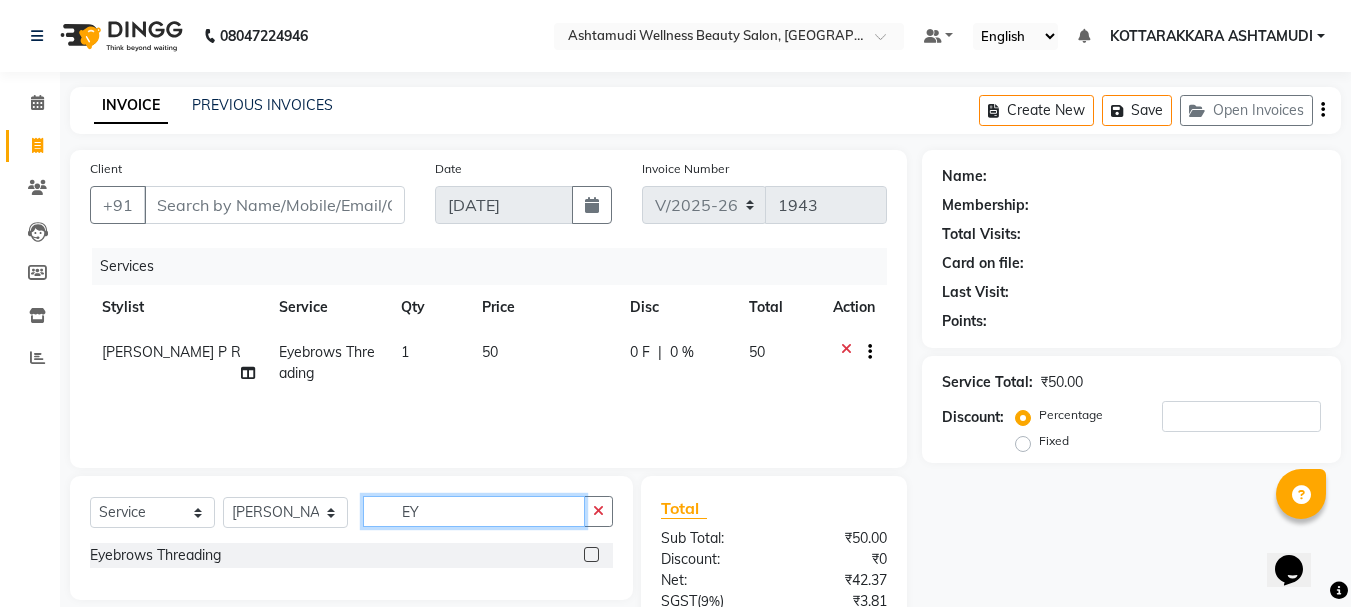checkbox on "false" 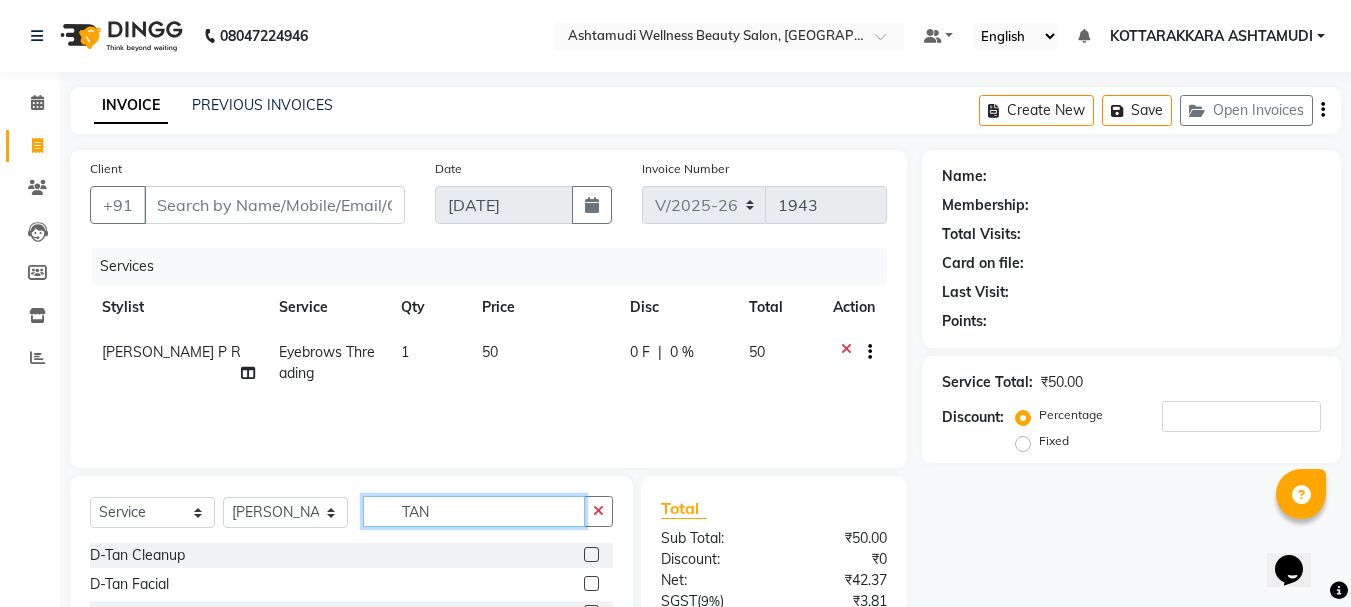 type on "TAN" 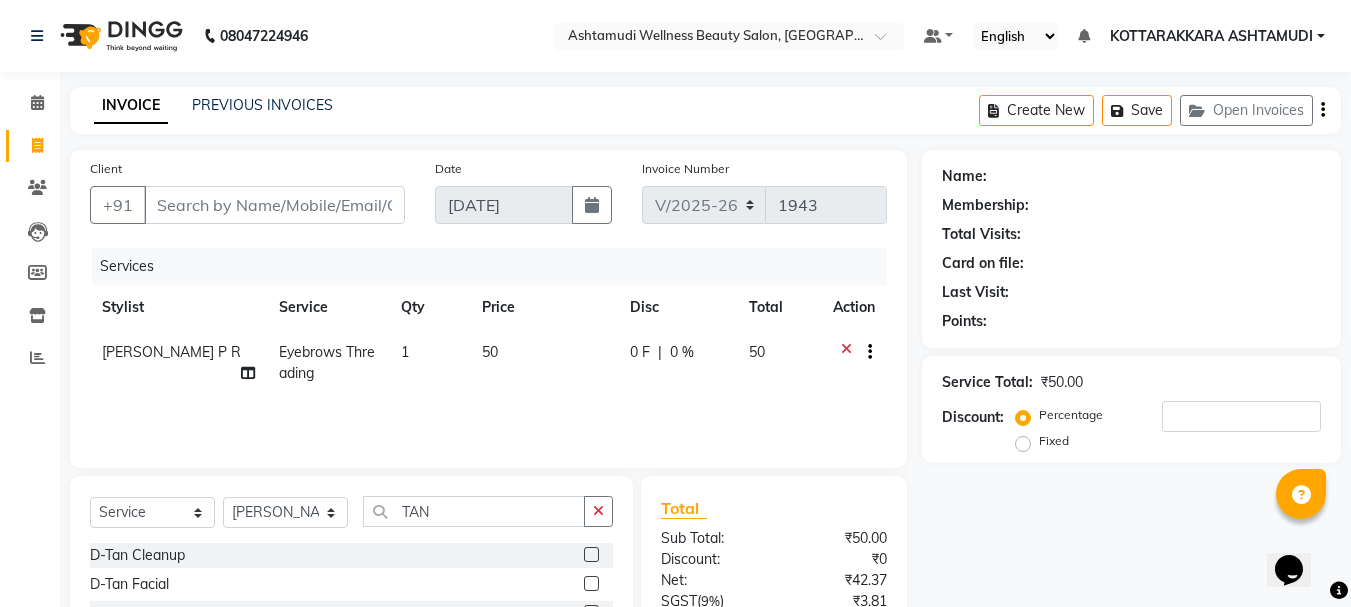 click 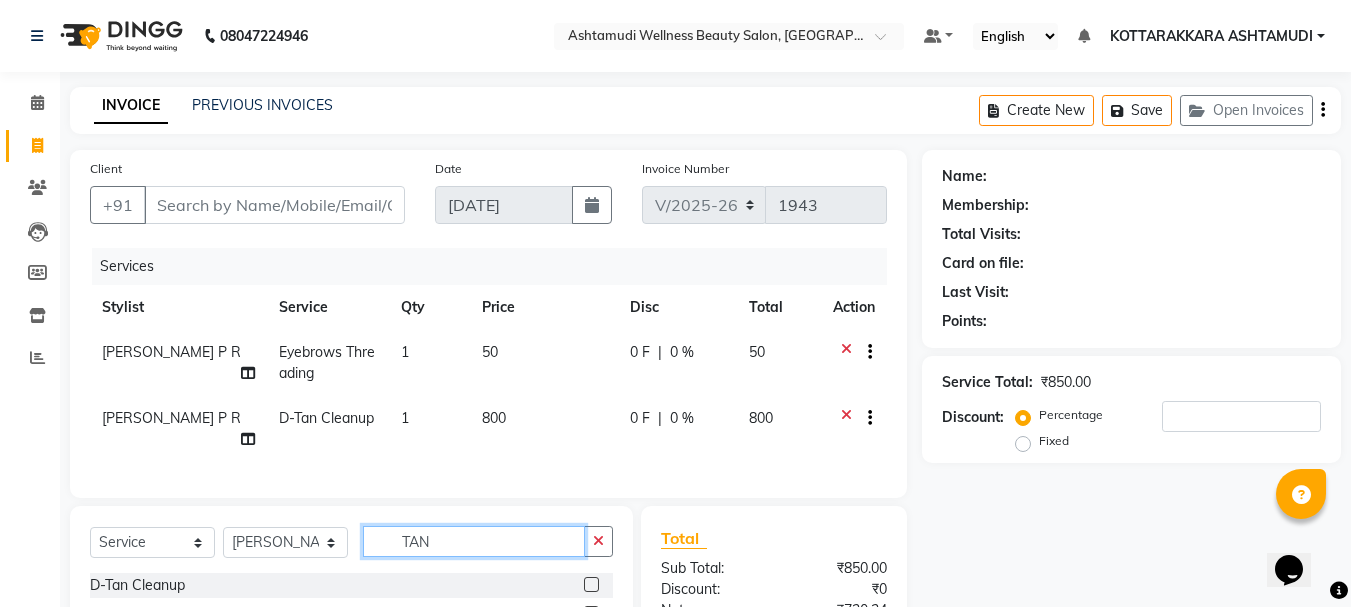 checkbox on "false" 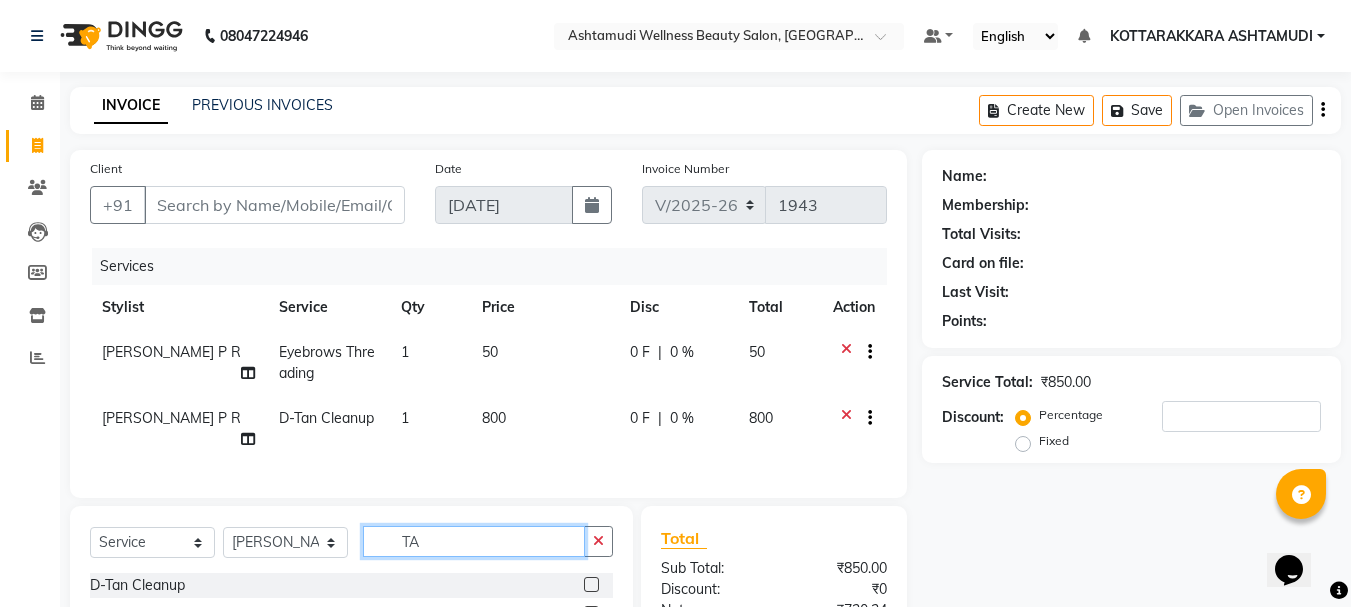 type on "T" 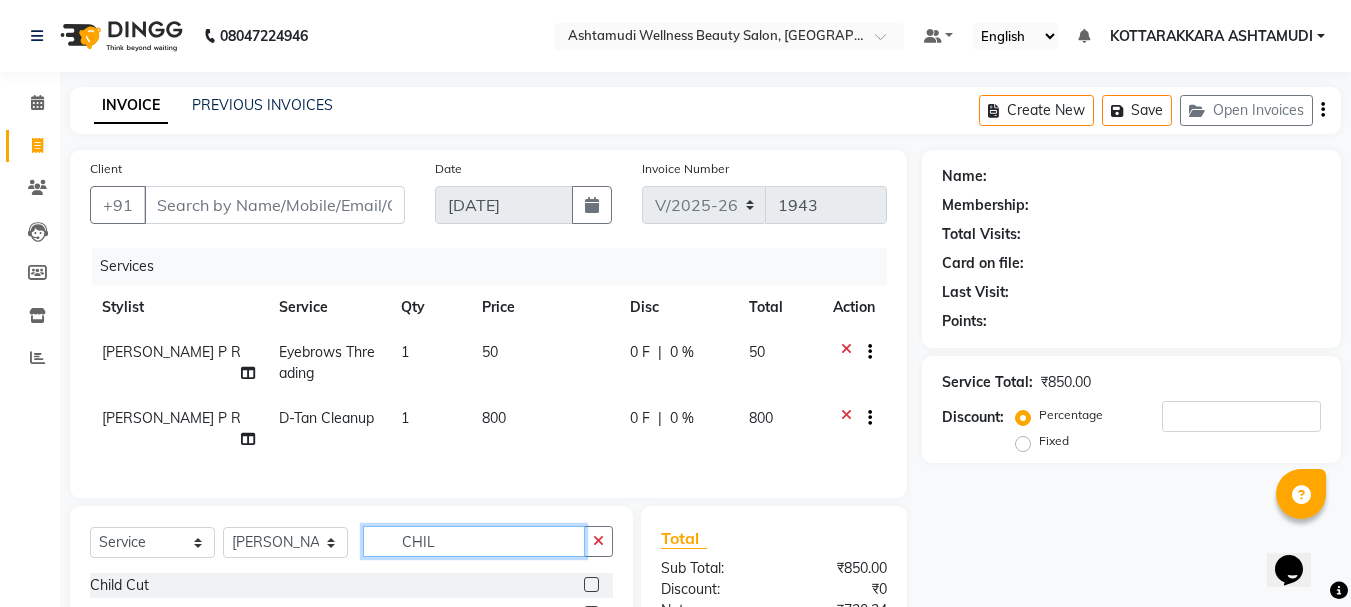 scroll, scrollTop: 238, scrollLeft: 0, axis: vertical 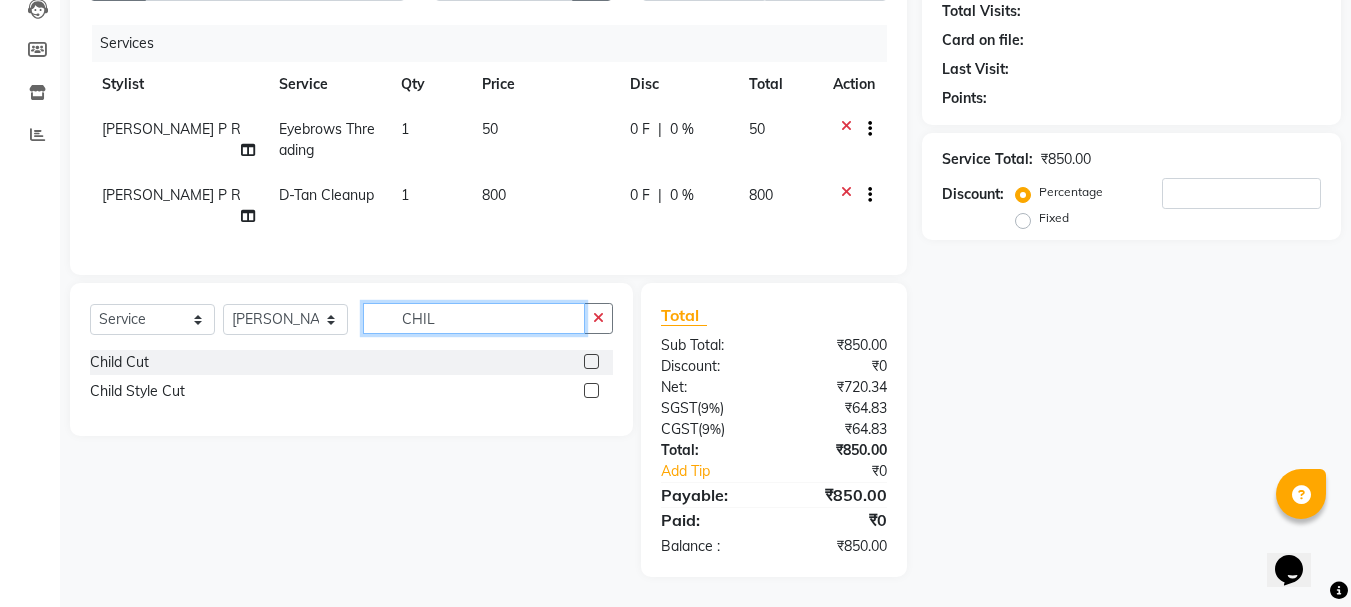 type on "CHIL" 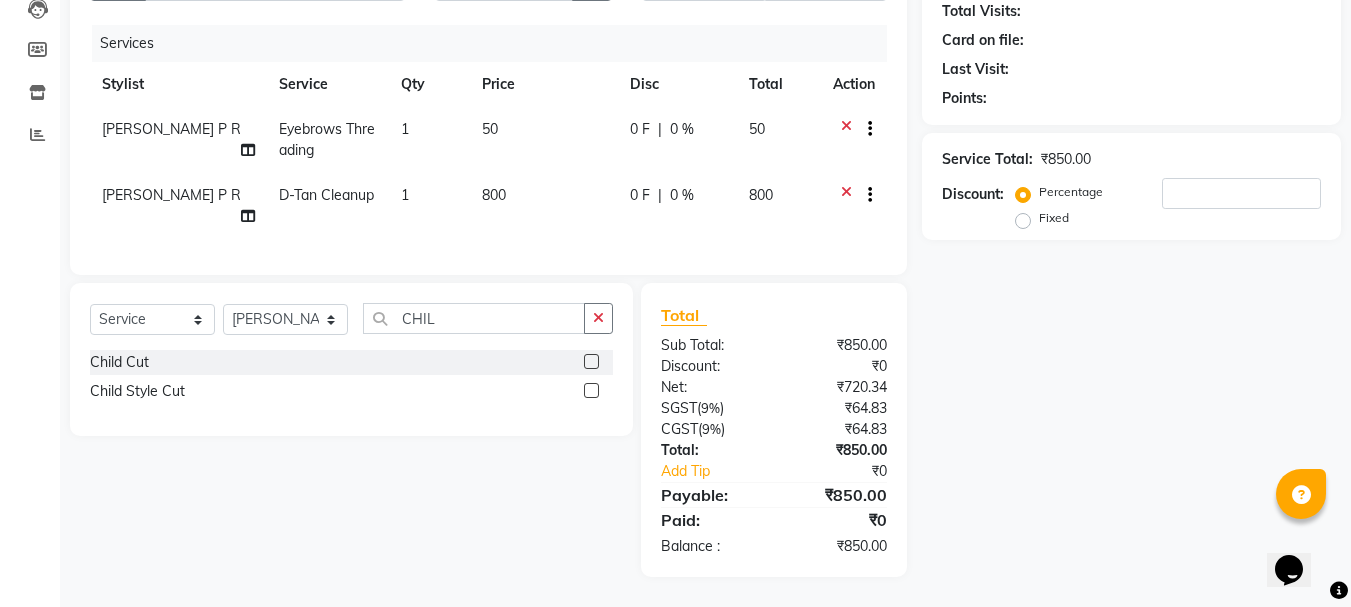 click 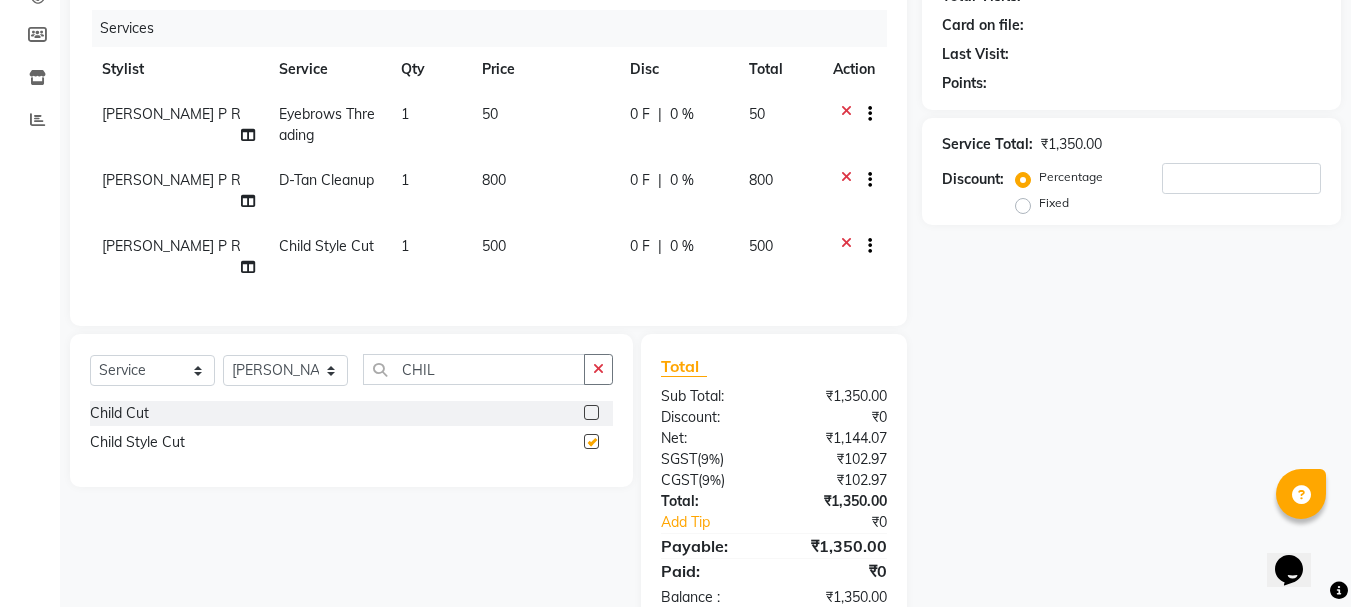 checkbox on "false" 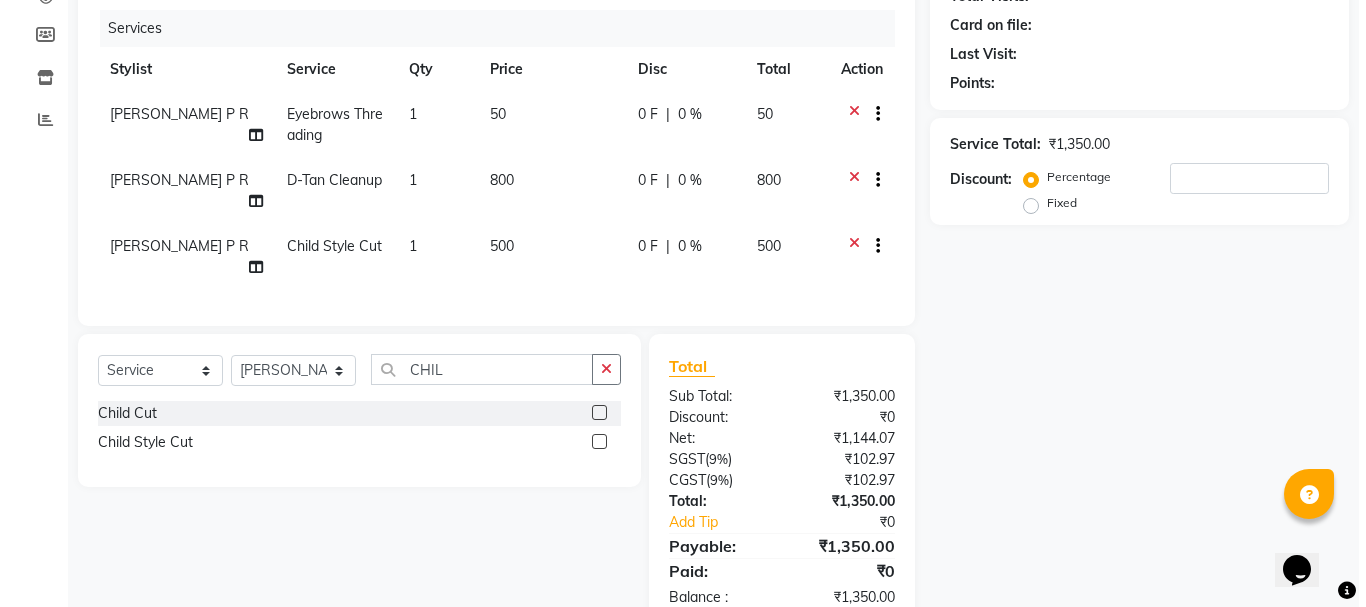scroll, scrollTop: 0, scrollLeft: 0, axis: both 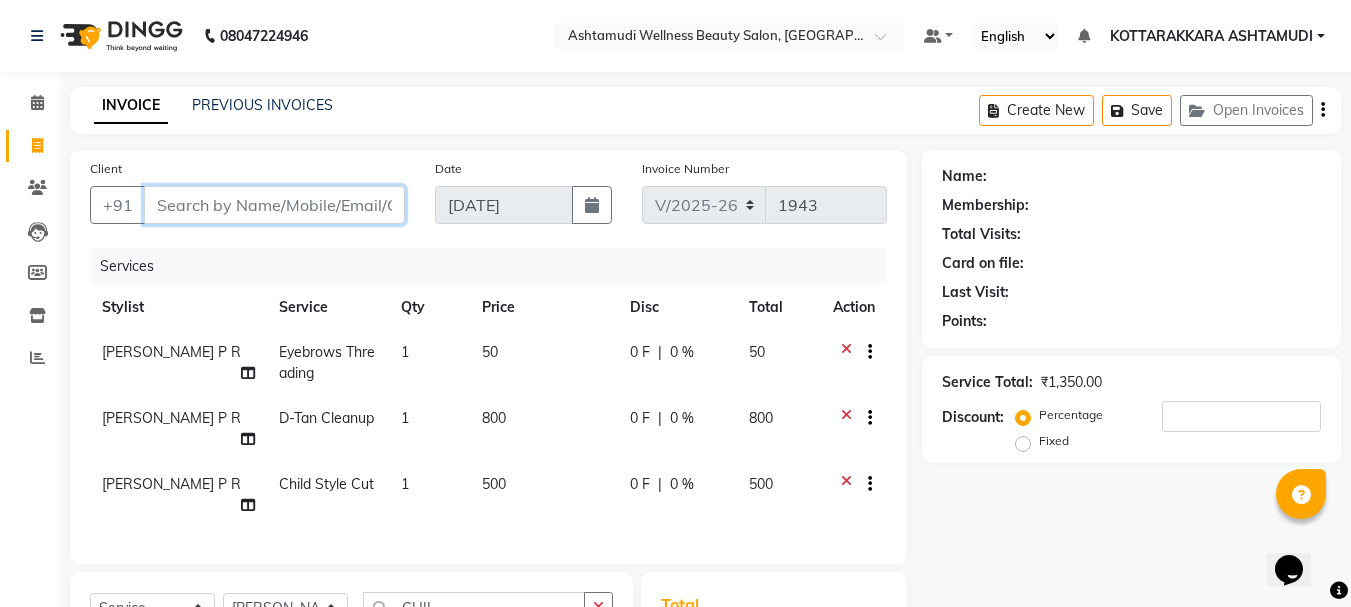 click on "Client" at bounding box center (274, 205) 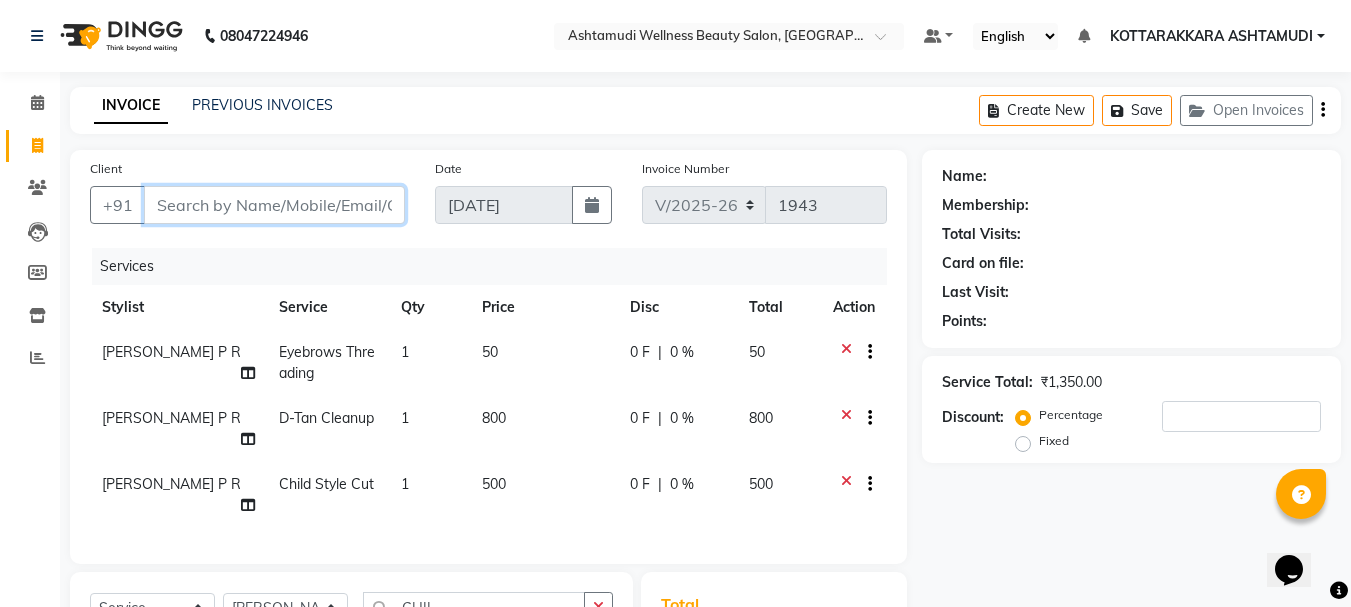 type on "8" 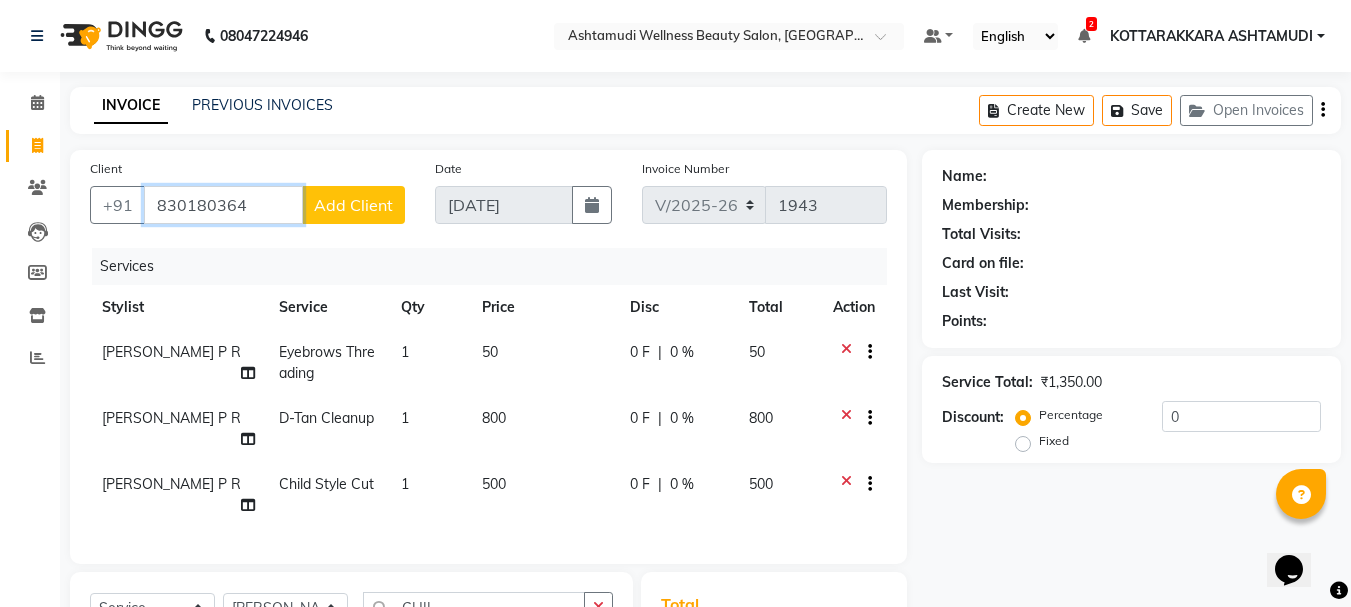 click on "830180364" at bounding box center (223, 205) 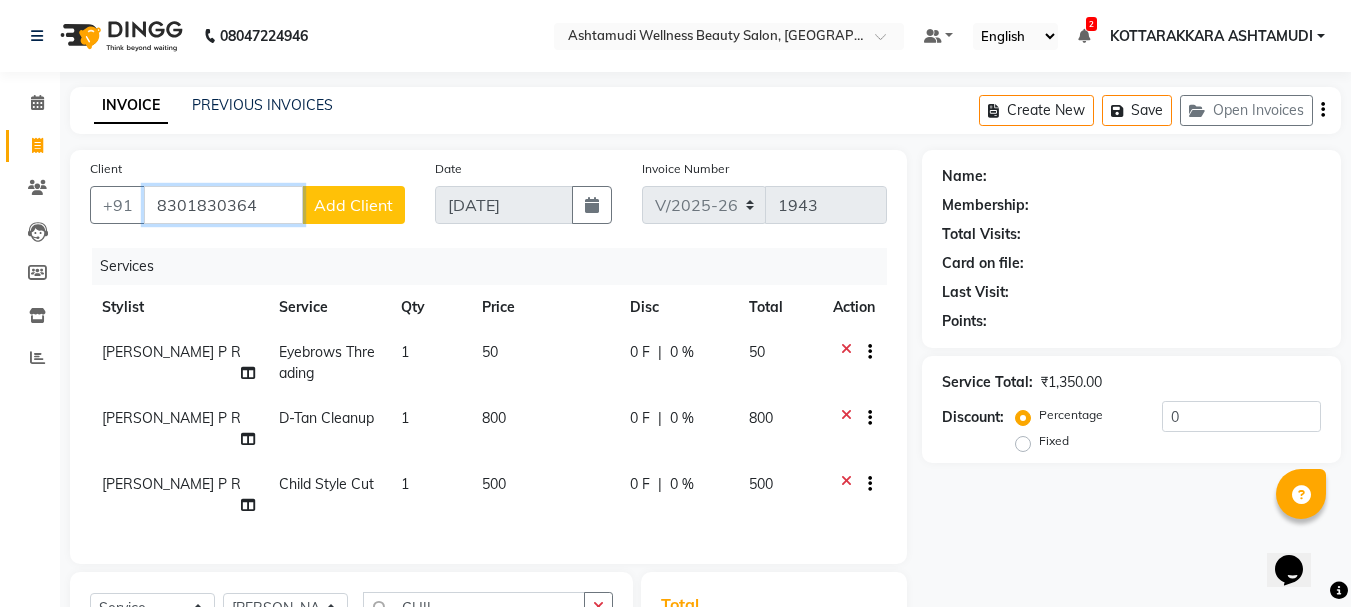 type on "8301830364" 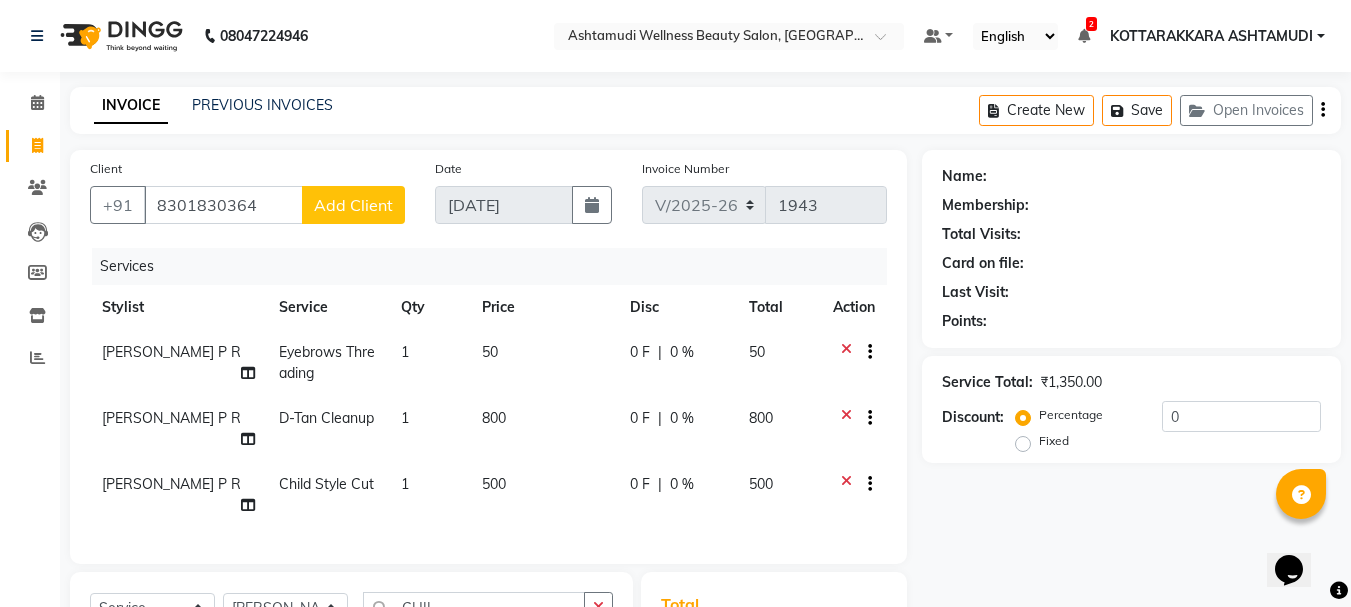 click on "Add Client" 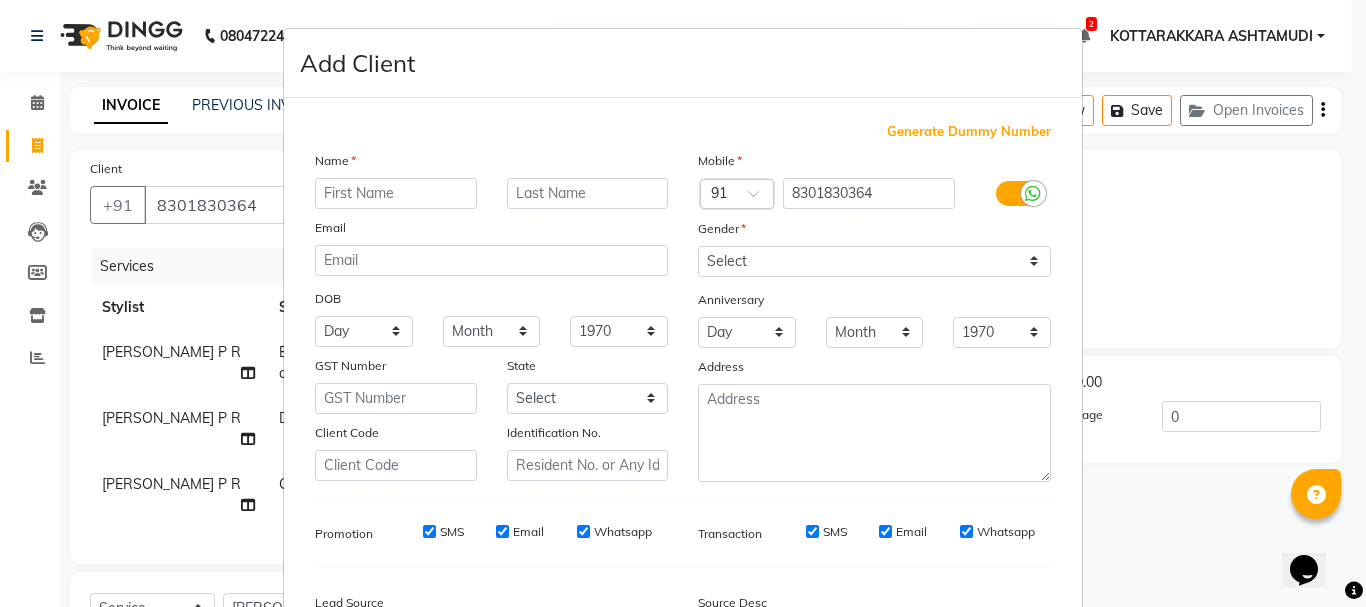 click at bounding box center (396, 193) 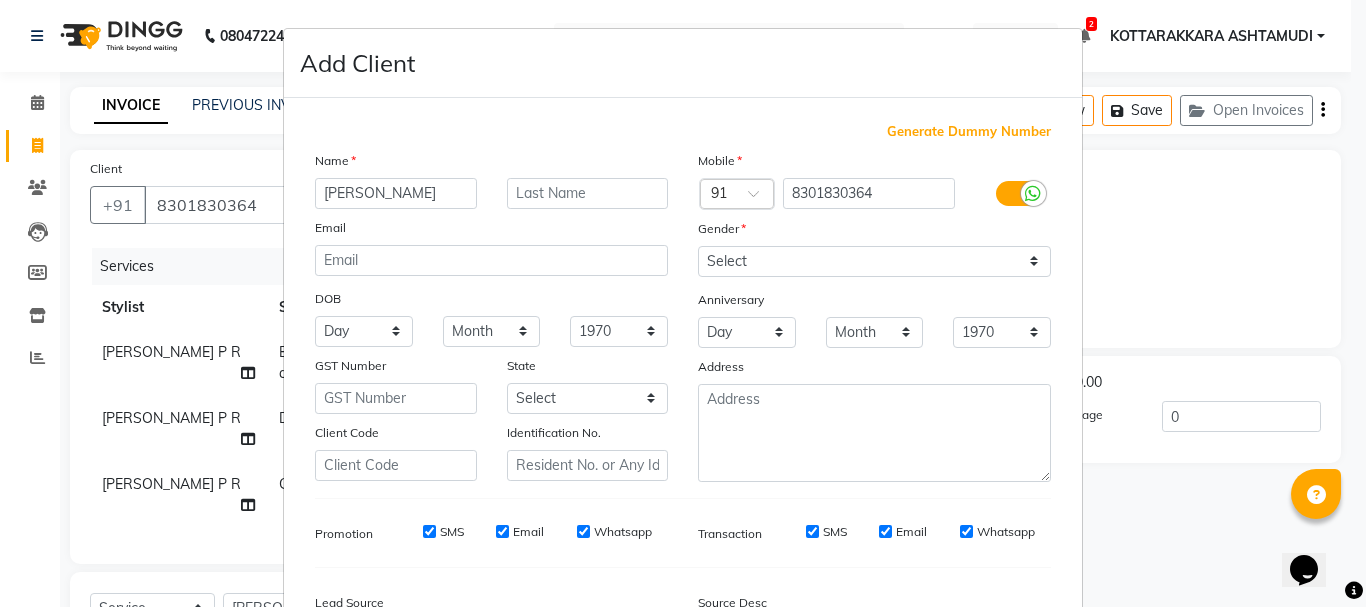 type on "DEEPTHY" 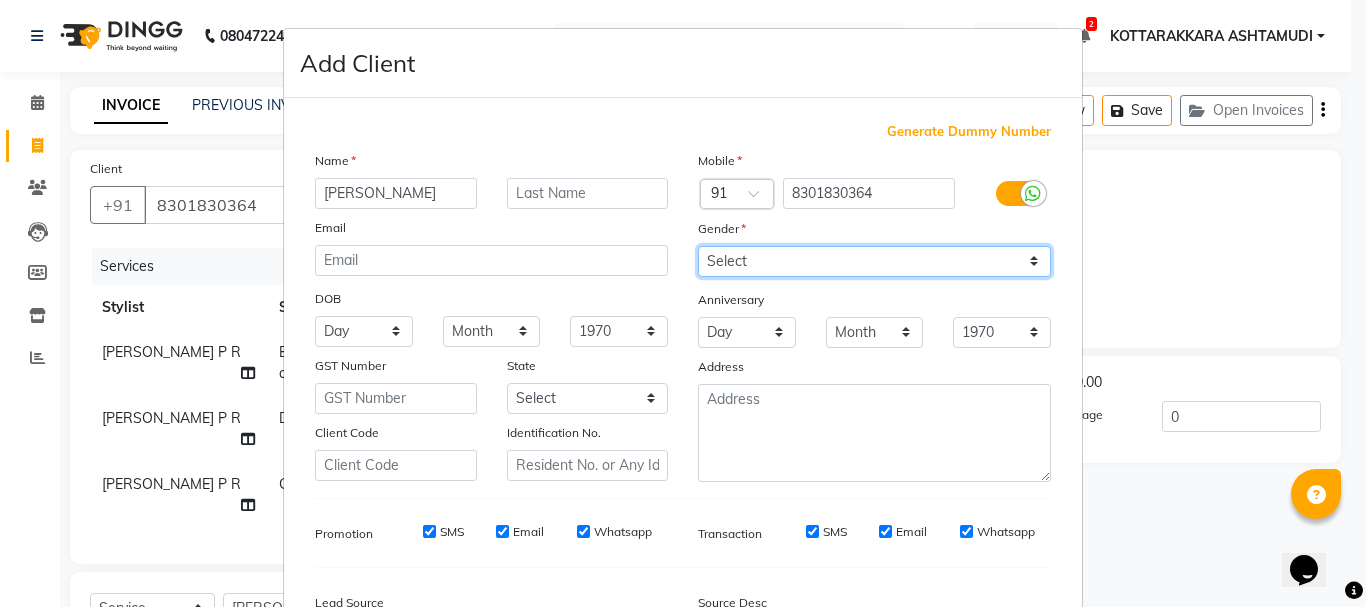 drag, startPoint x: 816, startPoint y: 249, endPoint x: 800, endPoint y: 276, distance: 31.38471 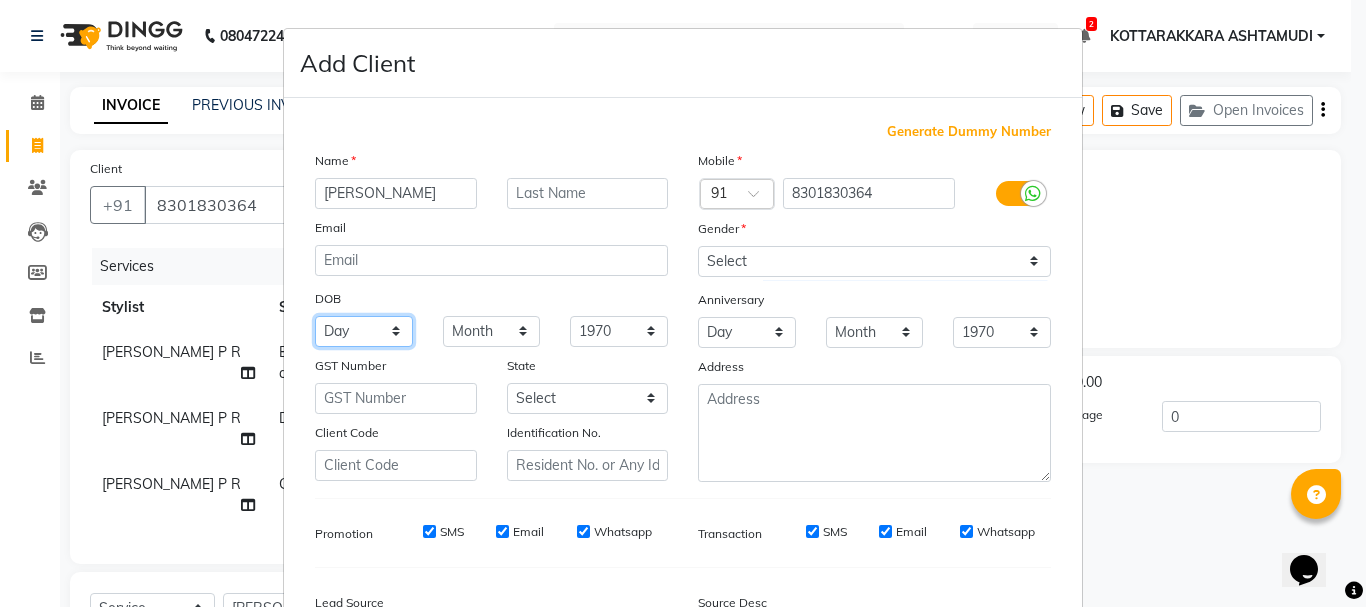drag, startPoint x: 365, startPoint y: 330, endPoint x: 356, endPoint y: 316, distance: 16.643316 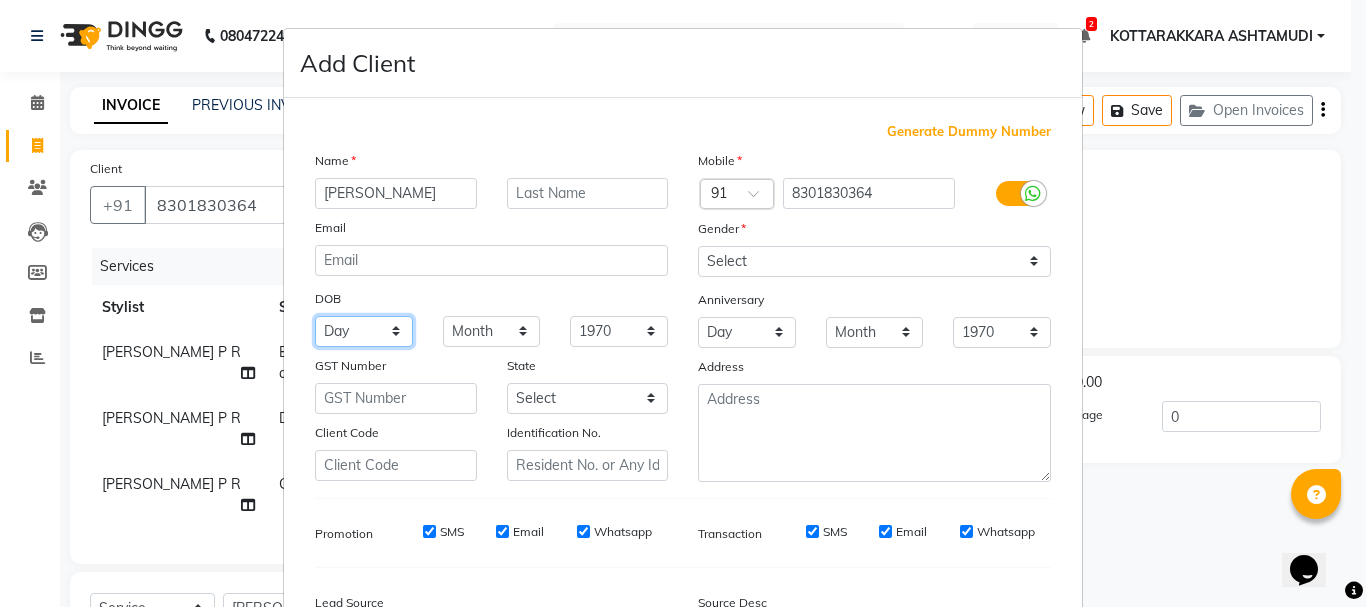 select on "07" 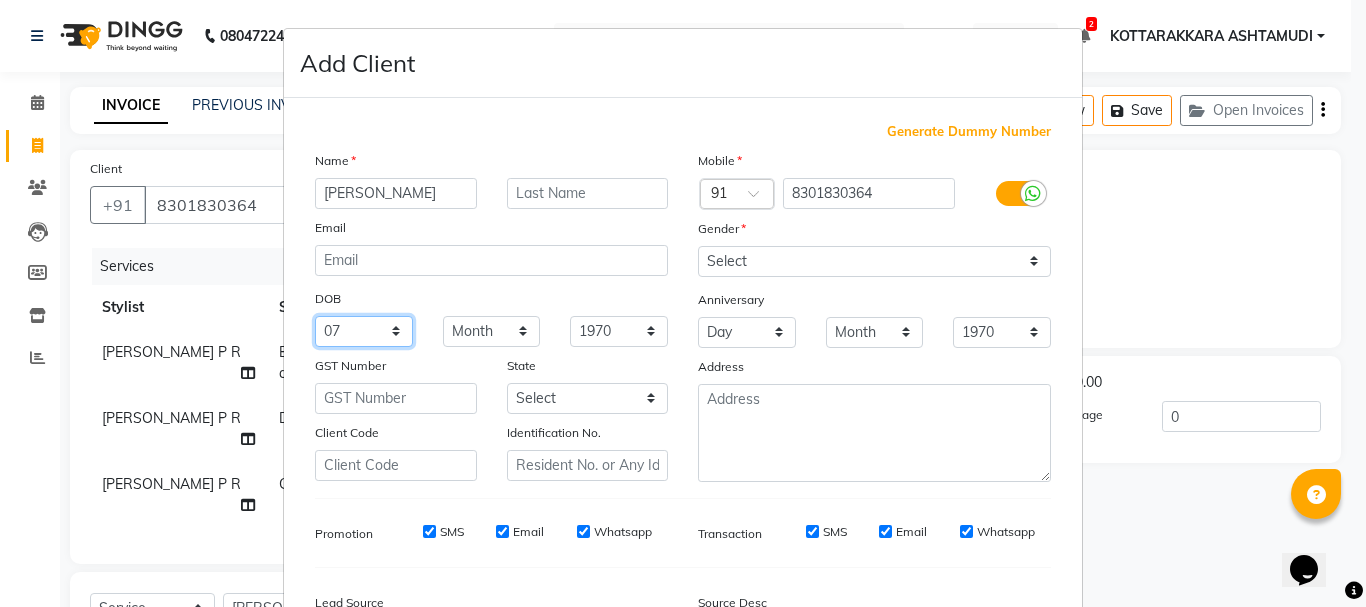 click on "Day 01 02 03 04 05 06 07 08 09 10 11 12 13 14 15 16 17 18 19 20 21 22 23 24 25 26 27 28 29 30 31" at bounding box center (364, 331) 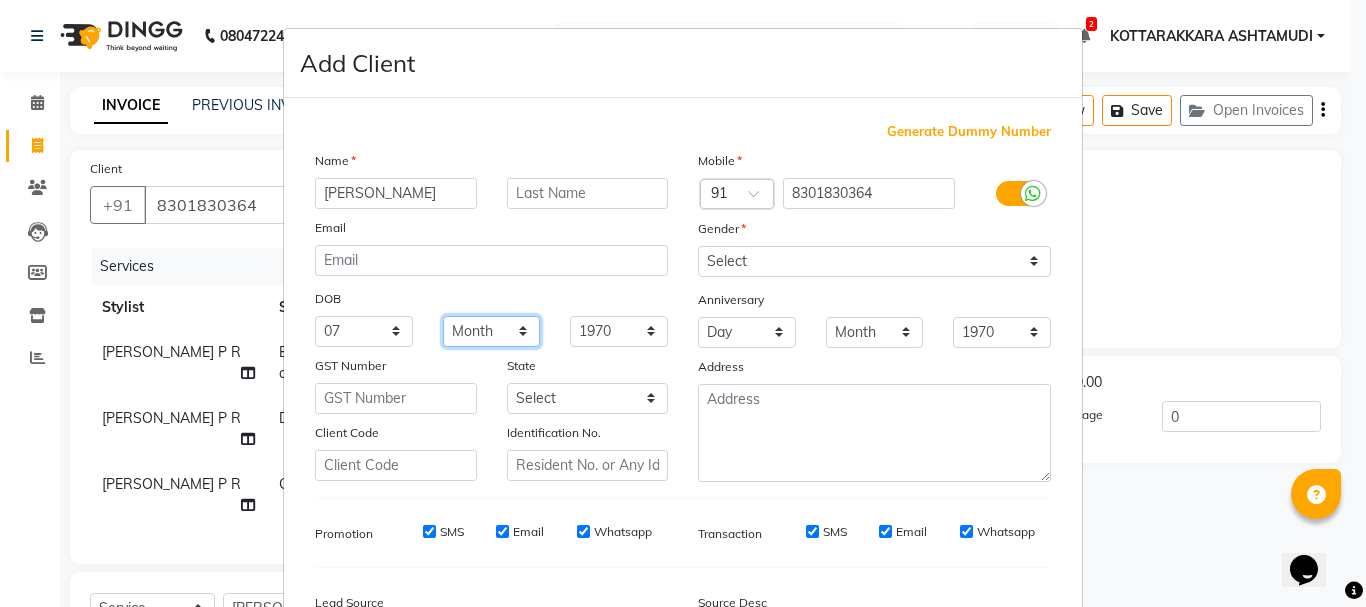 click on "Month January February March April May June July August September October November December" at bounding box center (492, 331) 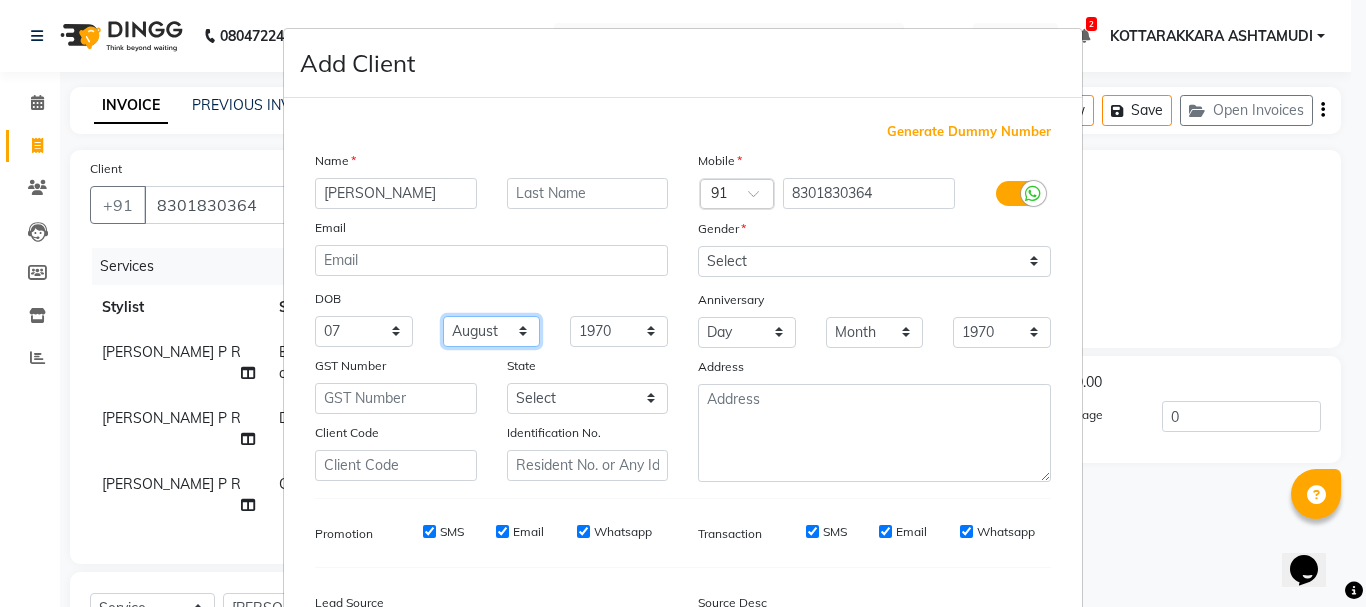 click on "Month January February March April May June July August September October November December" at bounding box center (492, 331) 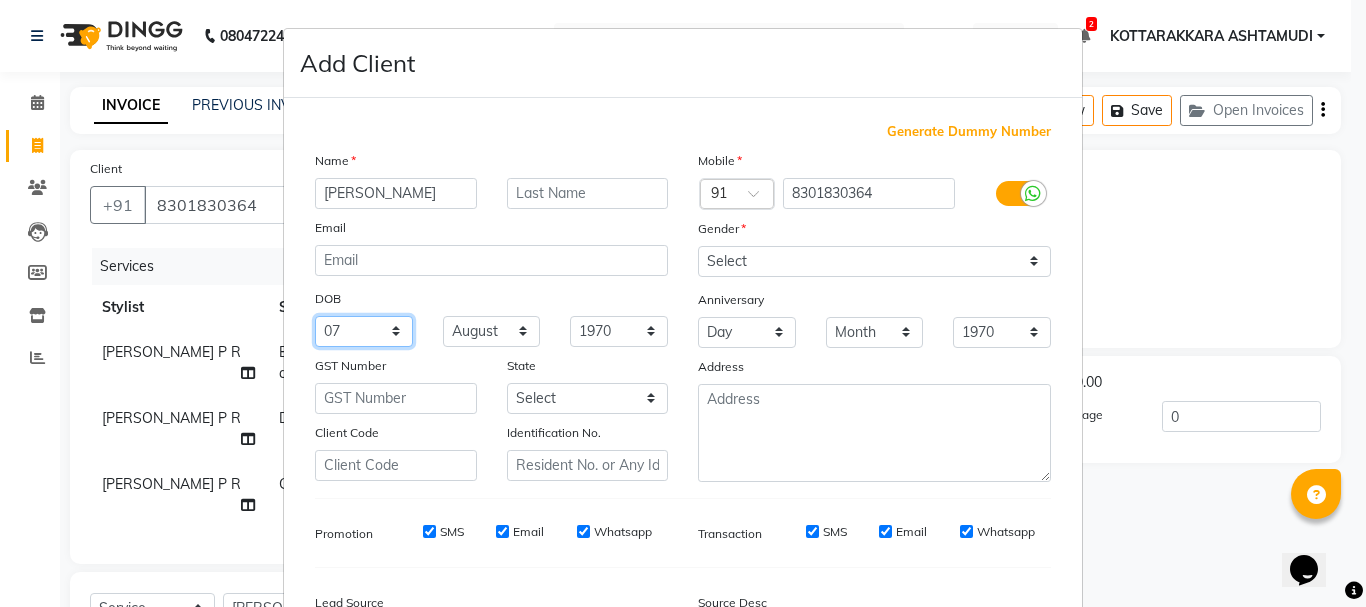 click on "Day 01 02 03 04 05 06 07 08 09 10 11 12 13 14 15 16 17 18 19 20 21 22 23 24 25 26 27 28 29 30 31" at bounding box center (364, 331) 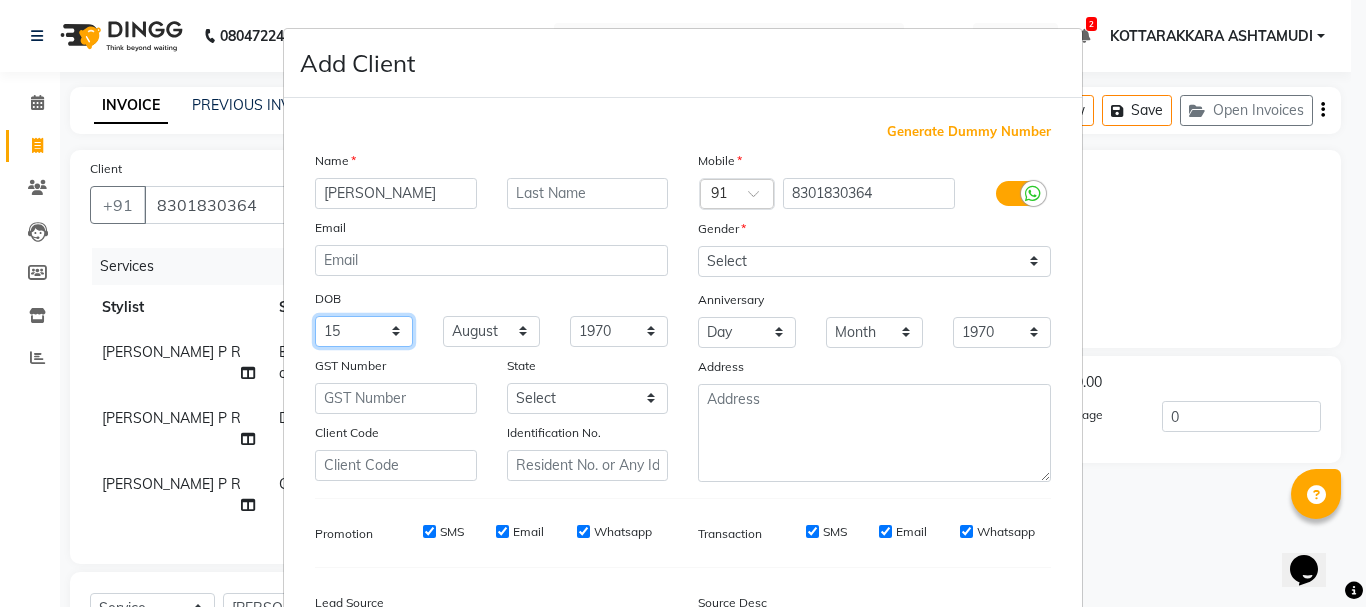 click on "Day 01 02 03 04 05 06 07 08 09 10 11 12 13 14 15 16 17 18 19 20 21 22 23 24 25 26 27 28 29 30 31" at bounding box center (364, 331) 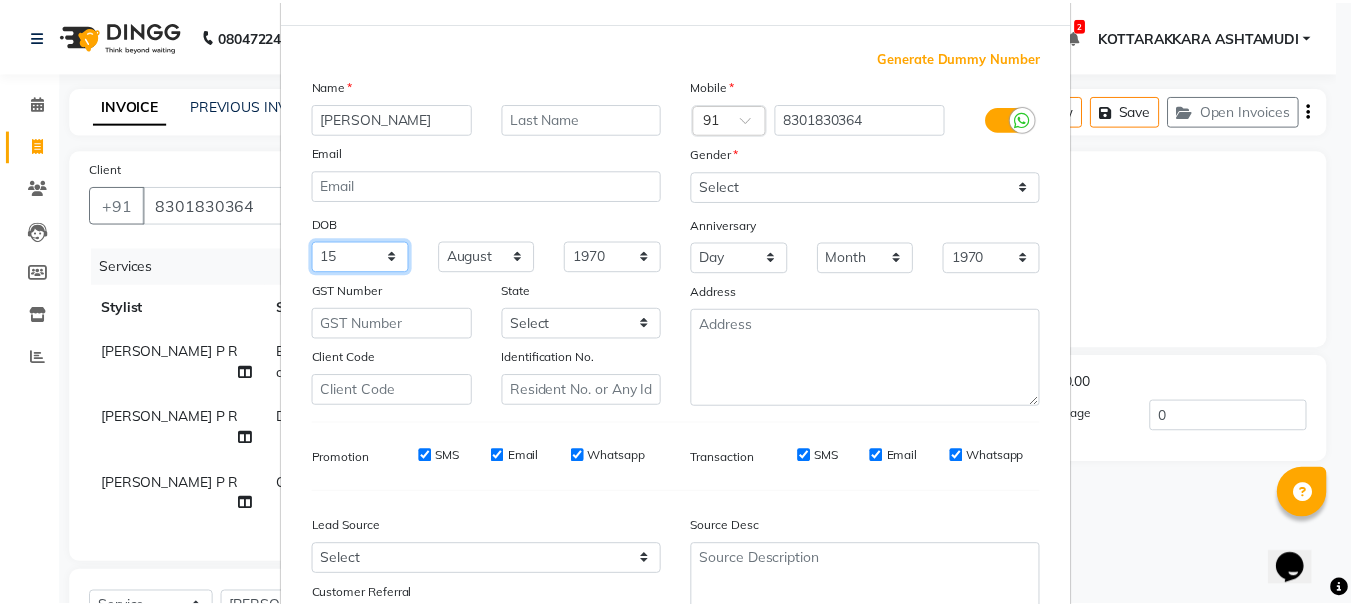 scroll, scrollTop: 200, scrollLeft: 0, axis: vertical 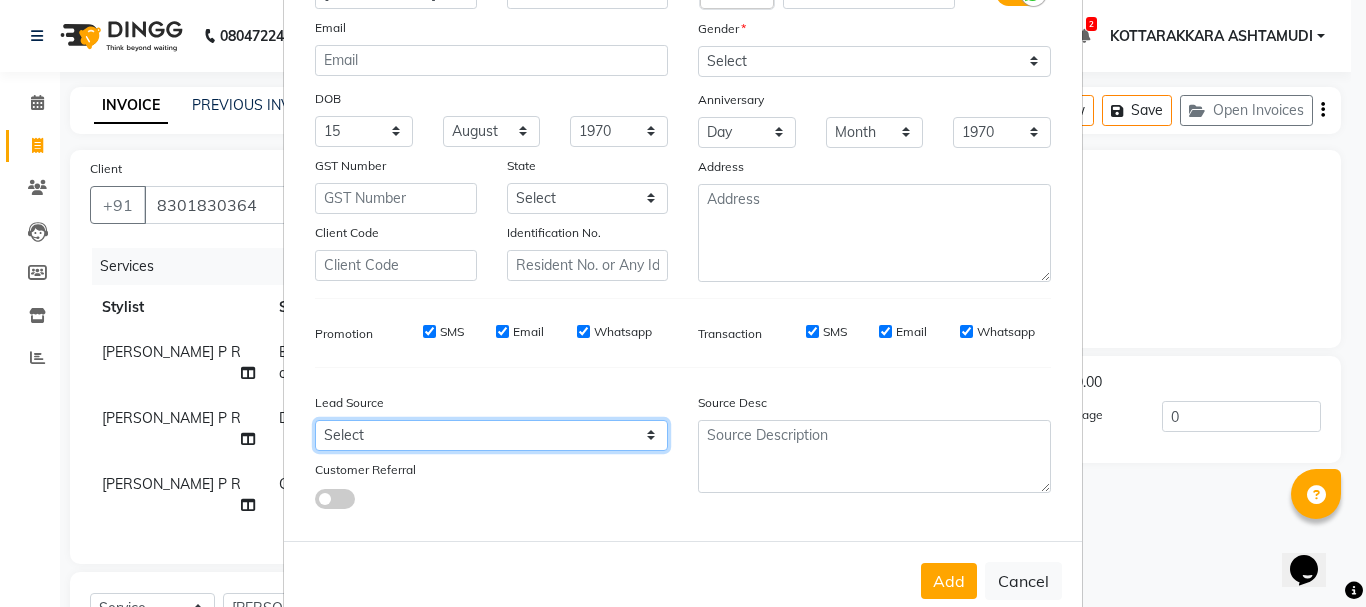 click on "Select Walk-in Referral Internet Friend Word of Mouth Advertisement Facebook JustDial Google Other Instagram  YouTube  WhatsApp" at bounding box center [491, 435] 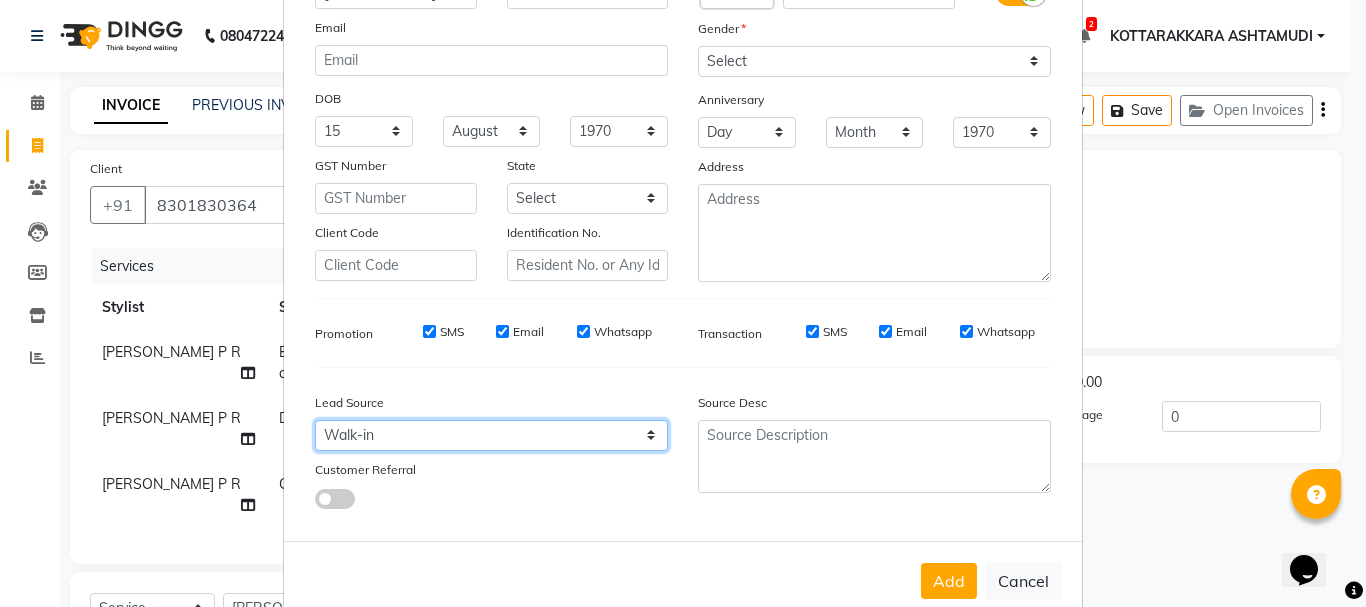 click on "Select Walk-in Referral Internet Friend Word of Mouth Advertisement Facebook JustDial Google Other Instagram  YouTube  WhatsApp" at bounding box center (491, 435) 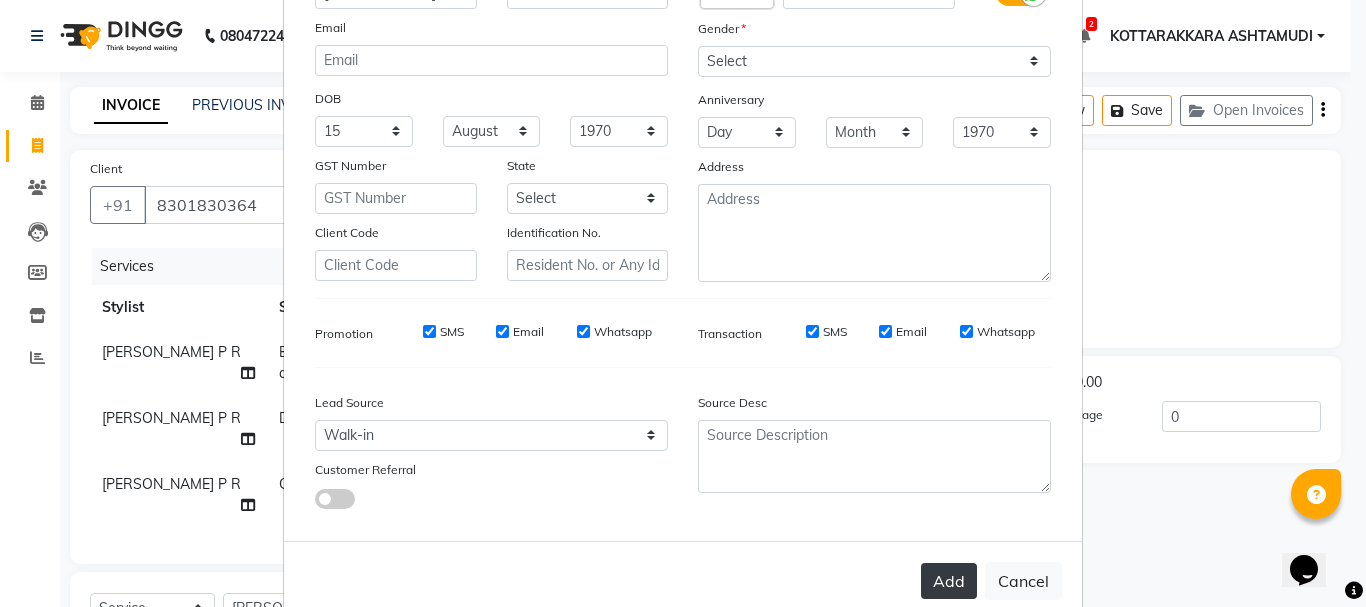 click on "Add" at bounding box center (949, 581) 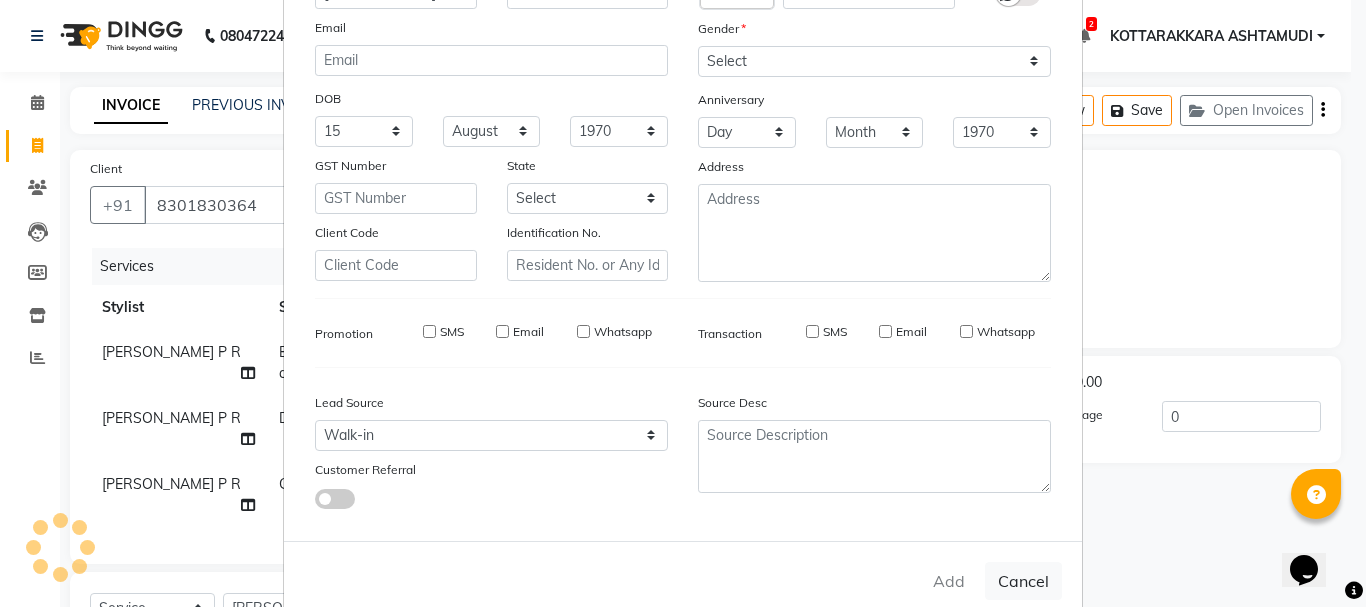 type 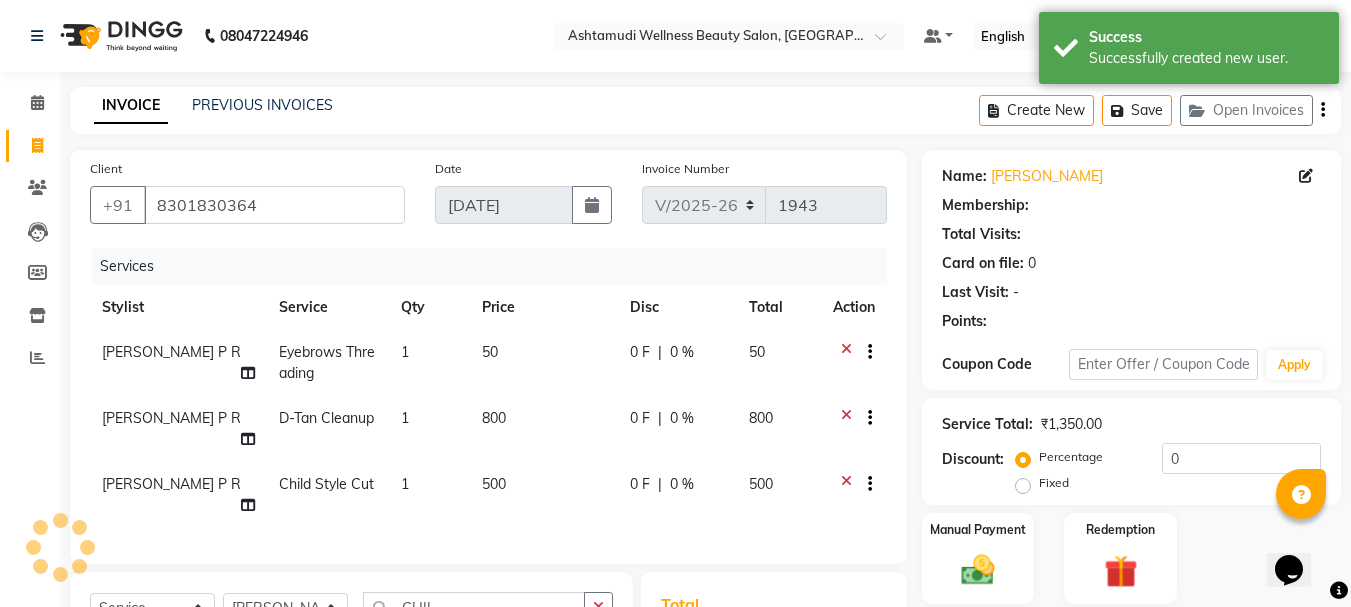 select on "1: Object" 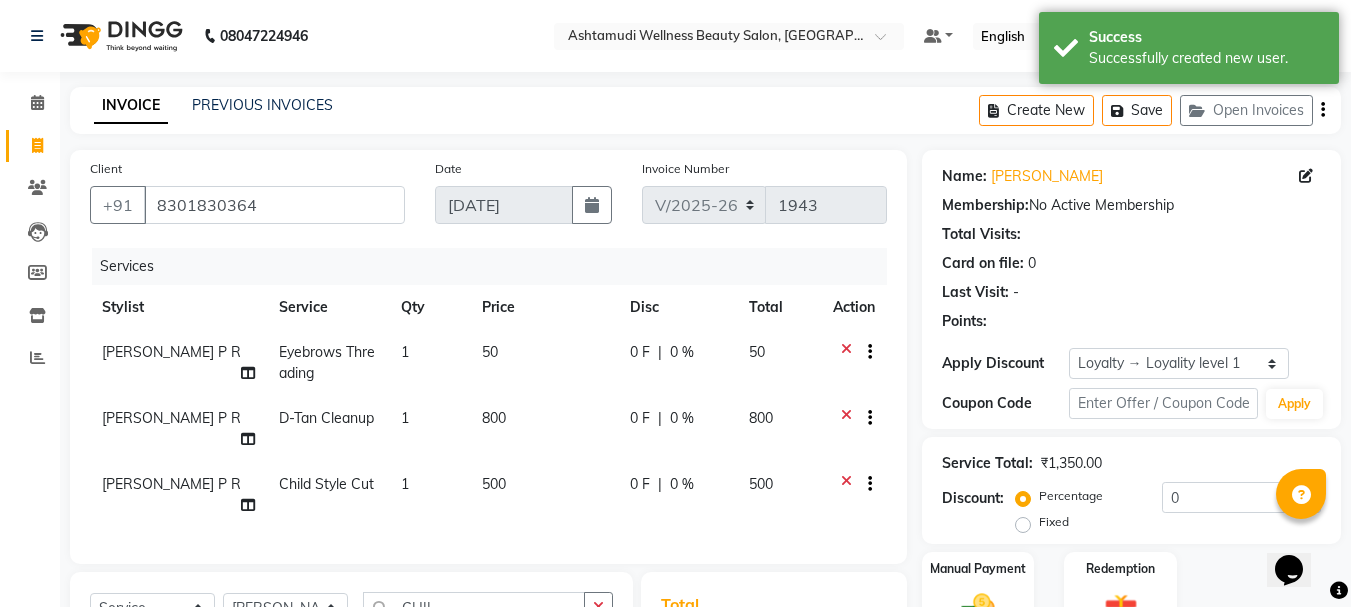 scroll, scrollTop: 300, scrollLeft: 0, axis: vertical 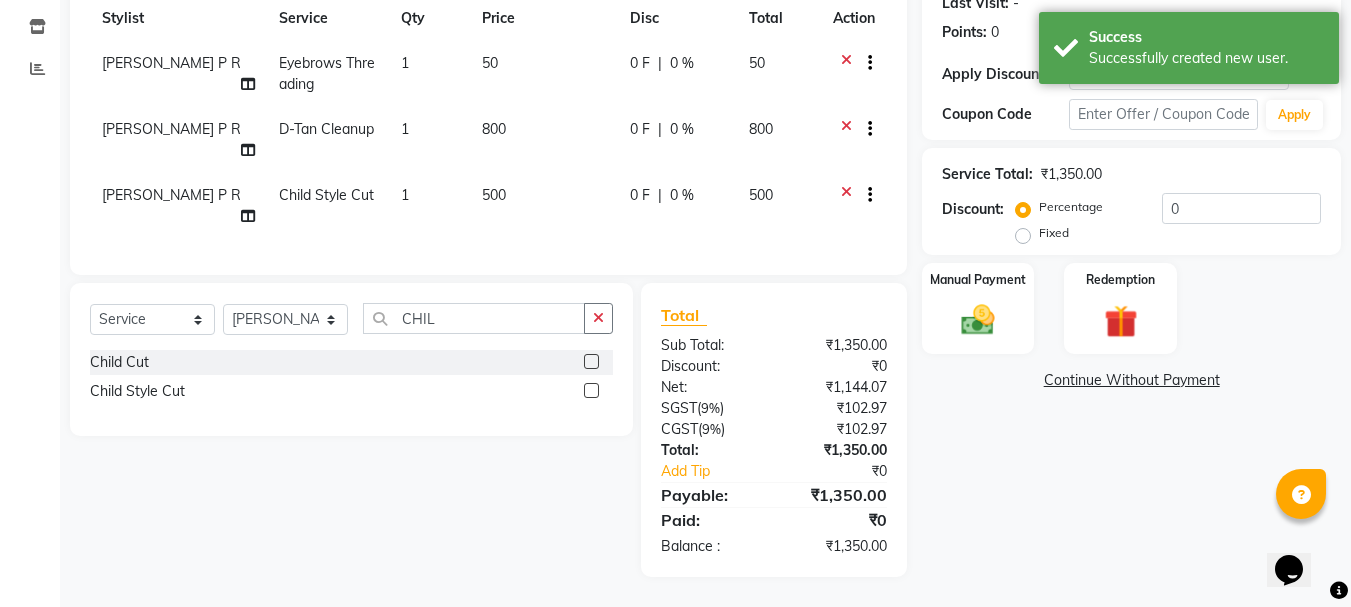 click on "0 F" 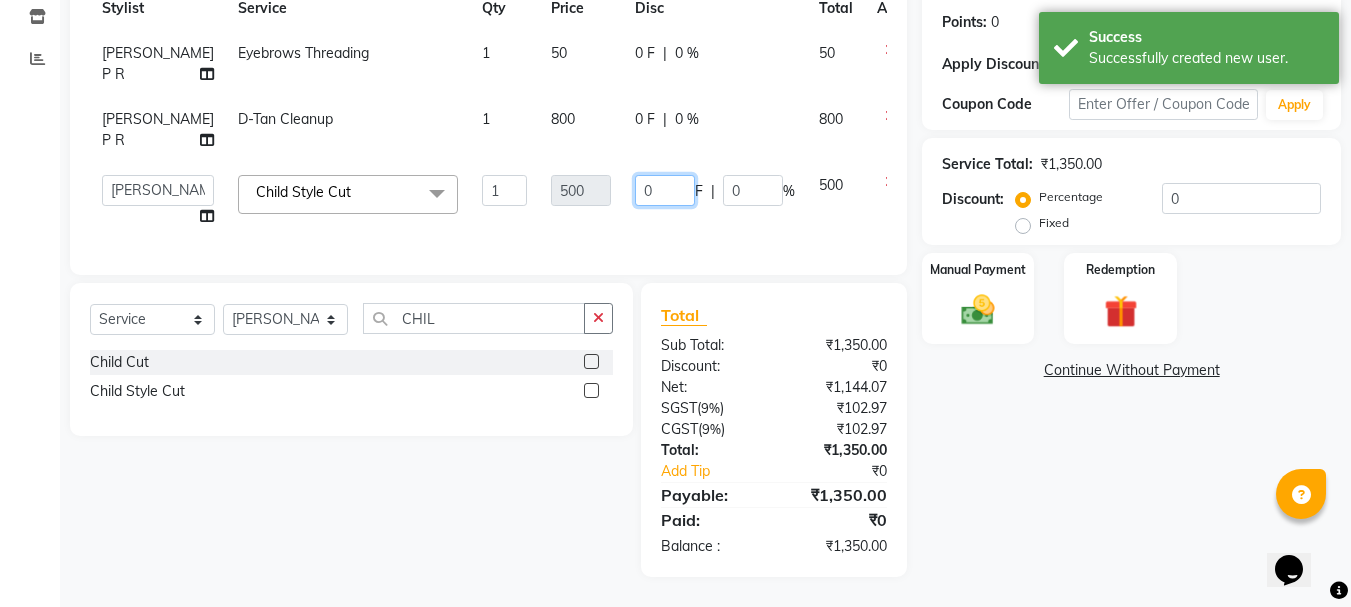 click on "0" 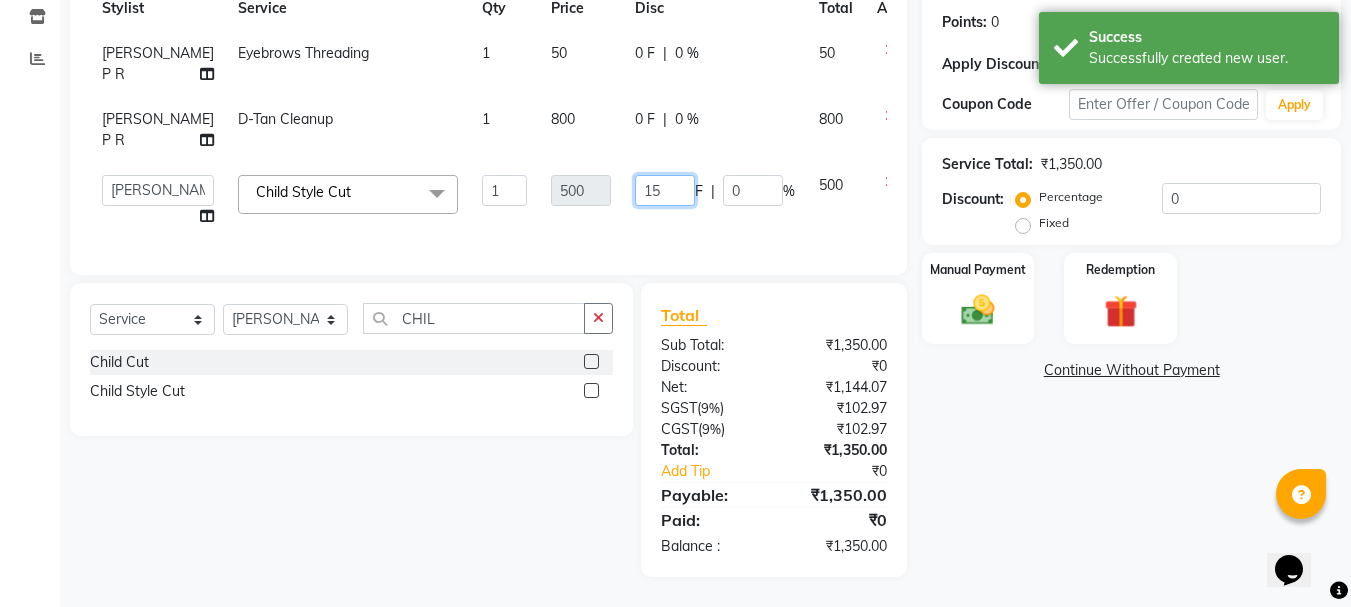 type on "150" 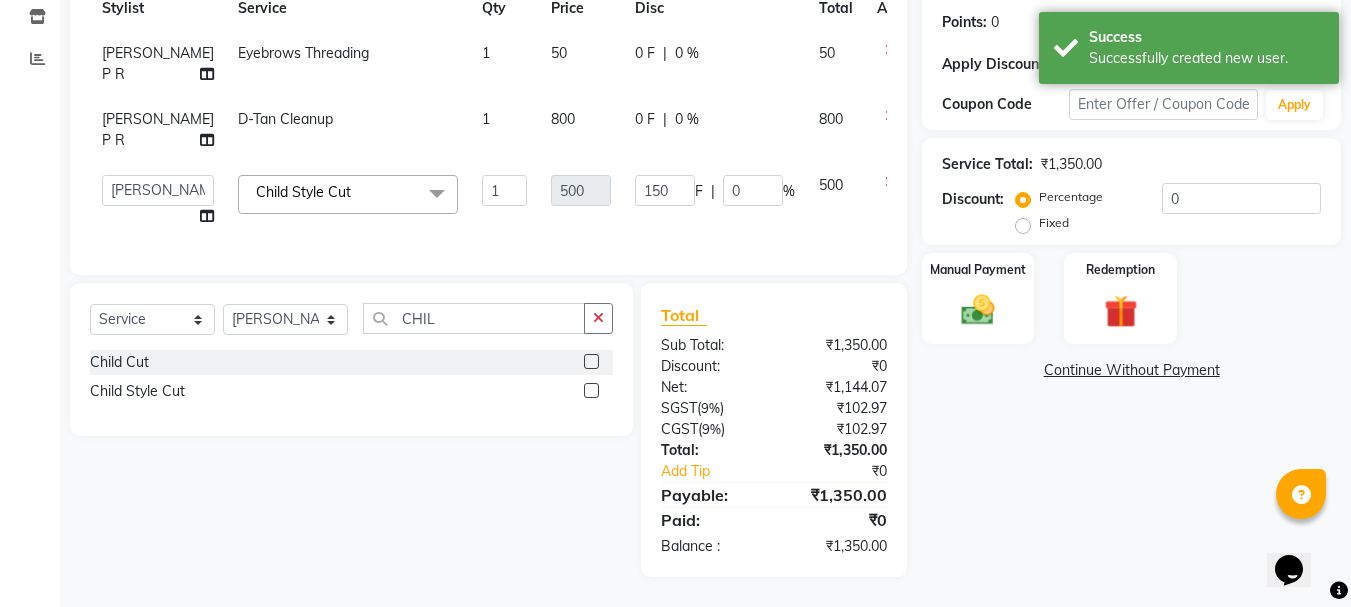 click on "Client +91 8301830364 Date 10-07-2025 Invoice Number V/2025 V/2025-26 1943 Services Stylist Service Qty Price Disc Total Action SHAMINA MUHAMMED P R Eyebrows Threading 1 50 0 F | 0 % 50 SHAMINA MUHAMMED P R D-Tan Cleanup 1 800 0 F | 0 % 800  AMRITHA   ANJALI ANAND   DIVYA L	   Gita Mahali    Jibi P R   Karina Darjee    KOTTARAKKARA ASHTAMUDI   NISHA SAMUEL 	   Priya Chakraborty   SARIGA R	   SHAHIDA   SHAMINA MUHAMMED P R  Child Style Cut  x Acne Facial Anti Acne Treatment Anti Ageing Facial Bridal Glow Facial De-Pigmentation Treatment Dermalite Fairness Facial Diamond Facial D-Tan Cleanup D-Tan Facial D-Tan Pack Fruit Facial Fyc Bamboo Charcoal Facial Fyc Bio Marine Facial Fyc Fruit Fusion Facial Fyc Luster Gold Facial Fyc Pure Vit-C Facial Fyc Red Wine Facial Glovite Facial Gold Moroccan Vit C facial Dry Skin Gold Moroccan Vit C facial Oily Skin Golden Facial Hydra Brightening Facial Hydra Facial Hydramoist Facial Microdermabrasion Treatment Normal Cleanup O2C2 Facial Oxy Blast Facial Oxy Bleach Hair Spa 1" 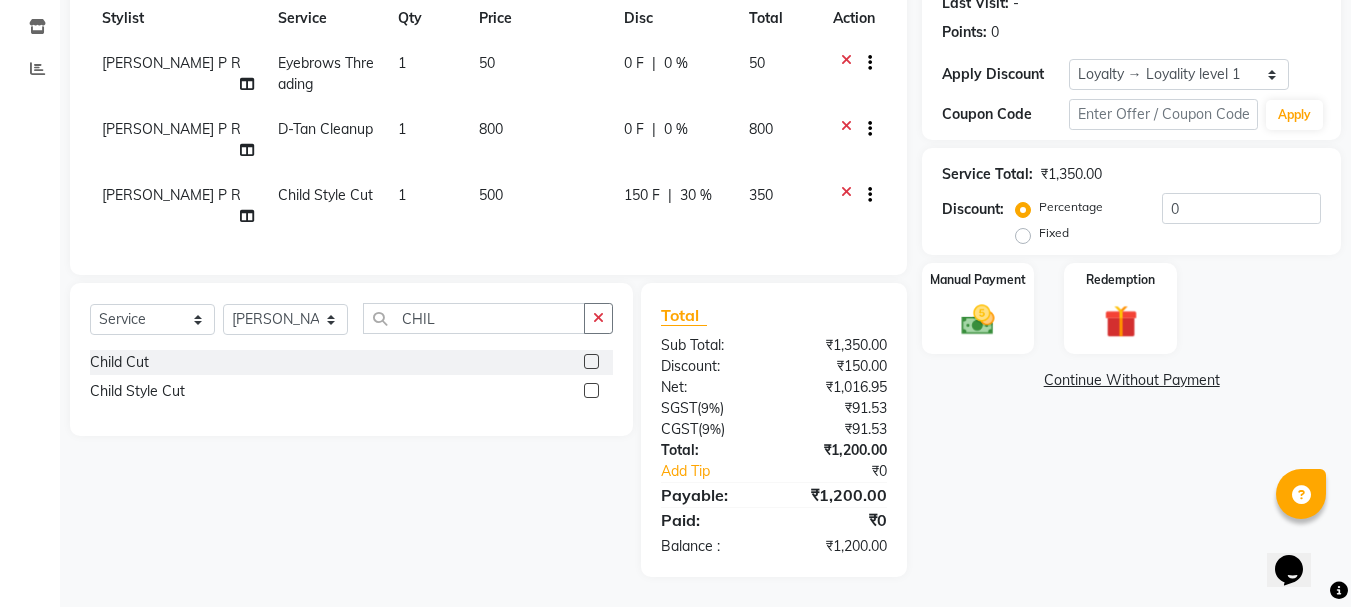 scroll, scrollTop: 304, scrollLeft: 0, axis: vertical 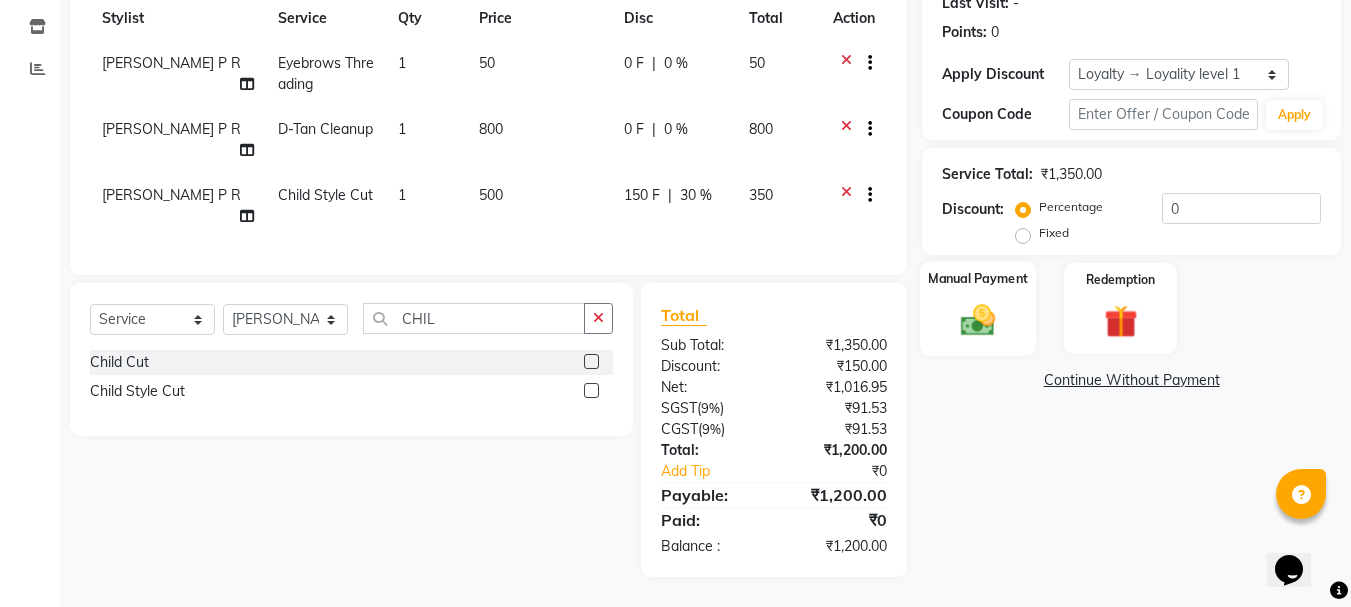 click 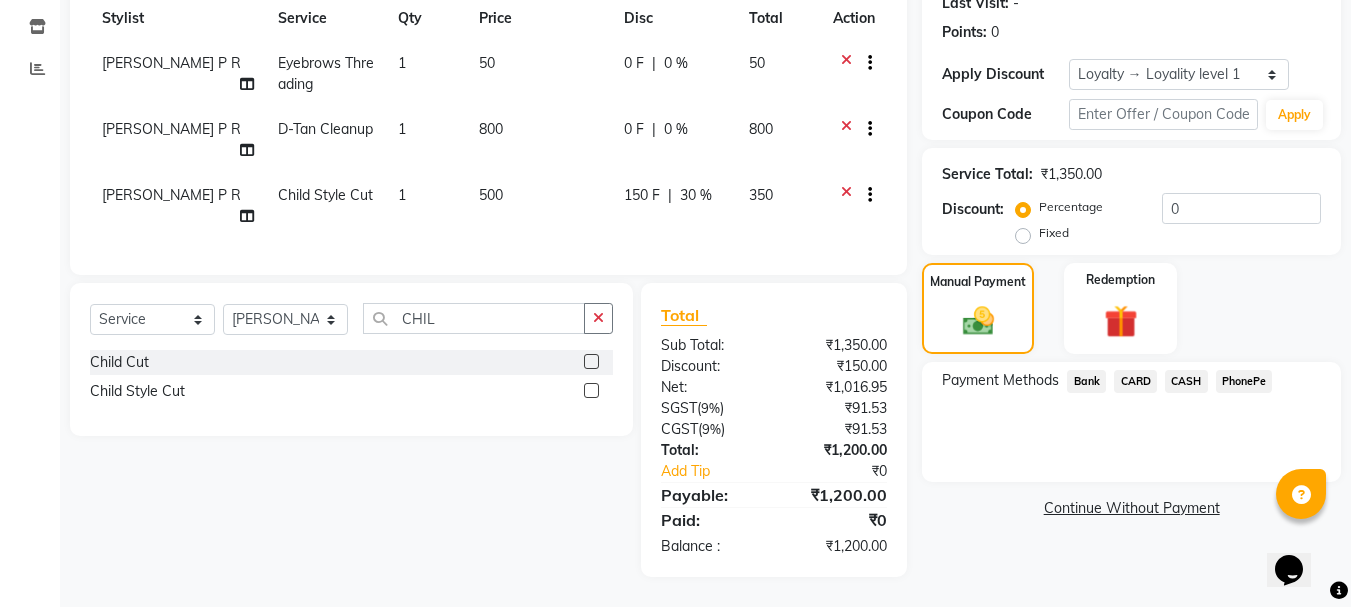 click on "PhonePe" 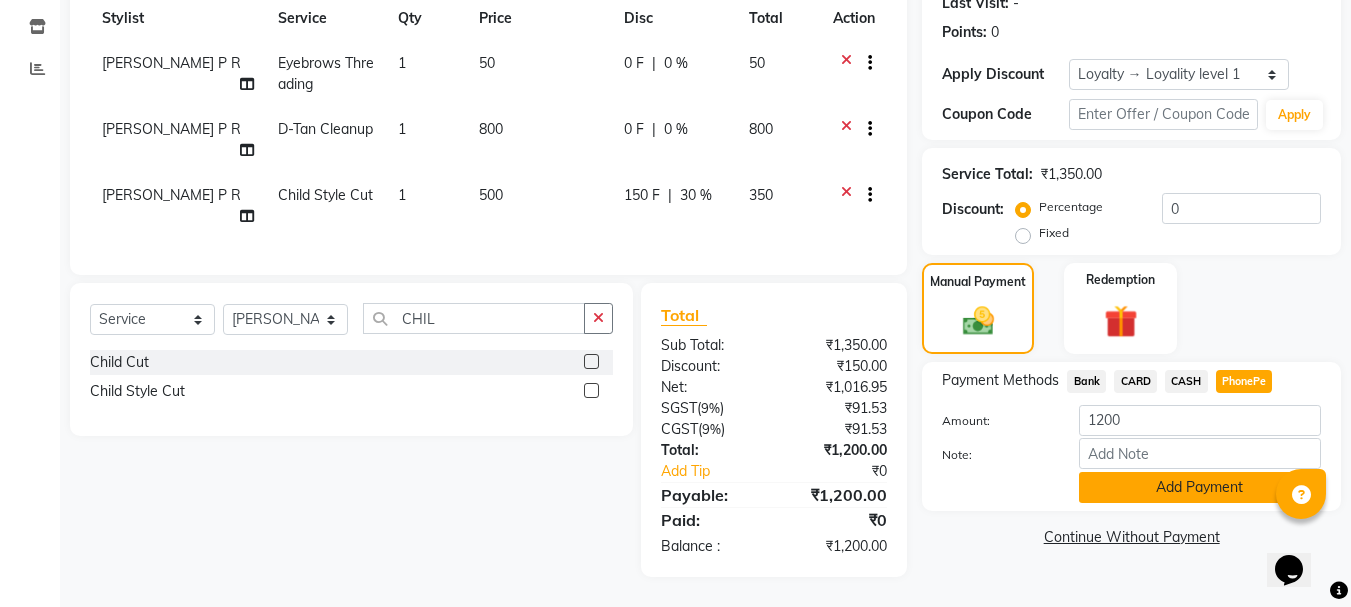 click on "Add Payment" 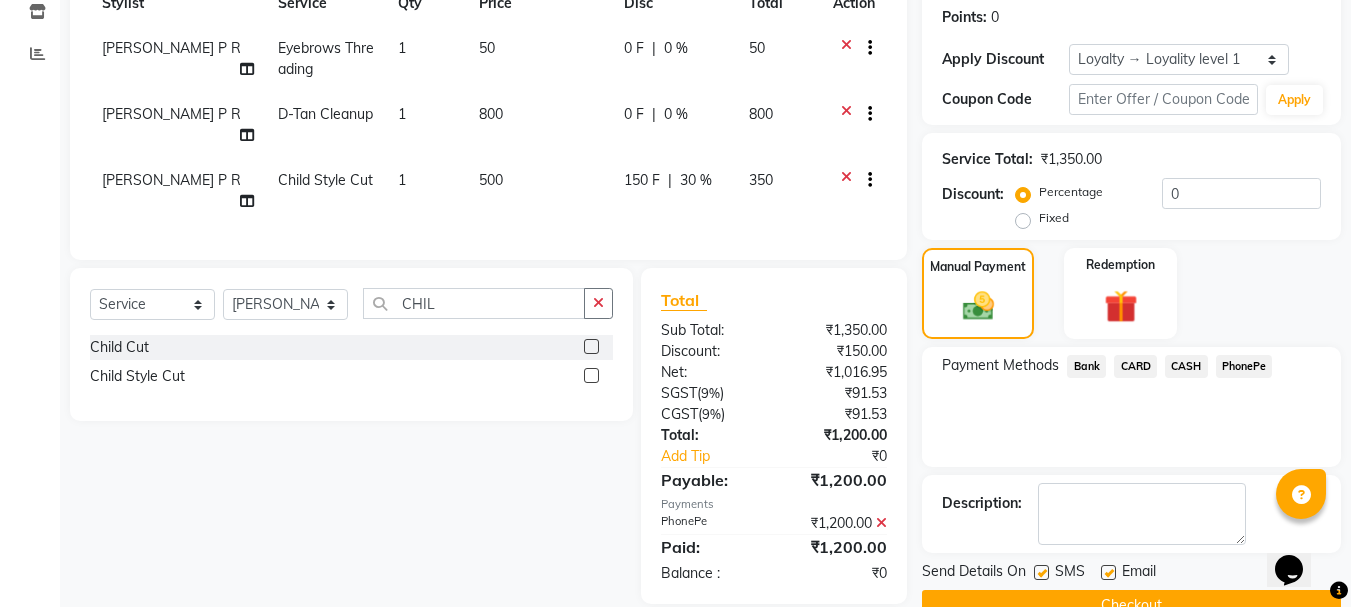 scroll, scrollTop: 466, scrollLeft: 0, axis: vertical 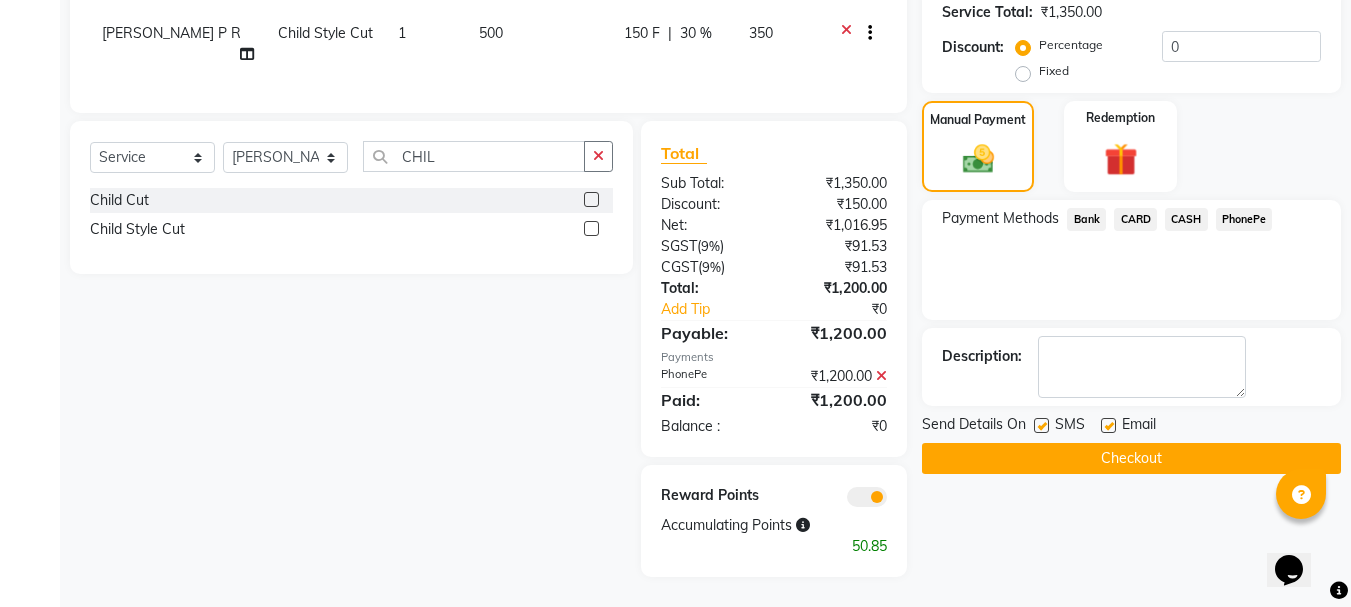 click on "Checkout" 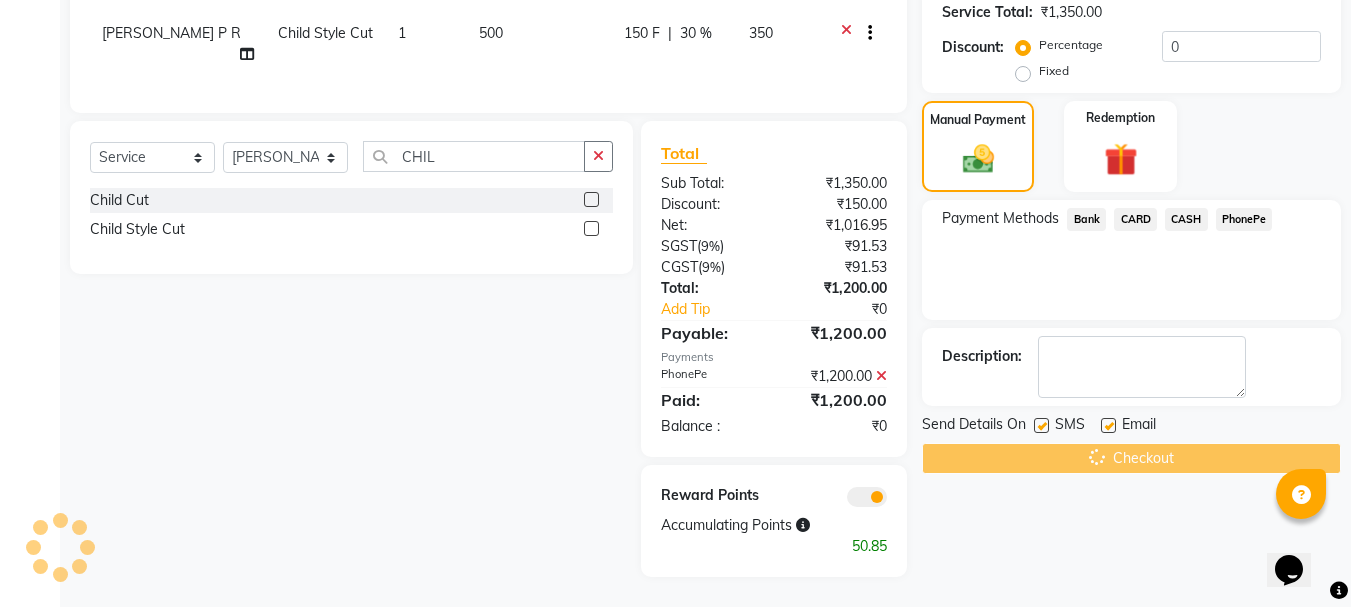 scroll, scrollTop: 0, scrollLeft: 0, axis: both 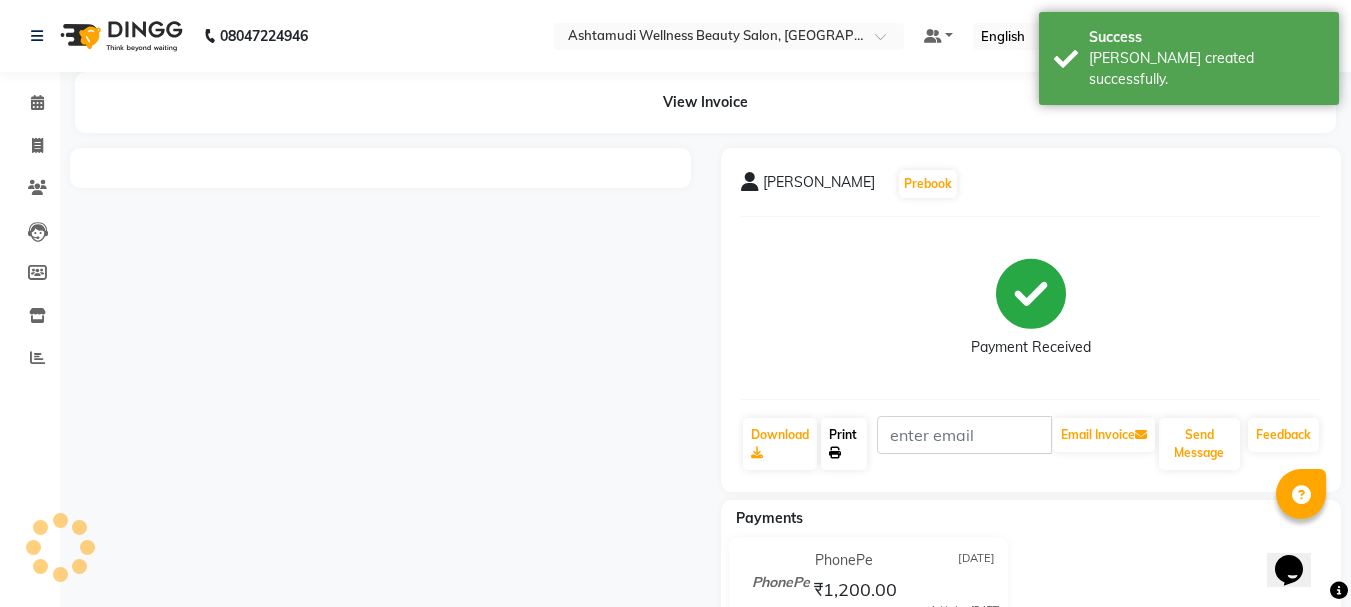 click on "Print" 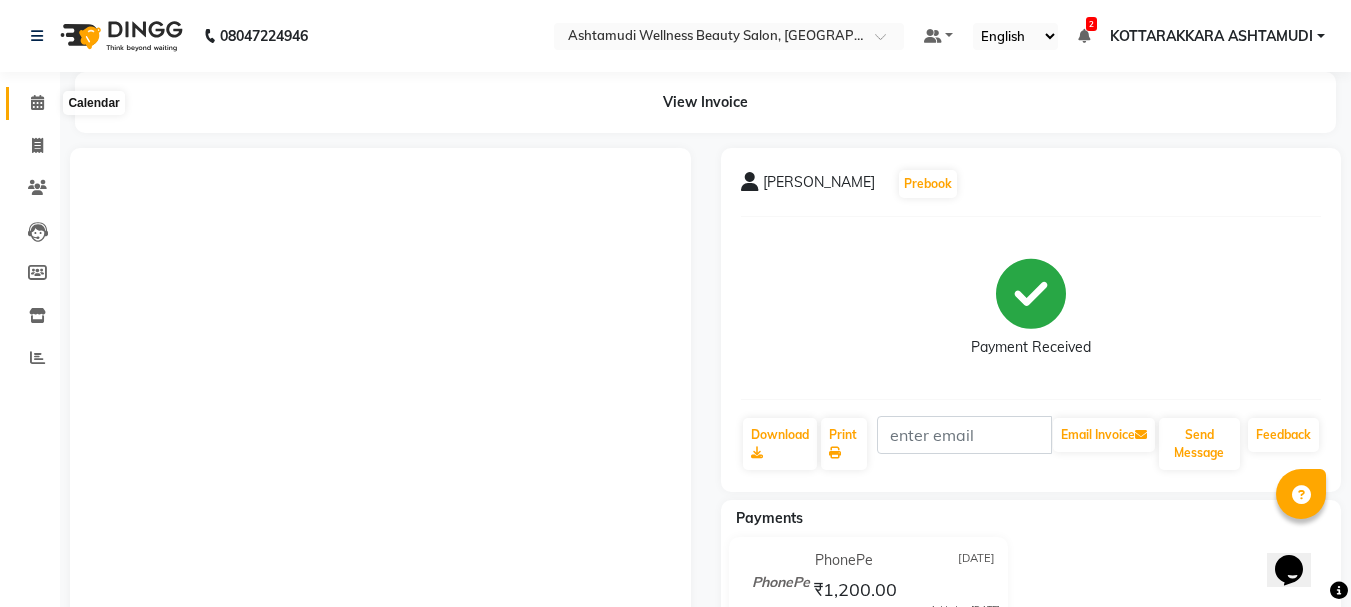 click 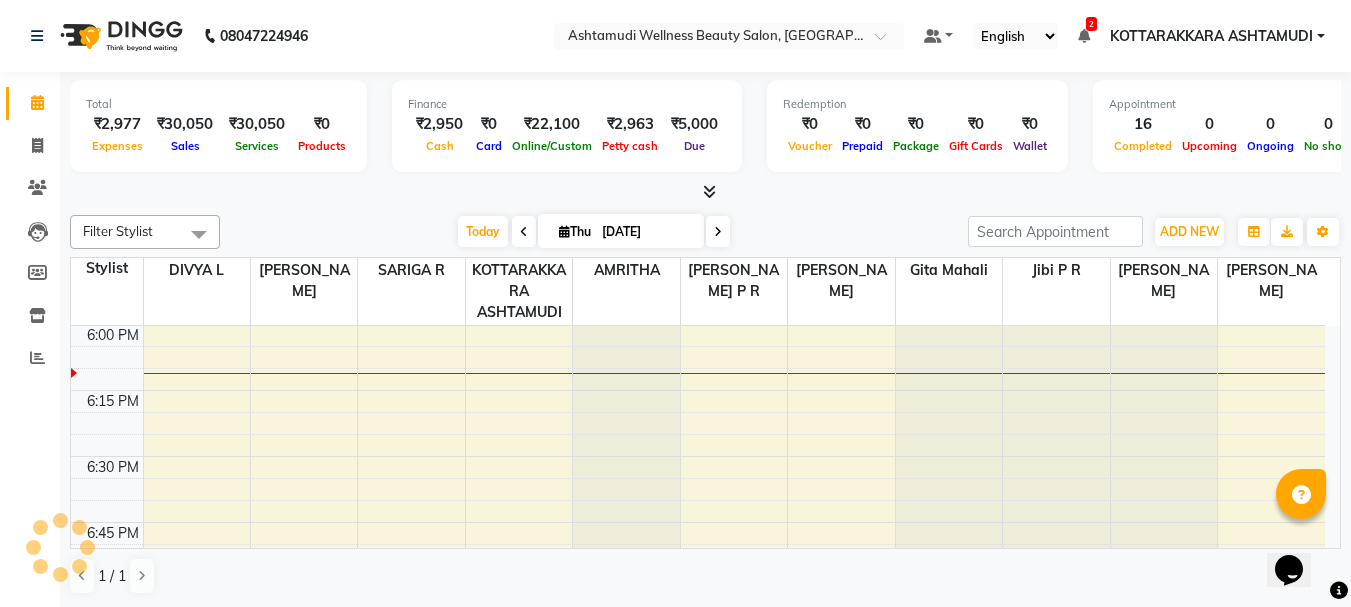 scroll, scrollTop: 0, scrollLeft: 0, axis: both 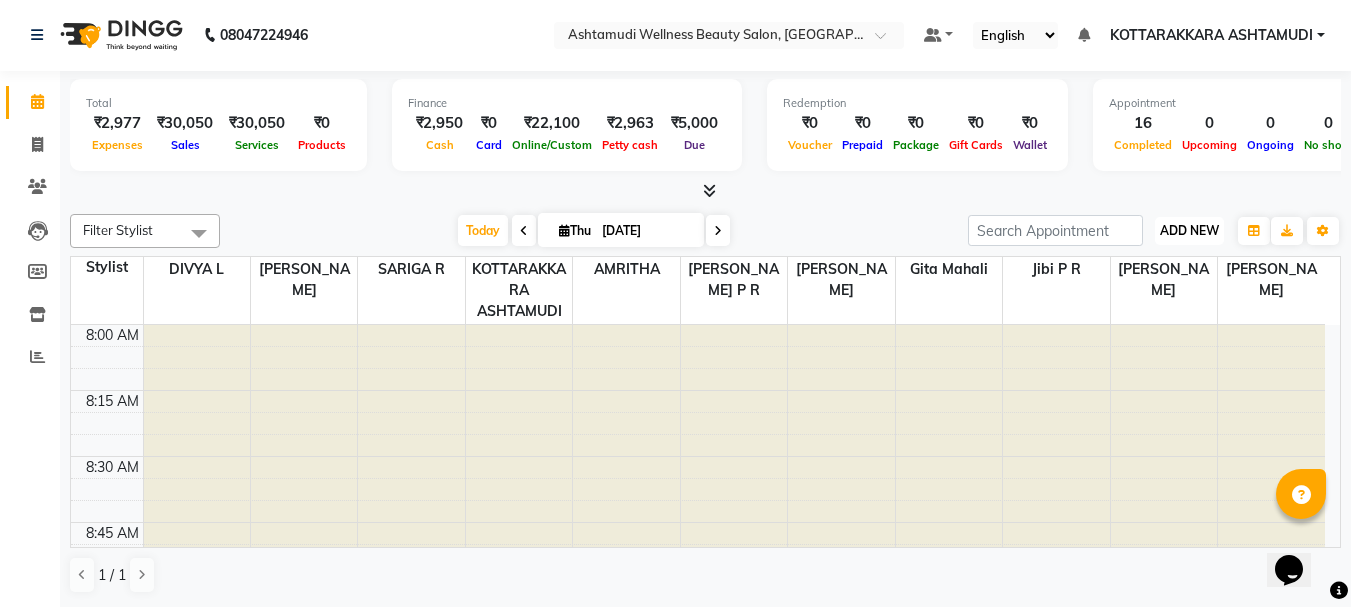 click on "ADD NEW Toggle Dropdown" at bounding box center (1189, 231) 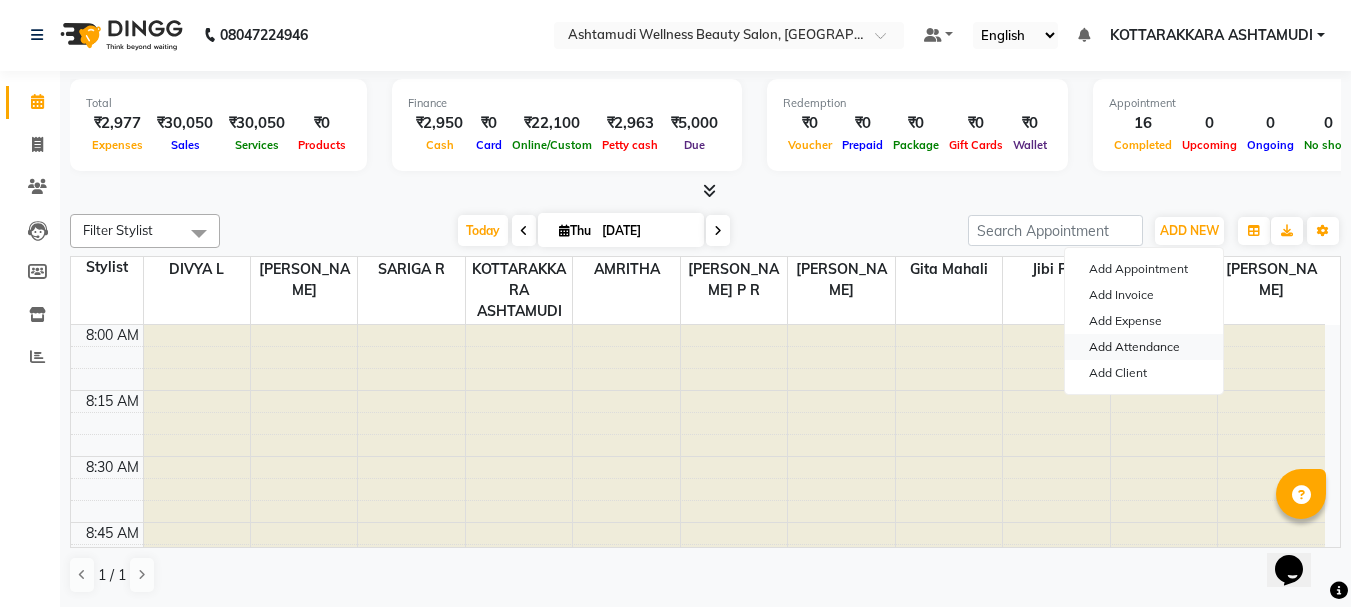 click on "Add Attendance" at bounding box center [1144, 347] 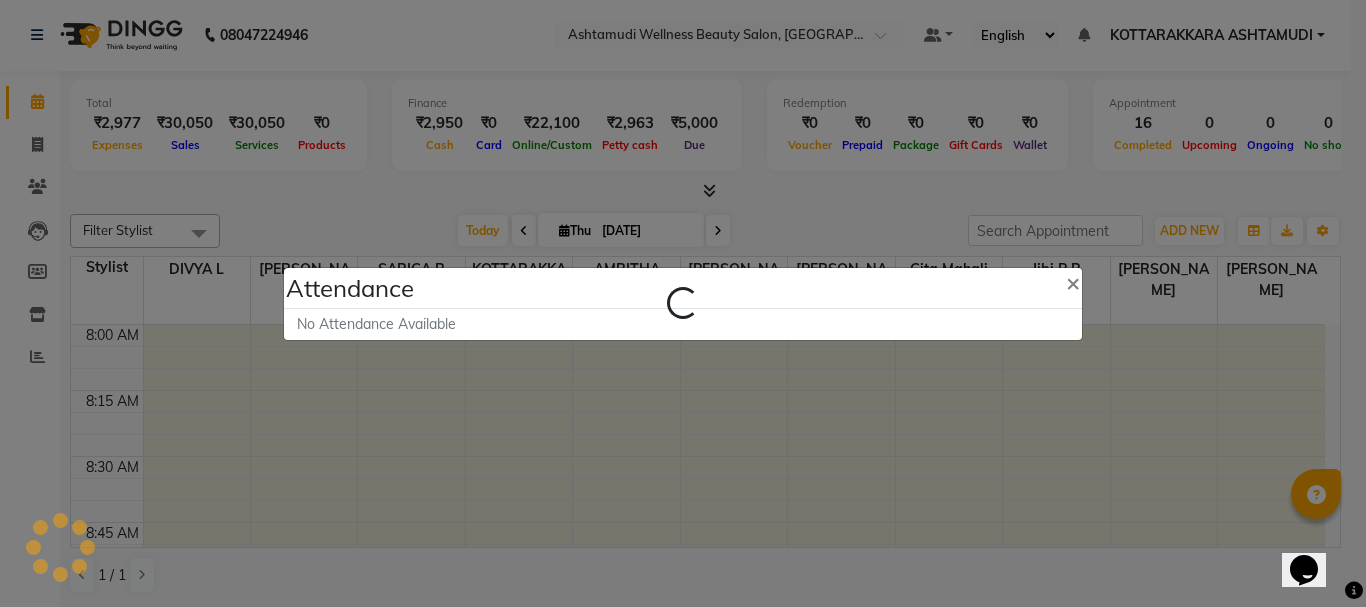 select on "A" 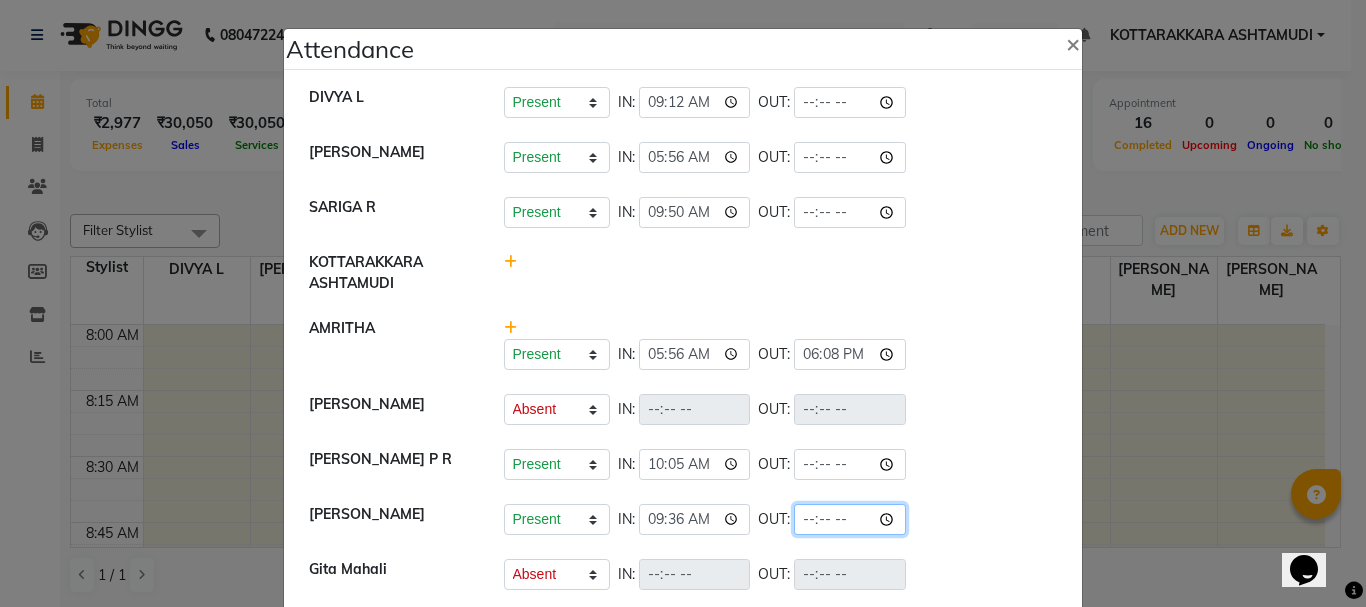 click 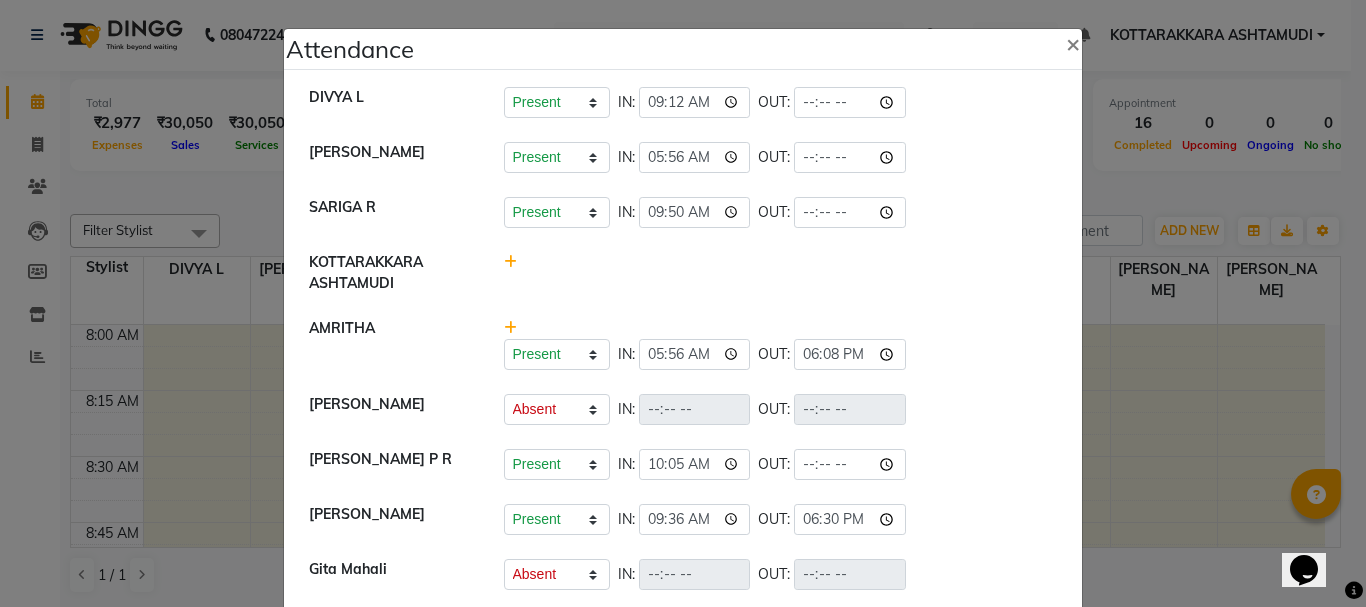 type on "18:30" 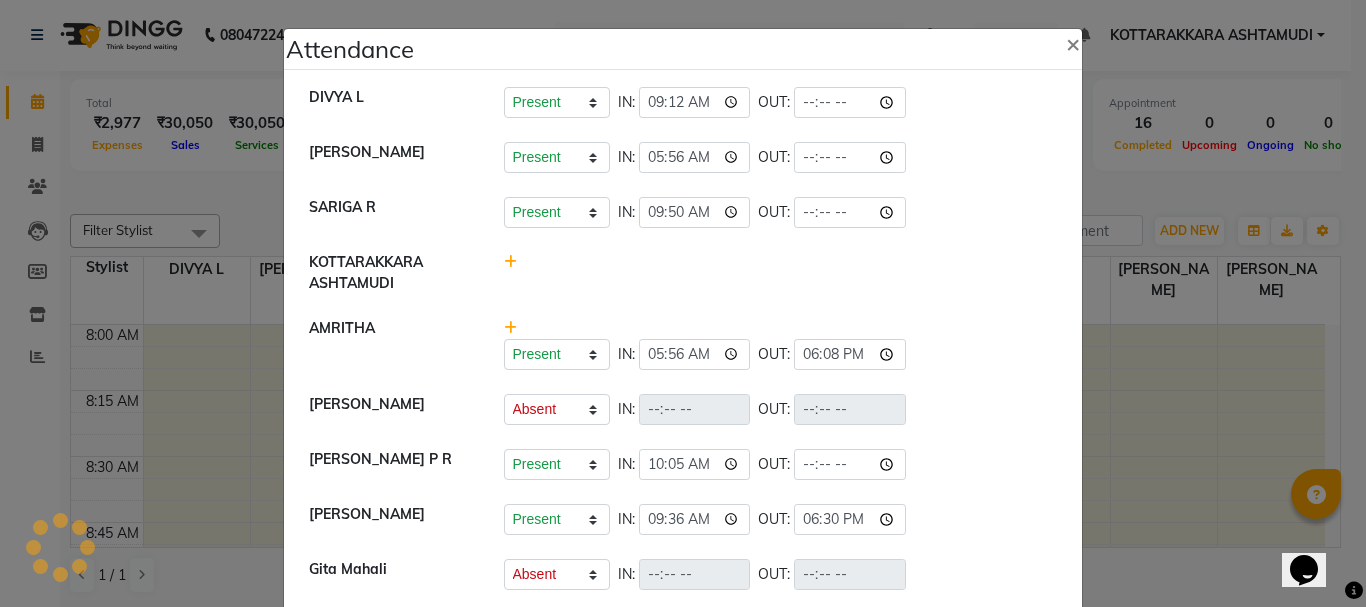 click on "Present   Absent   Late   Half Day   Weekly Off  IN:  05:56 OUT:  18:08" 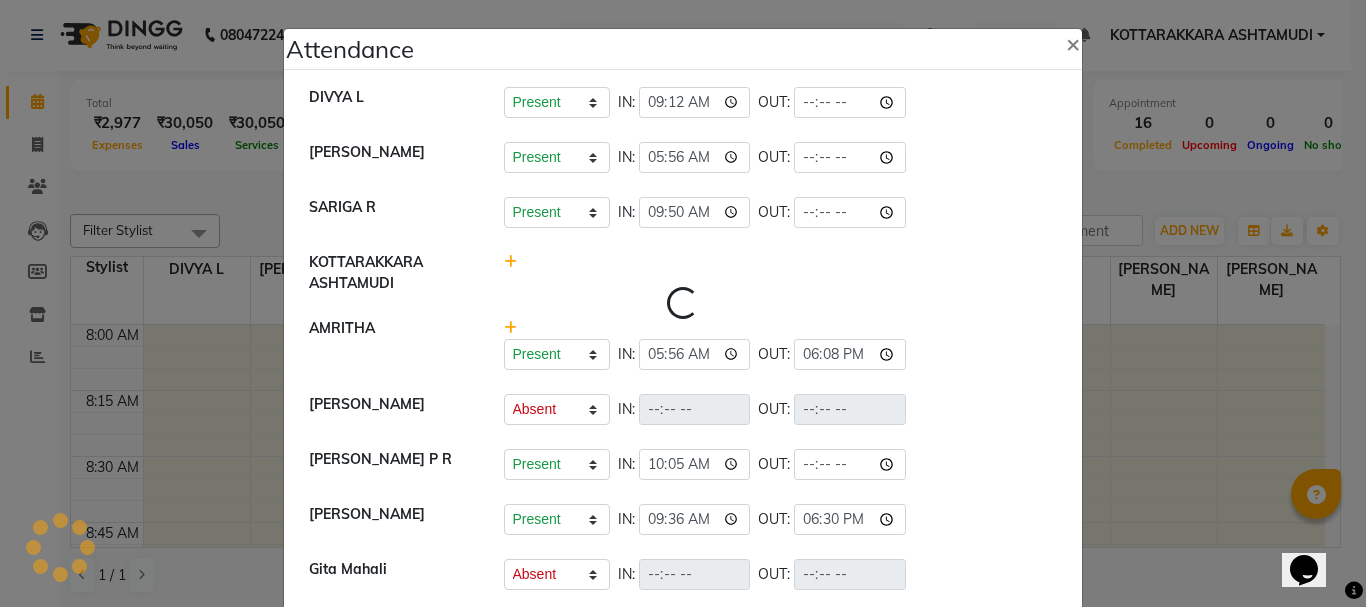 select on "A" 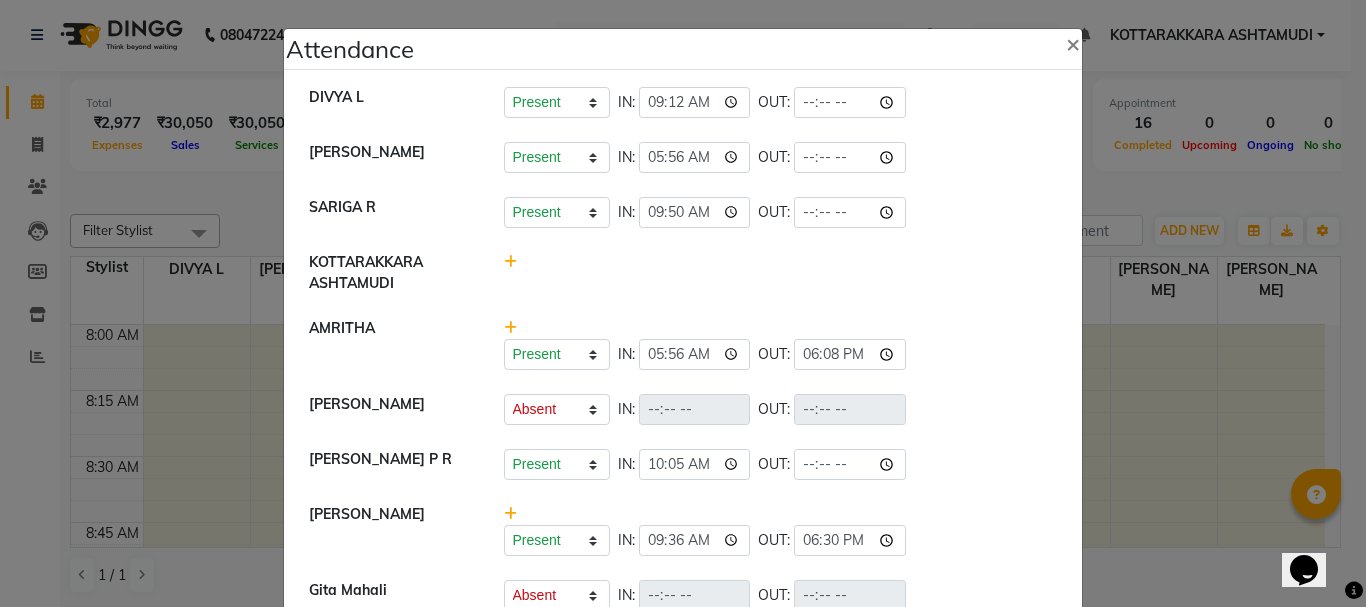 click on "Attendance ×  DIVYA L	   Present   Absent   Late   Half Day   Weekly Off  IN:  09:12 OUT:   NISHA SAMUEL 	   Present   Absent   Late   Half Day   Weekly Off  IN:  05:56 OUT:   SARIGA R	   Present   Absent   Late   Half Day   Weekly Off  IN:  09:50 OUT:   KOTTARAKKARA ASHTAMUDI   AMRITHA   Present   Absent   Late   Half Day   Weekly Off  IN:  05:56 OUT:  18:08  SHAHIDA   Present   Absent   Late   Half Day   Weekly Off  IN:  OUT:   SHAMINA MUHAMMED P R   Present   Absent   Late   Half Day   Weekly Off  IN:  10:05 OUT:   ANJALI ANAND   Present   Absent   Late   Half Day   Weekly Off  IN:  09:36 OUT:  18:30  Gita Mahali    Present   Absent   Late   Half Day   Weekly Off  IN:  OUT:   Jibi P R   Present   Absent   Late   Half Day   Weekly Off  IN:  OUT:   Priya Chakraborty   Present   Absent   Late   Half Day   Weekly Off  IN:  OUT:   Karina Darjee    Present   Absent   Late   Half Day   Weekly Off  IN:  09:58 OUT:" 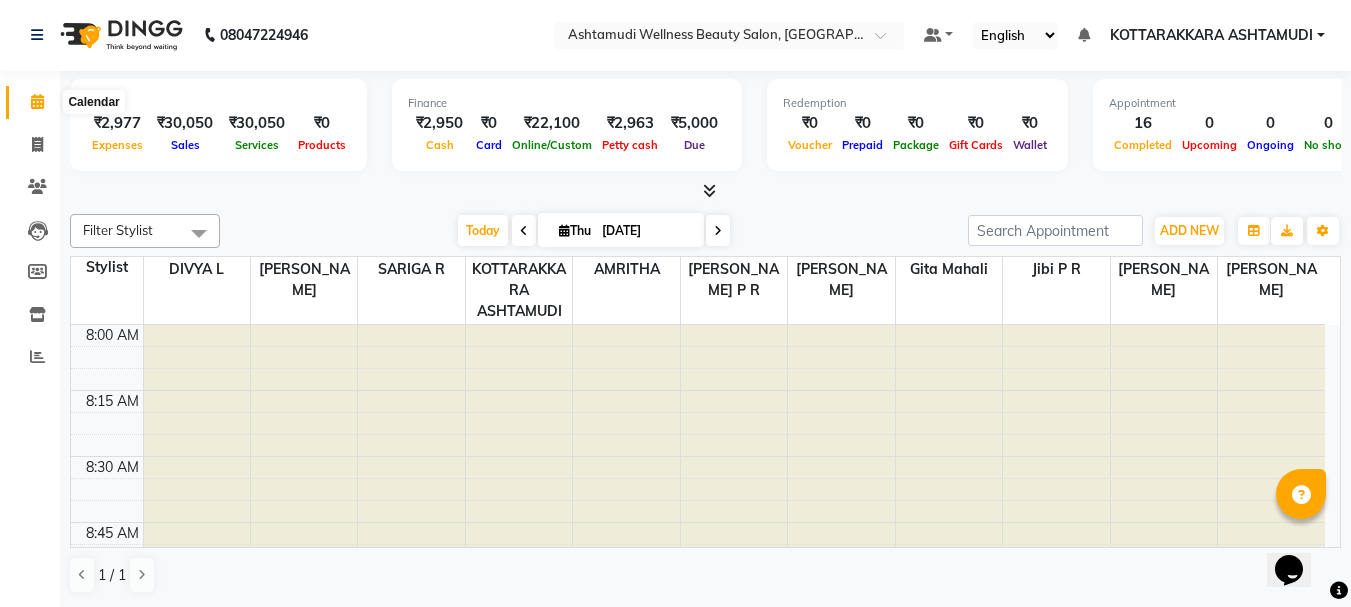 click 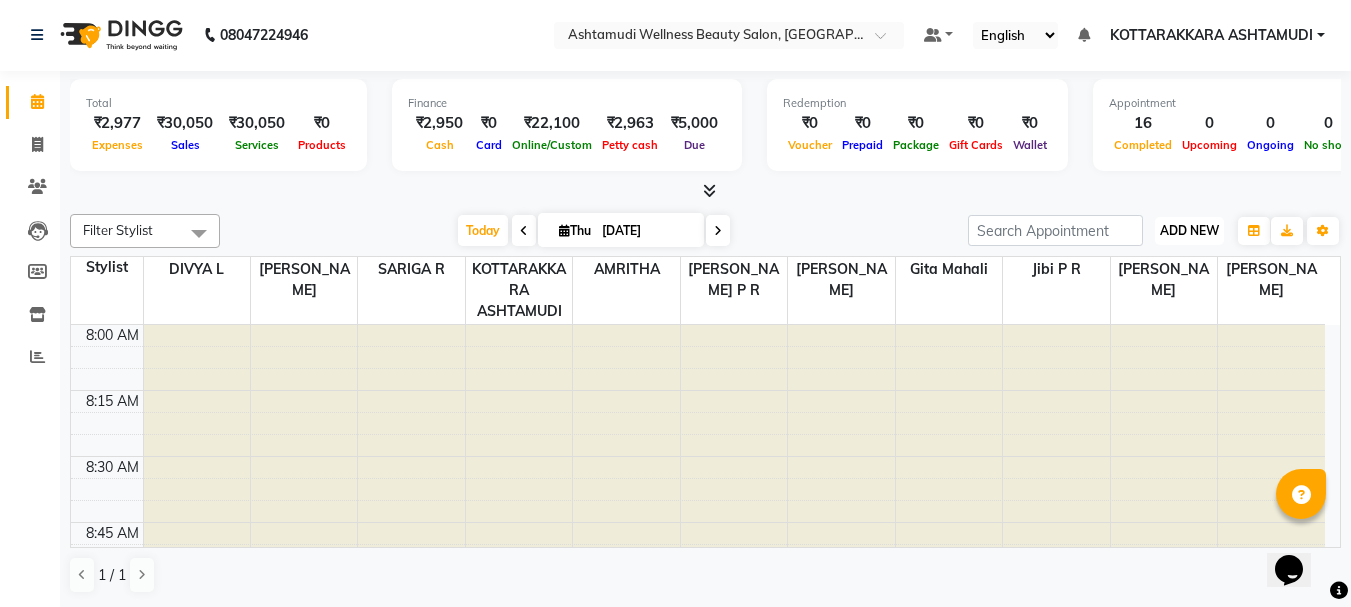 click on "ADD NEW" at bounding box center (1189, 230) 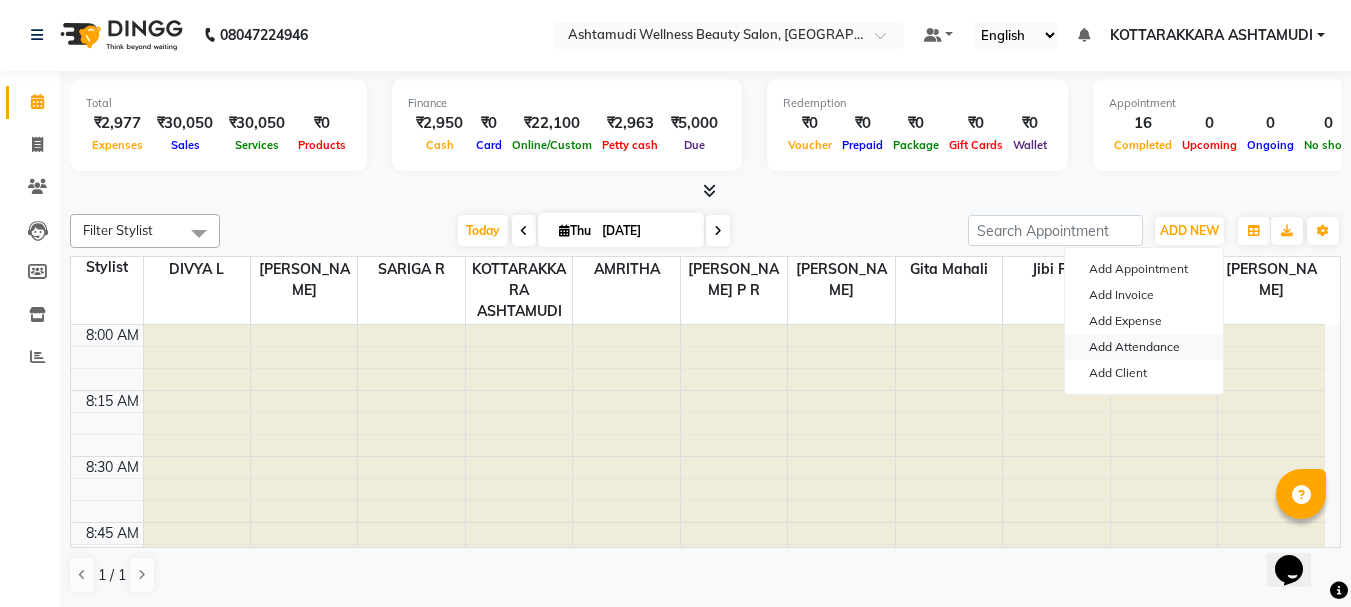 click on "Add Attendance" at bounding box center (1144, 347) 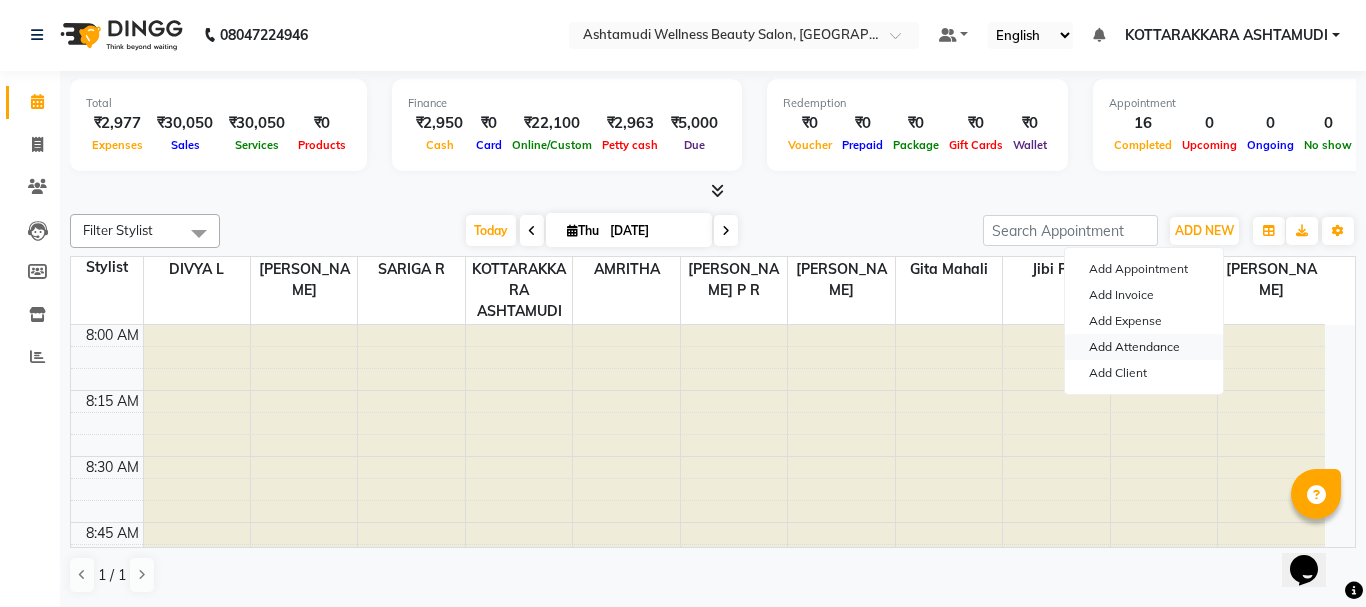 select on "A" 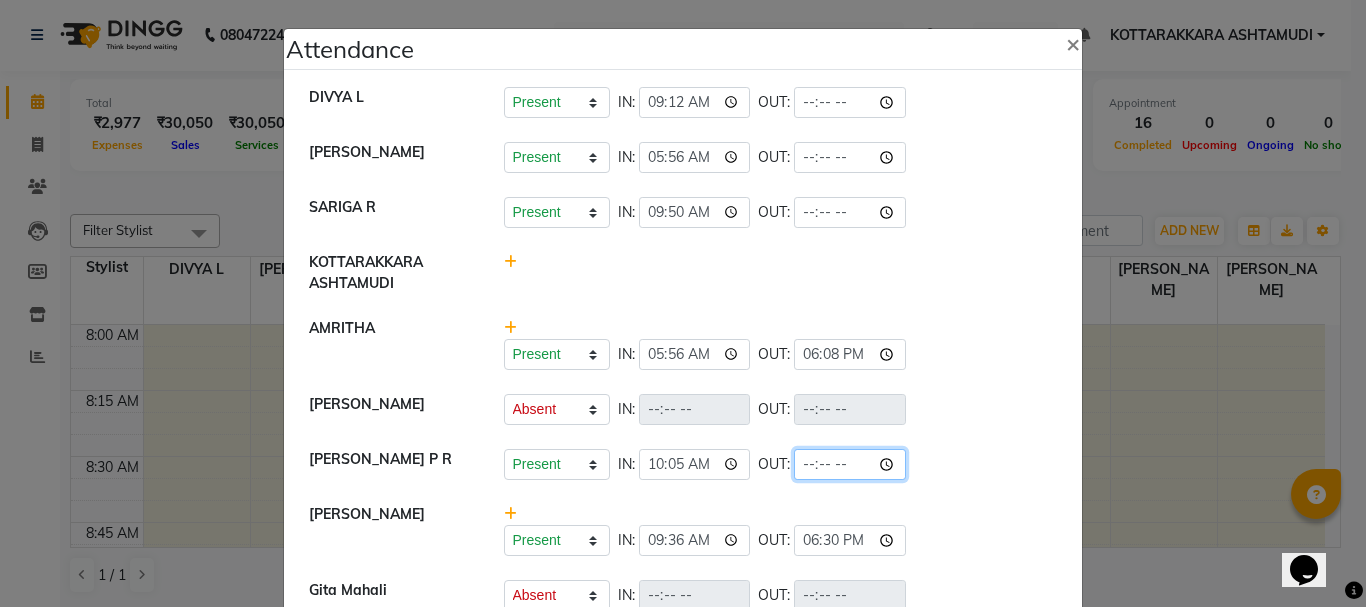 click 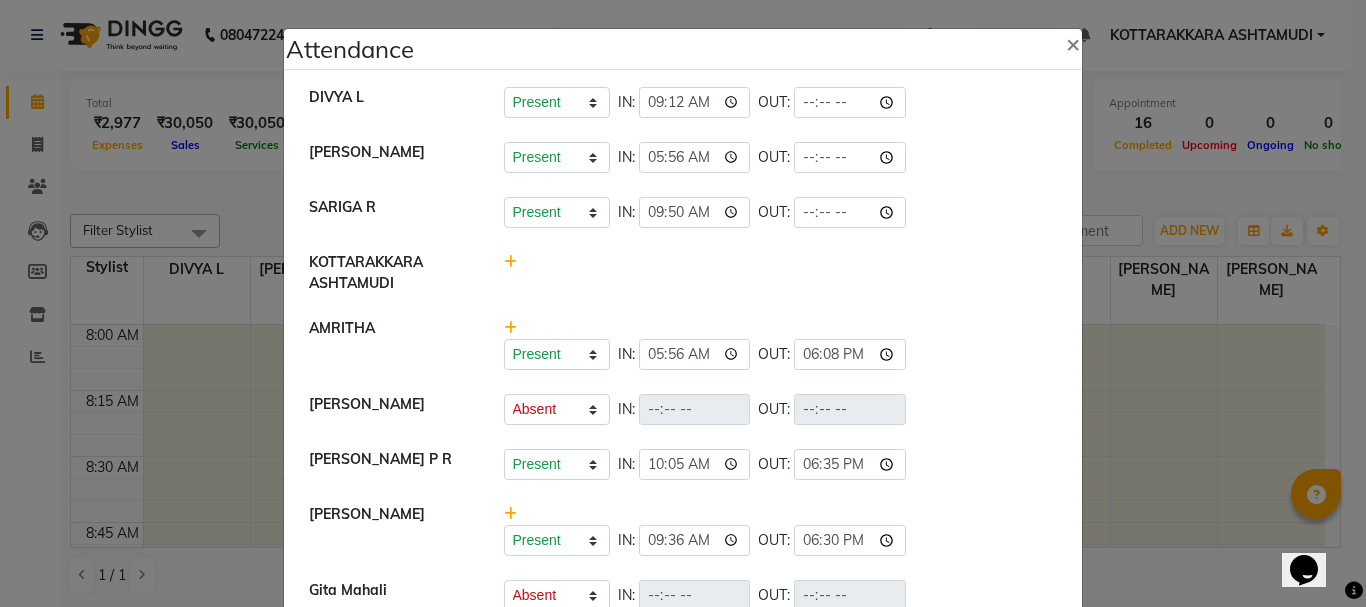 type on "18:35" 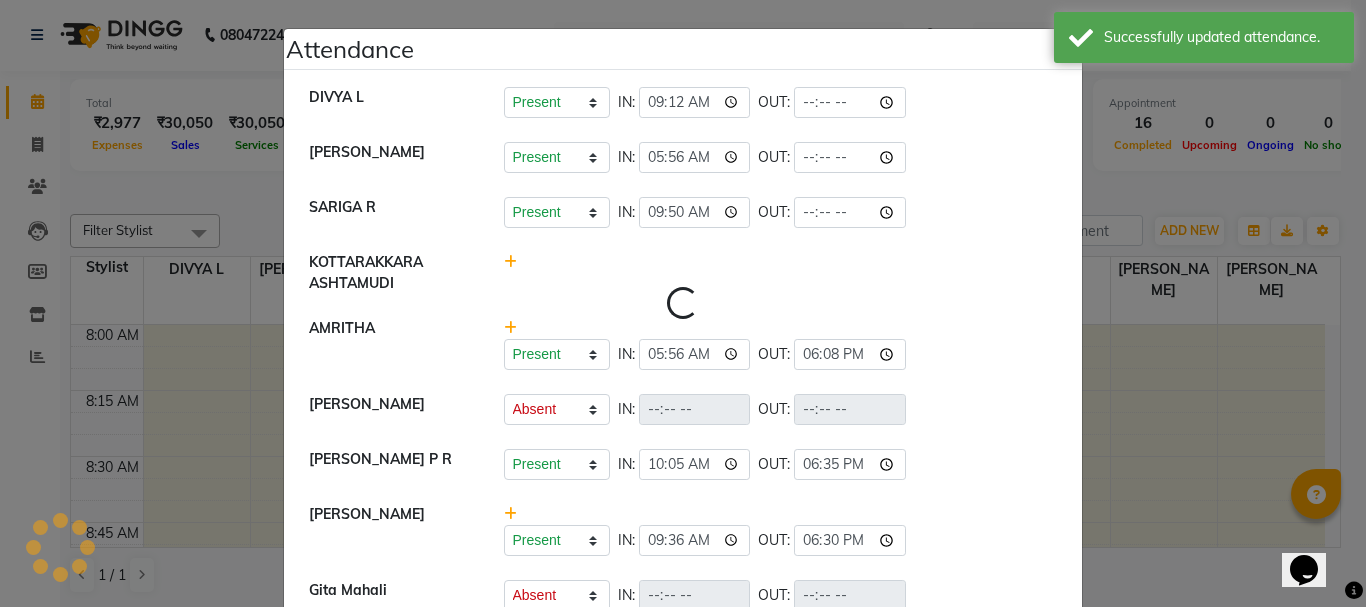 select on "A" 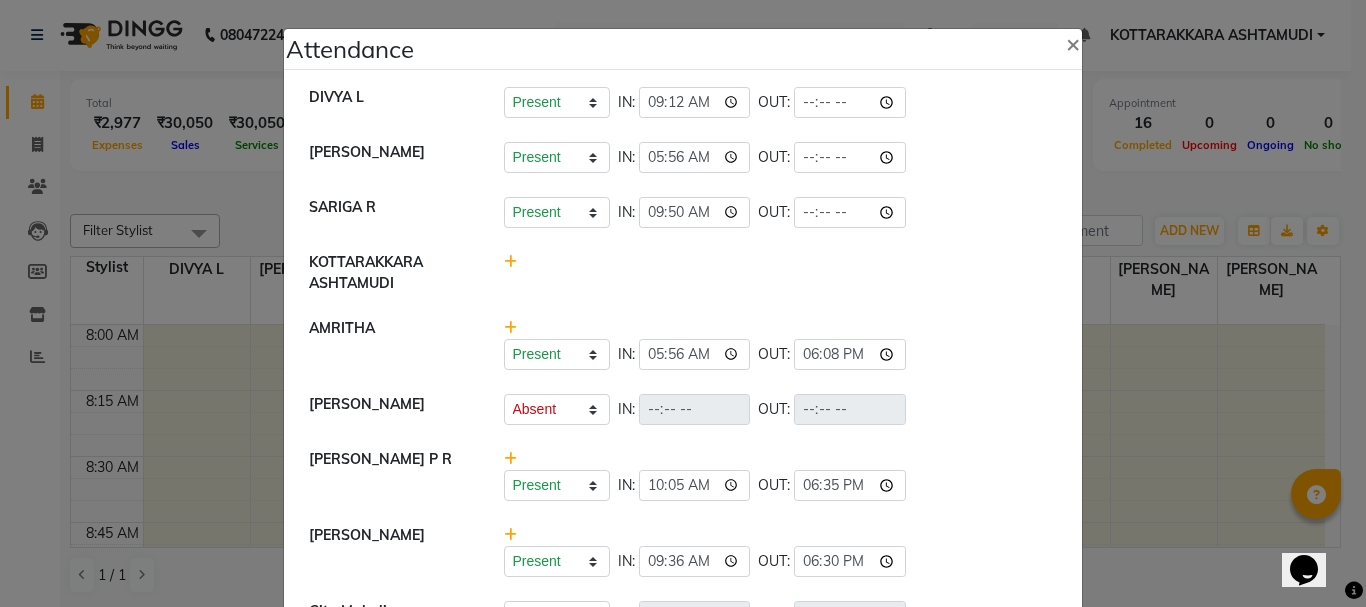 click on "Attendance ×  DIVYA L	   Present   Absent   Late   Half Day   Weekly Off  IN:  09:12 OUT:   NISHA SAMUEL 	   Present   Absent   Late   Half Day   Weekly Off  IN:  05:56 OUT:   SARIGA R	   Present   Absent   Late   Half Day   Weekly Off  IN:  09:50 OUT:   KOTTARAKKARA ASHTAMUDI   AMRITHA   Present   Absent   Late   Half Day   Weekly Off  IN:  05:56 OUT:  18:08  SHAHIDA   Present   Absent   Late   Half Day   Weekly Off  IN:  OUT:   SHAMINA MUHAMMED P R   Present   Absent   Late   Half Day   Weekly Off  IN:  10:05 OUT:  18:35  ANJALI ANAND   Present   Absent   Late   Half Day   Weekly Off  IN:  09:36 OUT:  18:30  Gita Mahali    Present   Absent   Late   Half Day   Weekly Off  IN:  OUT:   Jibi P R   Present   Absent   Late   Half Day   Weekly Off  IN:  OUT:   Priya Chakraborty   Present   Absent   Late   Half Day   Weekly Off  IN:  OUT:   Karina Darjee    Present   Absent   Late   Half Day   Weekly Off  IN:  09:58 OUT:" 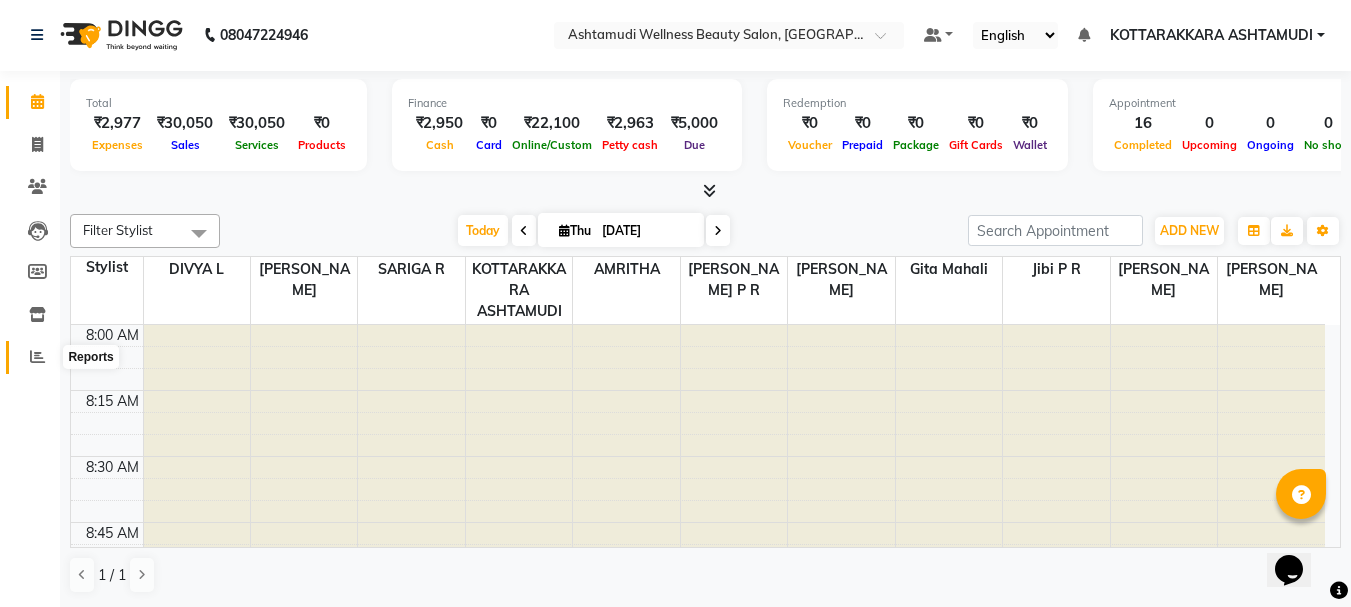 click 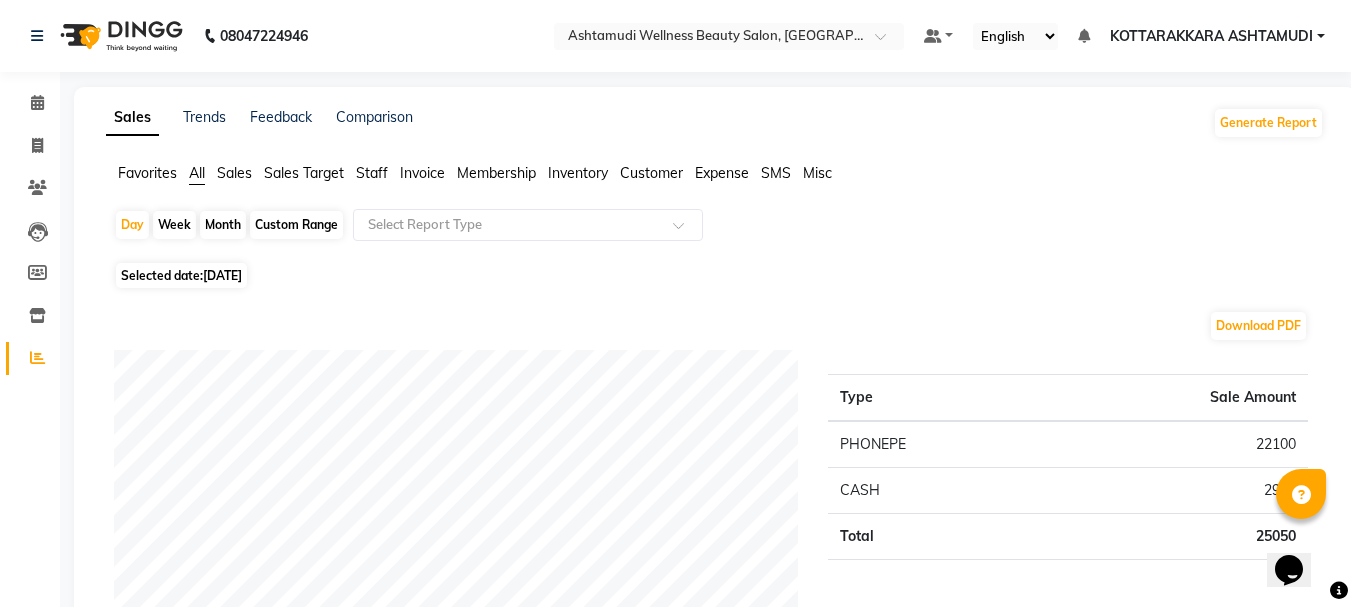 click on "Customer" 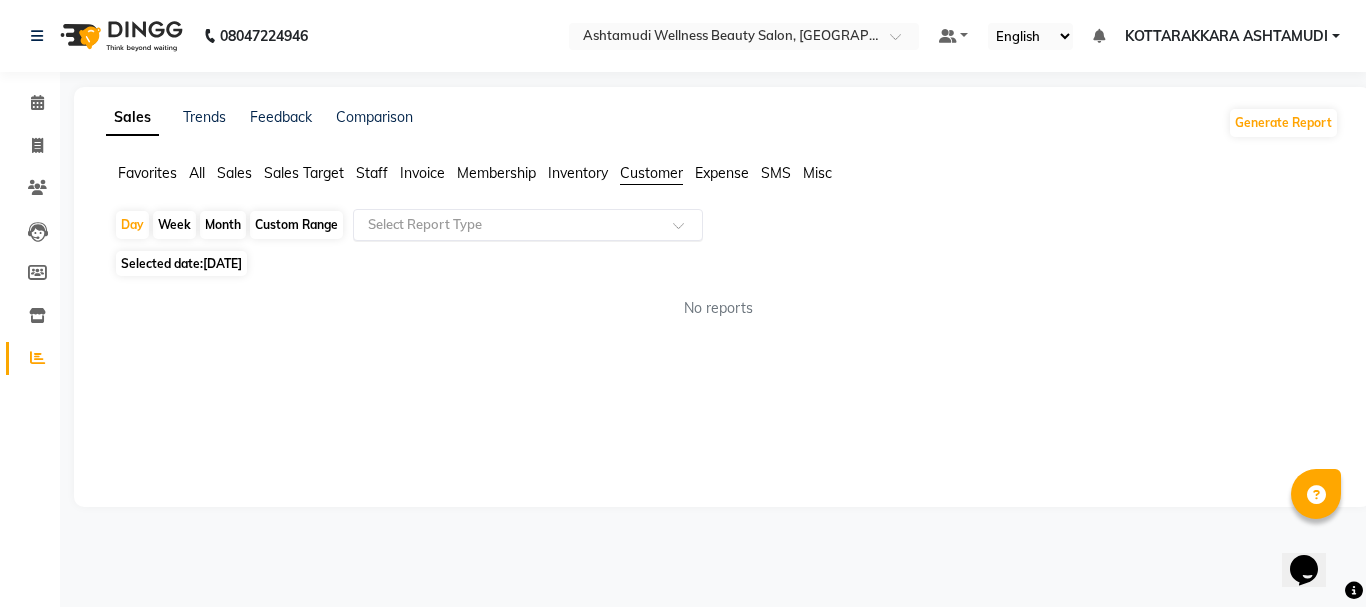 click on "Select Report Type" 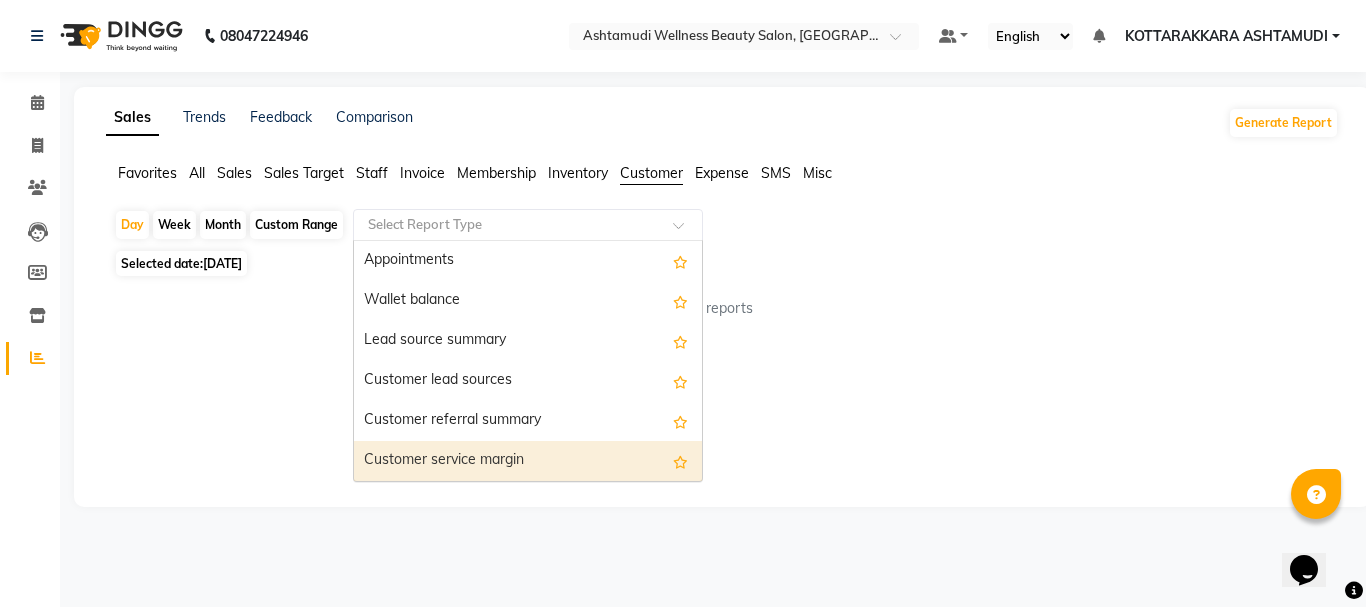 click on "Customer service margin" at bounding box center (528, 461) 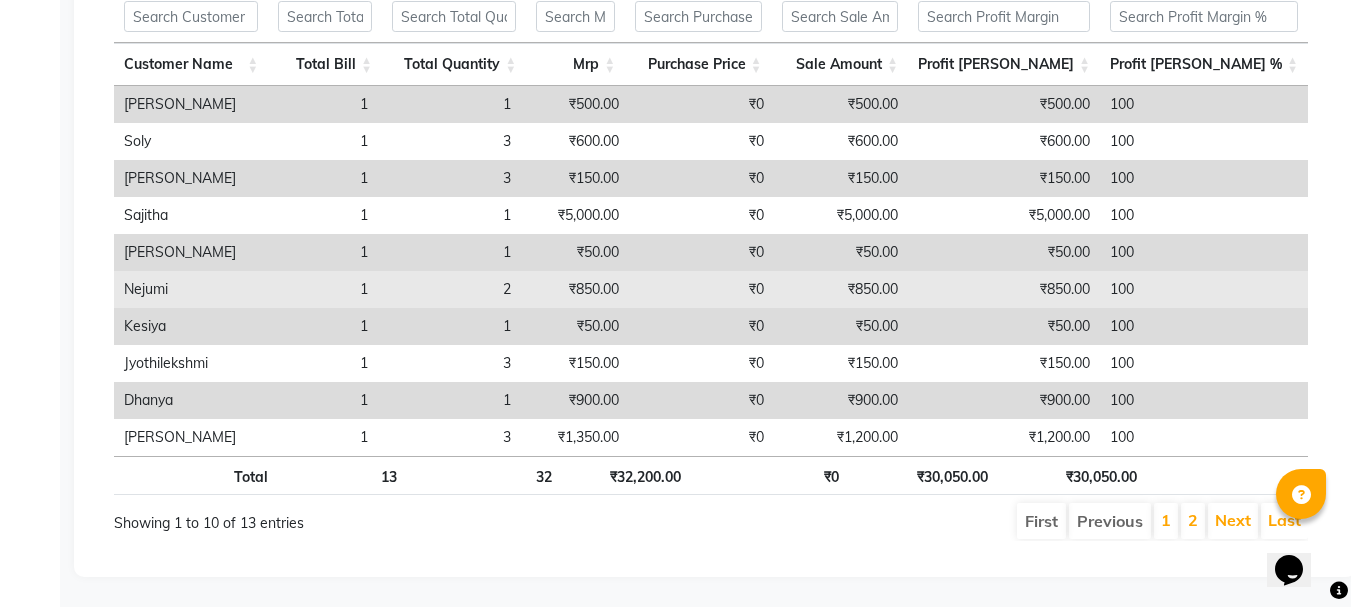 scroll, scrollTop: 126, scrollLeft: 0, axis: vertical 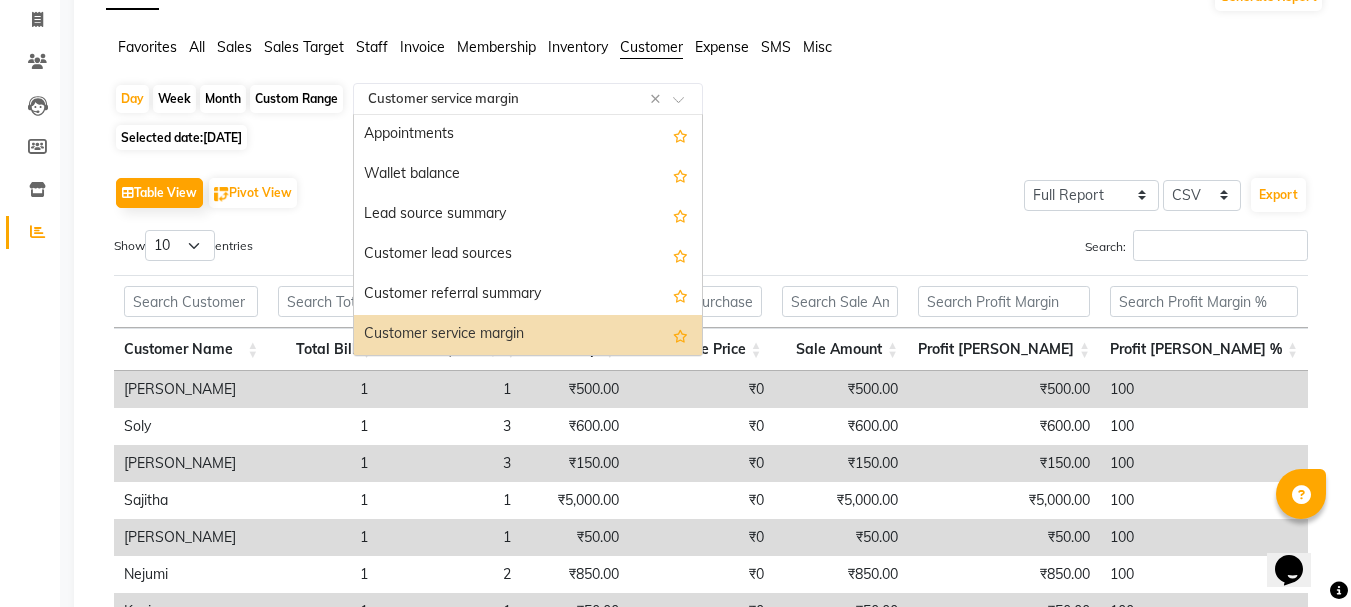 click 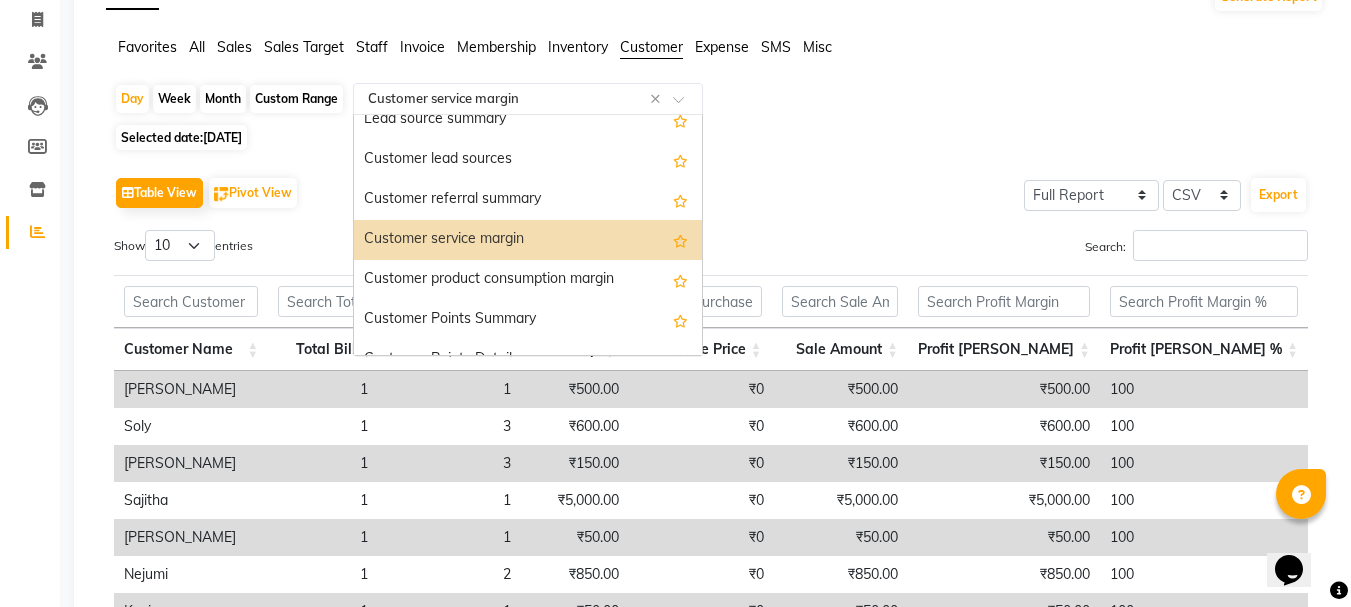 scroll, scrollTop: 160, scrollLeft: 0, axis: vertical 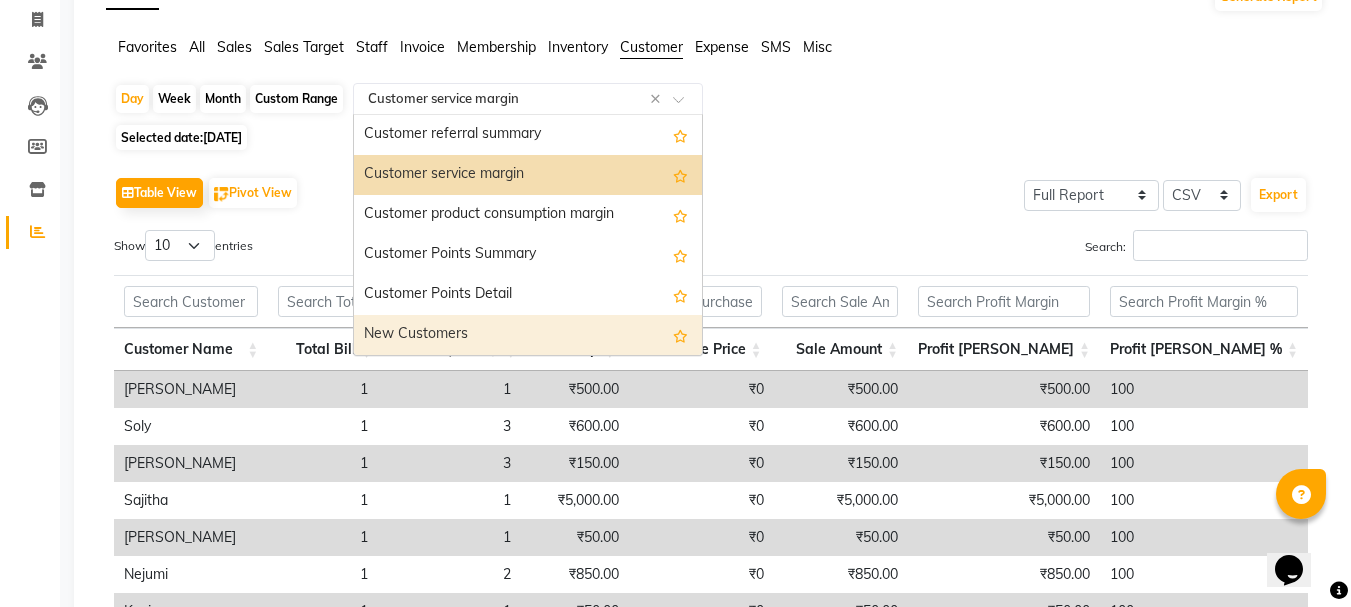 click on "New Customers" at bounding box center [528, 335] 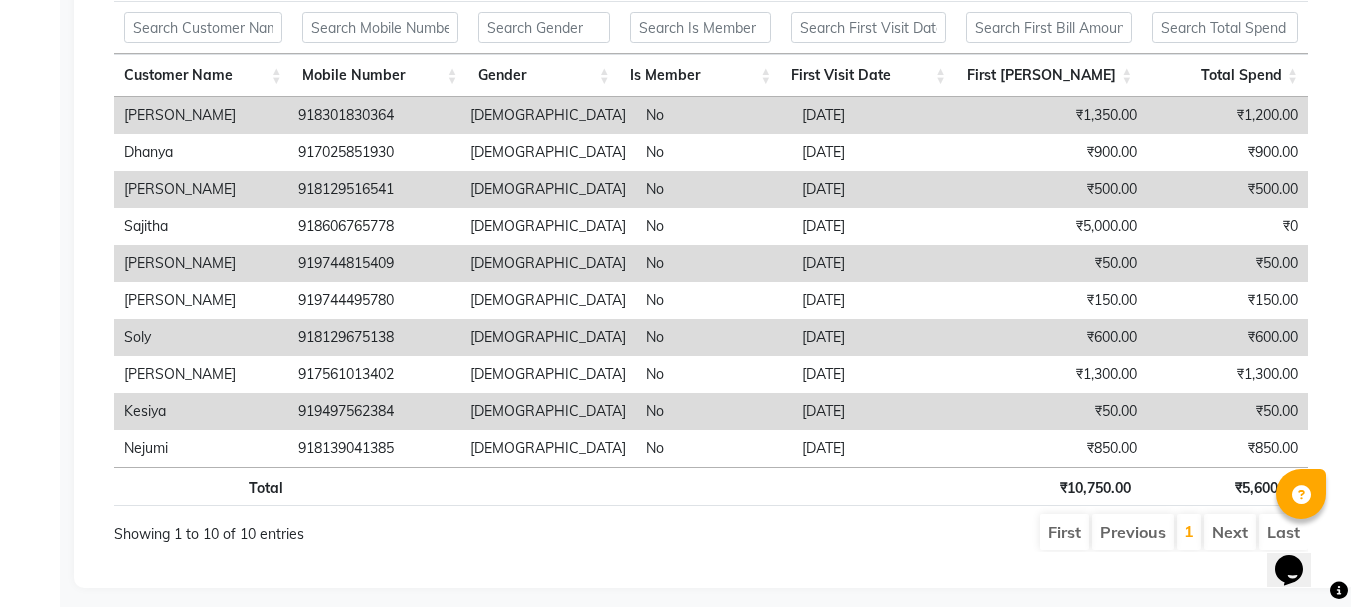 scroll, scrollTop: 0, scrollLeft: 0, axis: both 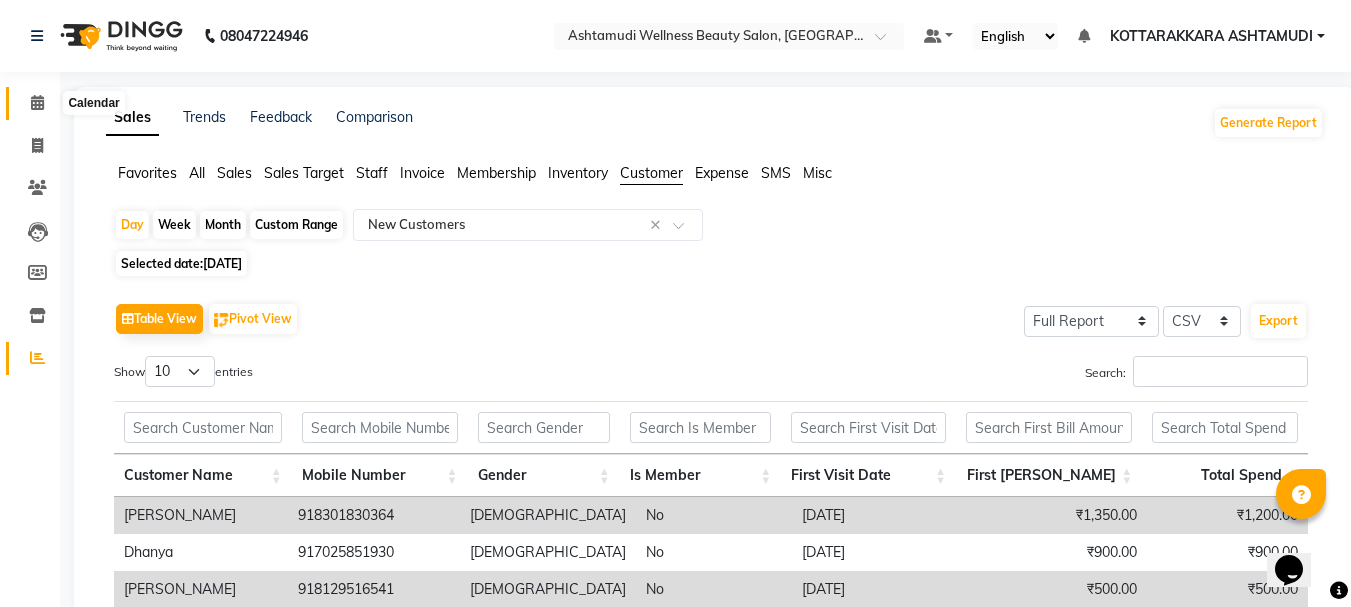 click 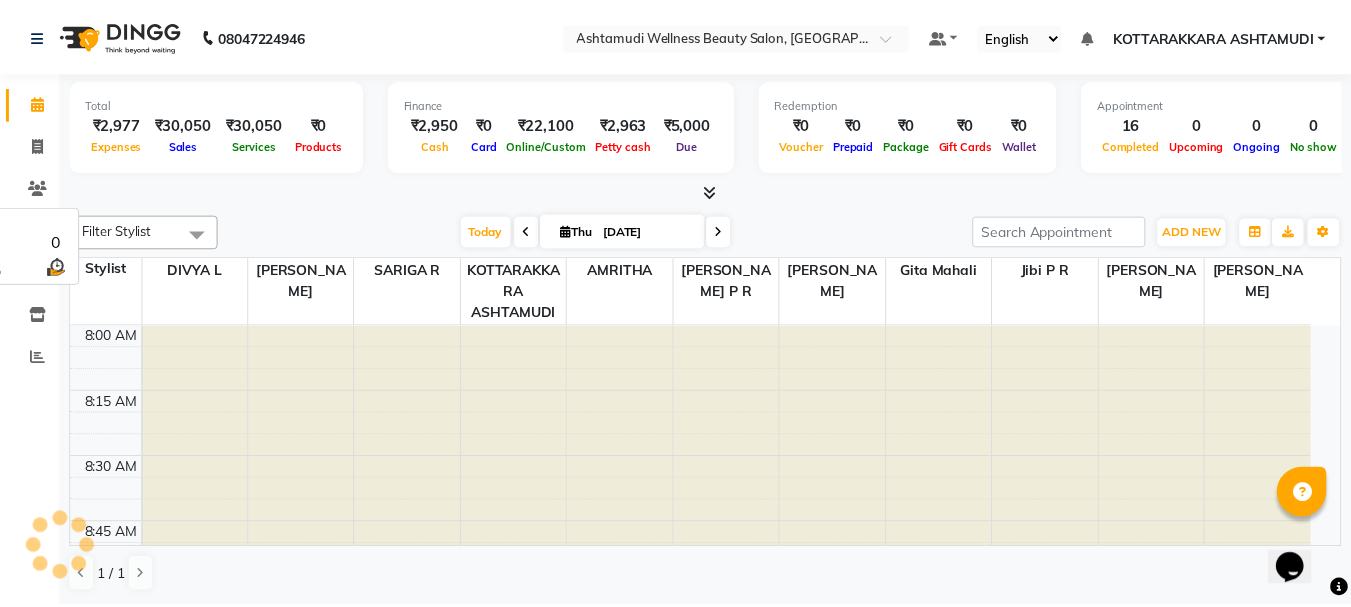 scroll, scrollTop: 0, scrollLeft: 0, axis: both 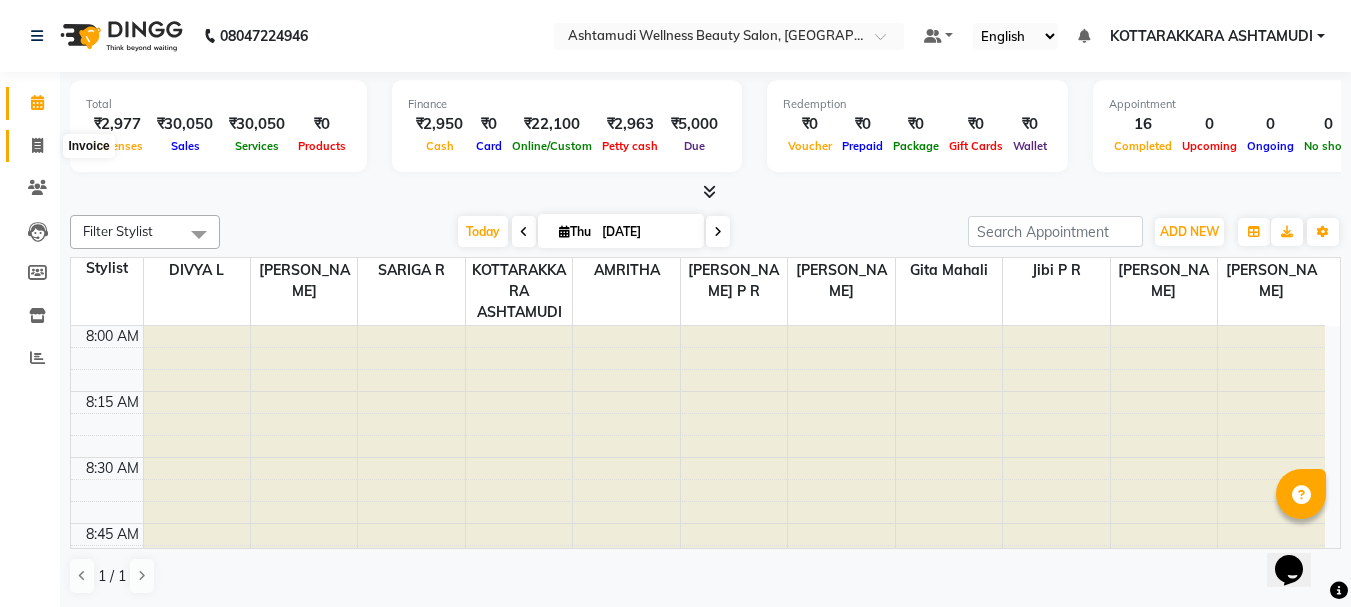 click 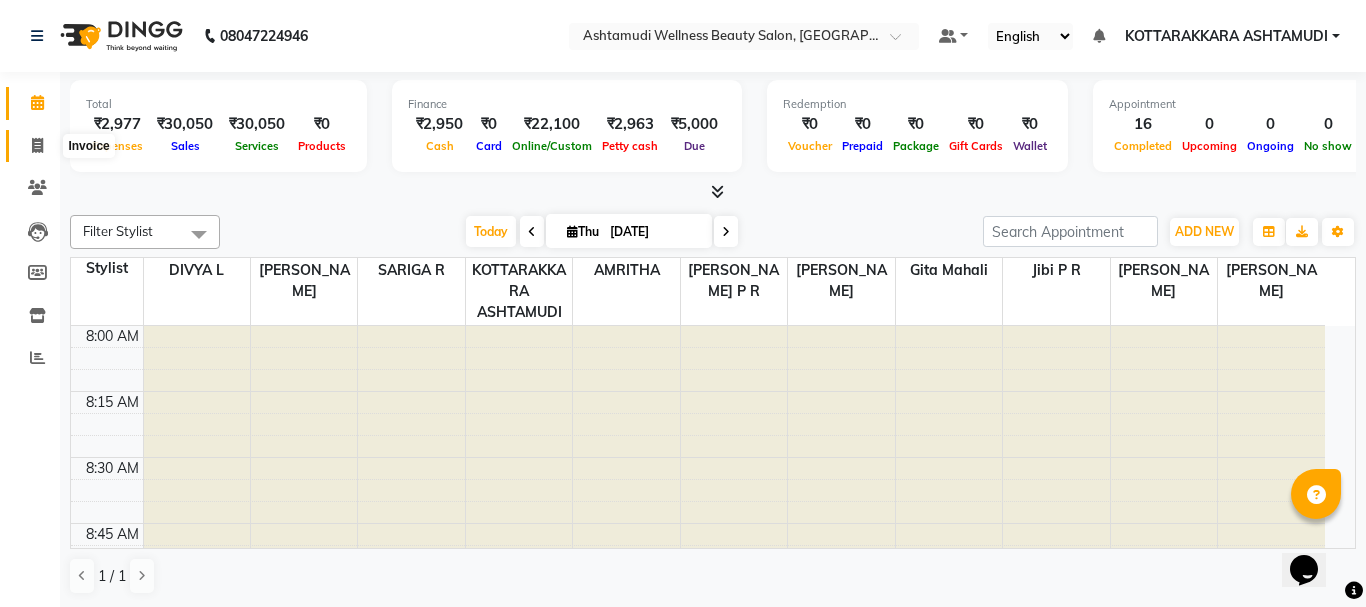 select on "service" 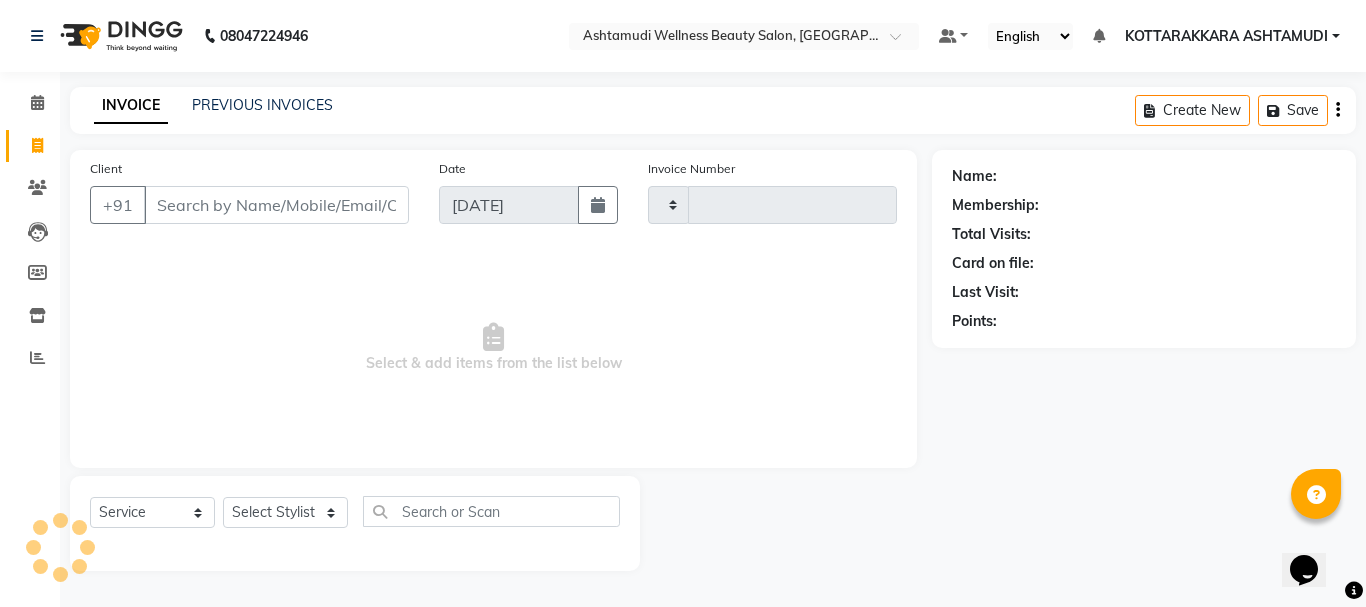 type on "1944" 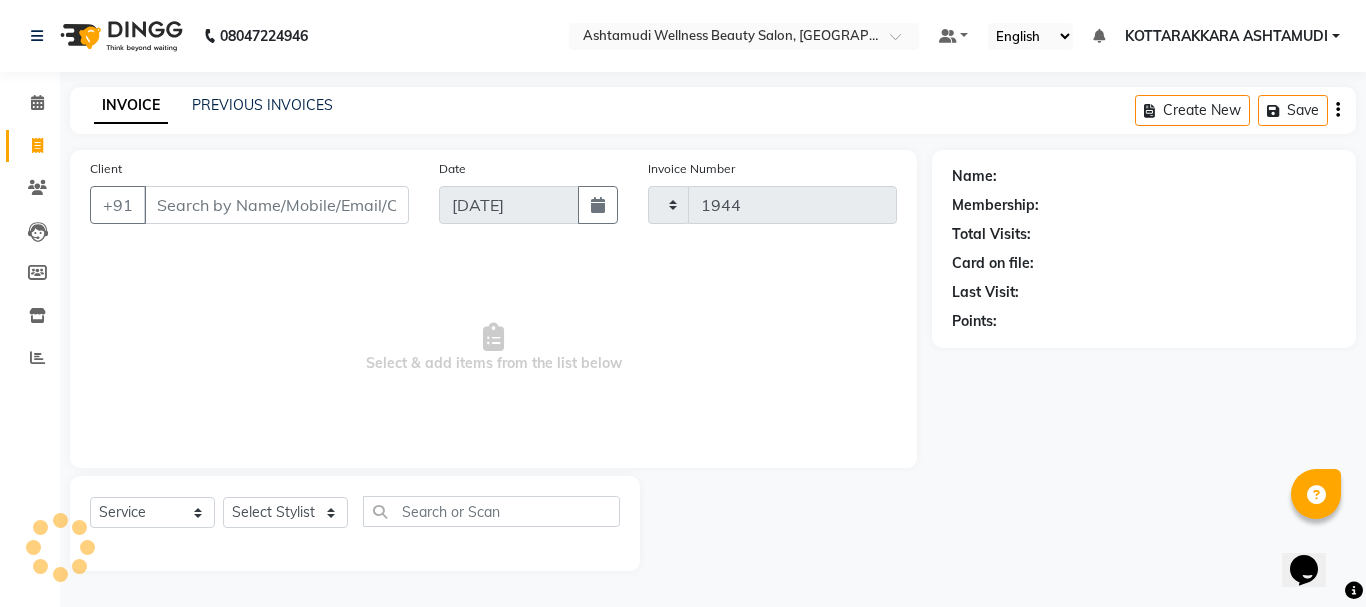 select on "4664" 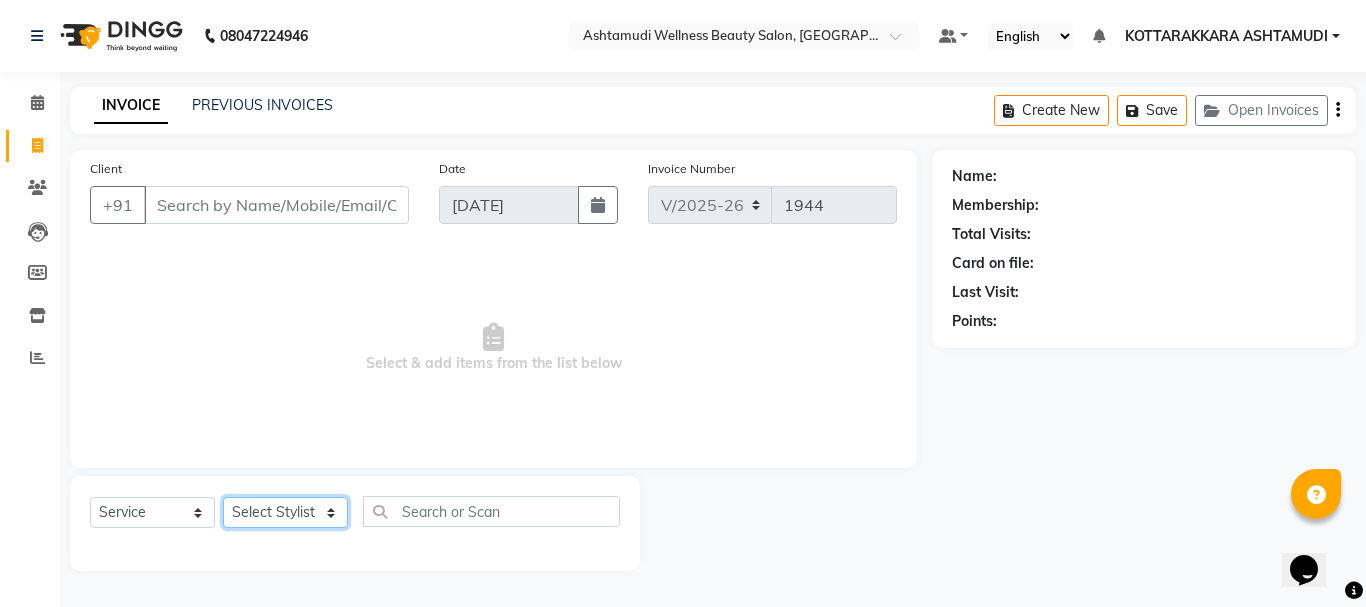 click on "Select Stylist" 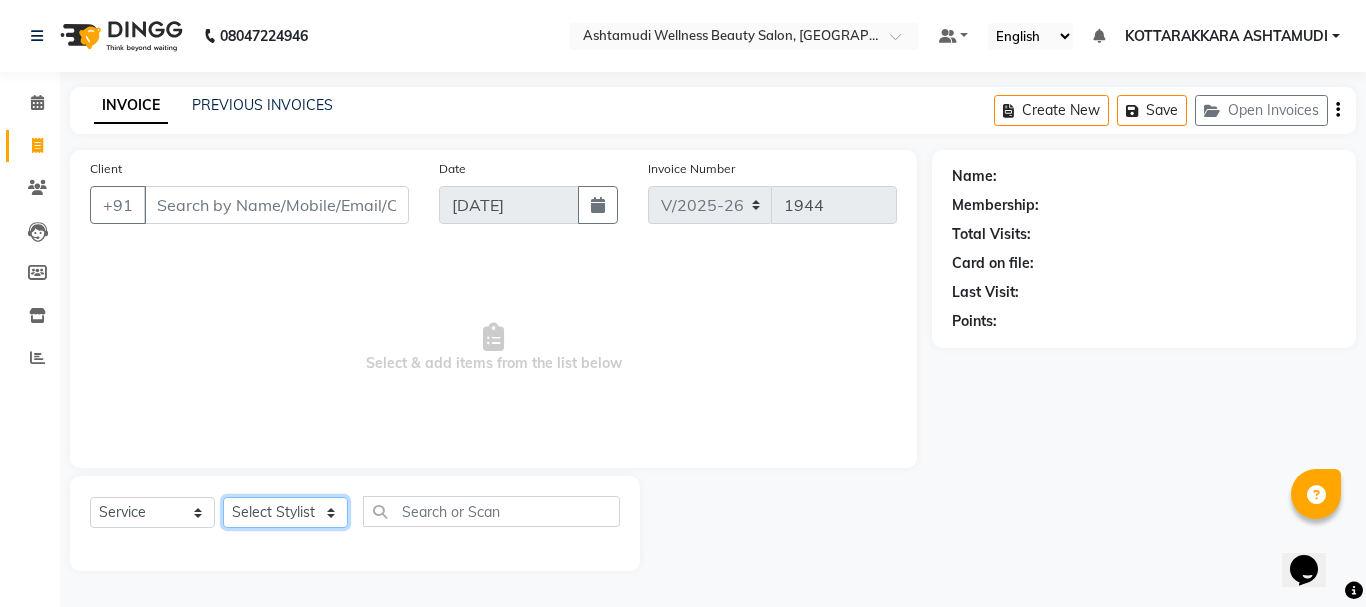 select on "49590" 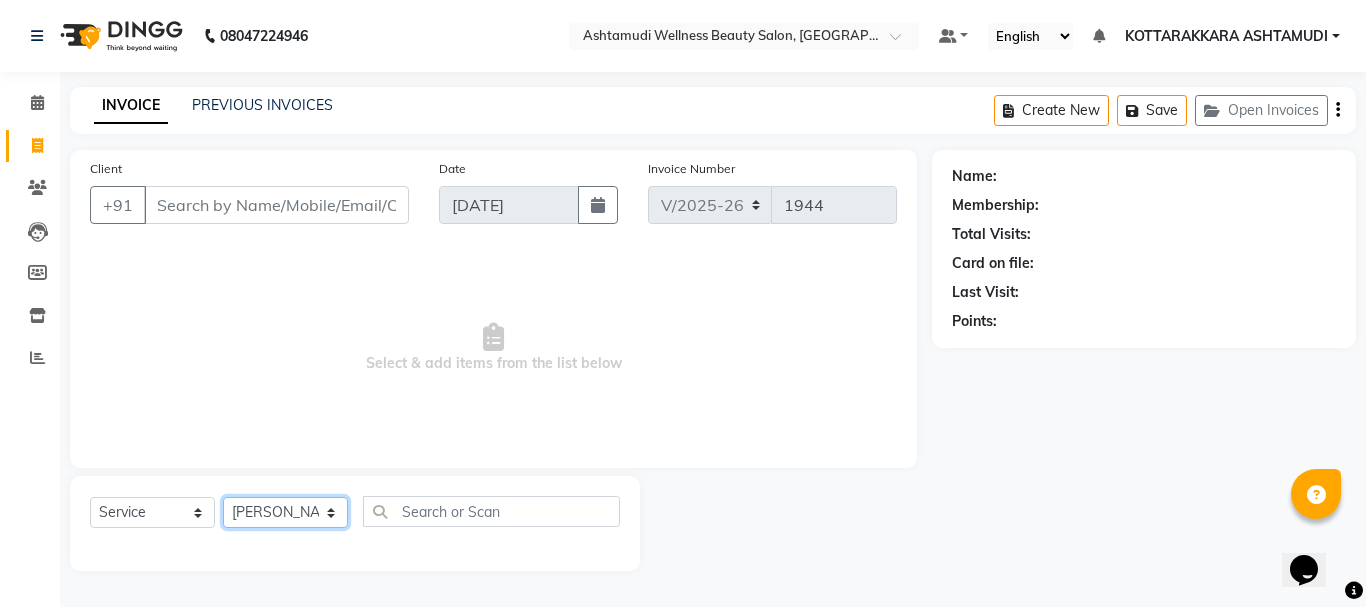 click on "Select Stylist AMRITHA ANJALI ANAND DIVYA L	 Gita Mahali  Jibi P R Karina Darjee  KOTTARAKKARA ASHTAMUDI NISHA SAMUEL 	 Priya Chakraborty SARIGA R	 SHAHIDA SHAMINA MUHAMMED P R" 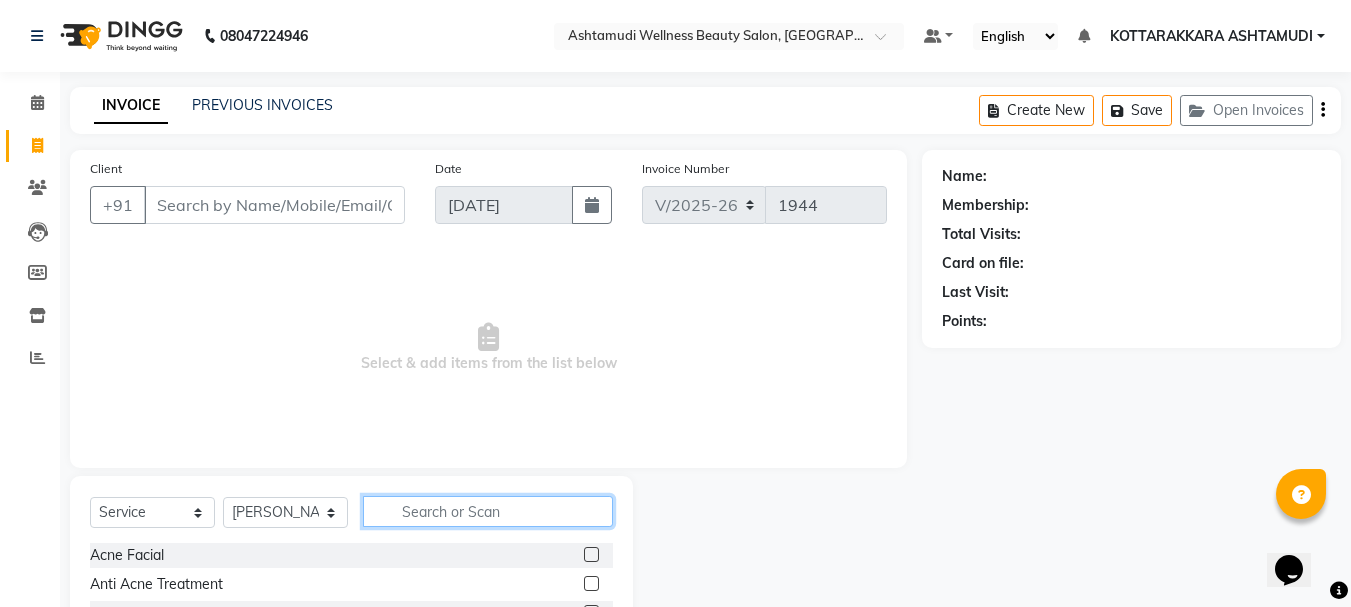 click 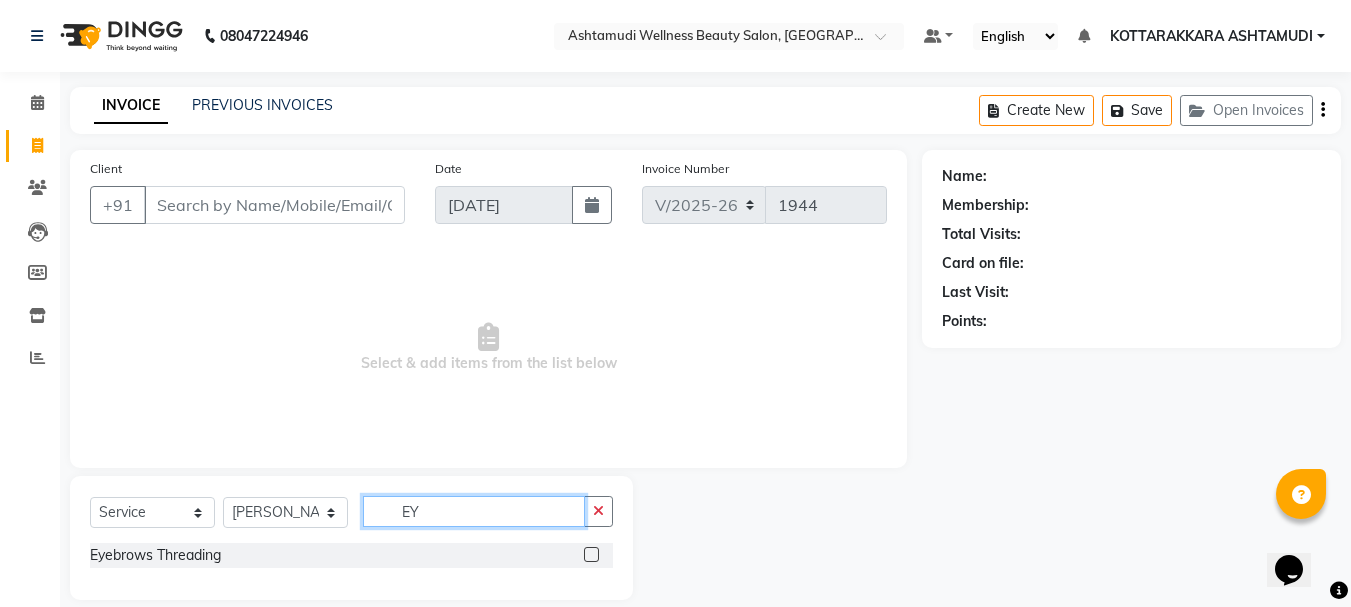 type on "EY" 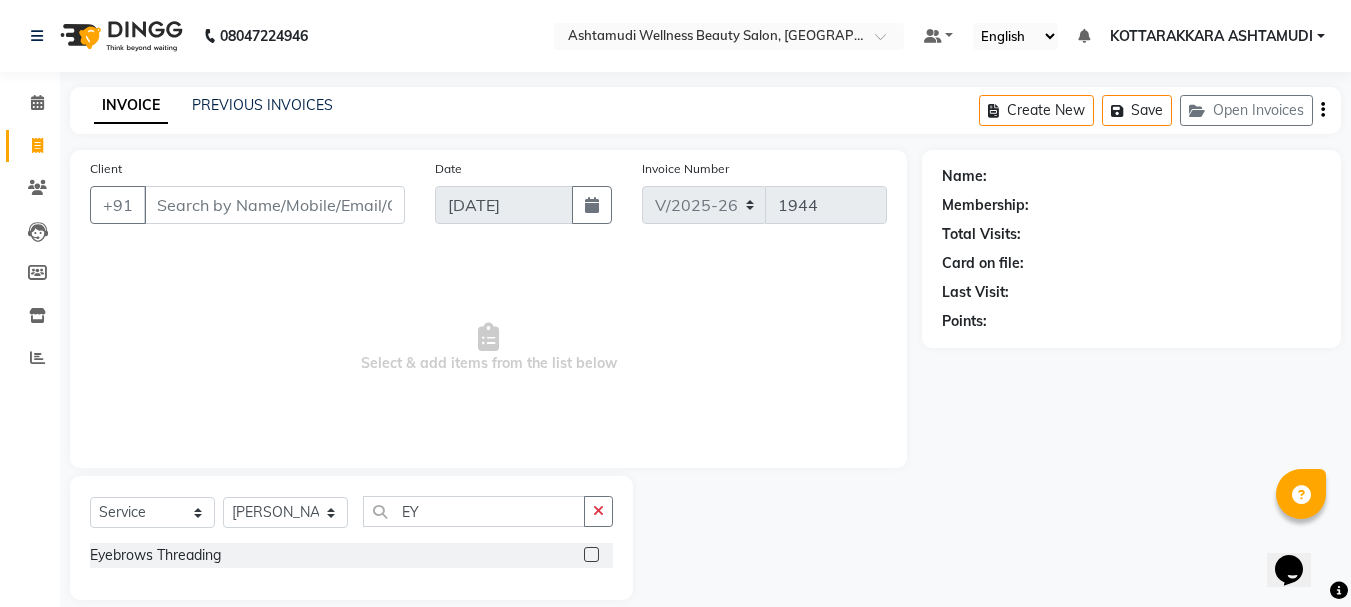 click 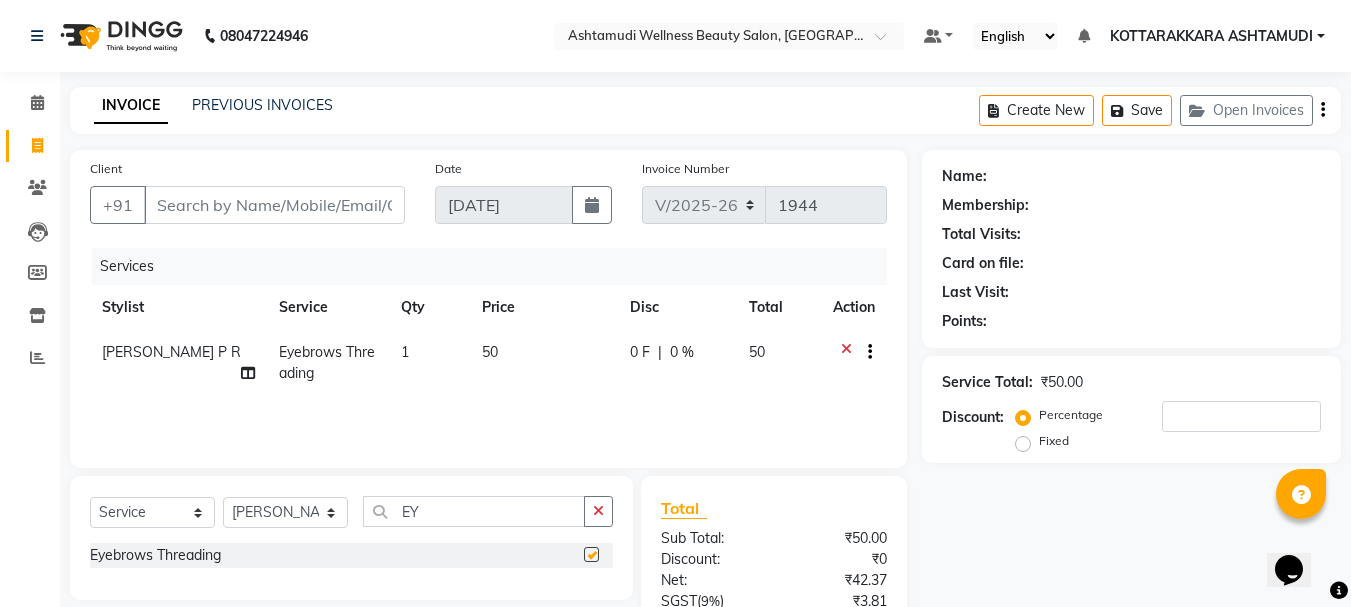 checkbox on "false" 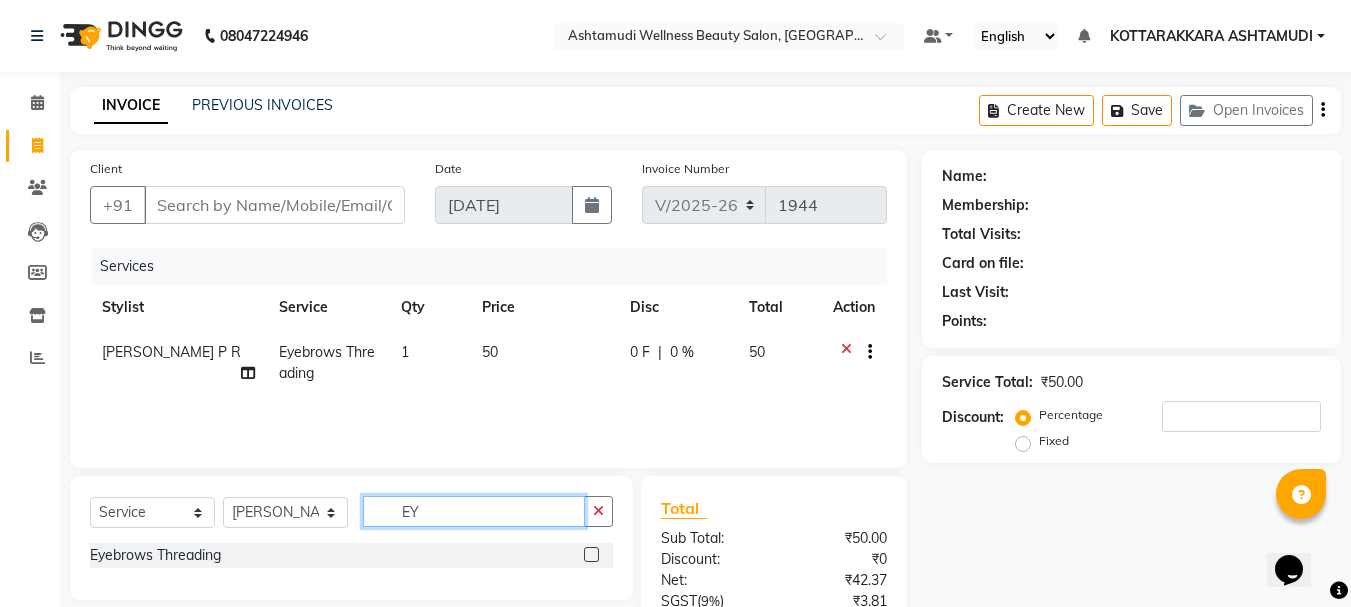 click on "EY" 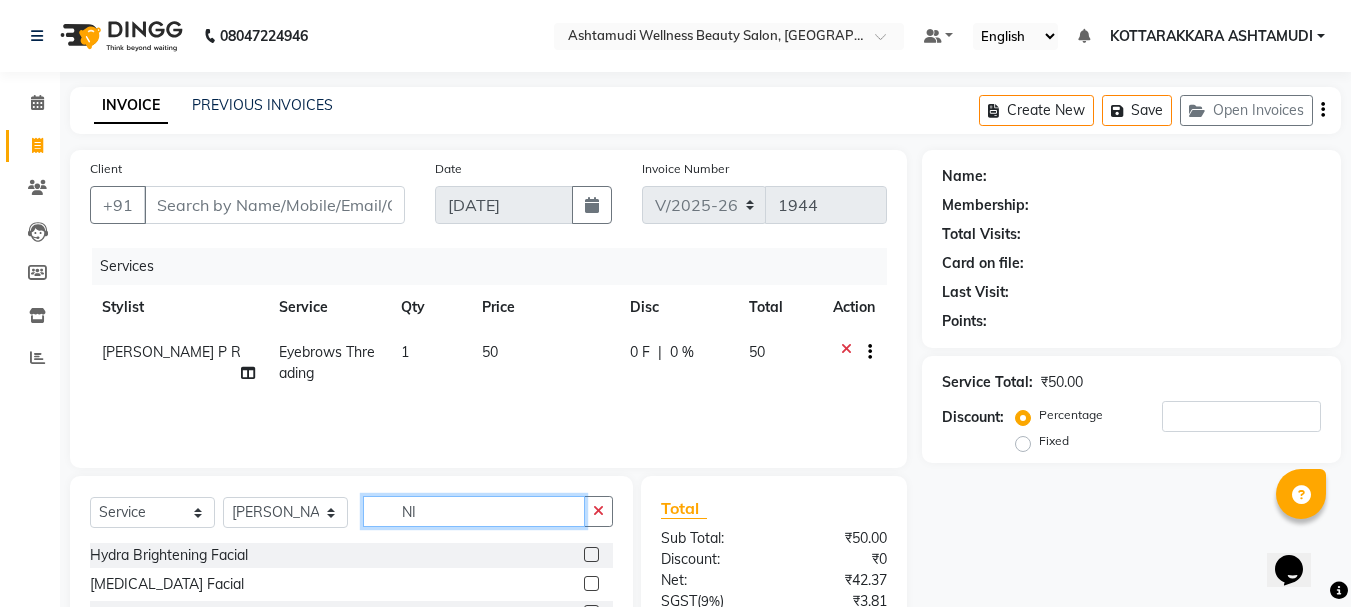 type on "NI" 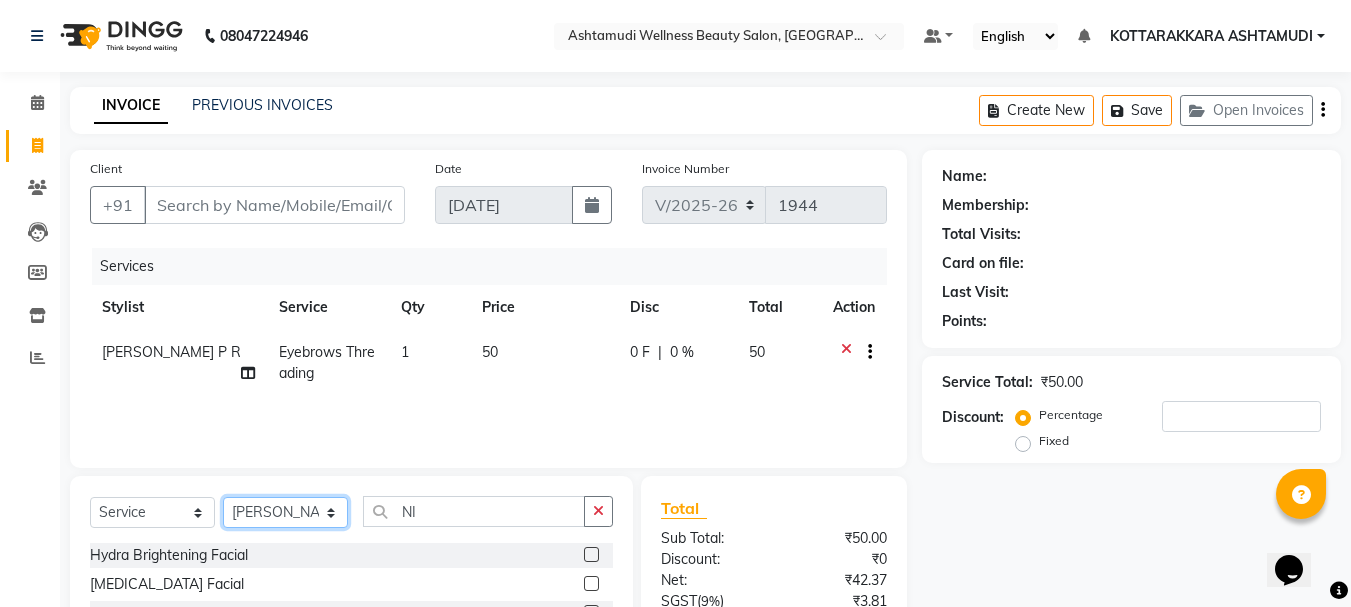 click on "Select Stylist AMRITHA ANJALI ANAND DIVYA L	 Gita Mahali  Jibi P R Karina Darjee  KOTTARAKKARA ASHTAMUDI NISHA SAMUEL 	 Priya Chakraborty SARIGA R	 SHAHIDA SHAMINA MUHAMMED P R" 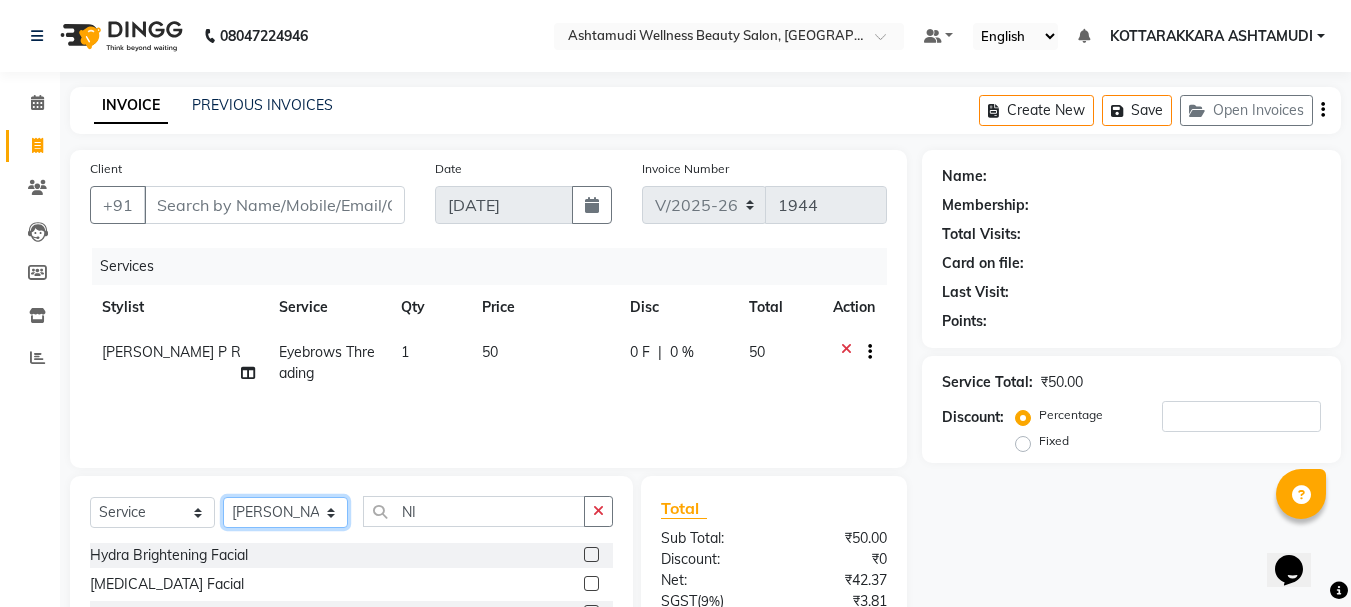 select on "27427" 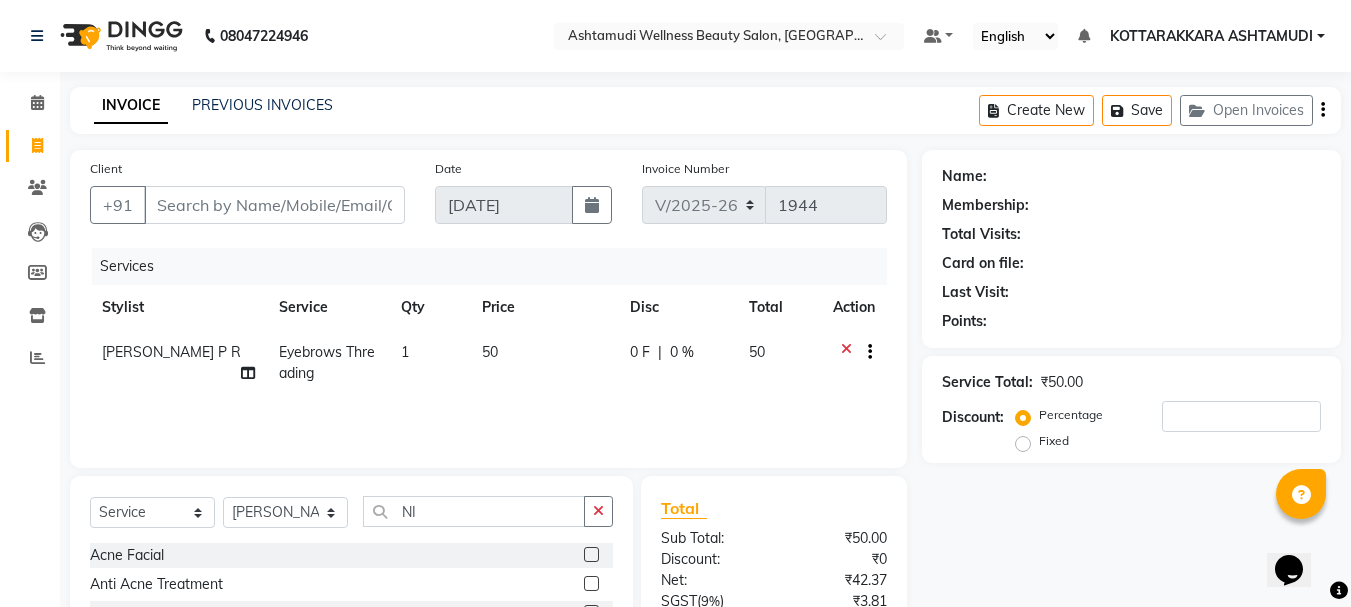 click on "Select  Service  Product  Membership  Package Voucher Prepaid Gift Card  Select Stylist AMRITHA ANJALI ANAND DIVYA L	 Gita Mahali  Jibi P R Karina Darjee  KOTTARAKKARA ASHTAMUDI NISHA SAMUEL 	 Priya Chakraborty SARIGA R	 SHAHIDA SHAMINA MUHAMMED P R NI Acne Facial  Anti Acne Treatment  Anti Ageing Facial  Bridal Glow Facial  De-Pigmentation Treatment  Dermalite Fairness Facial  Diamond Facial  D-Tan Cleanup  D-Tan Facial  D-Tan Pack  Fruit Facial  Fyc Bamboo Charcoal Facial  Fyc Bio Marine Facial  Fyc Fruit Fusion Facial  Fyc Luster Gold Facial  Fyc Pure Vit-C Facial  Fyc Red Wine Facial  Glovite Facial  Gold Moroccan Vit C facial Dry Skin  Gold Moroccan Vit C facial Oily Skin  Golden Facial  Hydra Brightening Facial  Hydra Facial  Hydramoist Facial  Microdermabrasion Treatment  Normal Cleanup  O2C2 Facial  Oxy Blast Facial  Oxy Bleach  Pearl Facial  Protein Bleach  Red Carpet DNA facial  Sensi Glow Facial  Skin Glow Facial  Skin Lightening Facial  Skin Whitening Facial  Stemcell Facial  Veg Peel Facial" 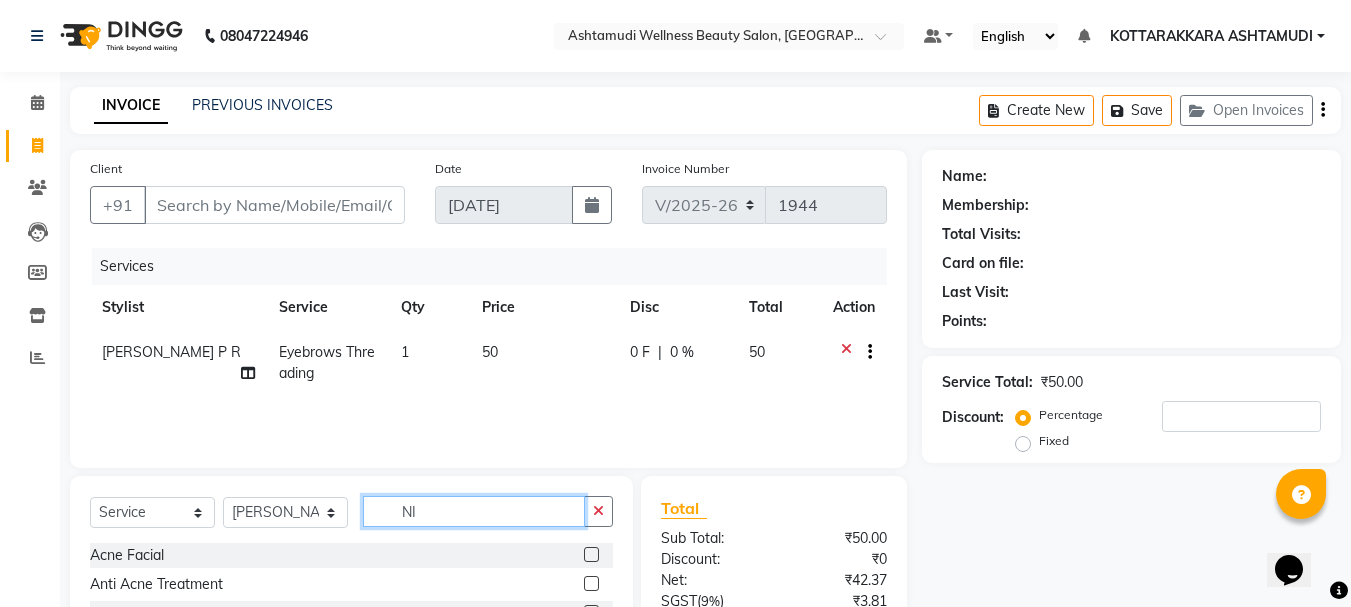 click on "NI" 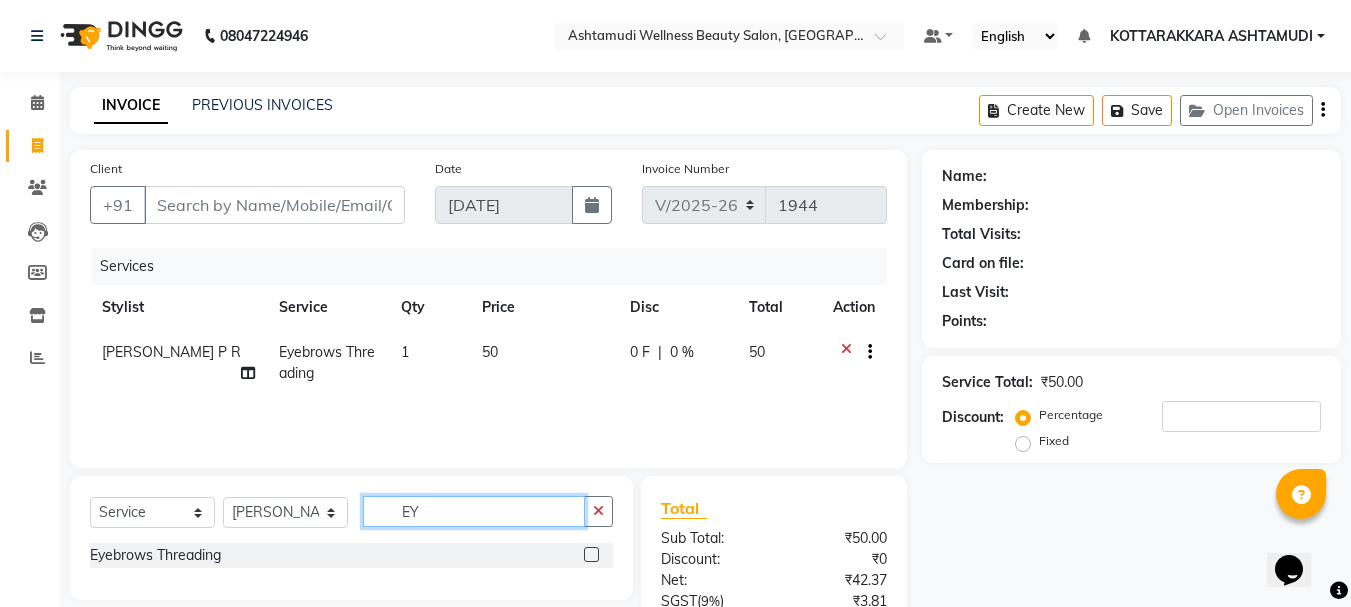 type on "EY" 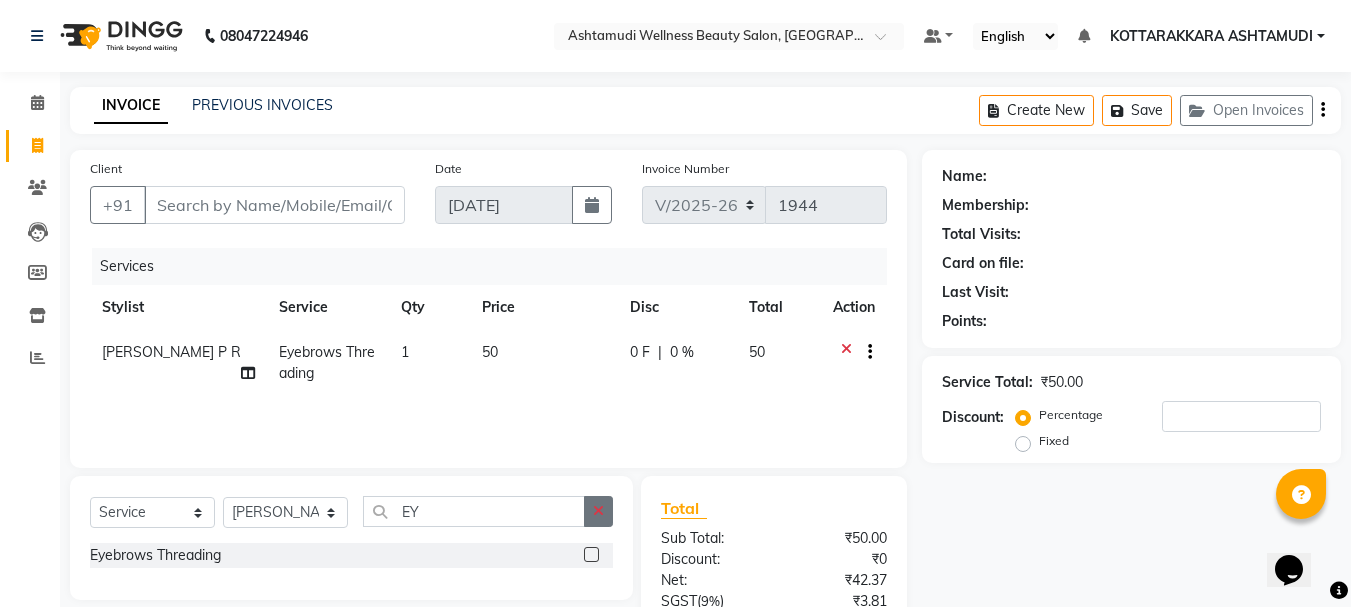 click 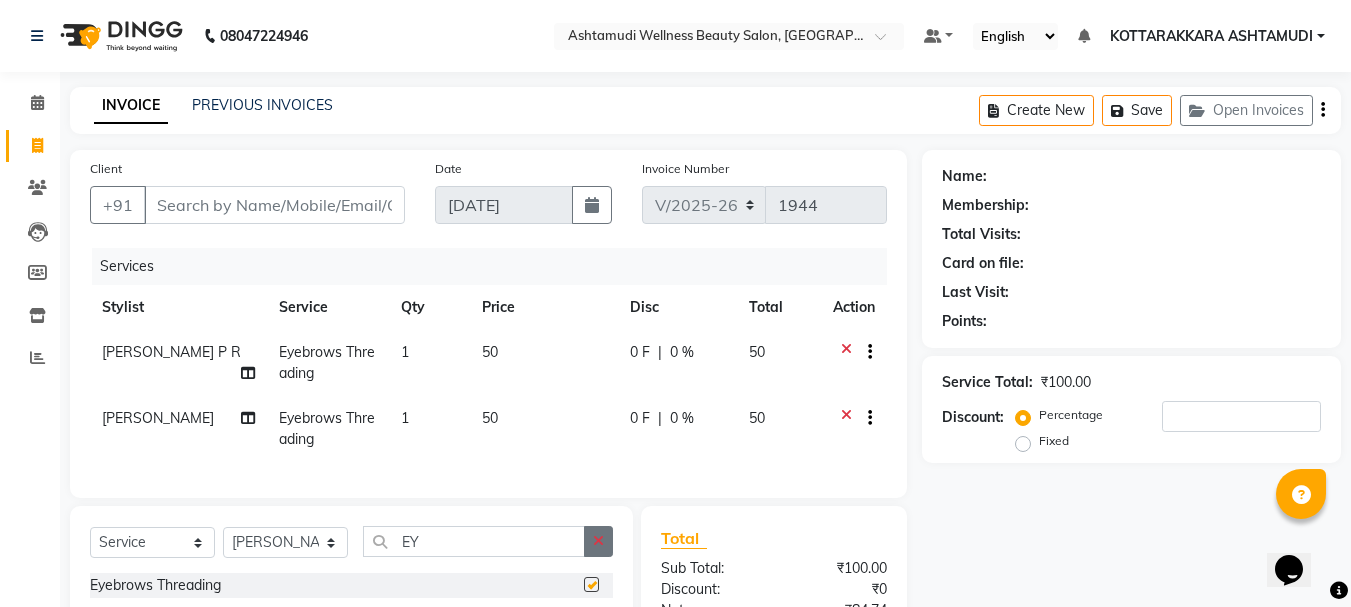 checkbox on "false" 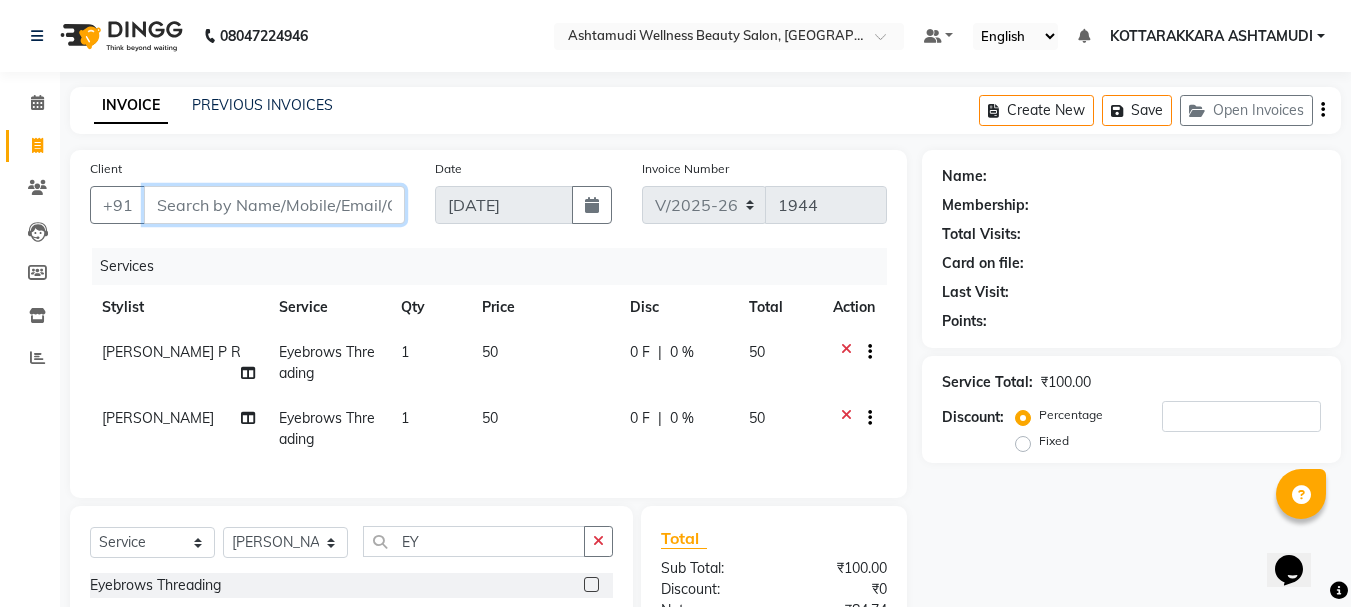 click on "Client" at bounding box center (274, 205) 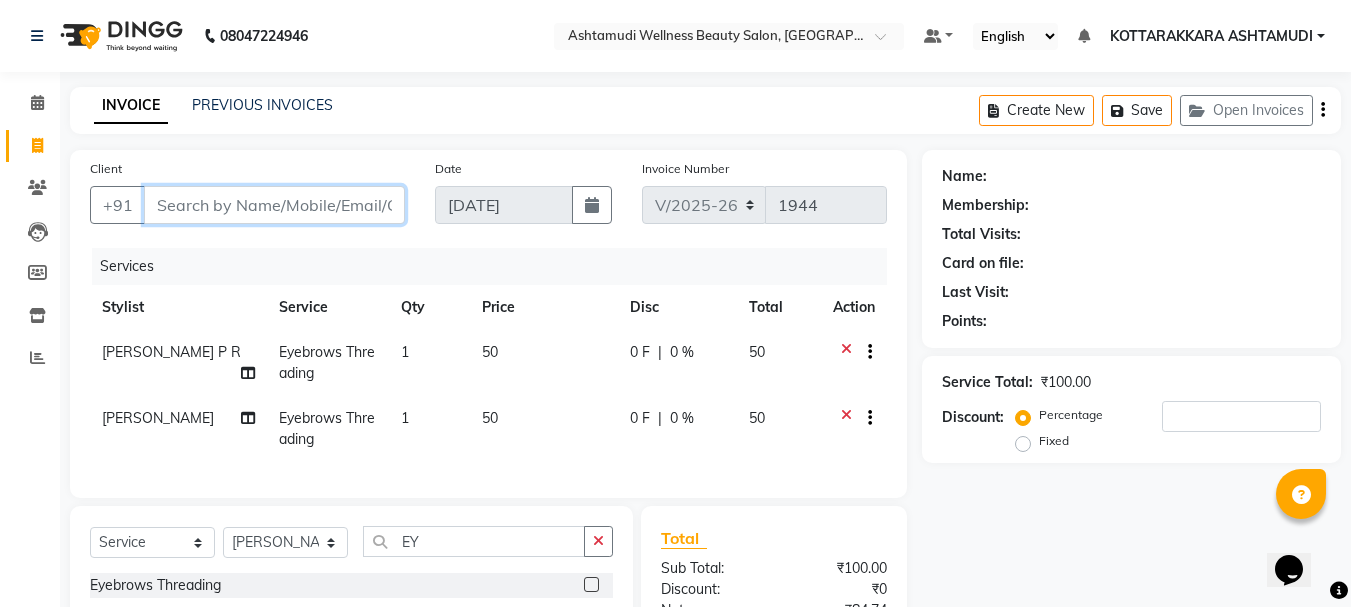 type on "7" 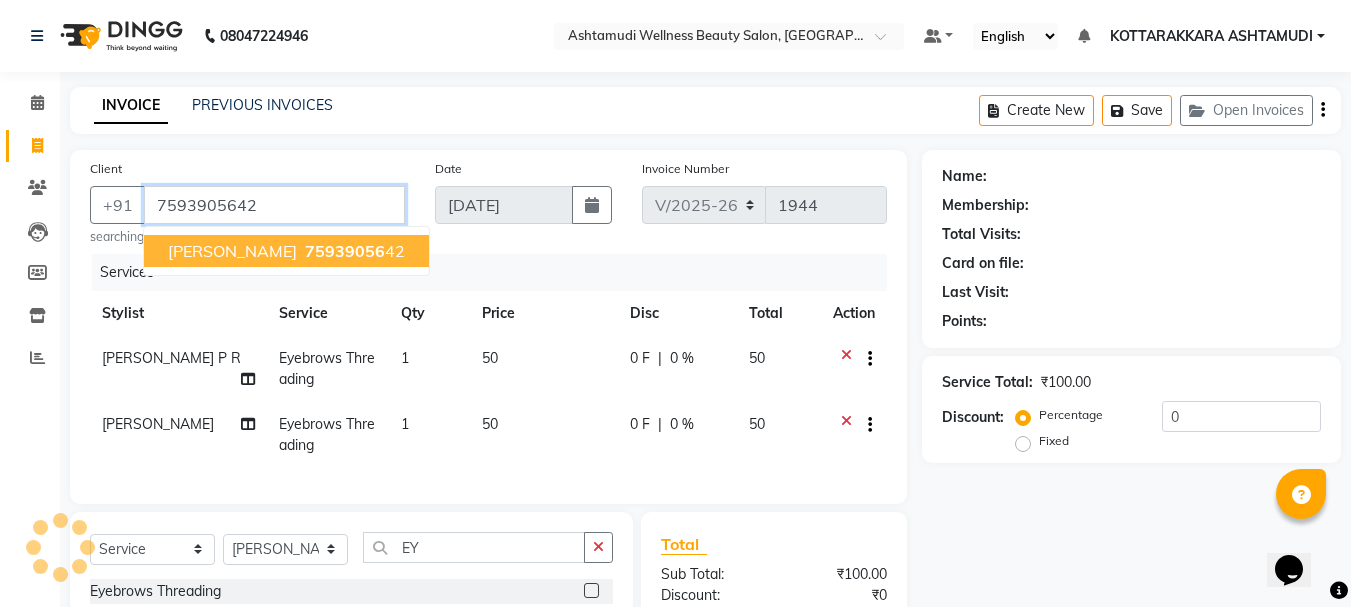 type on "7593905642" 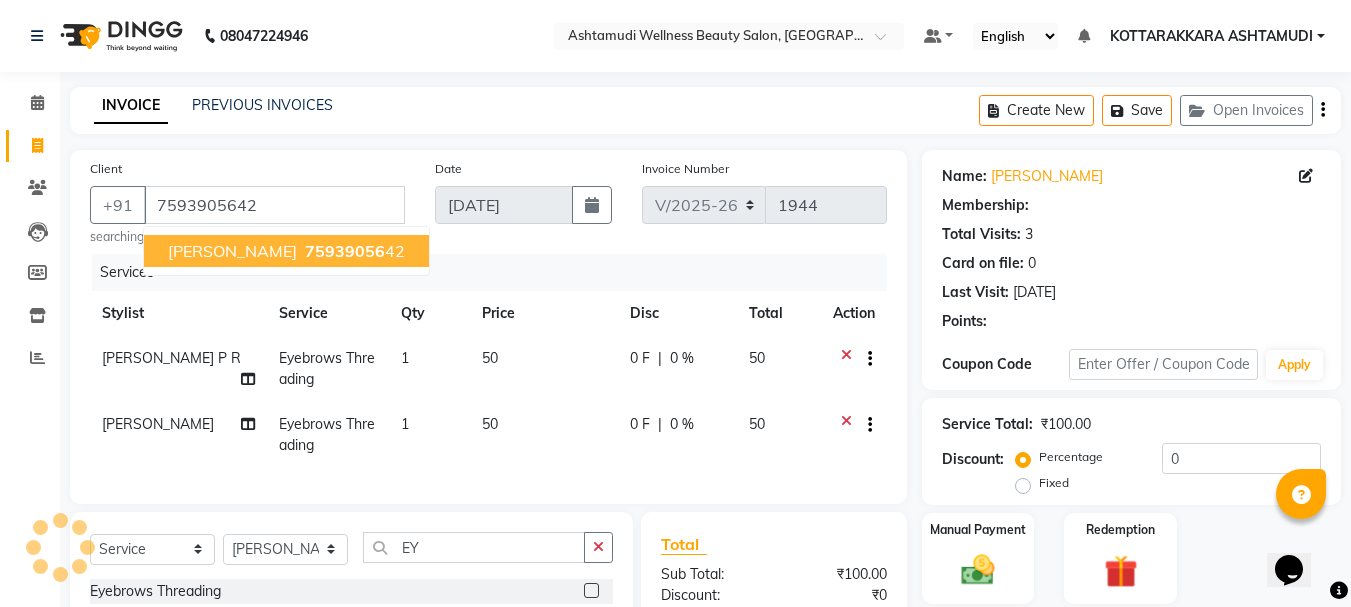 select on "1: Object" 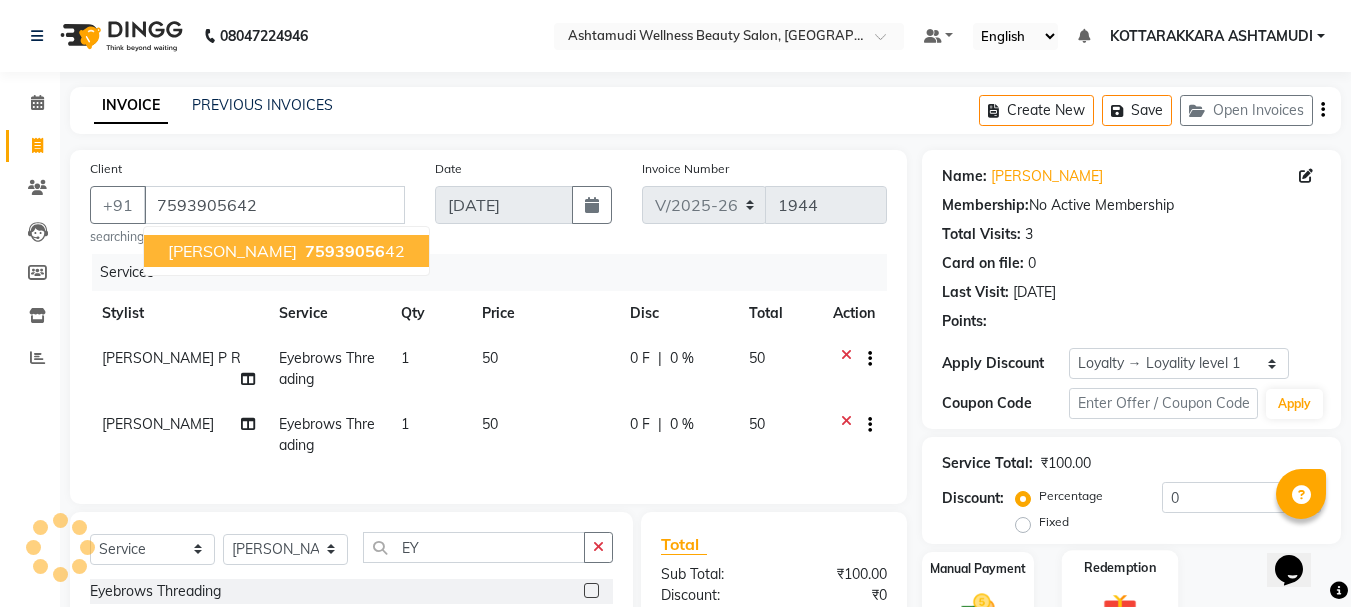 scroll, scrollTop: 244, scrollLeft: 0, axis: vertical 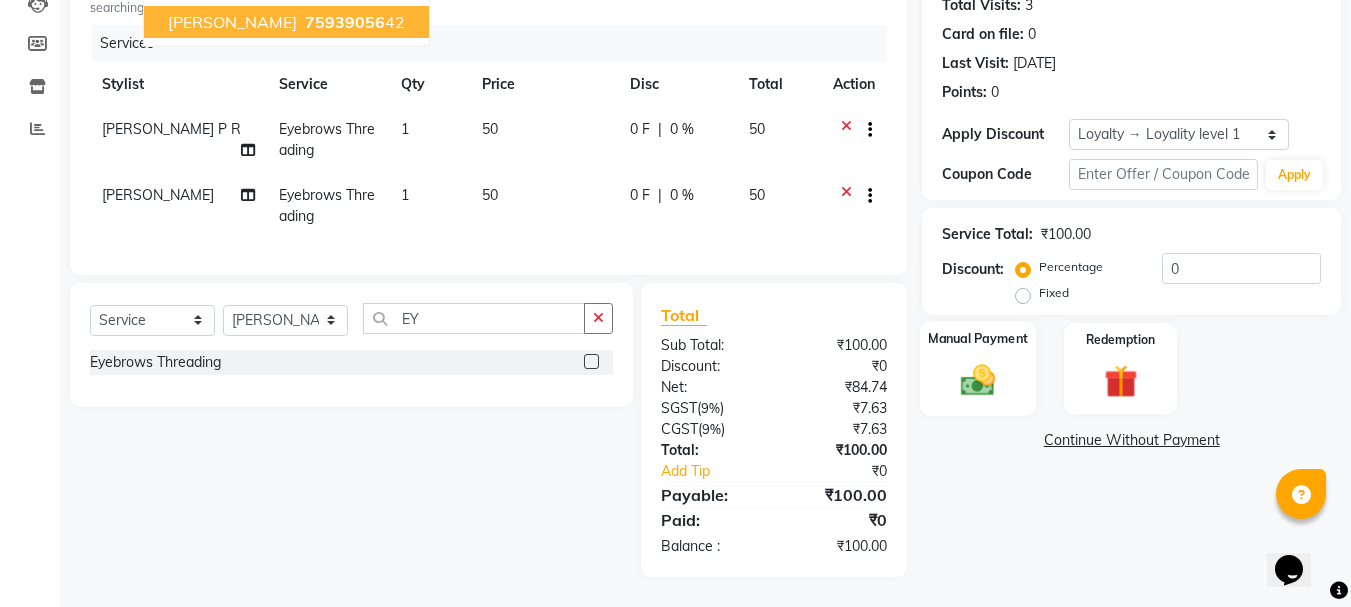 click 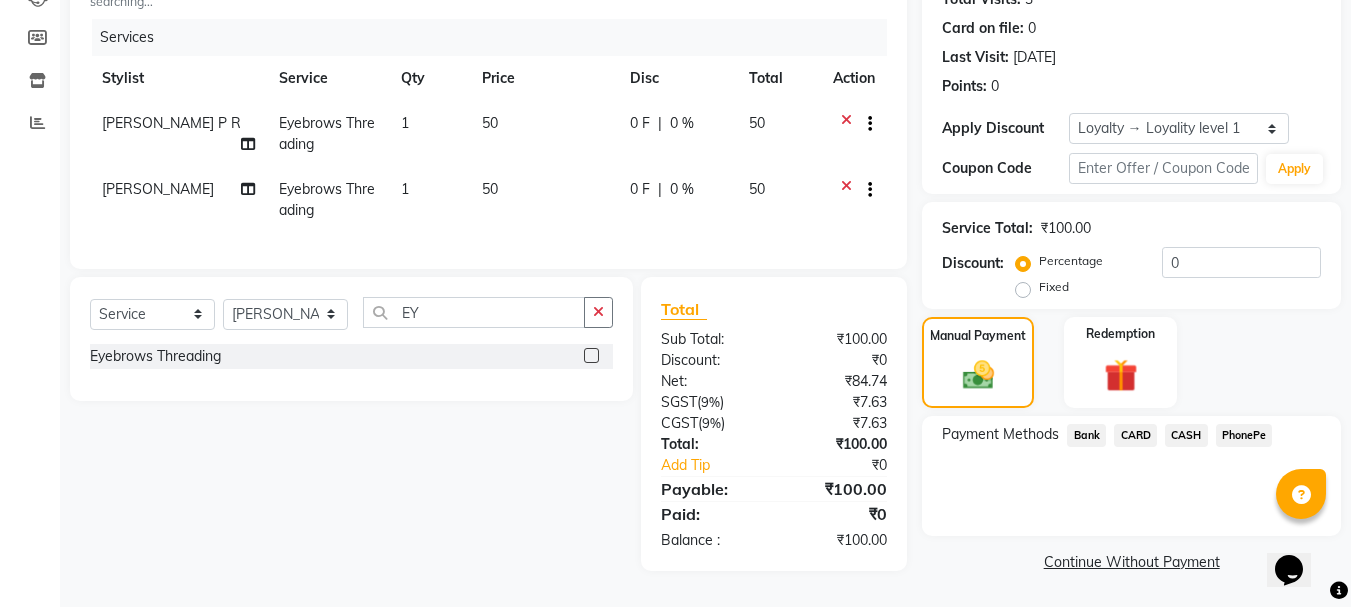 click on "CASH" 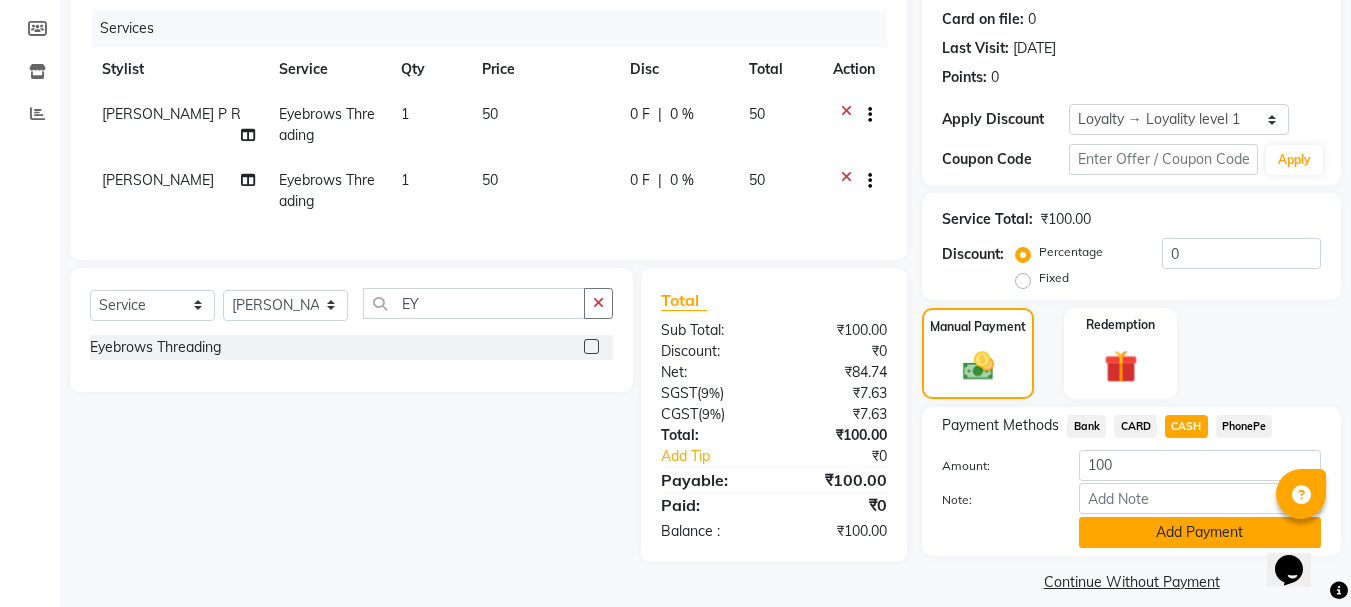 click on "Add Payment" 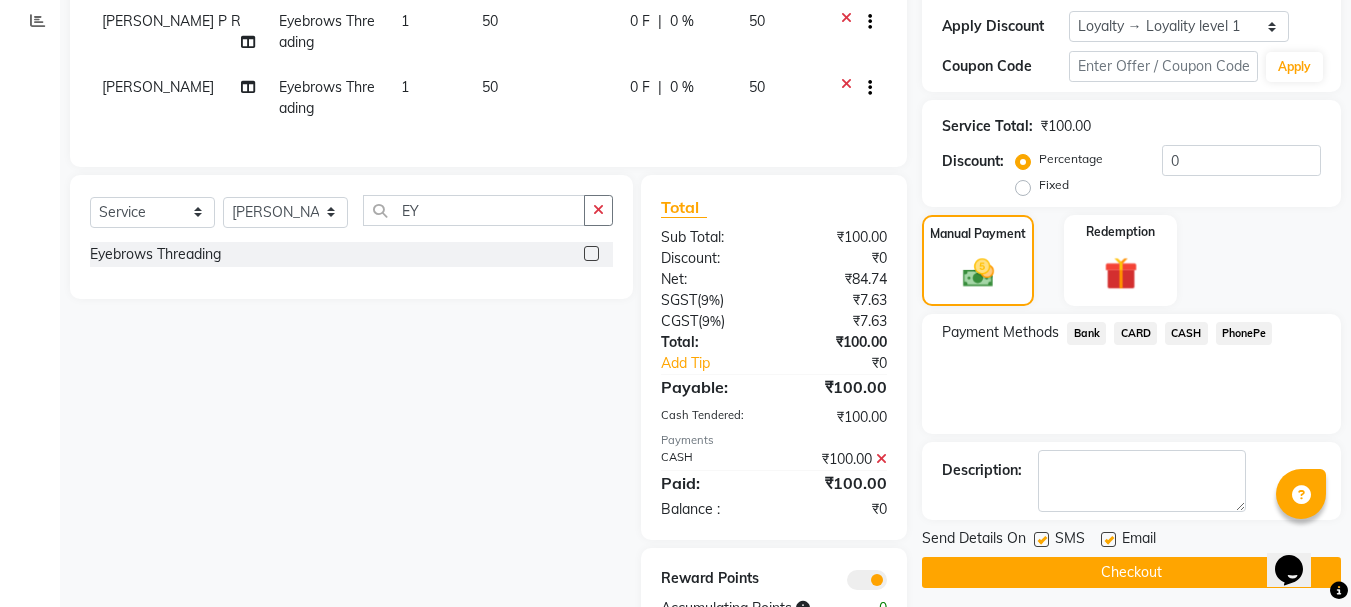 scroll, scrollTop: 414, scrollLeft: 0, axis: vertical 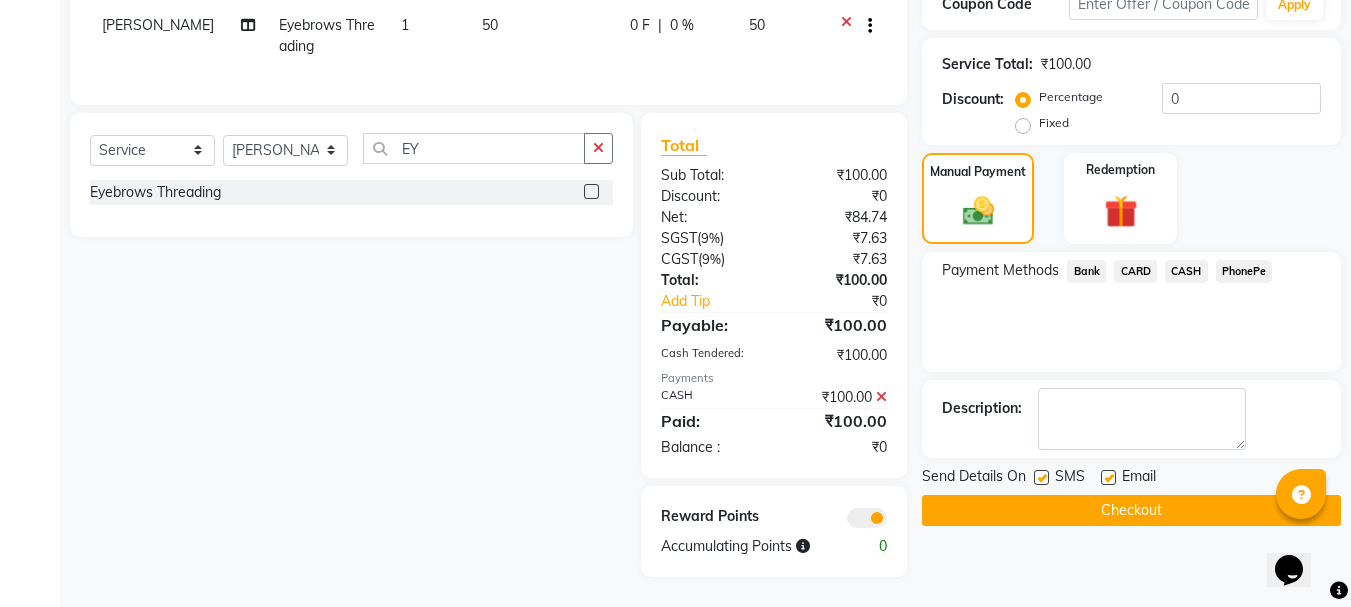 click on "Checkout" 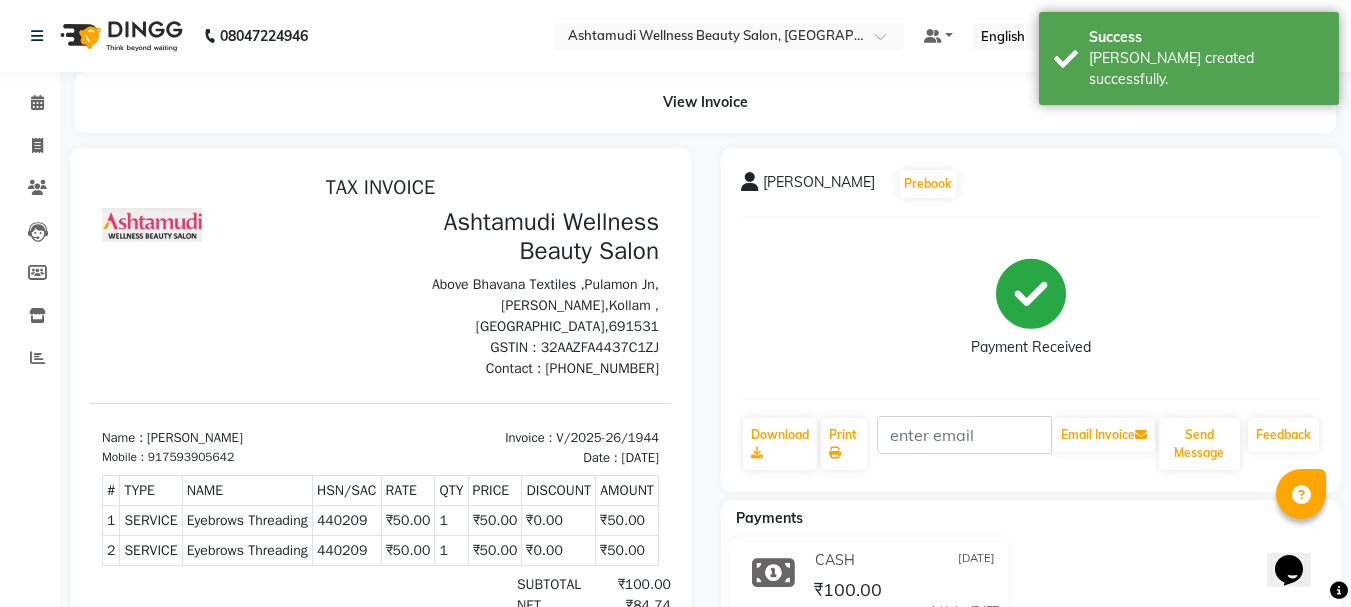 scroll, scrollTop: 0, scrollLeft: 0, axis: both 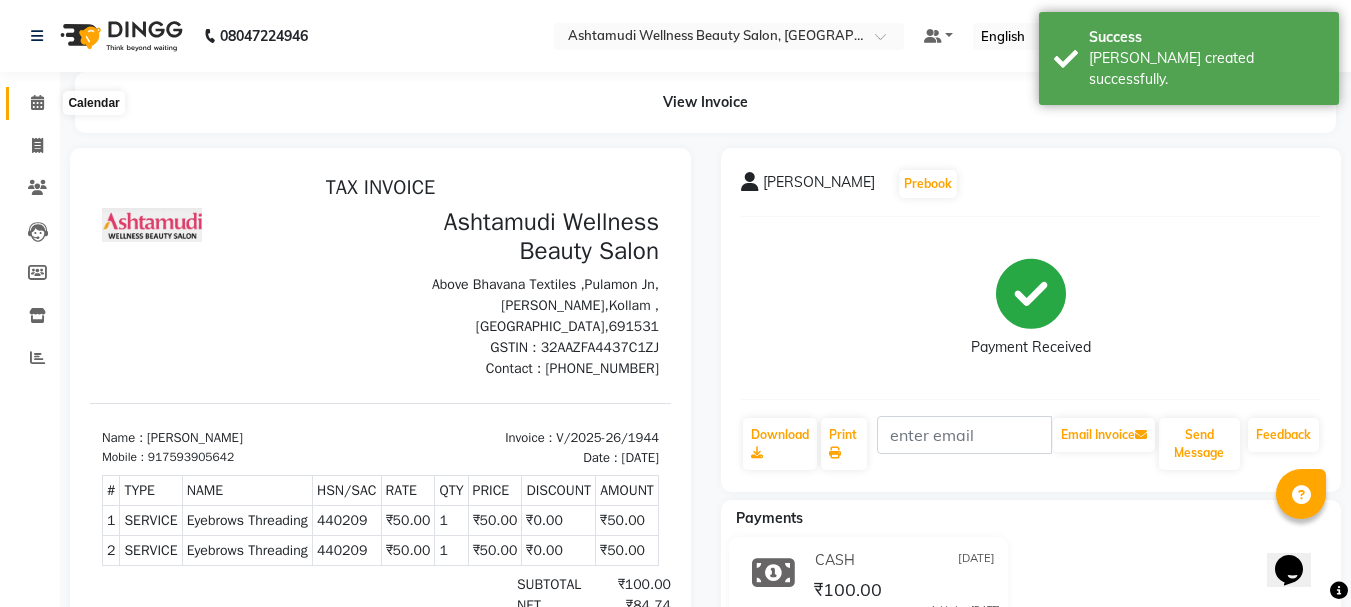 click 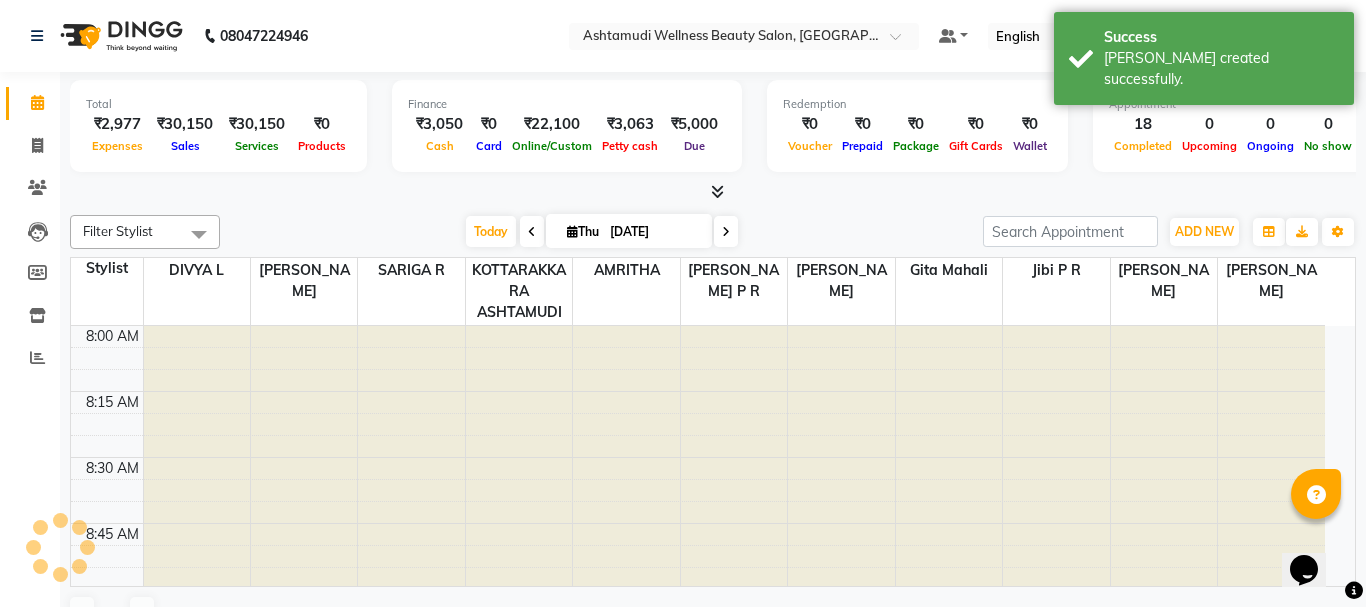 scroll, scrollTop: 0, scrollLeft: 0, axis: both 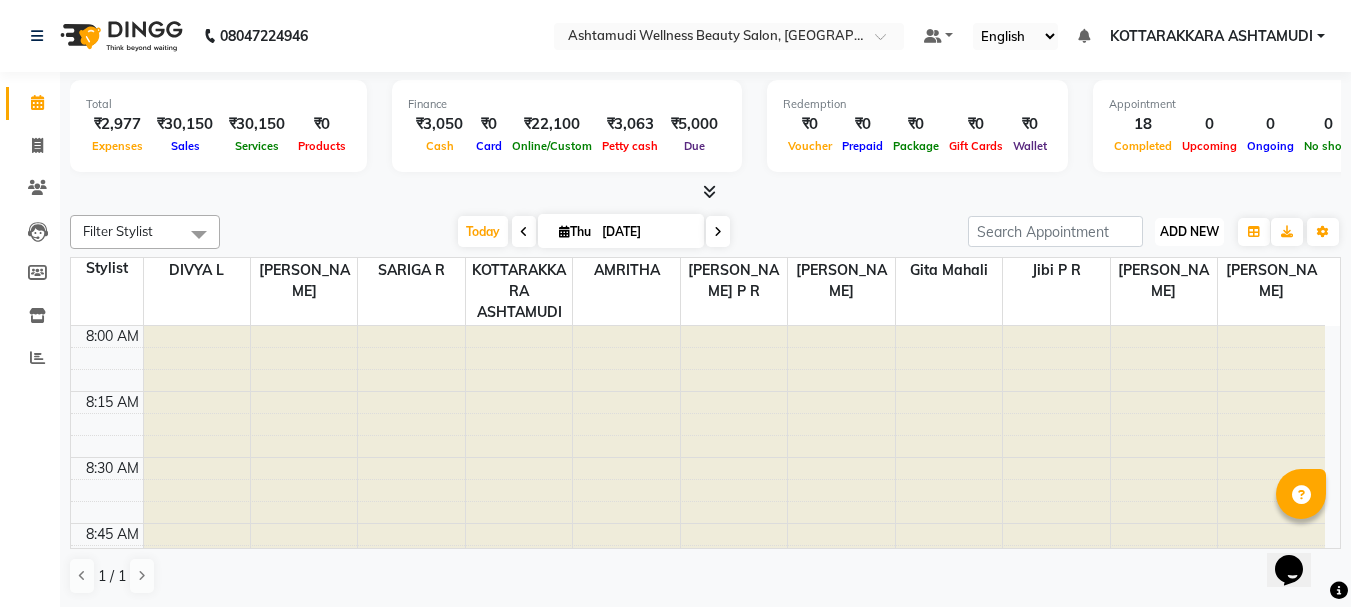 click on "ADD NEW" at bounding box center [1189, 231] 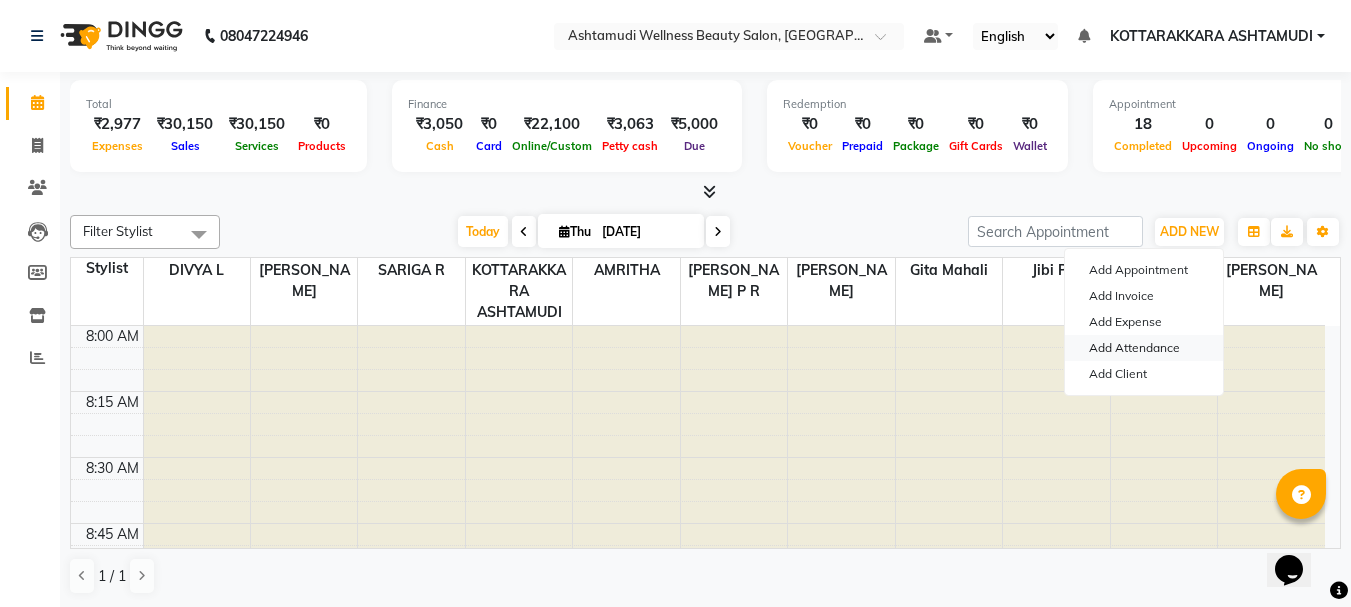 click on "Add Attendance" at bounding box center (1144, 348) 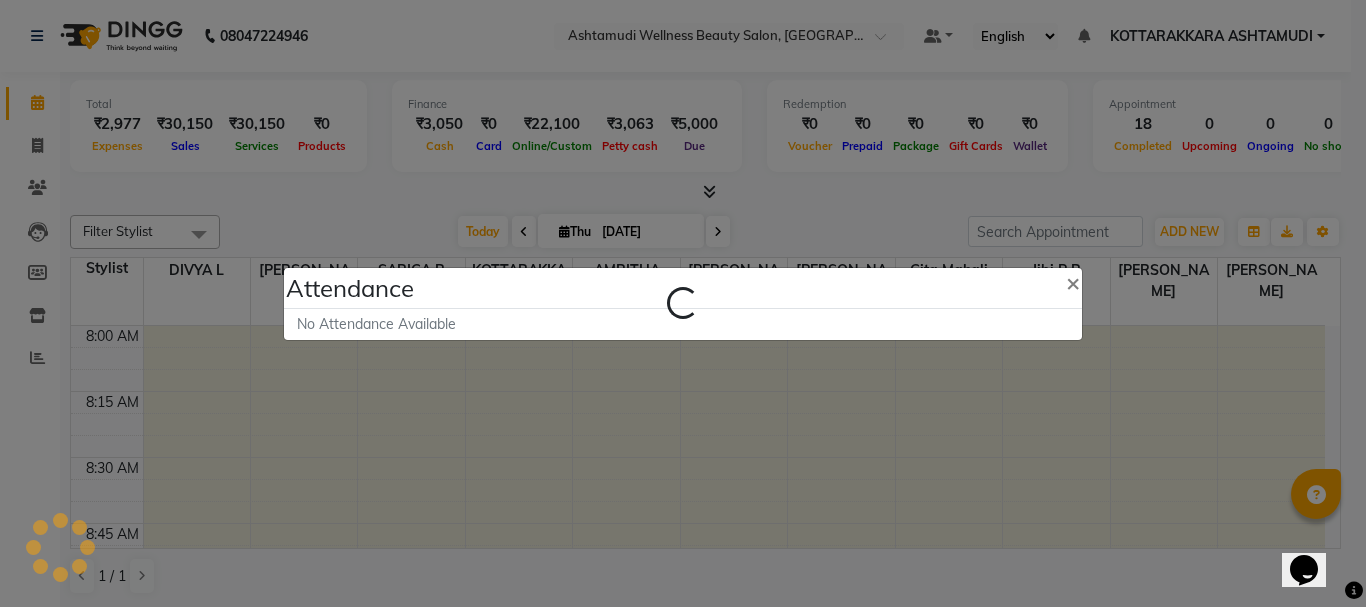 select on "A" 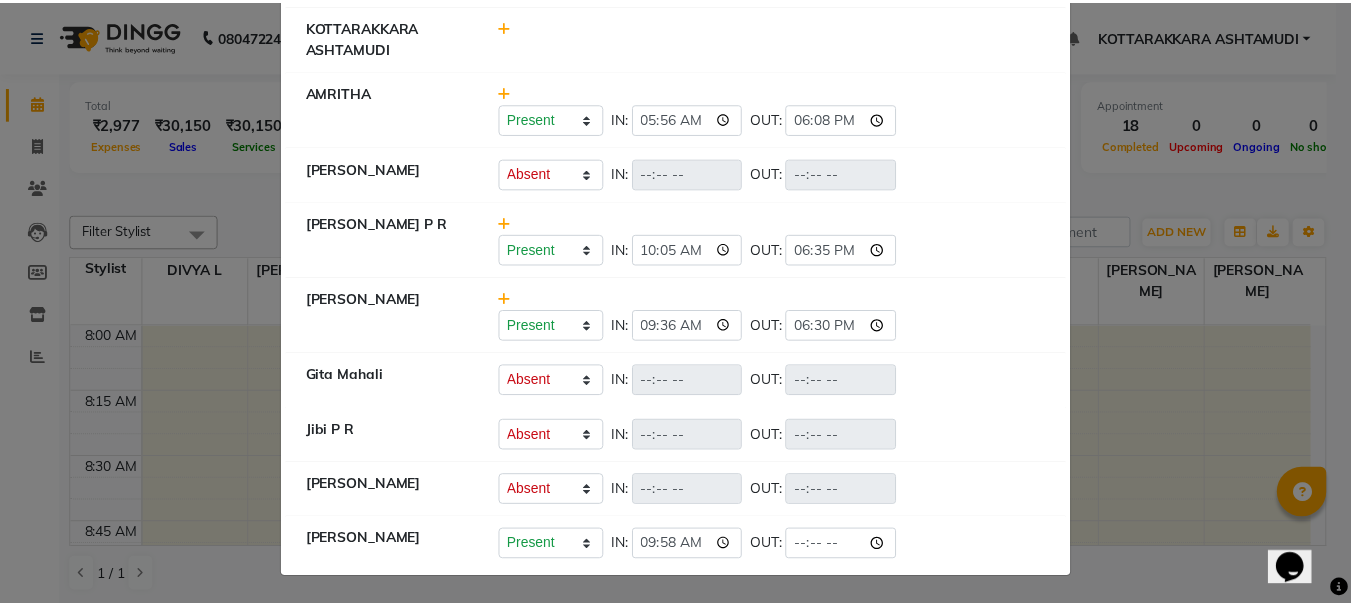 scroll, scrollTop: 0, scrollLeft: 0, axis: both 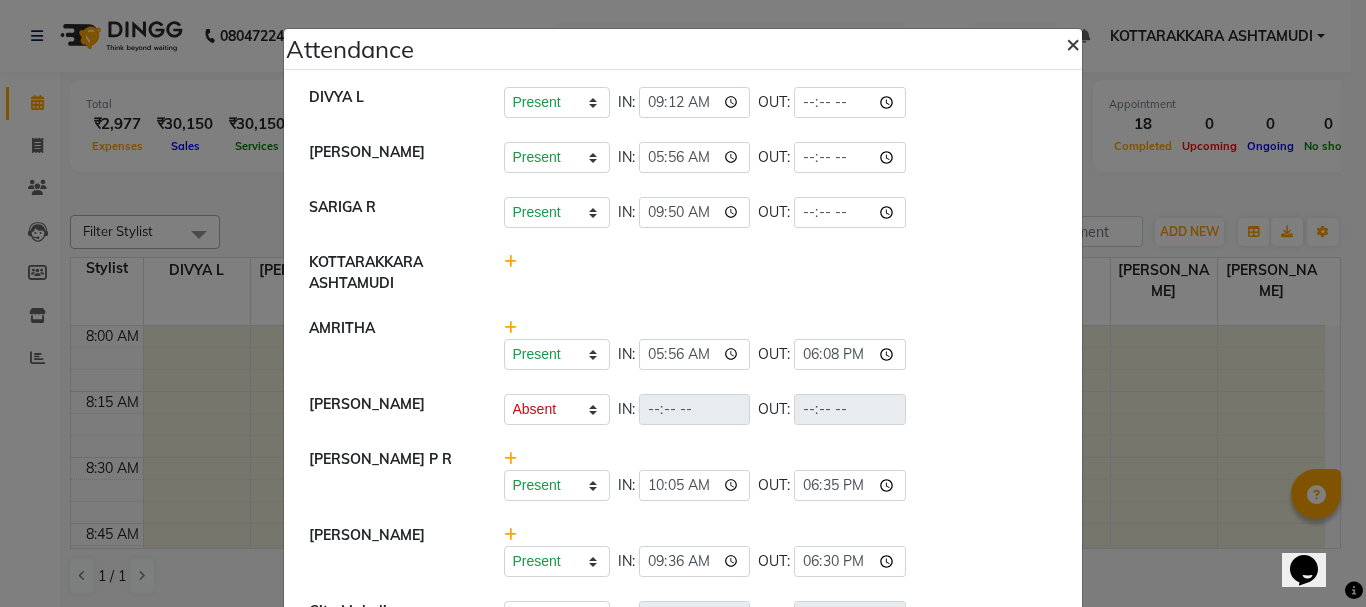 click on "×" 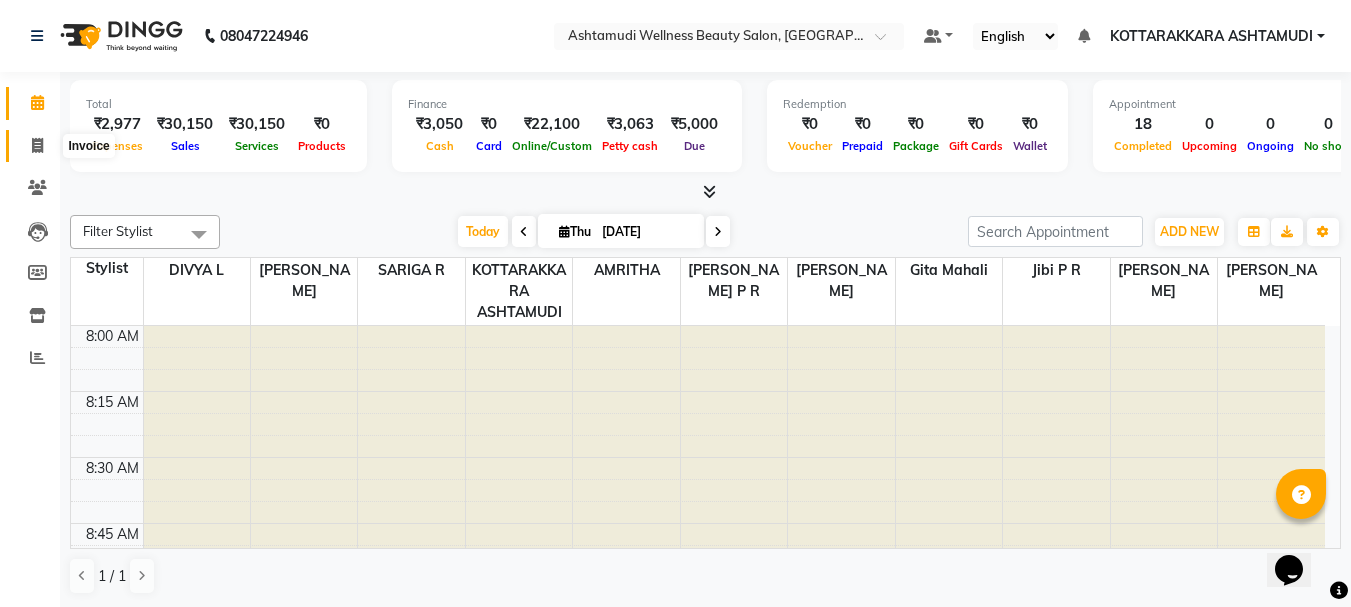 click 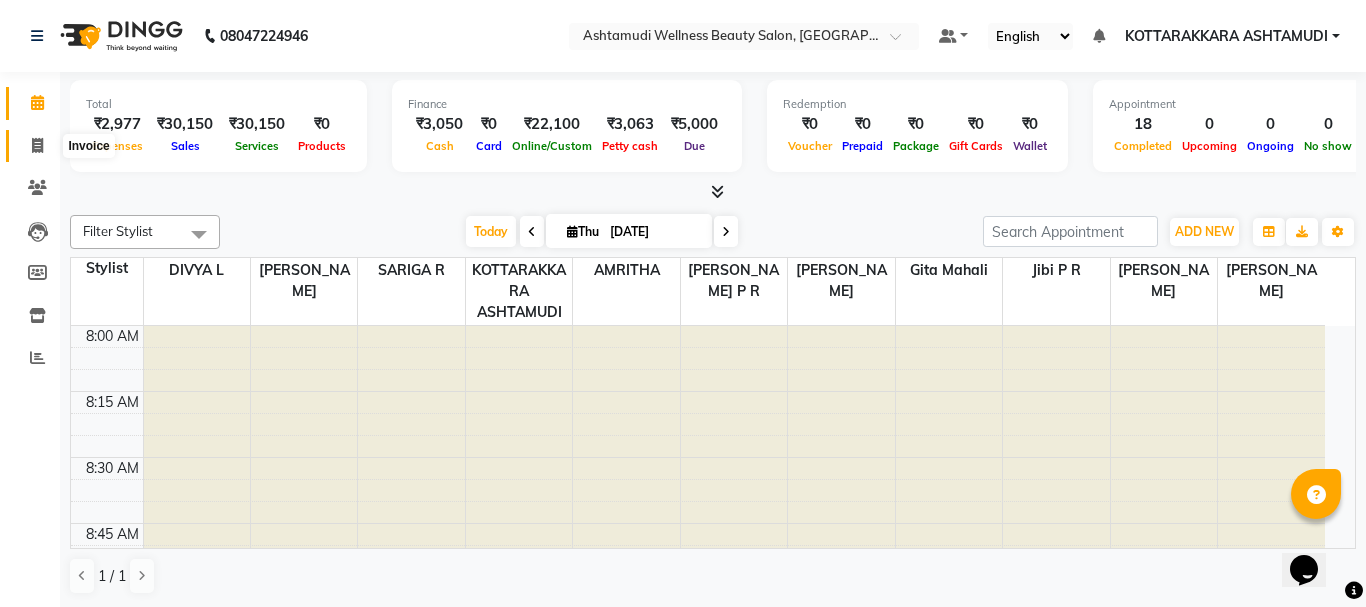 select on "service" 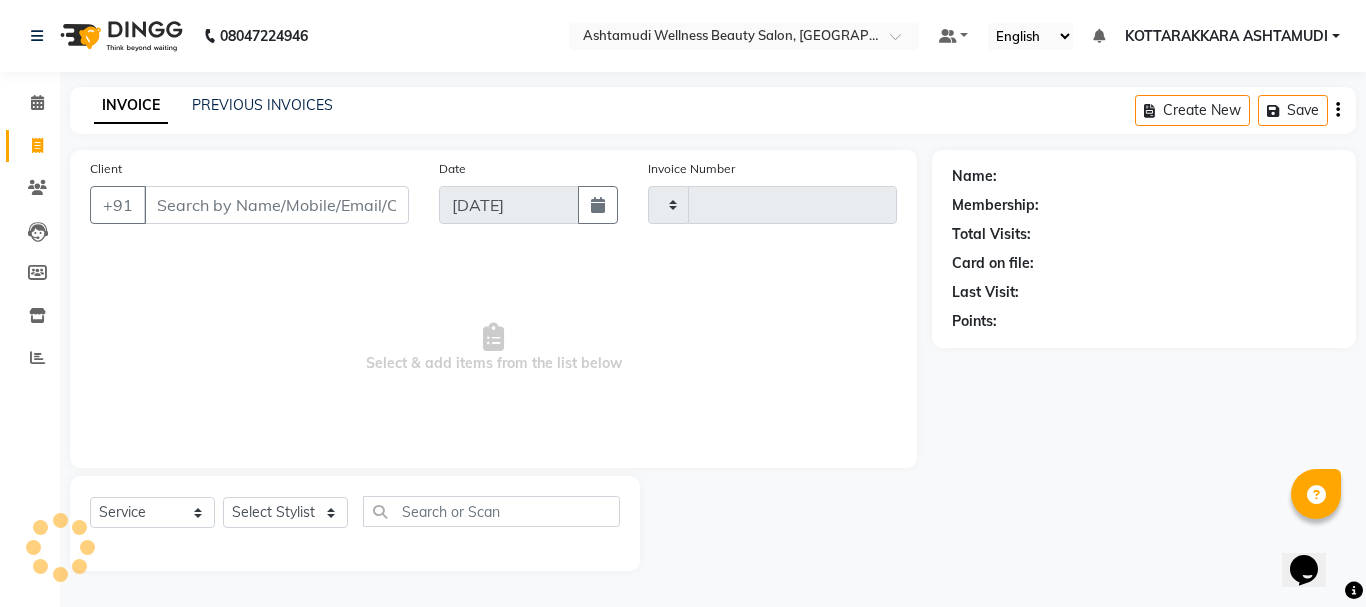 type on "1945" 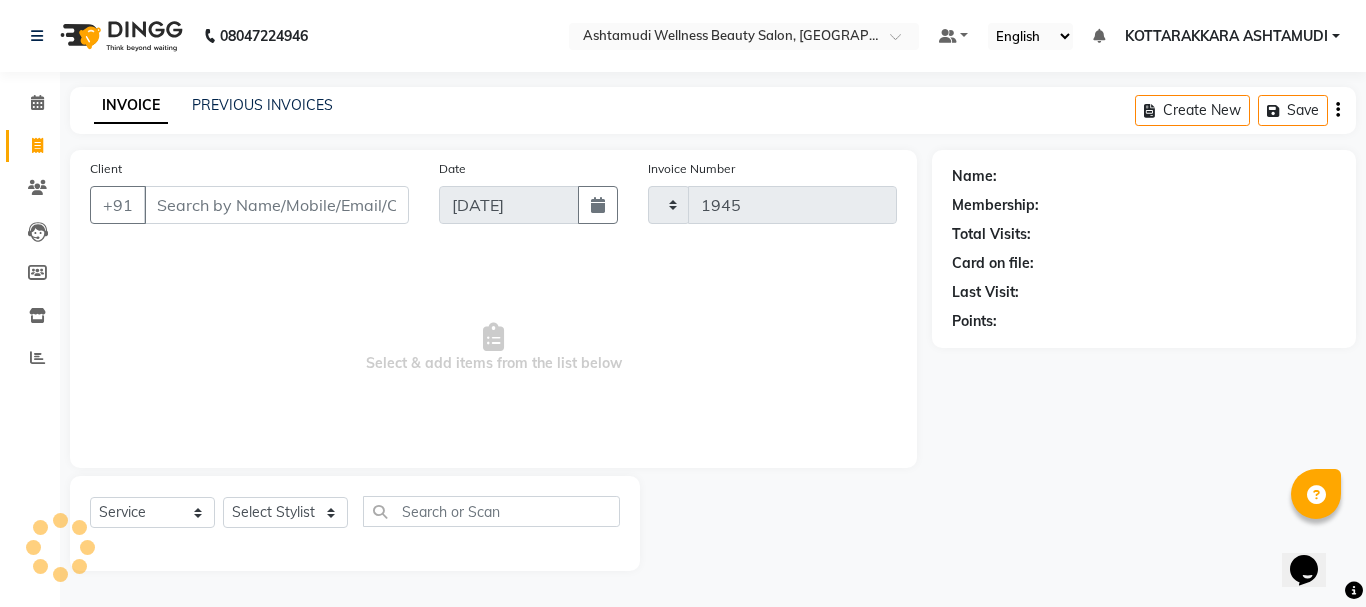 select on "4664" 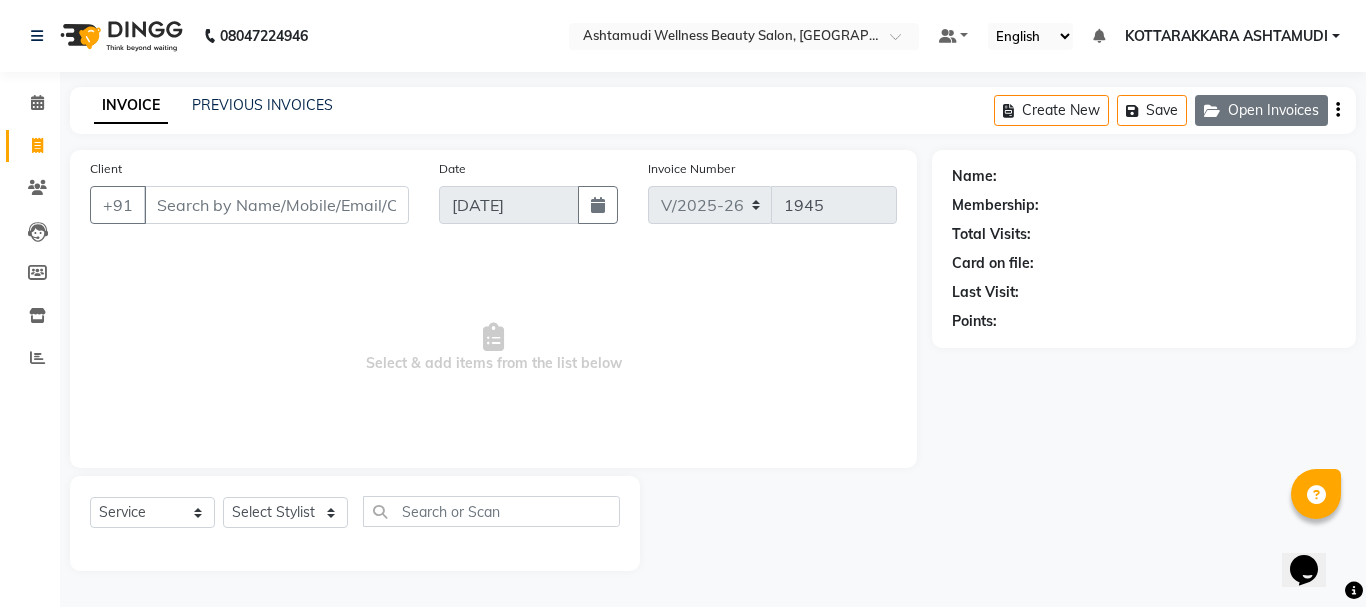 click on "Open Invoices" 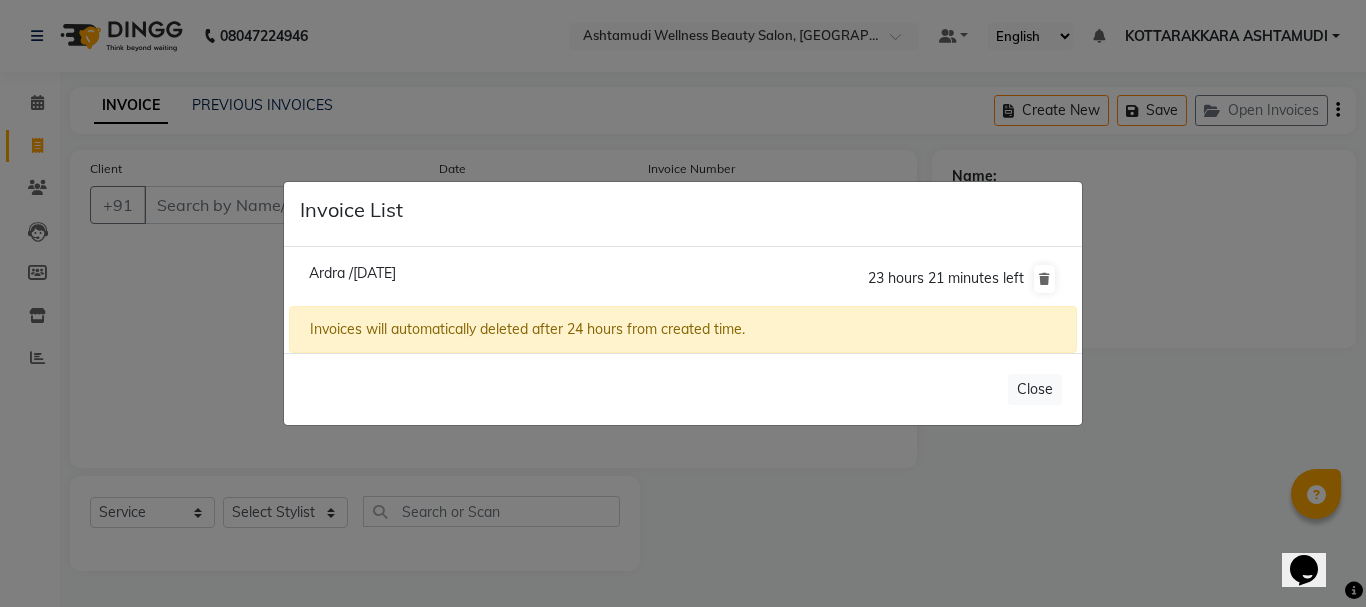 click on "Ardra /10 July 2025" 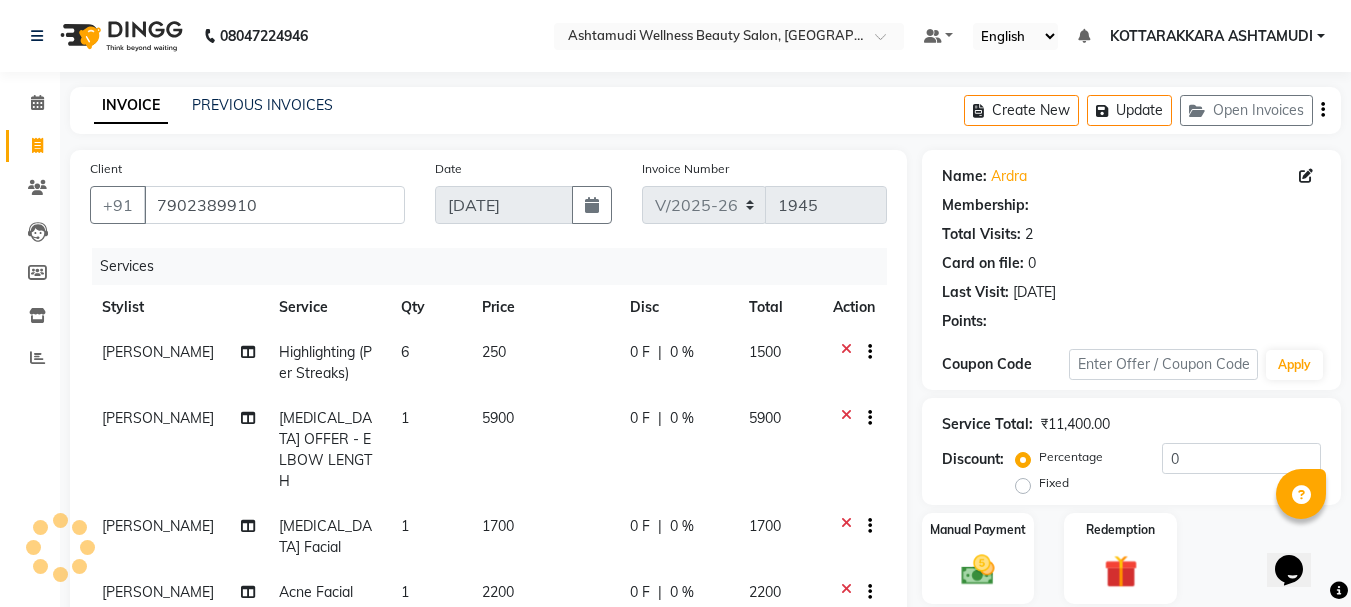 select on "1: Object" 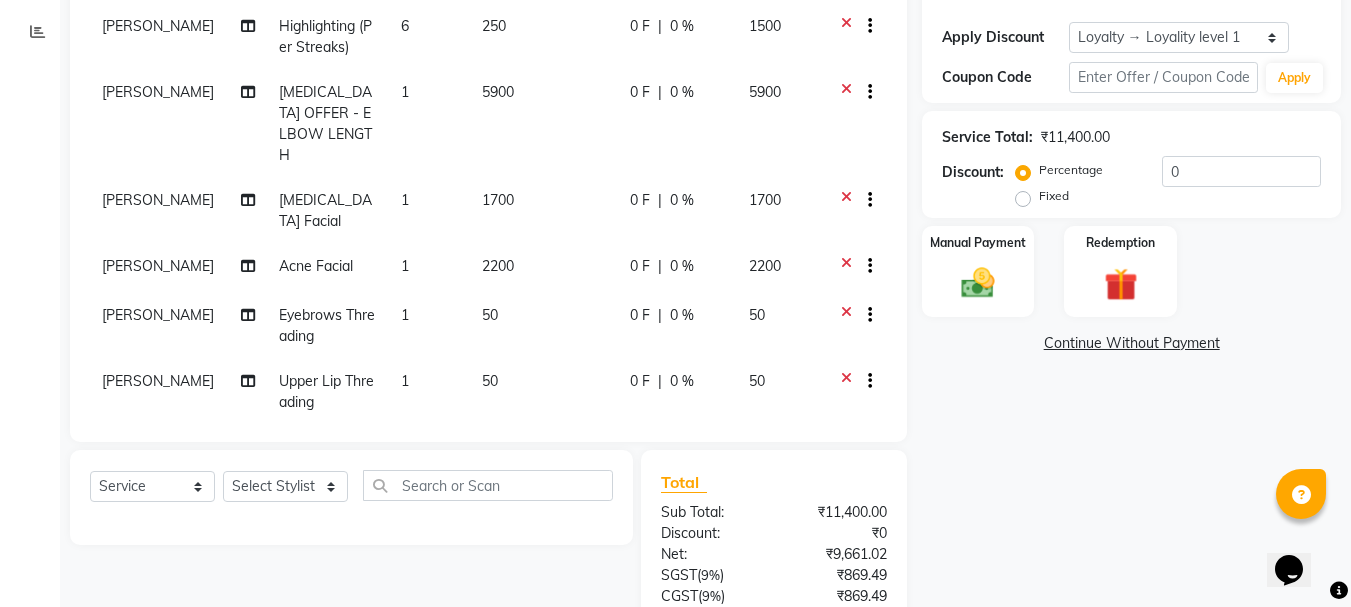 scroll, scrollTop: 493, scrollLeft: 0, axis: vertical 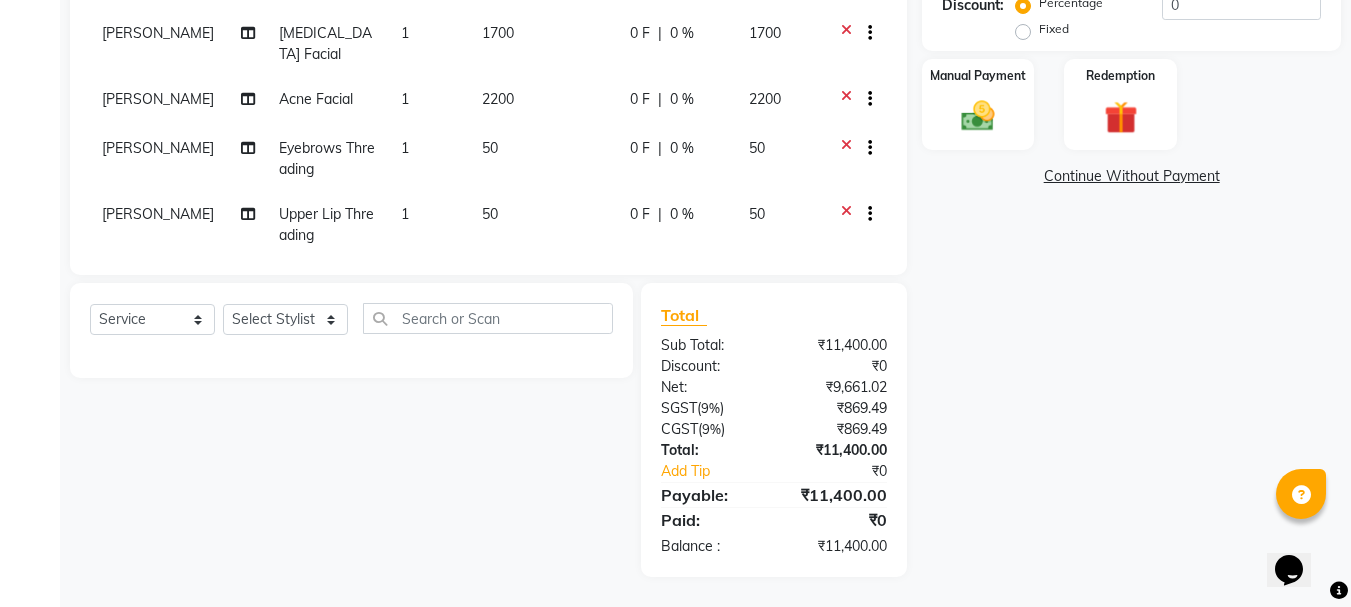 click 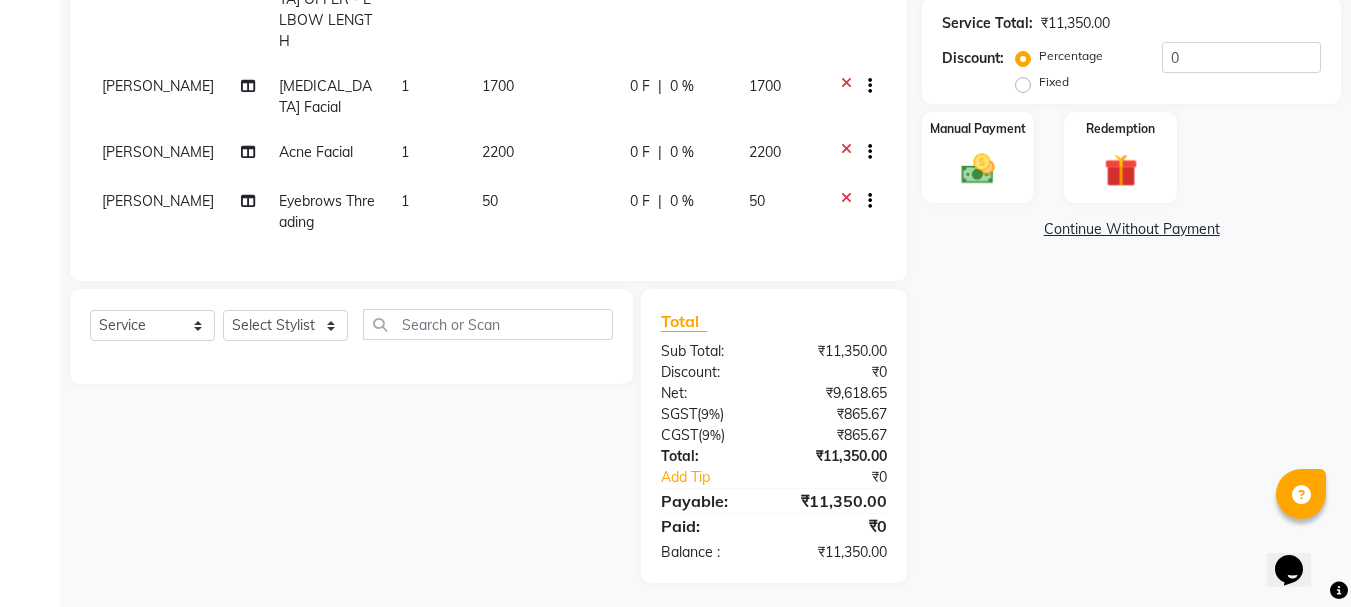 click 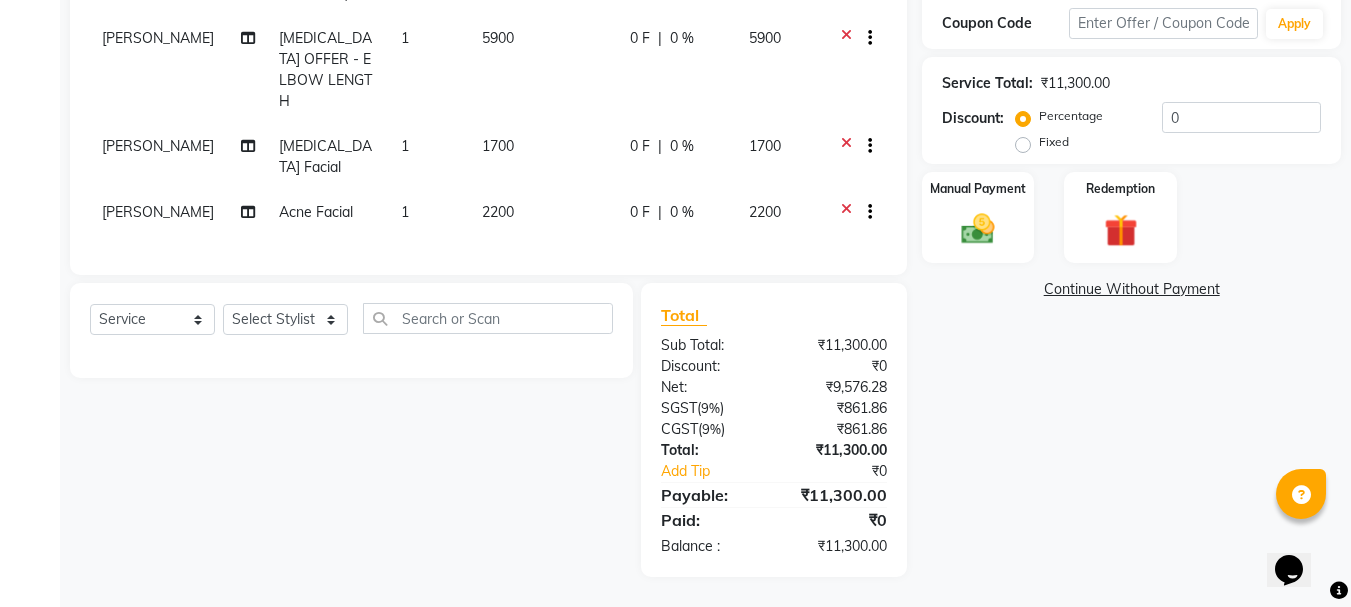 scroll, scrollTop: 374, scrollLeft: 0, axis: vertical 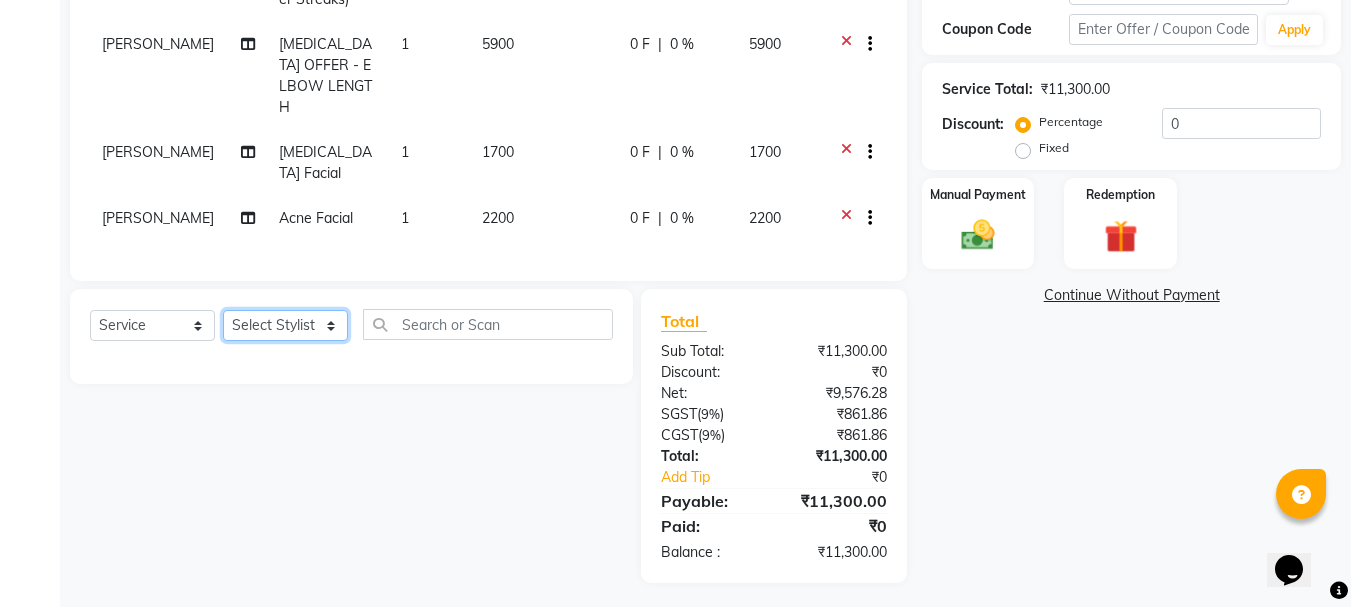 click on "Select Stylist AMRITHA ANJALI ANAND DIVYA L	 Gita Mahali  Jibi P R Karina Darjee  KOTTARAKKARA ASHTAMUDI NISHA SAMUEL 	 Priya Chakraborty SARIGA R	 SHAHIDA SHAMINA MUHAMMED P R" 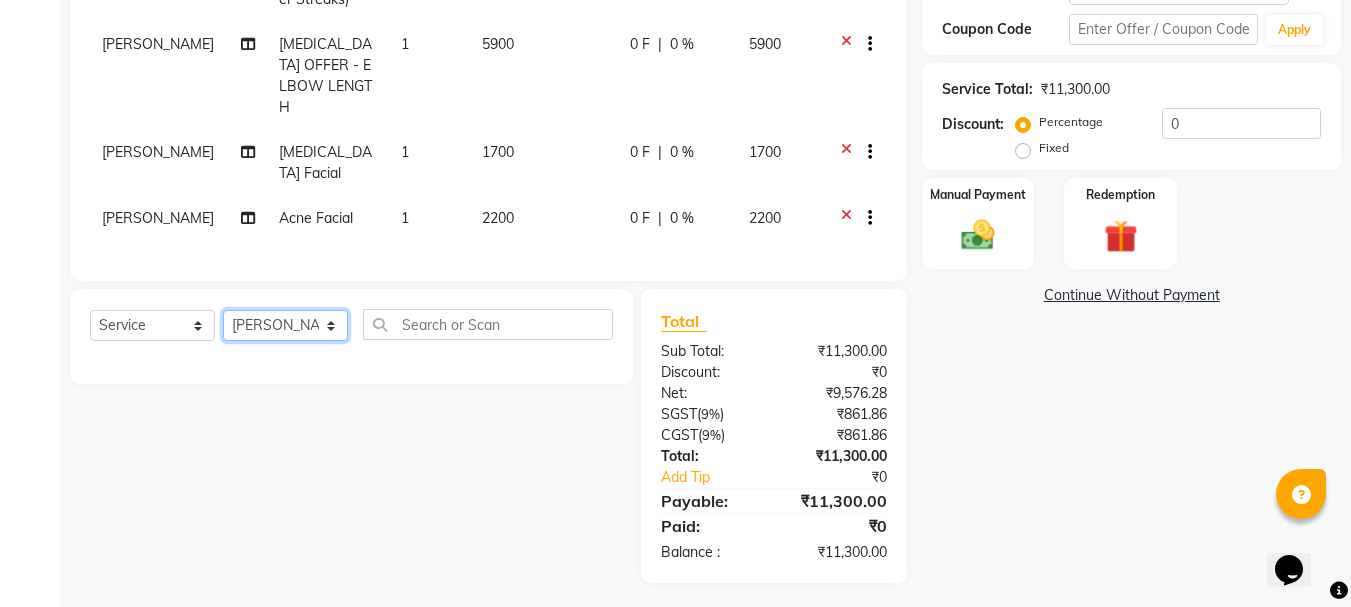 click on "Select Stylist AMRITHA ANJALI ANAND DIVYA L	 Gita Mahali  Jibi P R Karina Darjee  KOTTARAKKARA ASHTAMUDI NISHA SAMUEL 	 Priya Chakraborty SARIGA R	 SHAHIDA SHAMINA MUHAMMED P R" 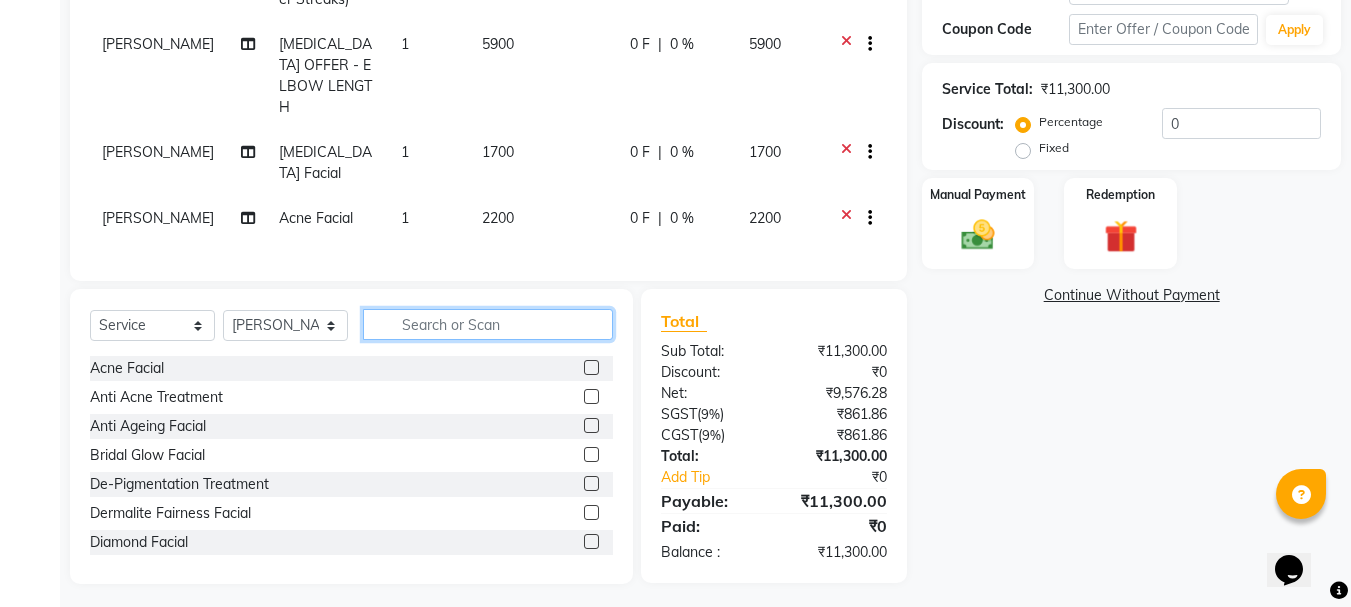 click 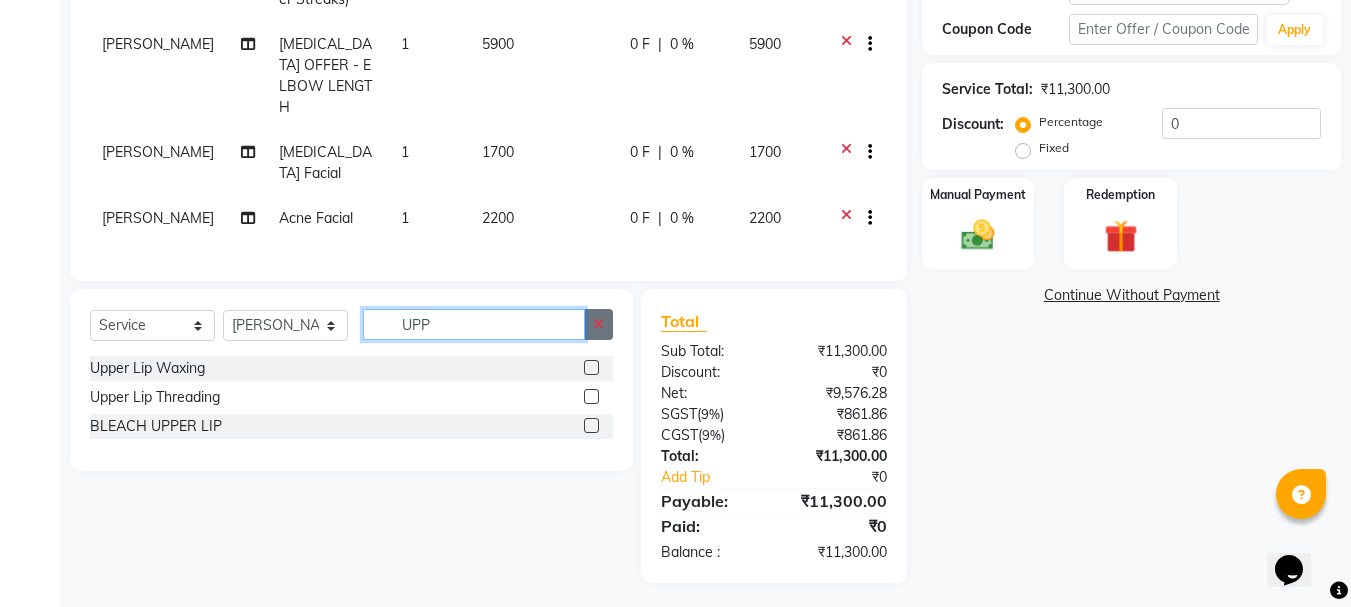 type on "UPP" 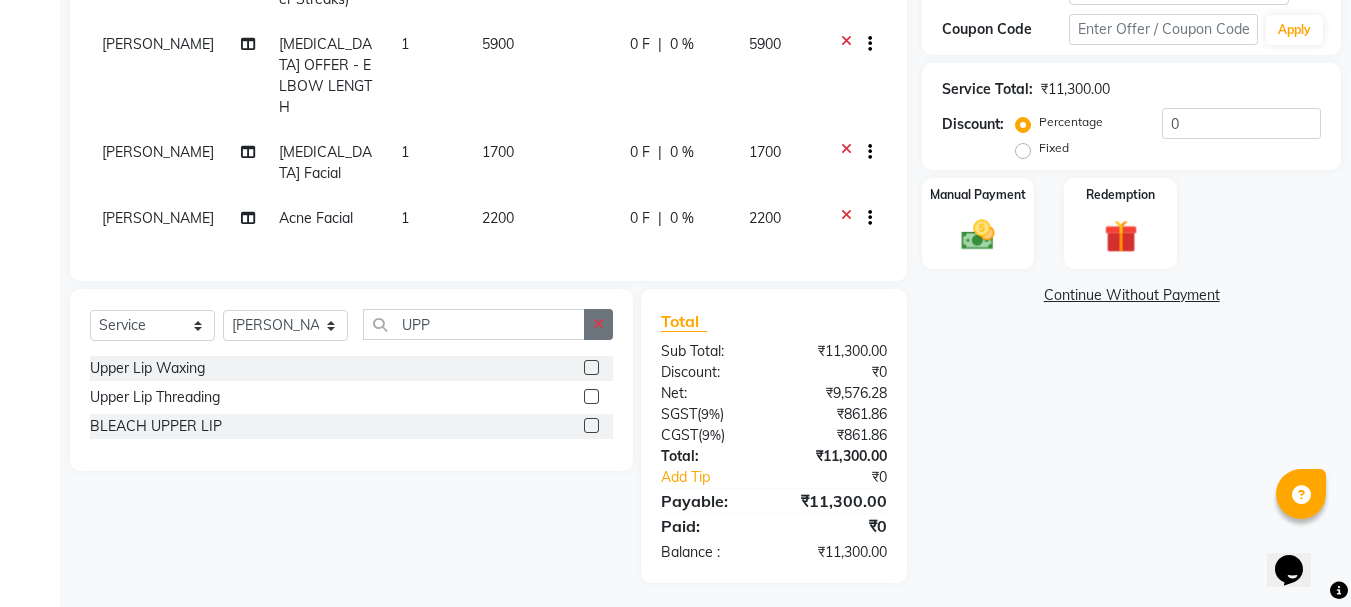 click 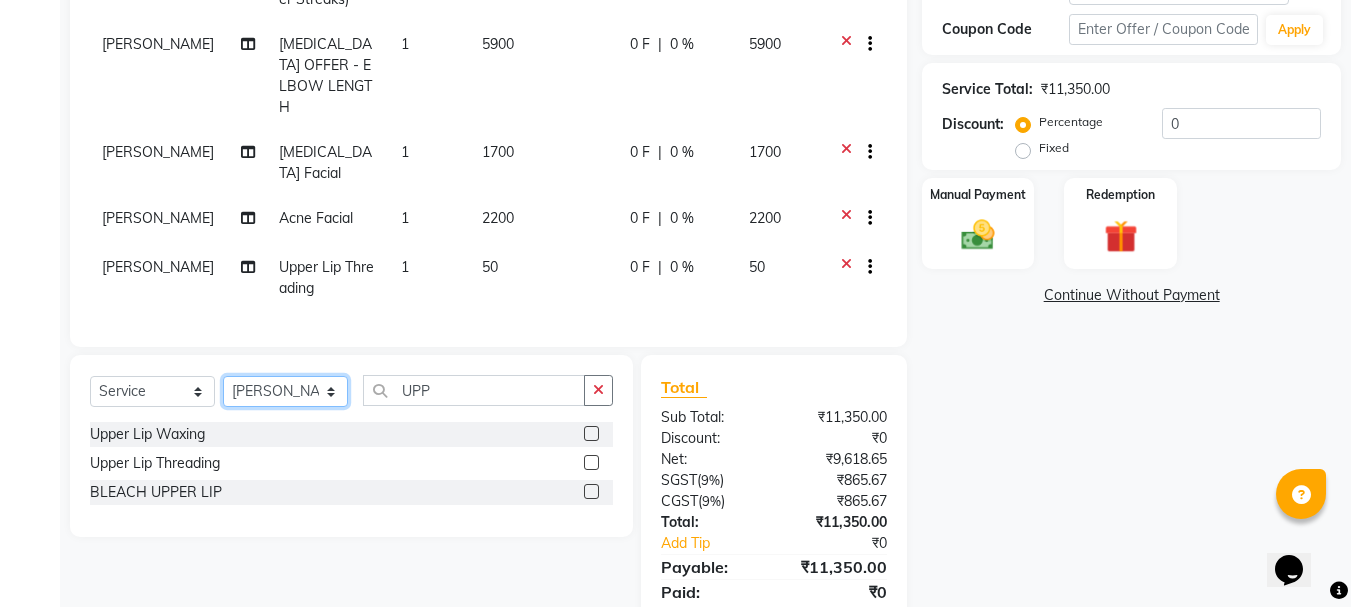 checkbox on "false" 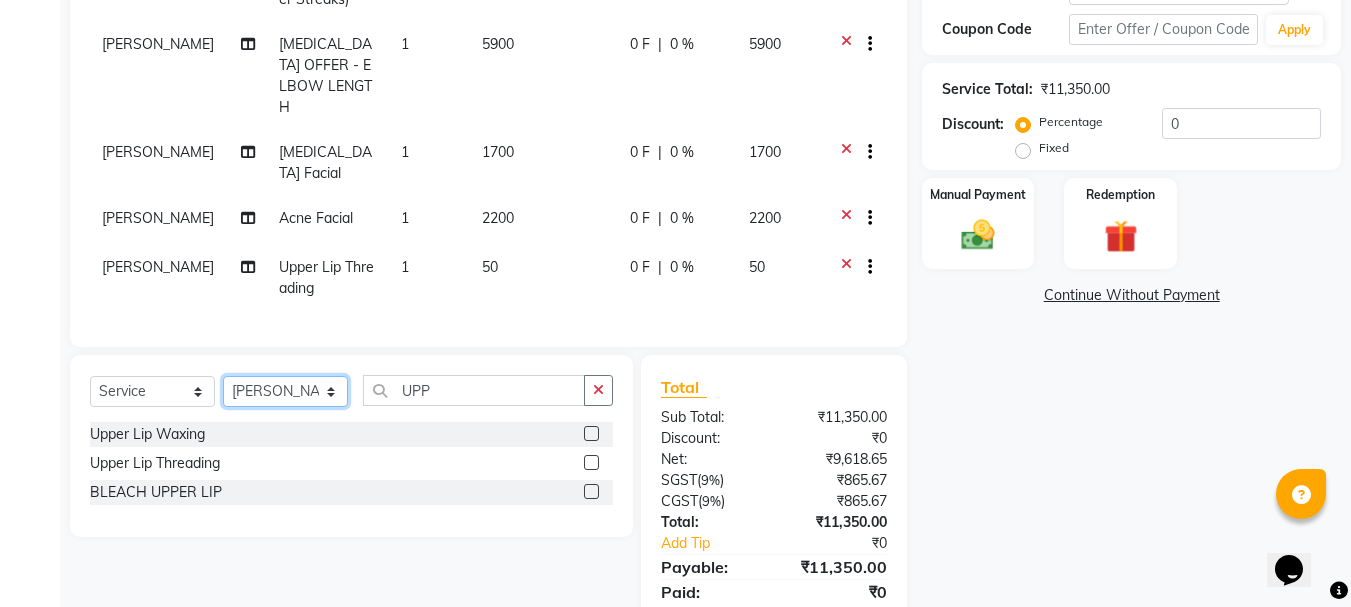 click on "Select Stylist AMRITHA ANJALI ANAND DIVYA L	 Gita Mahali  Jibi P R Karina Darjee  KOTTARAKKARA ASHTAMUDI NISHA SAMUEL 	 Priya Chakraborty SARIGA R	 SHAHIDA SHAMINA MUHAMMED P R" 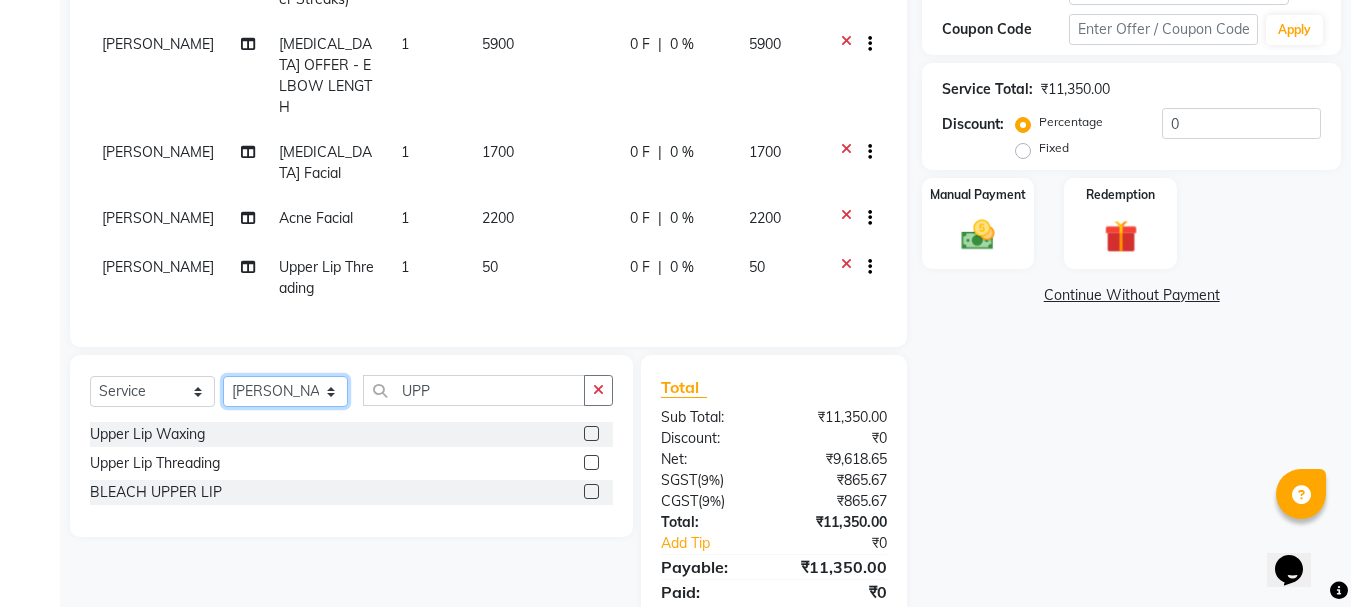 click on "Select Stylist AMRITHA ANJALI ANAND DIVYA L	 Gita Mahali  Jibi P R Karina Darjee  KOTTARAKKARA ASHTAMUDI NISHA SAMUEL 	 Priya Chakraborty SARIGA R	 SHAHIDA SHAMINA MUHAMMED P R" 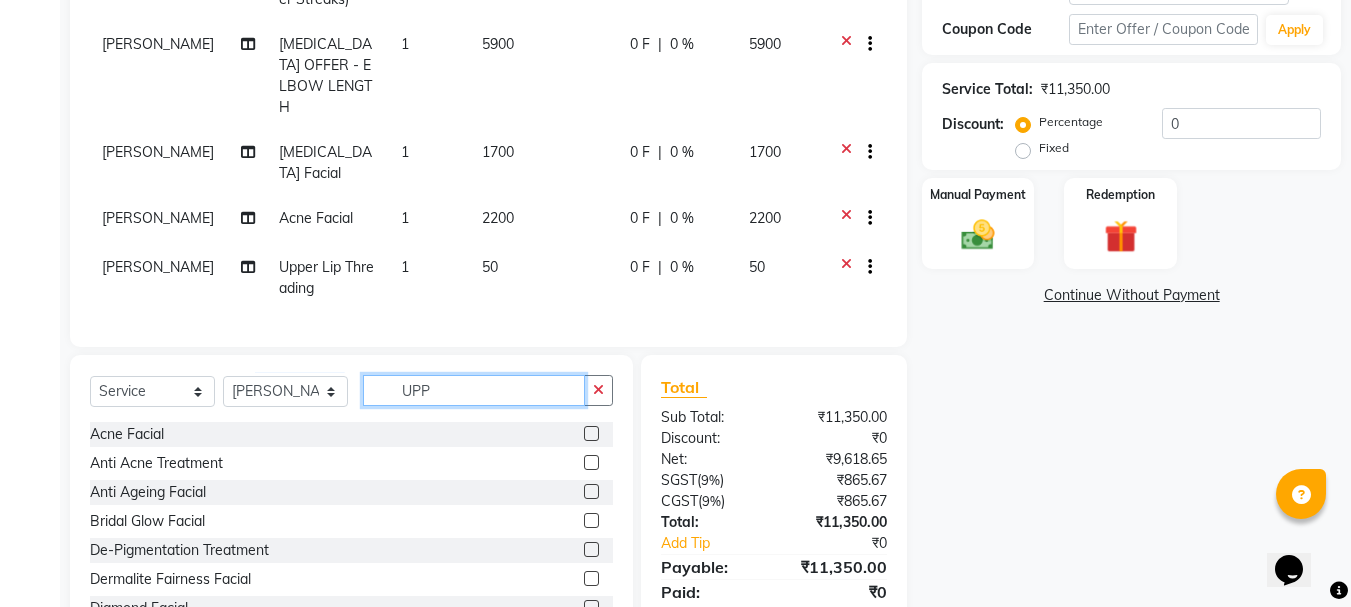 click on "UPP" 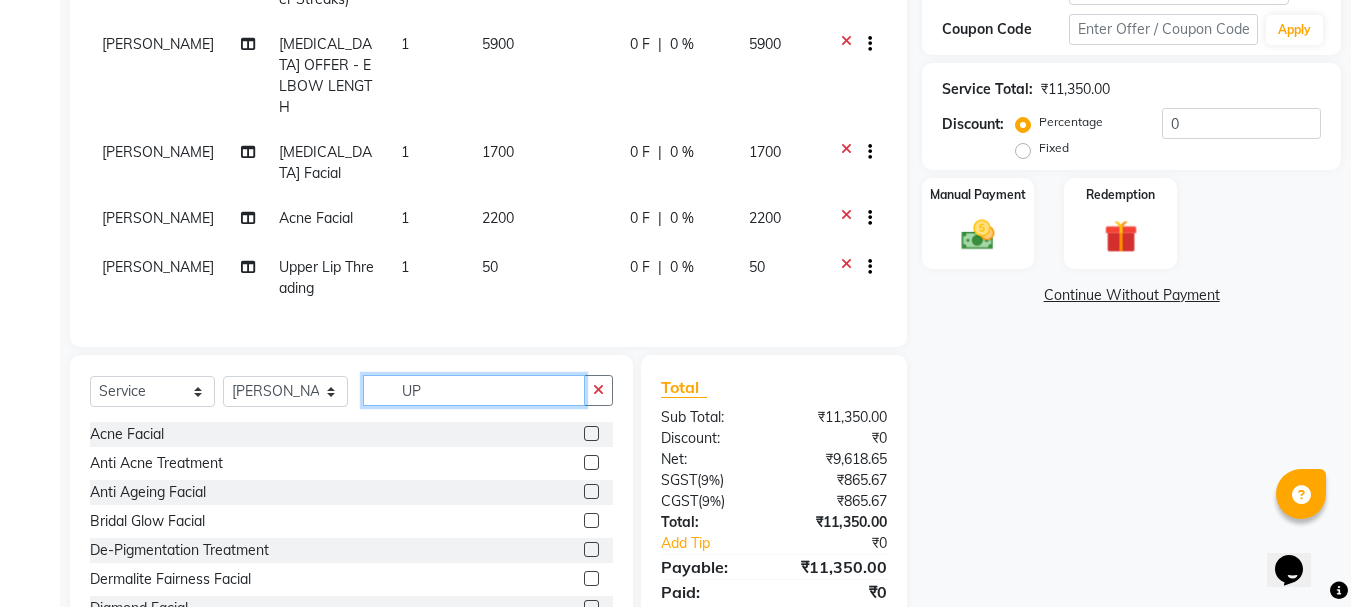 type on "U" 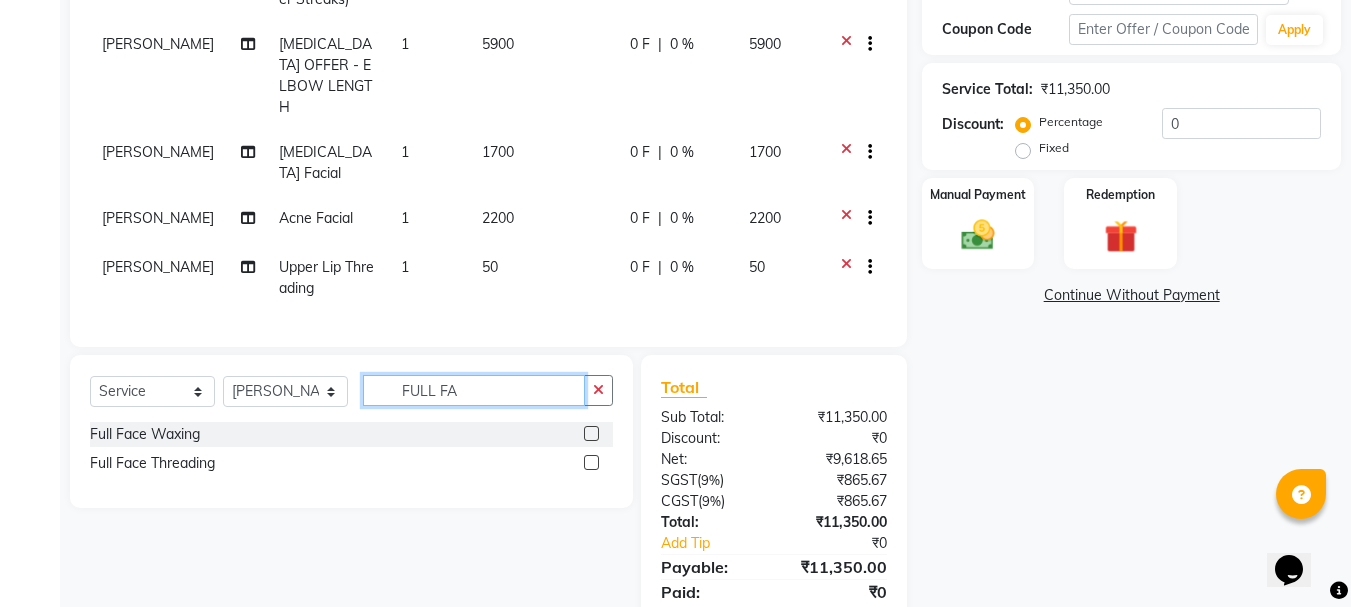 type on "FULL FA" 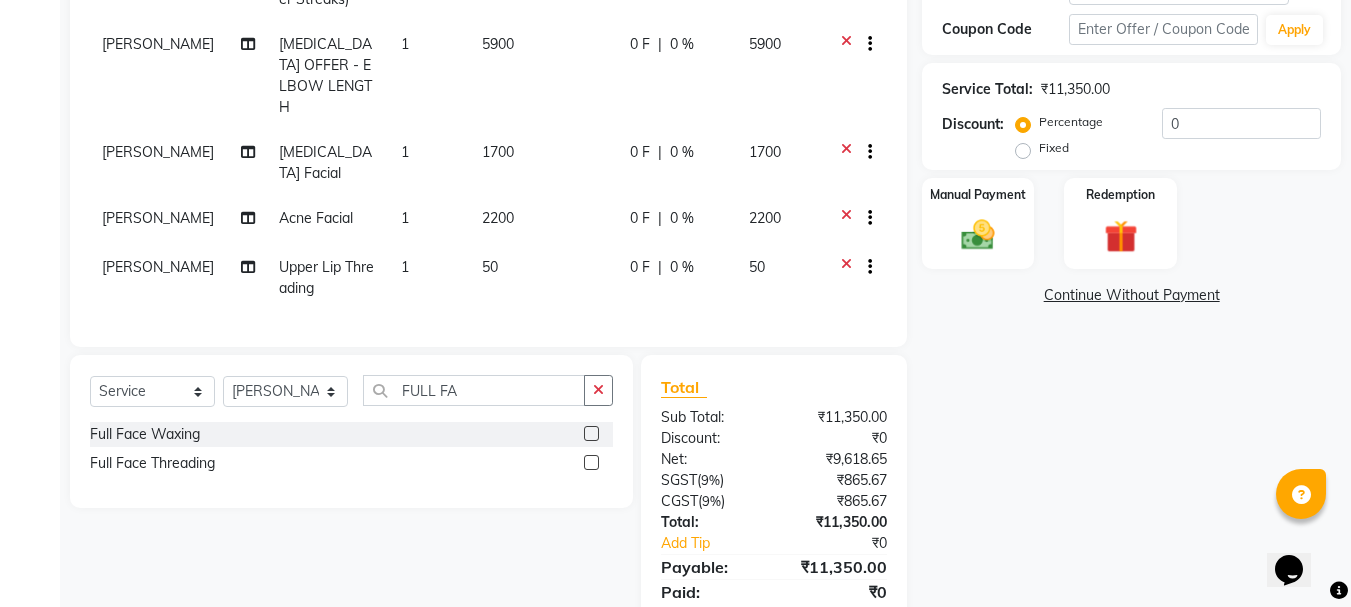 click 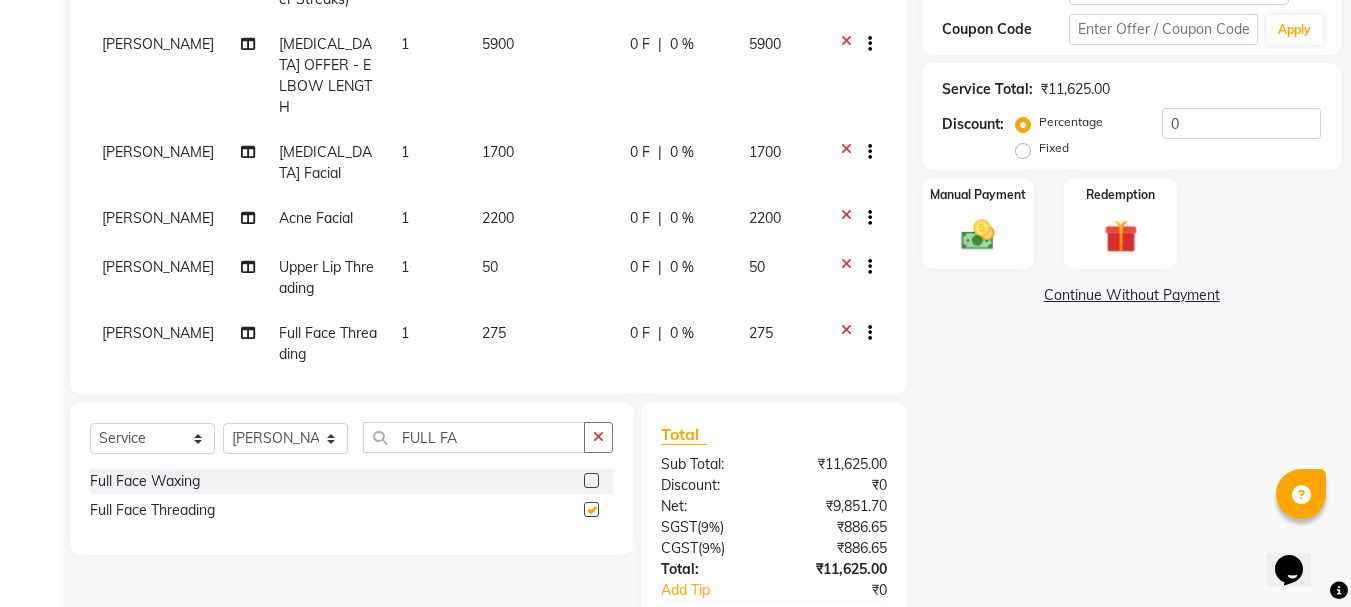 checkbox on "false" 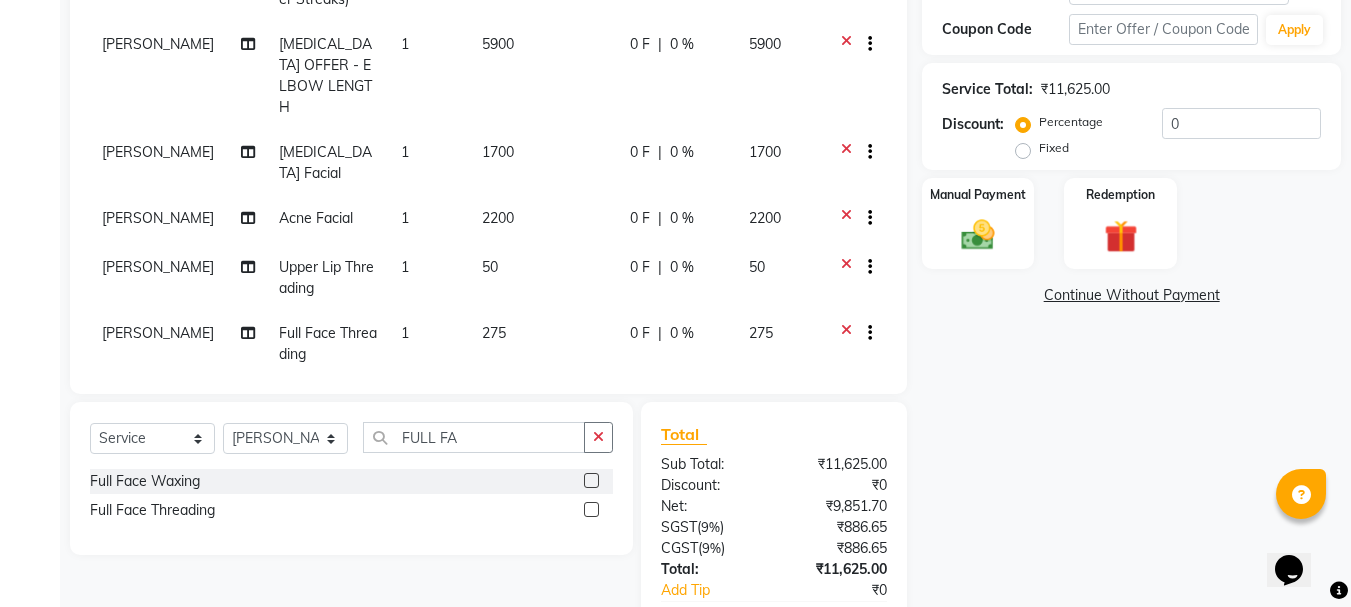 click 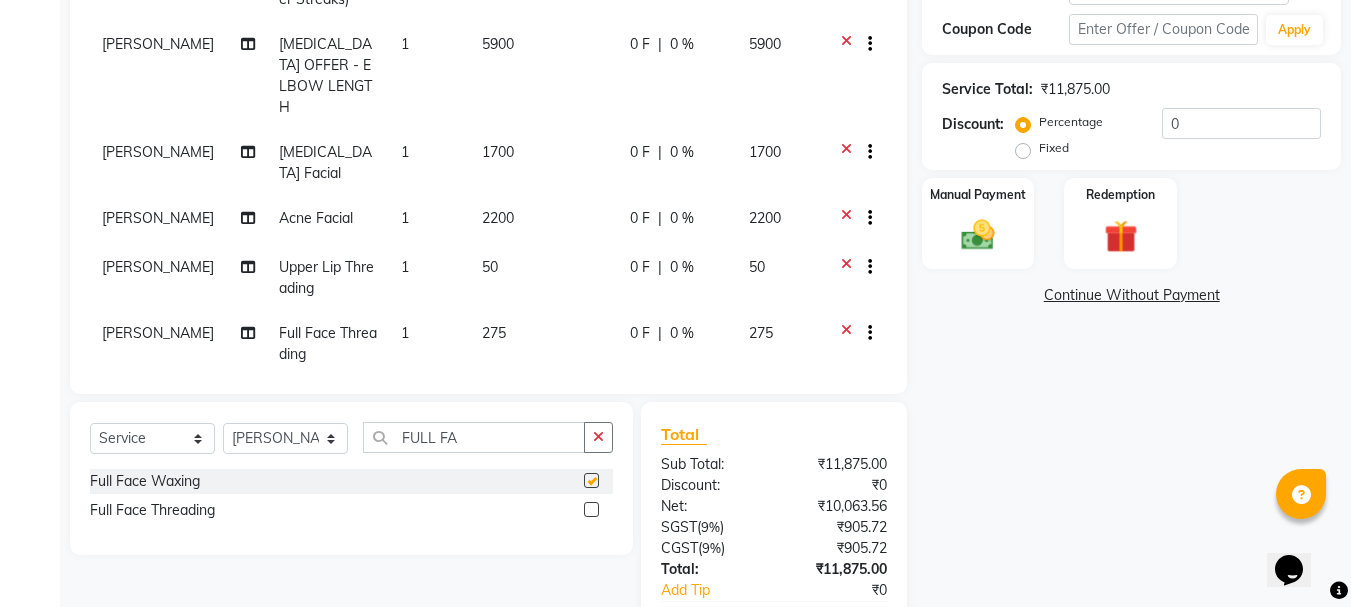 checkbox on "false" 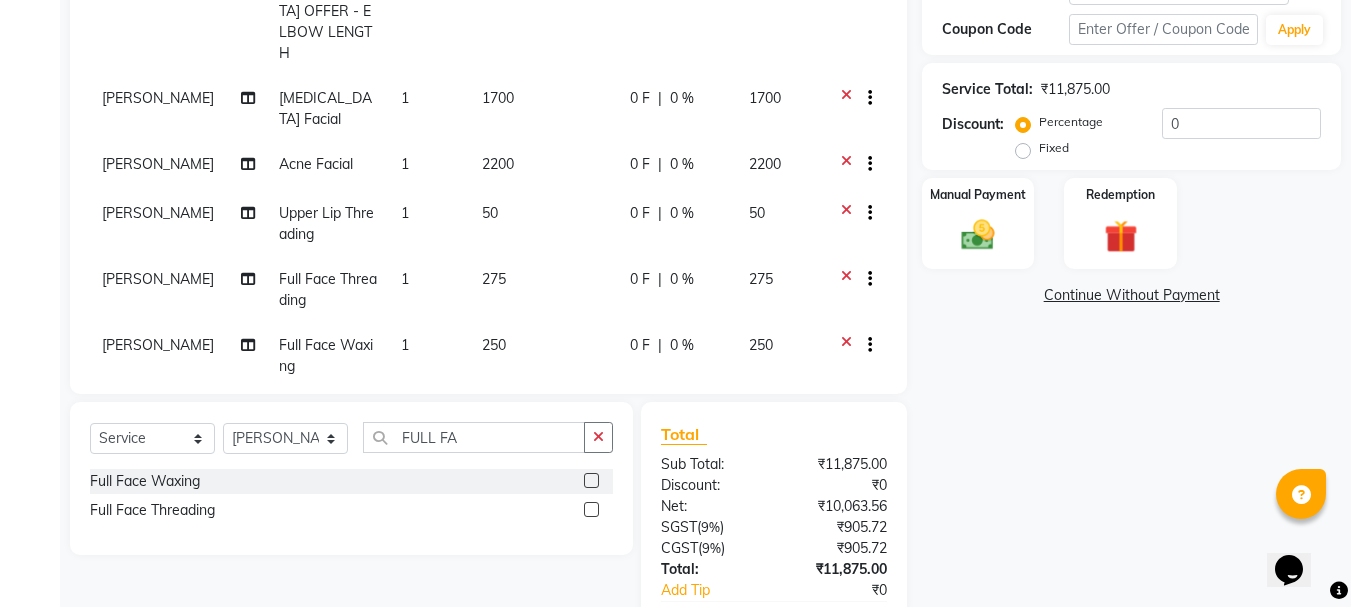 scroll, scrollTop: 79, scrollLeft: 0, axis: vertical 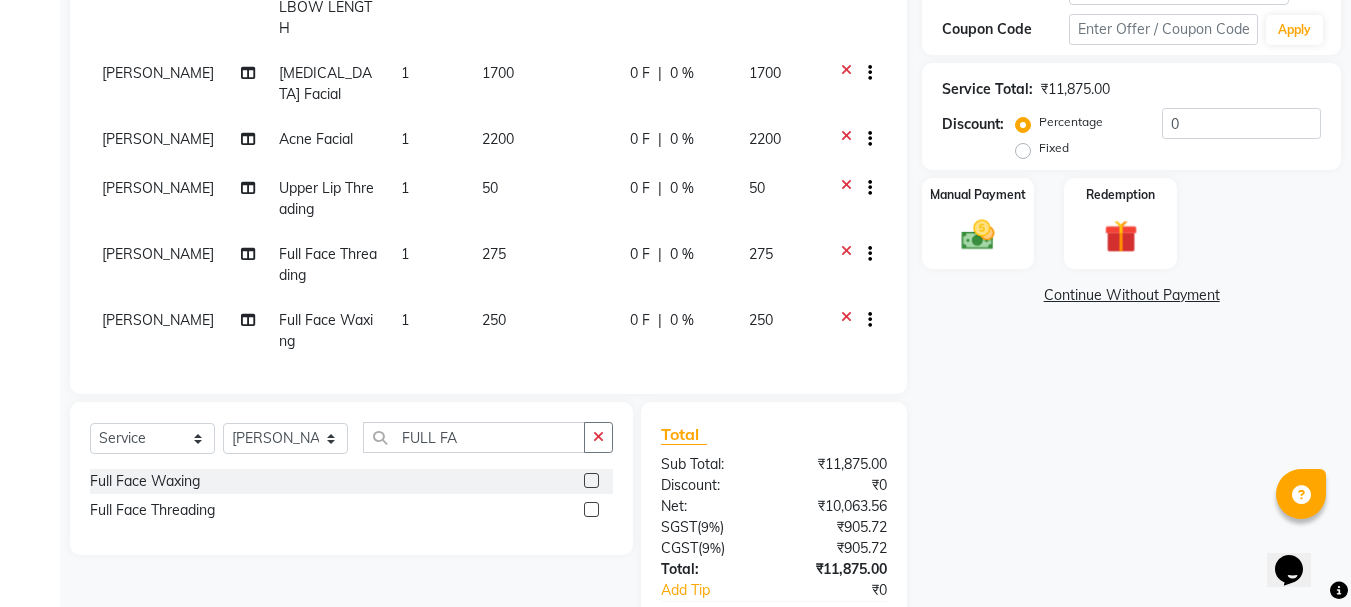 click 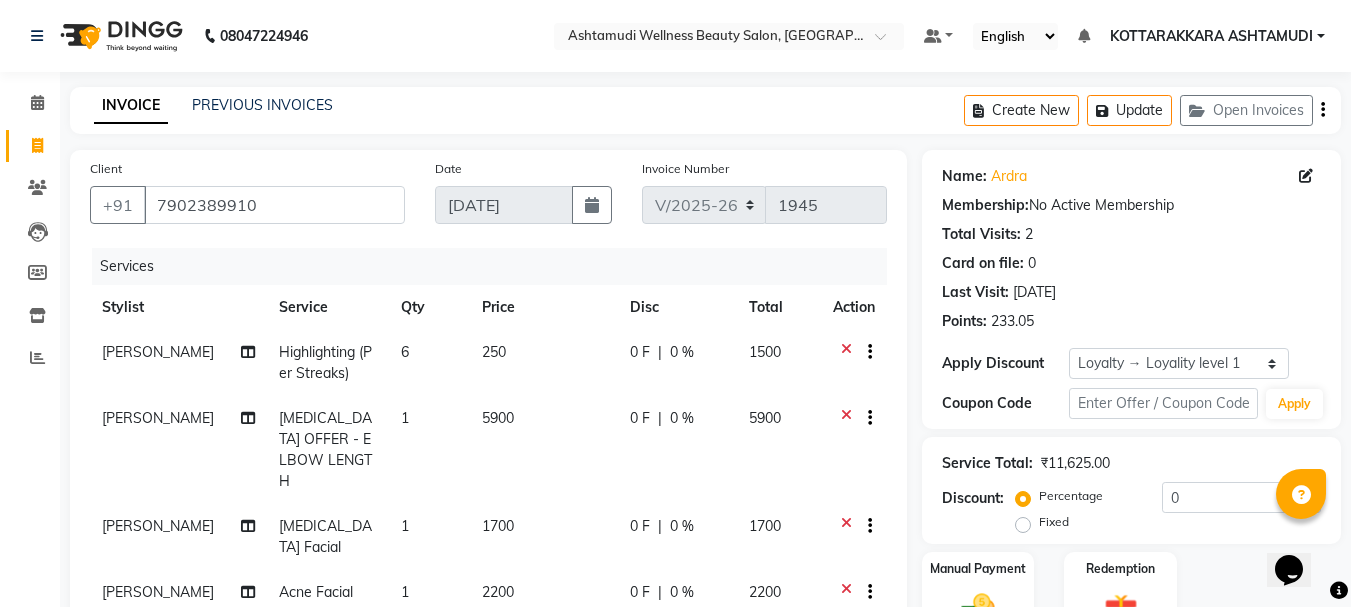 scroll, scrollTop: 200, scrollLeft: 0, axis: vertical 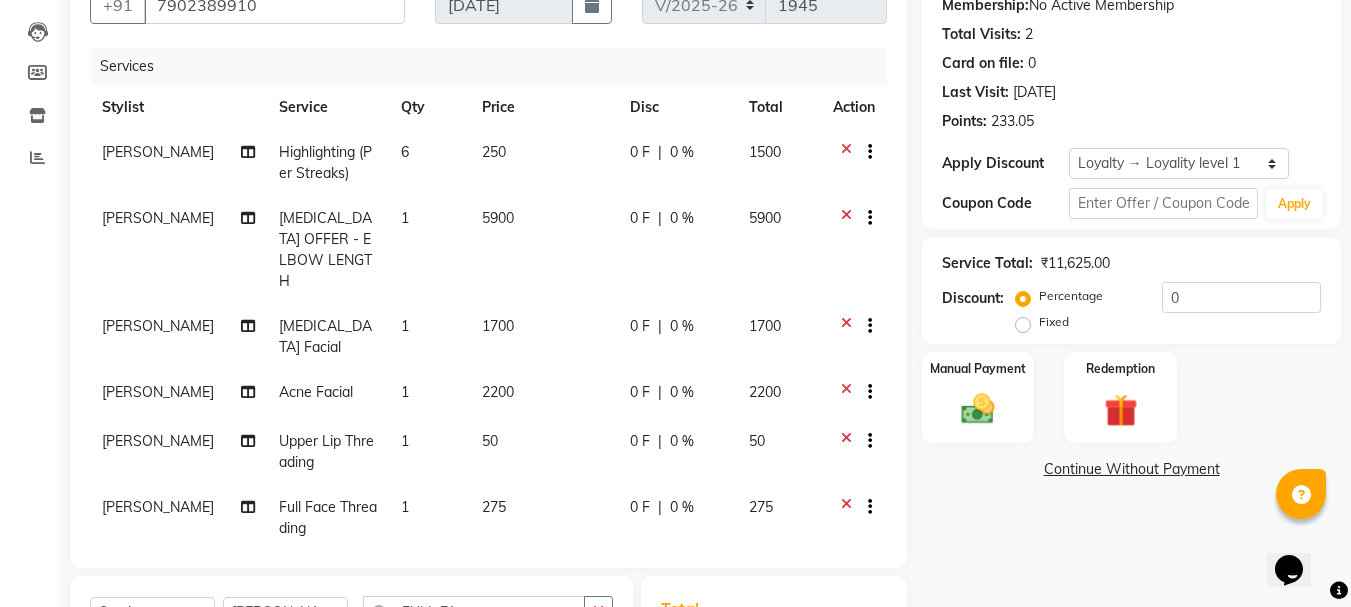 click on "6" 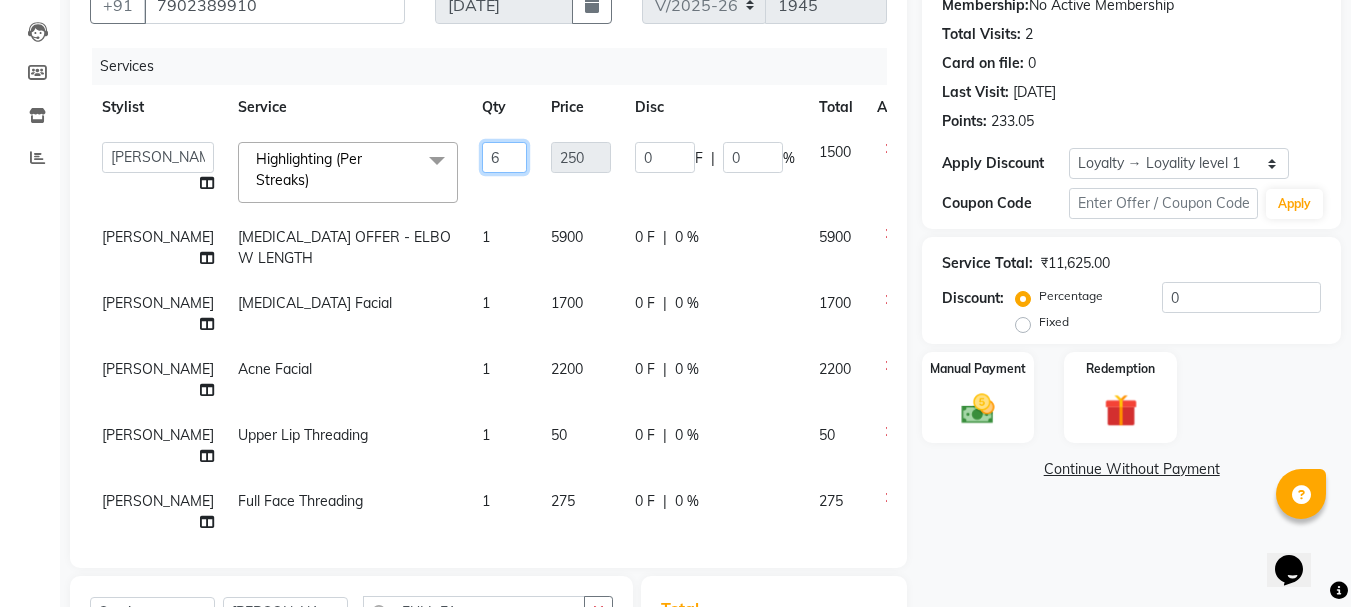 click on "6" 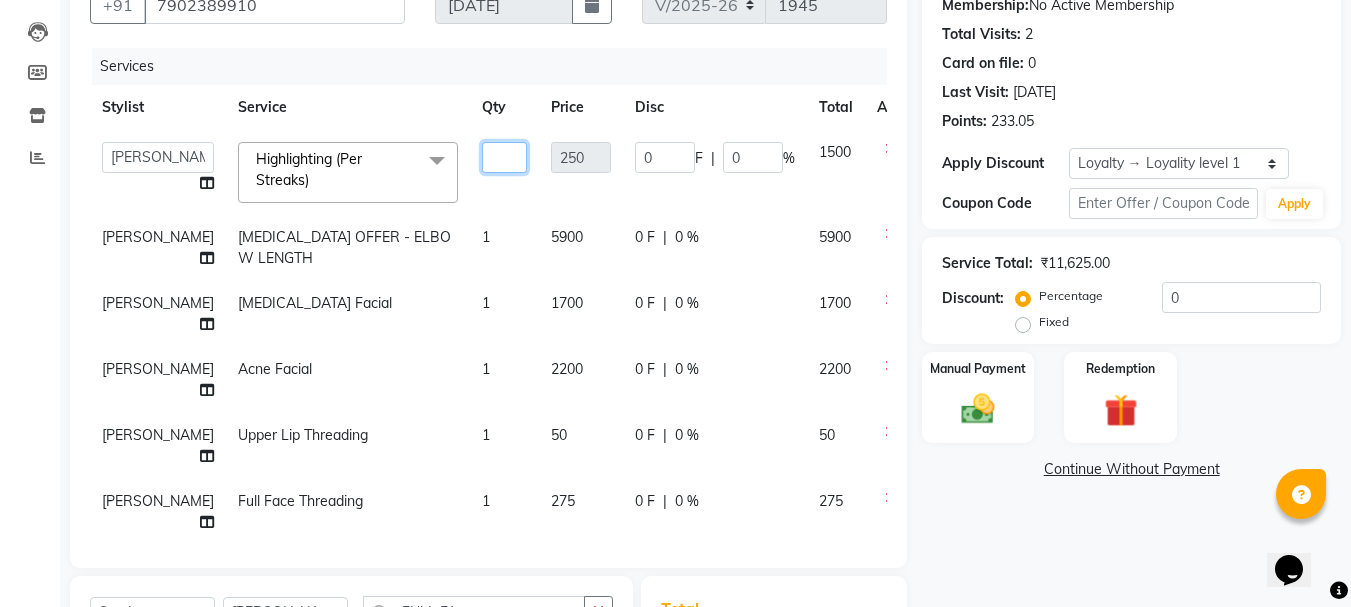 type on "5" 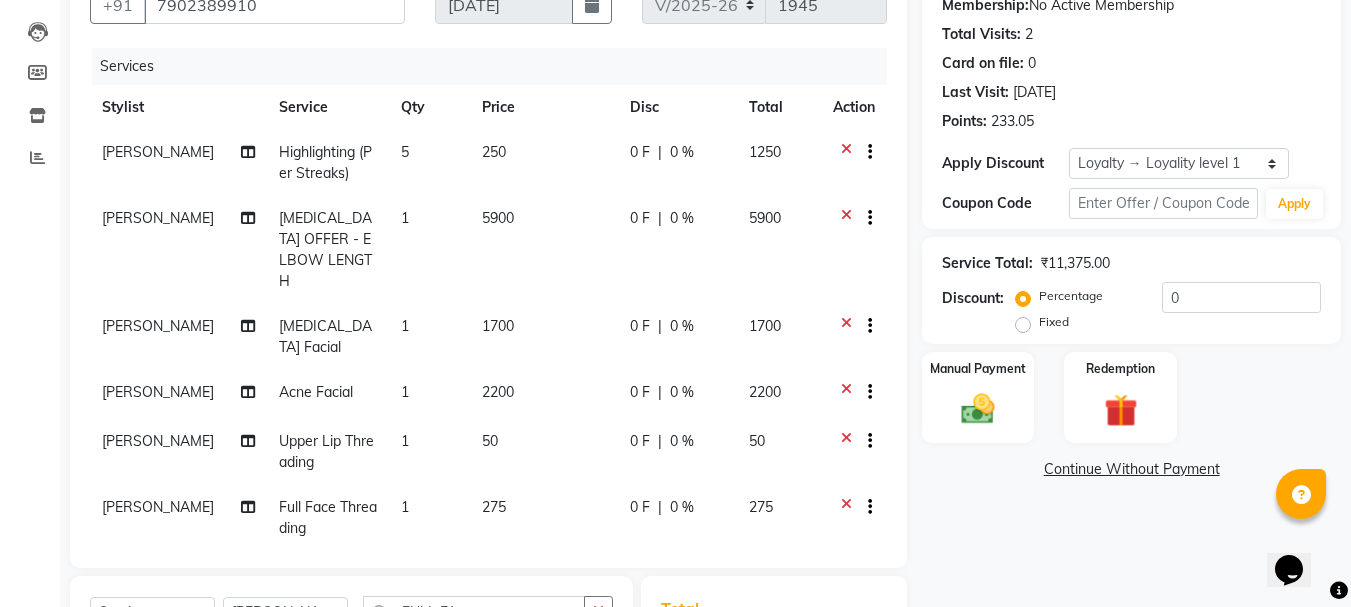 click on "Karina Darjee  Highlighting (Per Streaks) 5 250 0 F | 0 % 1250 Karina Darjee  BOTOX OFFER - ELBOW LENGTH 1 5900 0 F | 0 % 5900 ANJALI ANAND Skin Lightening Facial 1 1700 0 F | 0 % 1700 Karina Darjee  Acne Facial 1 2200 0 F | 0 % 2200 ANJALI ANAND Upper Lip Threading 1 50 0 F | 0 % 50 Karina Darjee  Full Face Threading 1 275 0 F | 0 % 275" 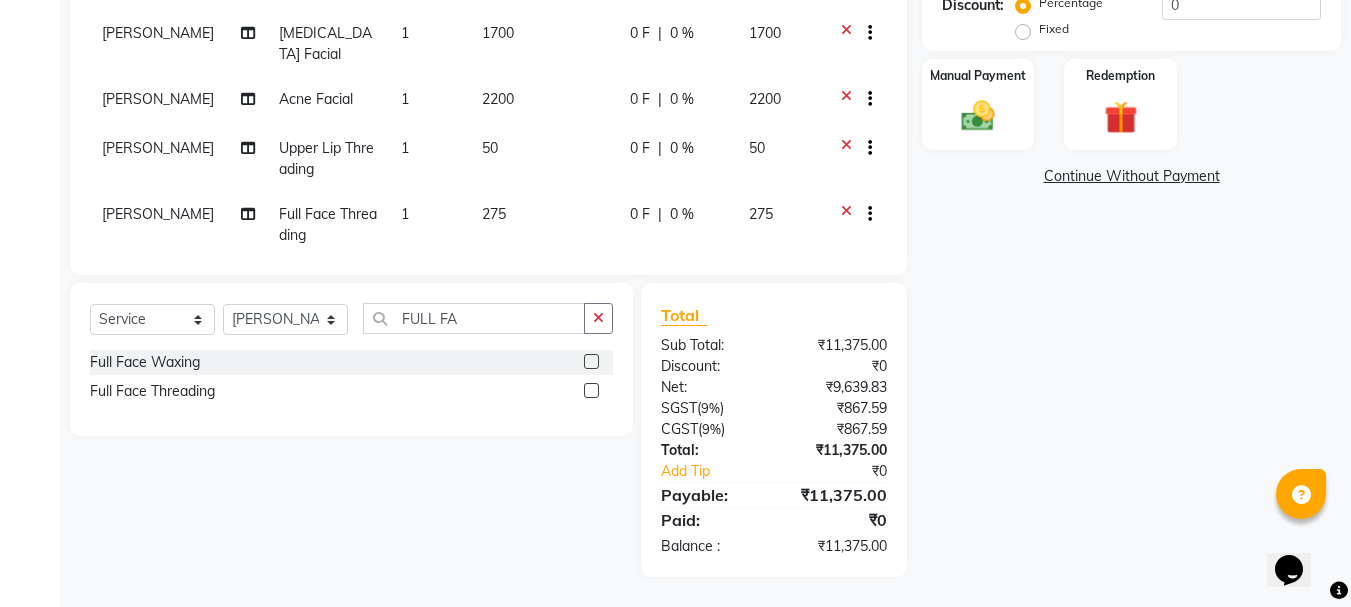 scroll, scrollTop: 93, scrollLeft: 0, axis: vertical 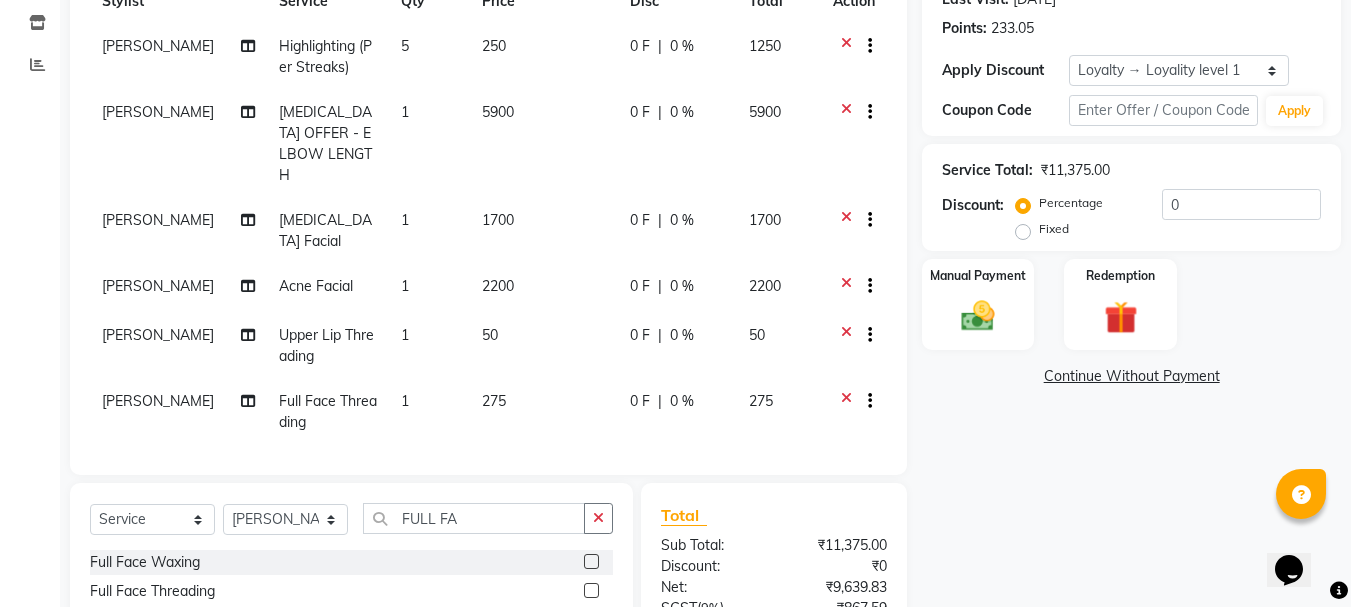 click on "0 F" 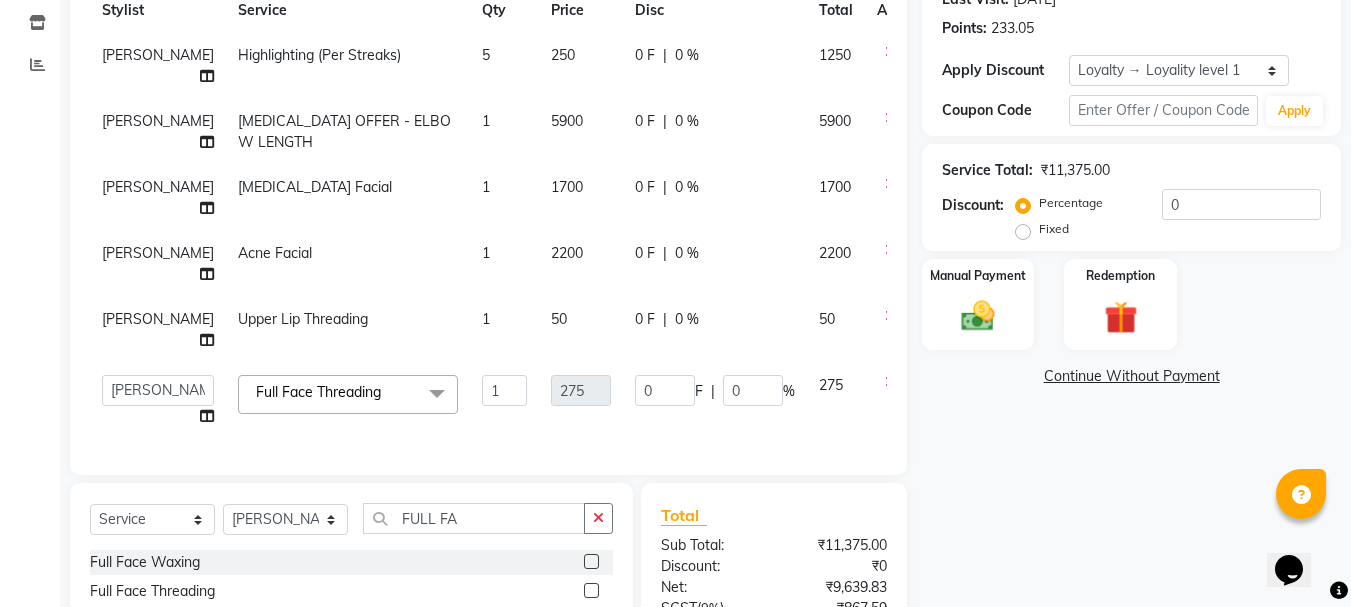 click on "0 F" 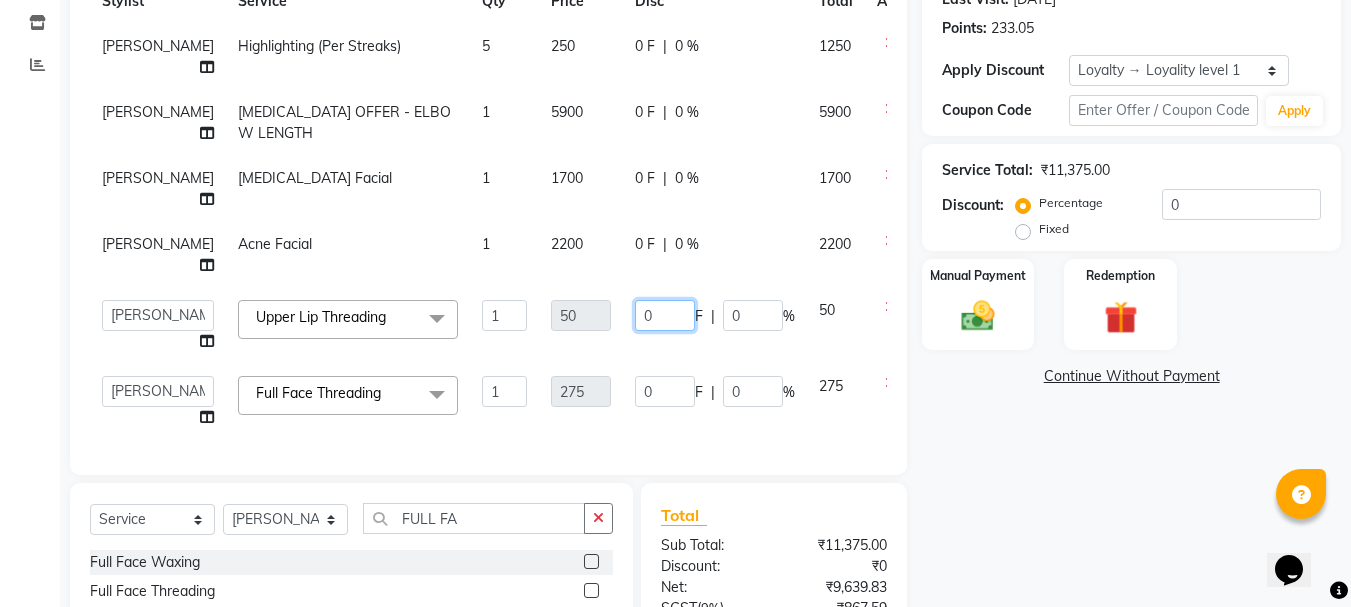click on "0" 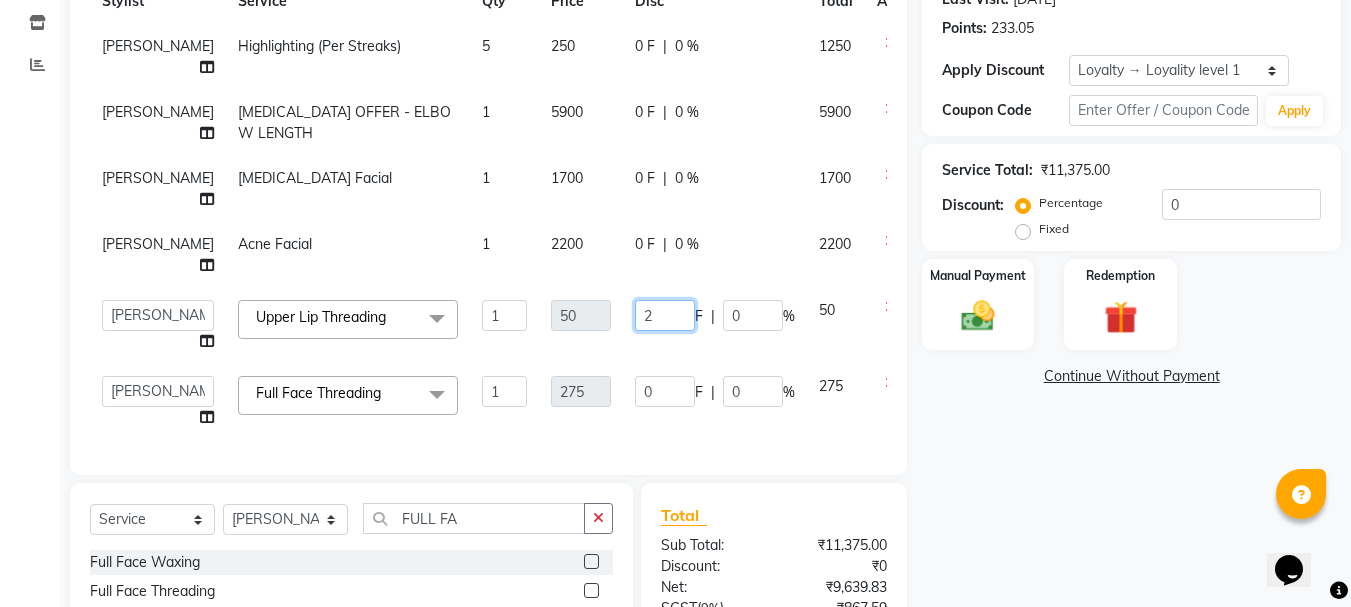 type on "25" 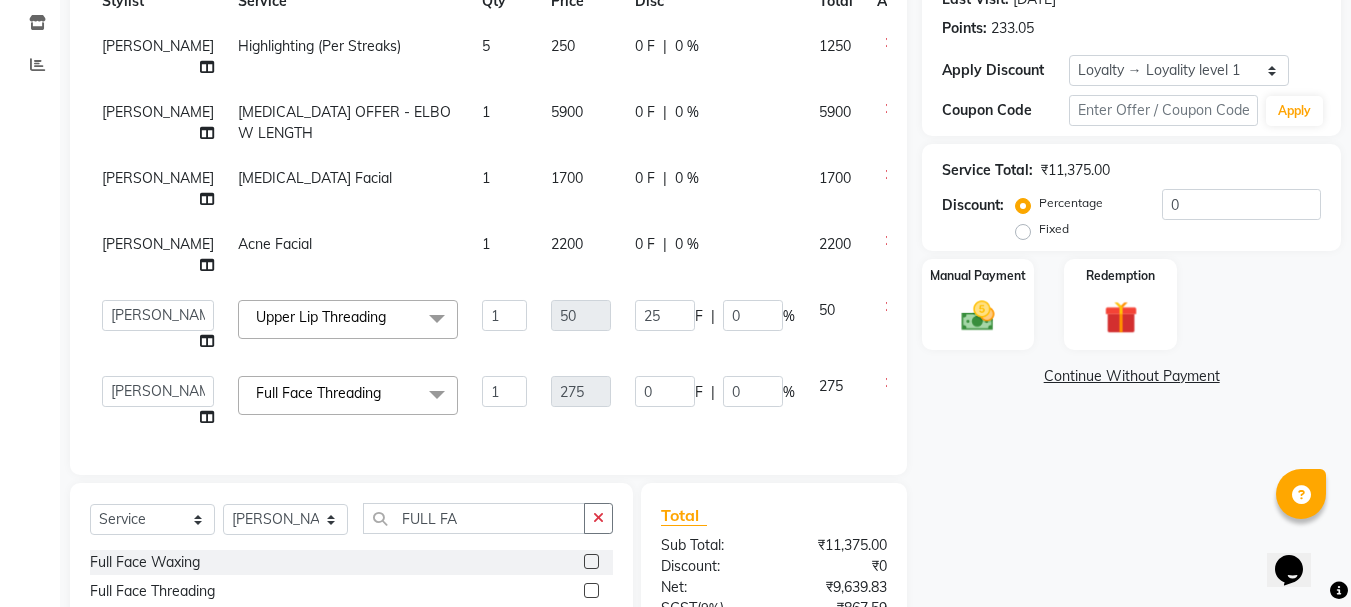 click on "25 F | 0 %" 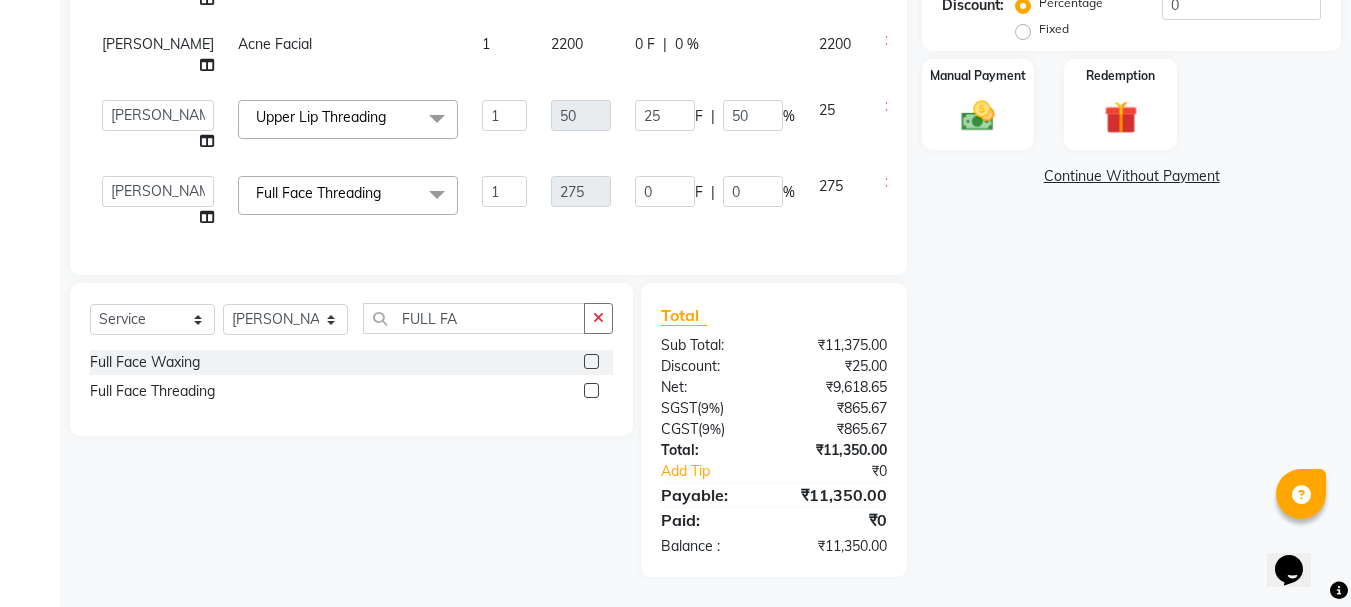 scroll, scrollTop: 393, scrollLeft: 0, axis: vertical 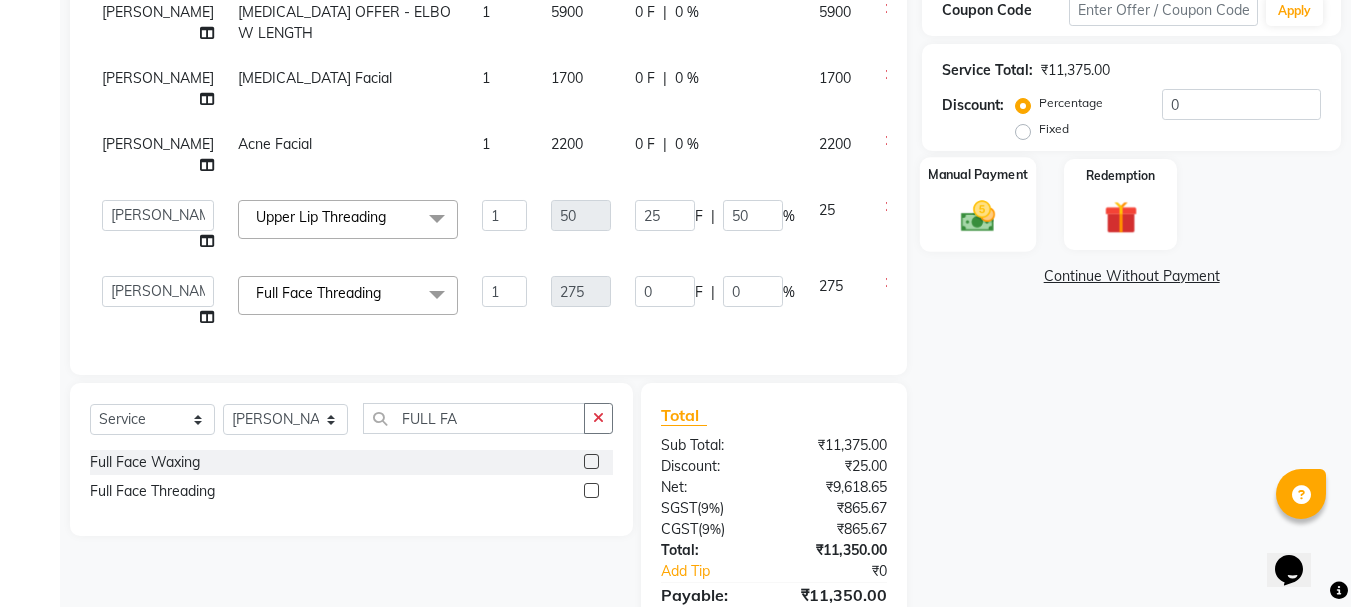 click 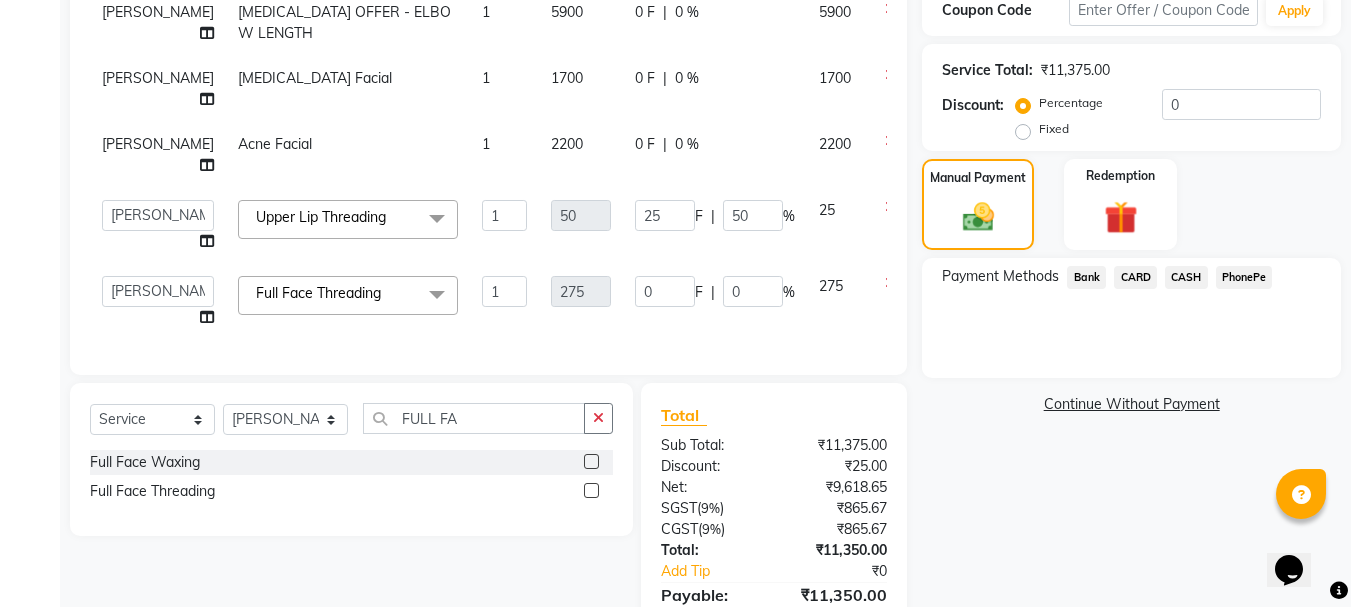 click on "CASH" 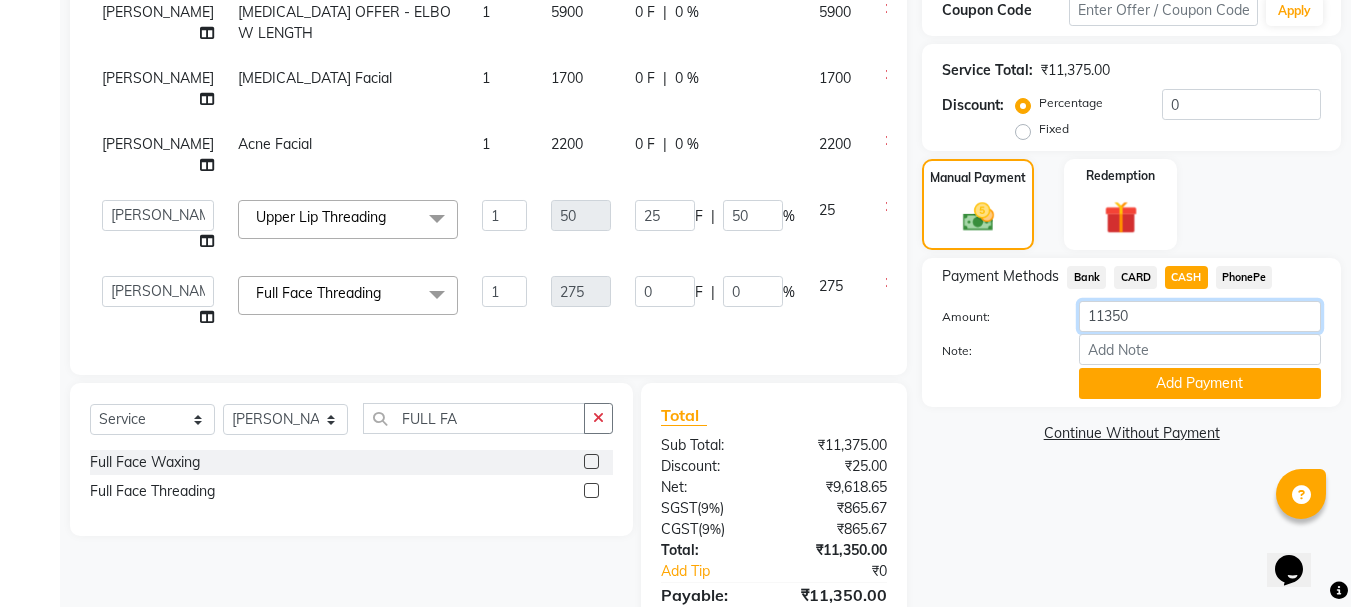 click on "11350" 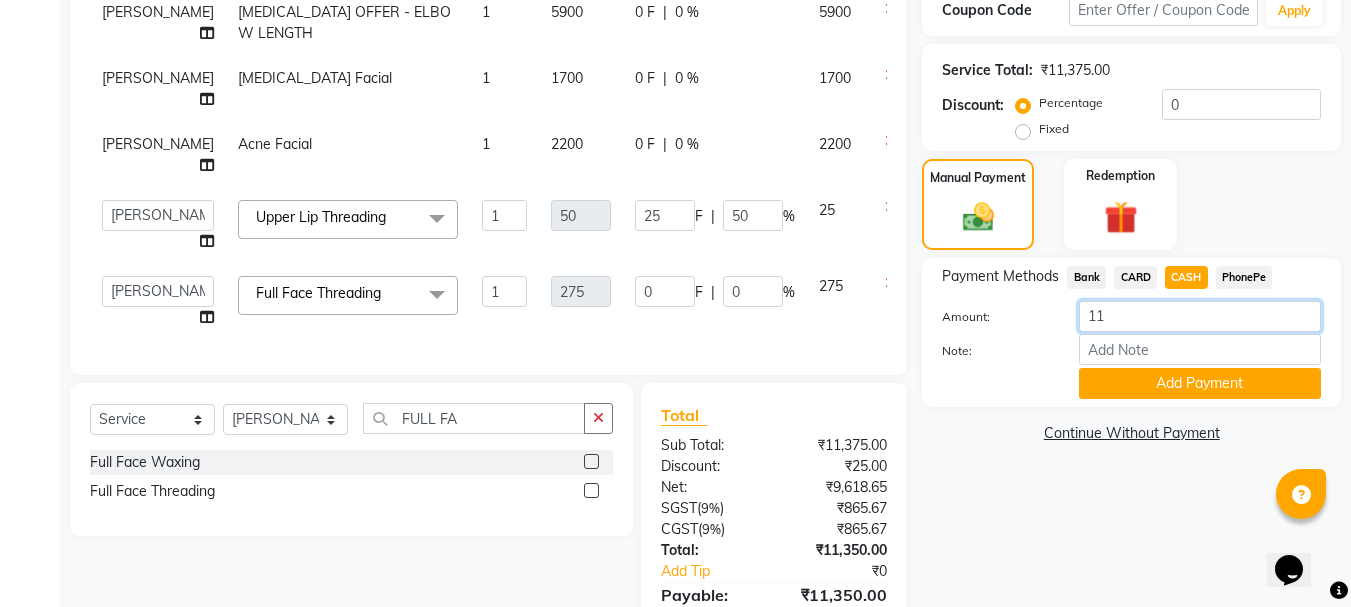type on "1" 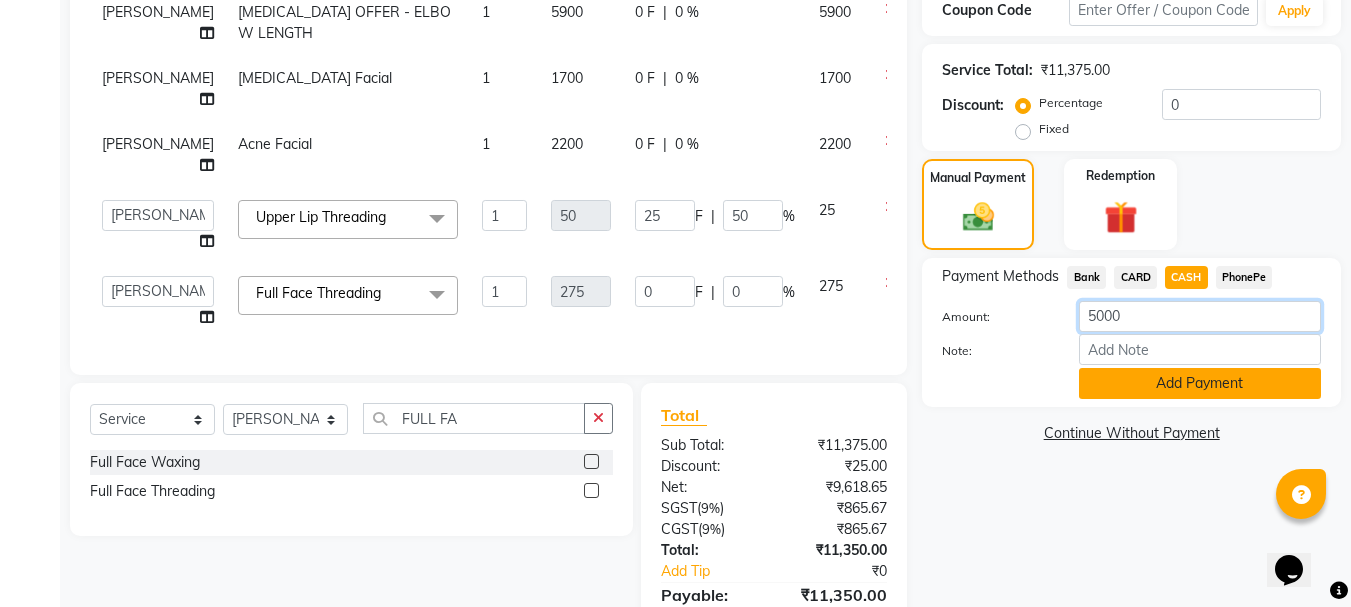 type on "5000" 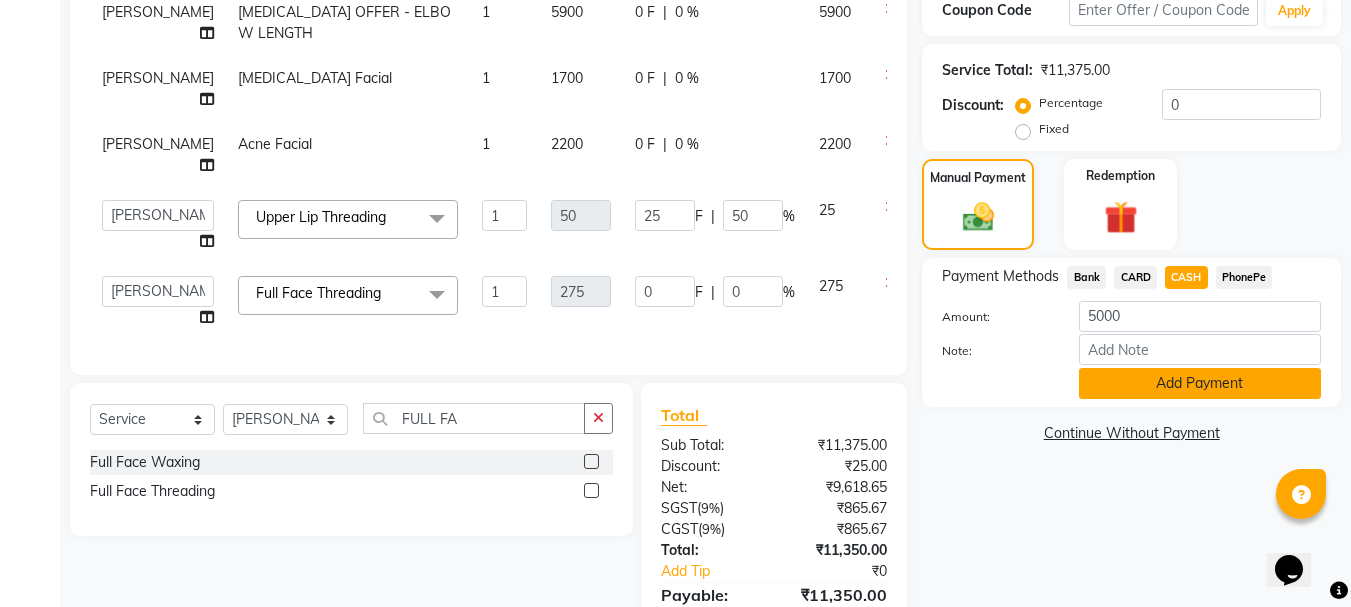 click on "Add Payment" 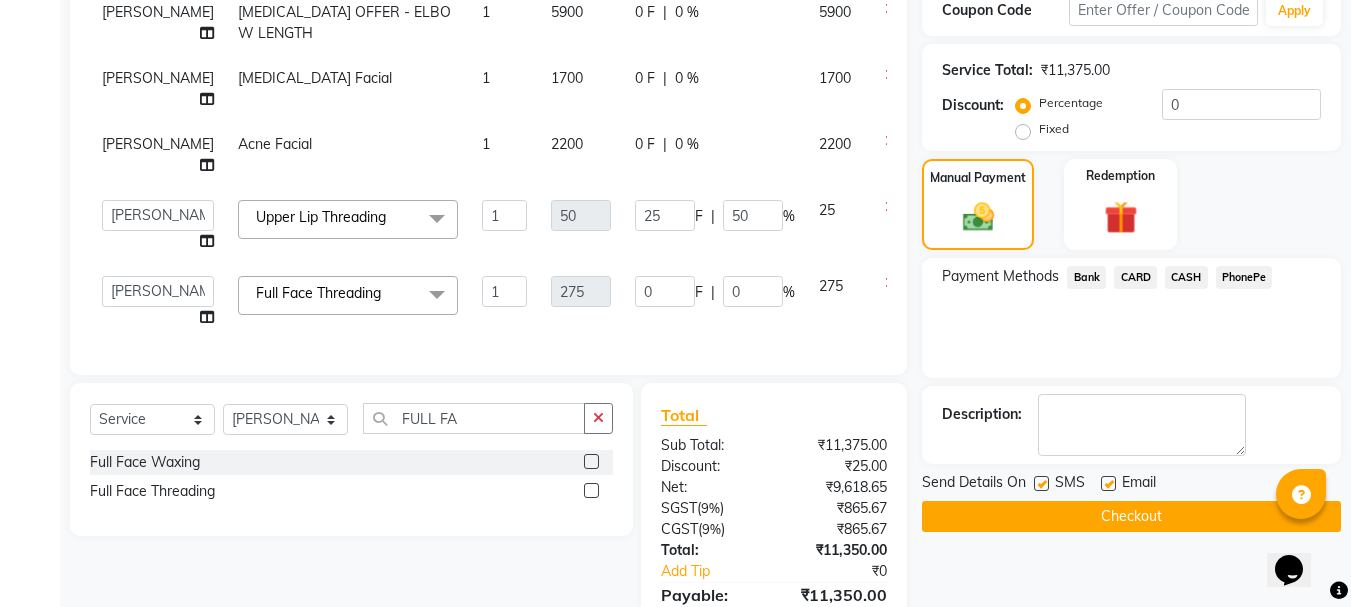 click on "PhonePe" 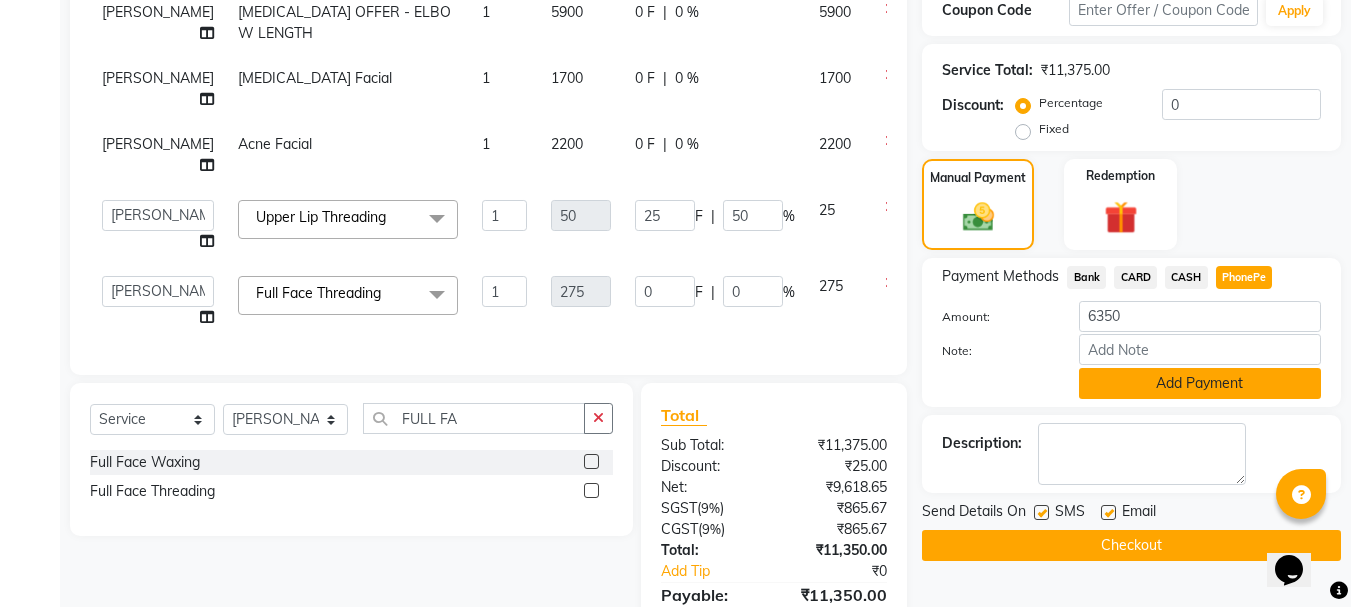 click on "Add Payment" 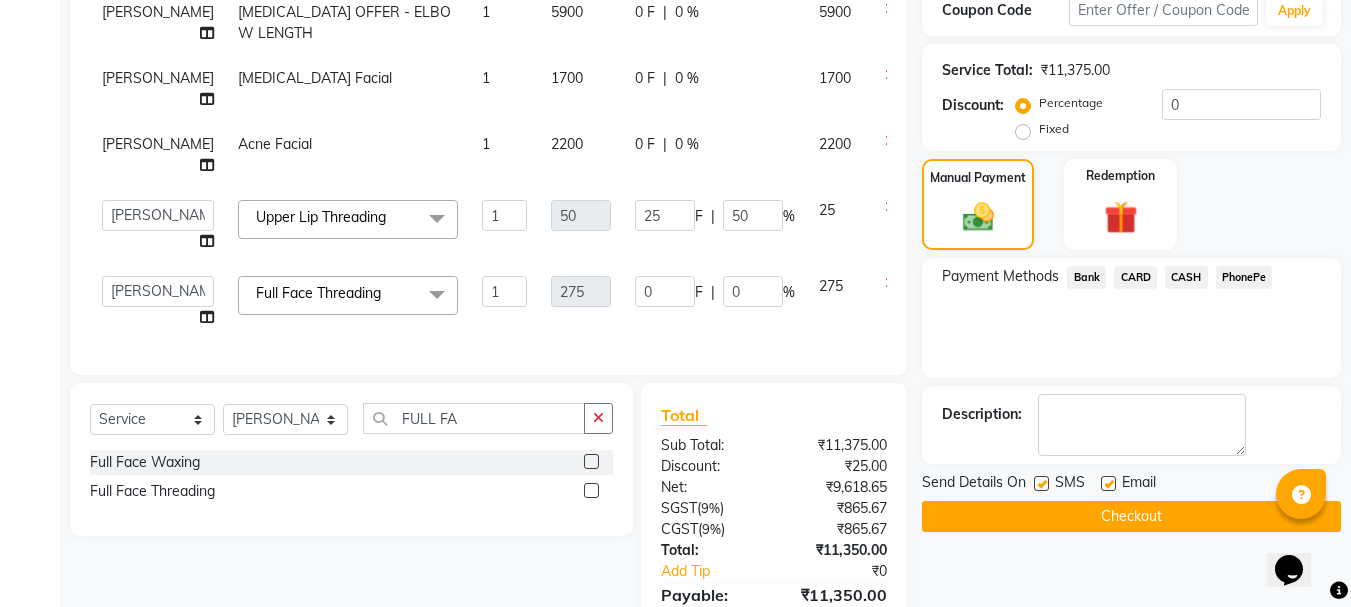 click on "Checkout" 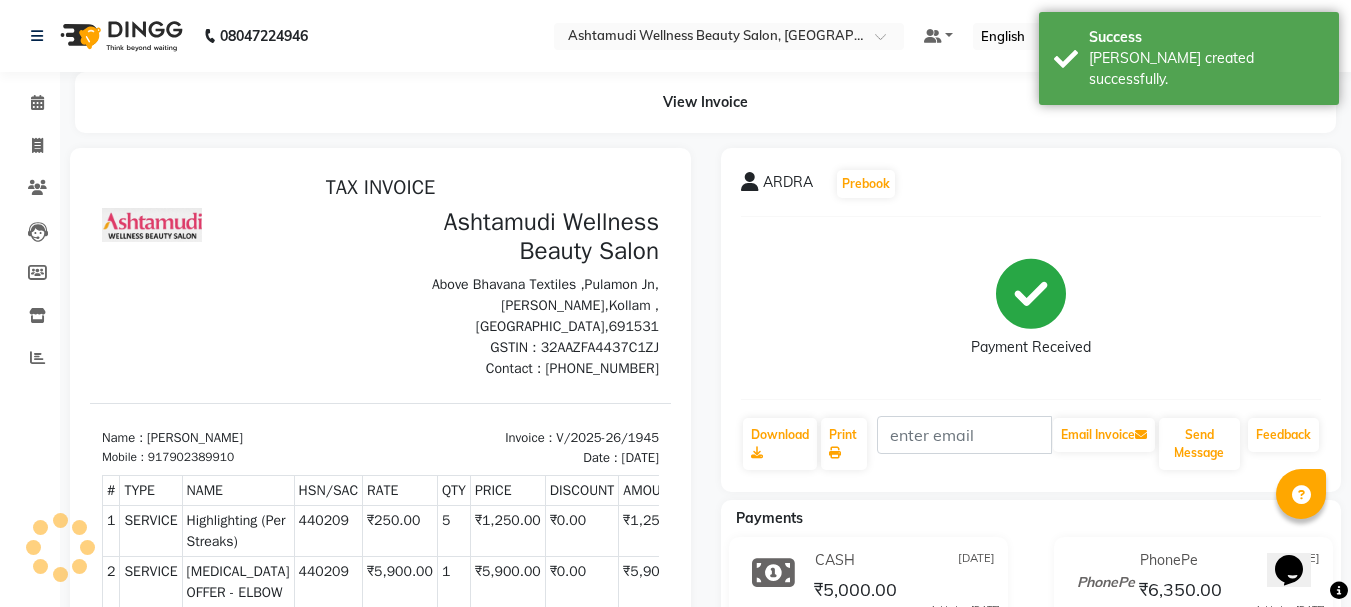 scroll, scrollTop: 0, scrollLeft: 0, axis: both 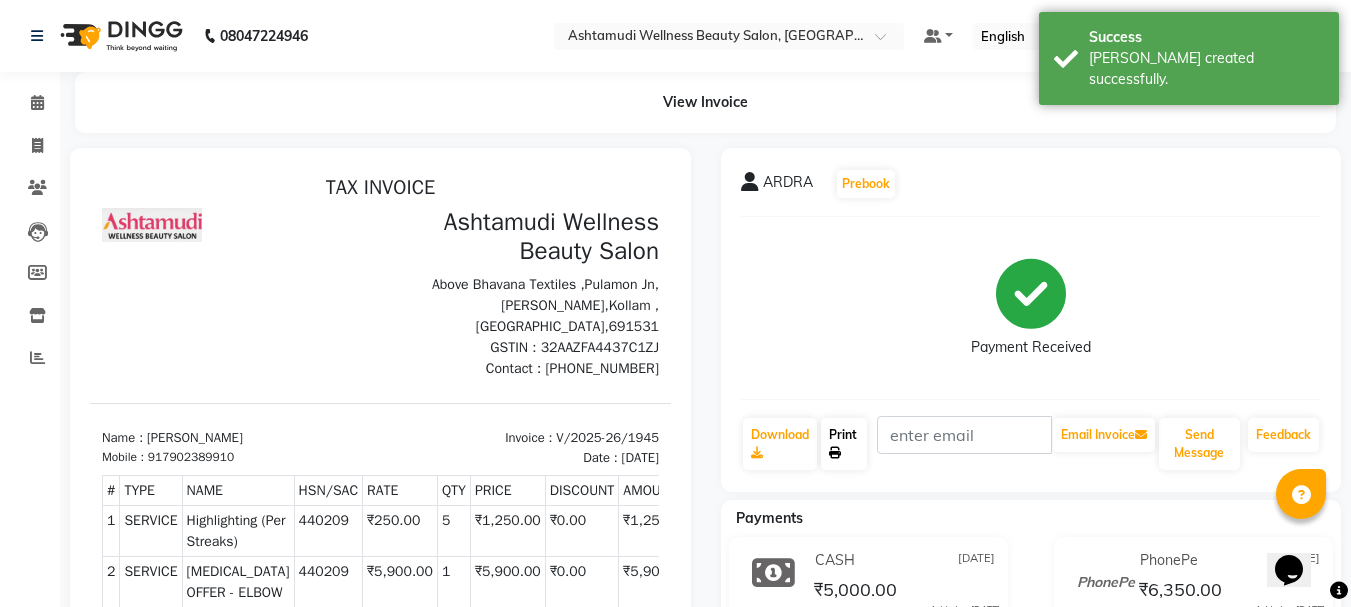 click on "Print" 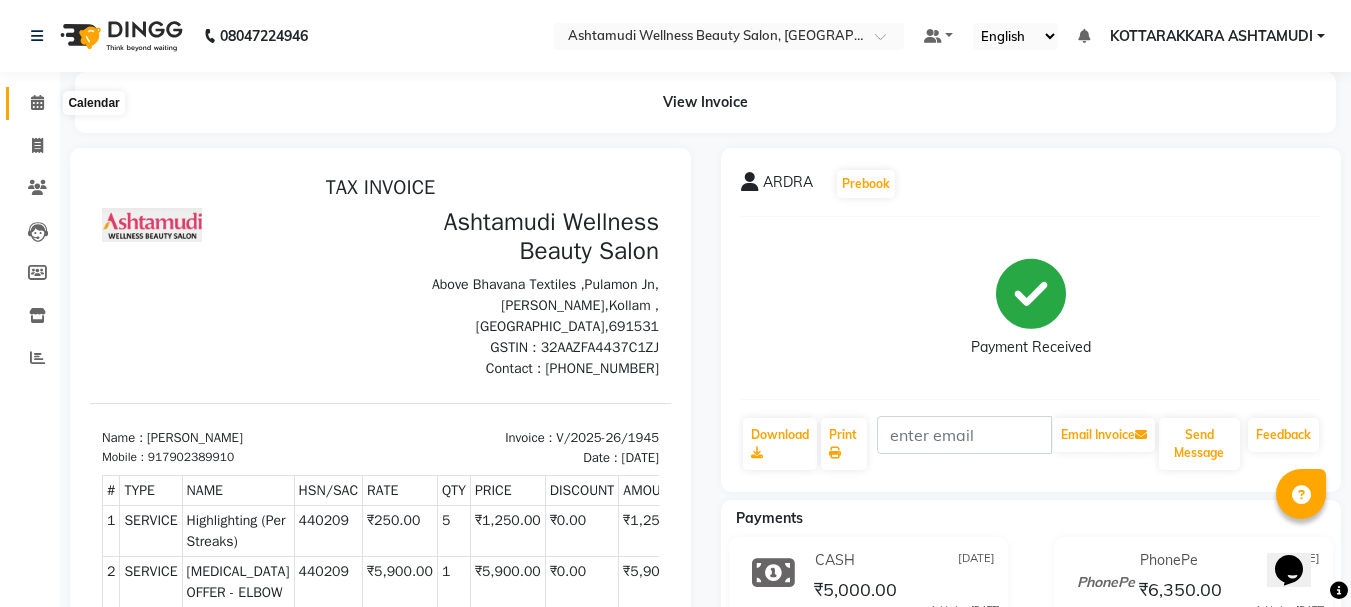 click 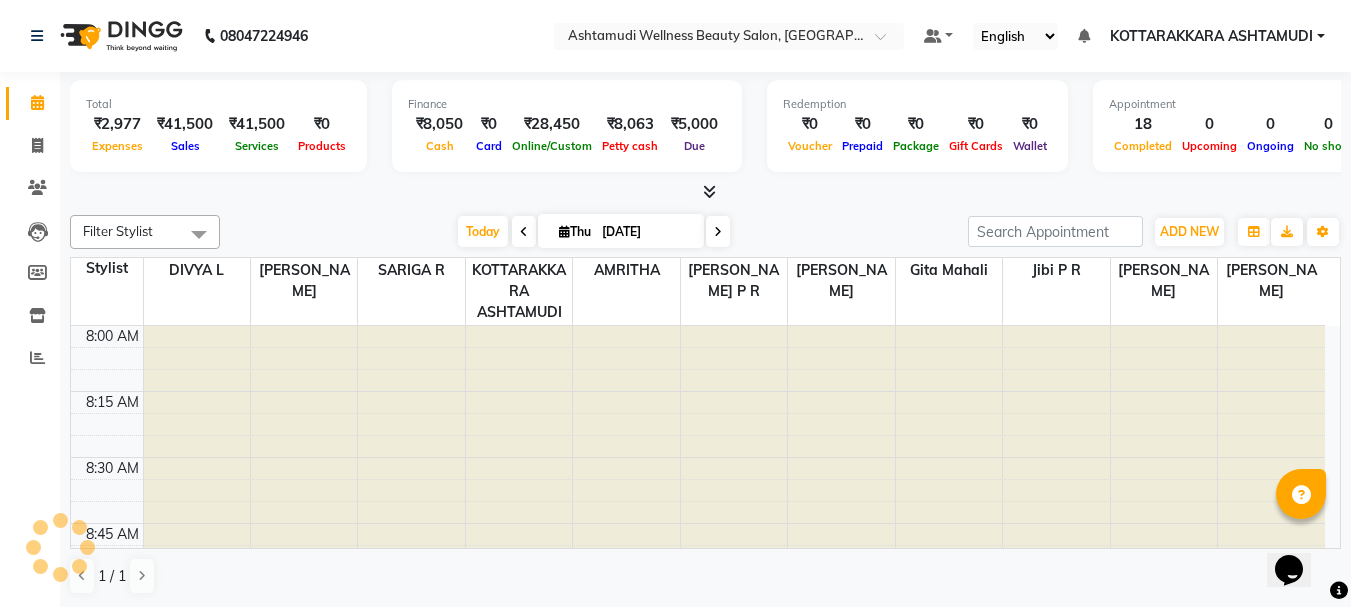scroll, scrollTop: 0, scrollLeft: 0, axis: both 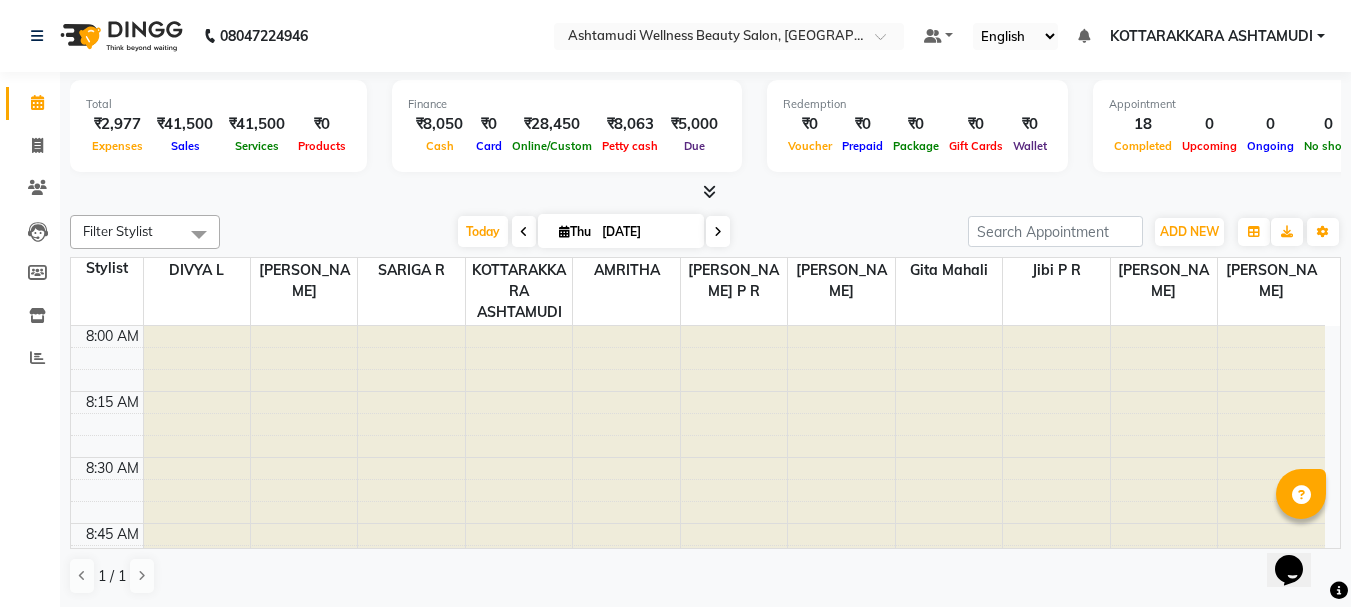 click at bounding box center [564, 231] 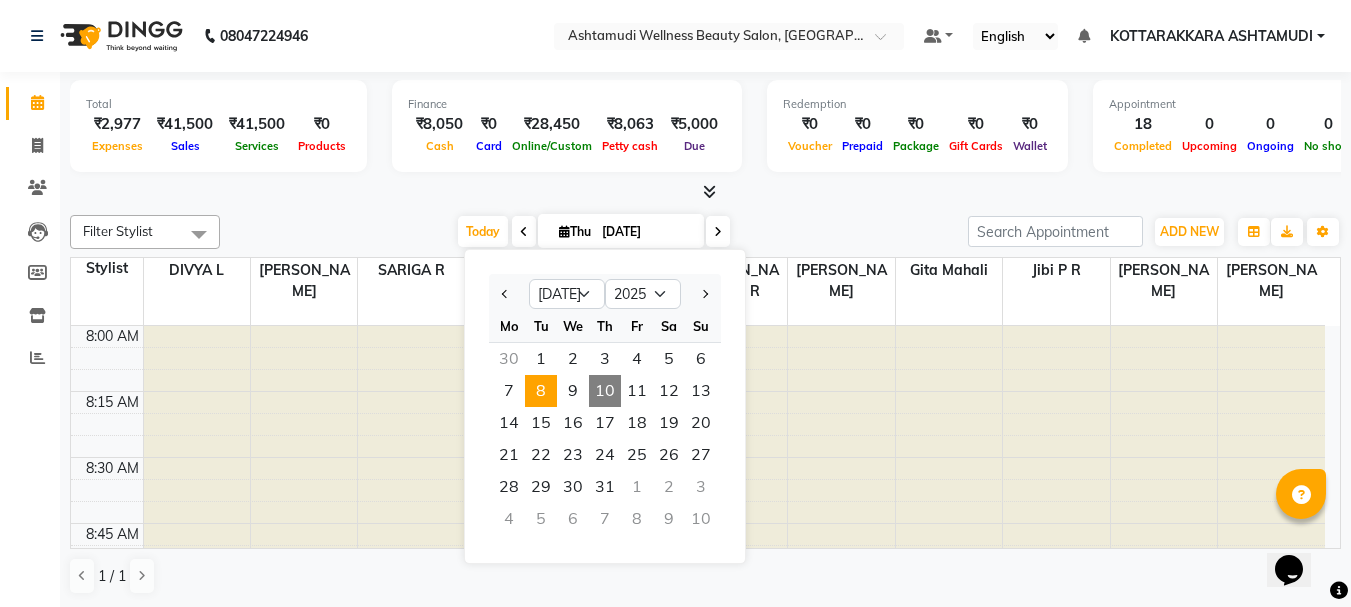 click on "8" at bounding box center (541, 391) 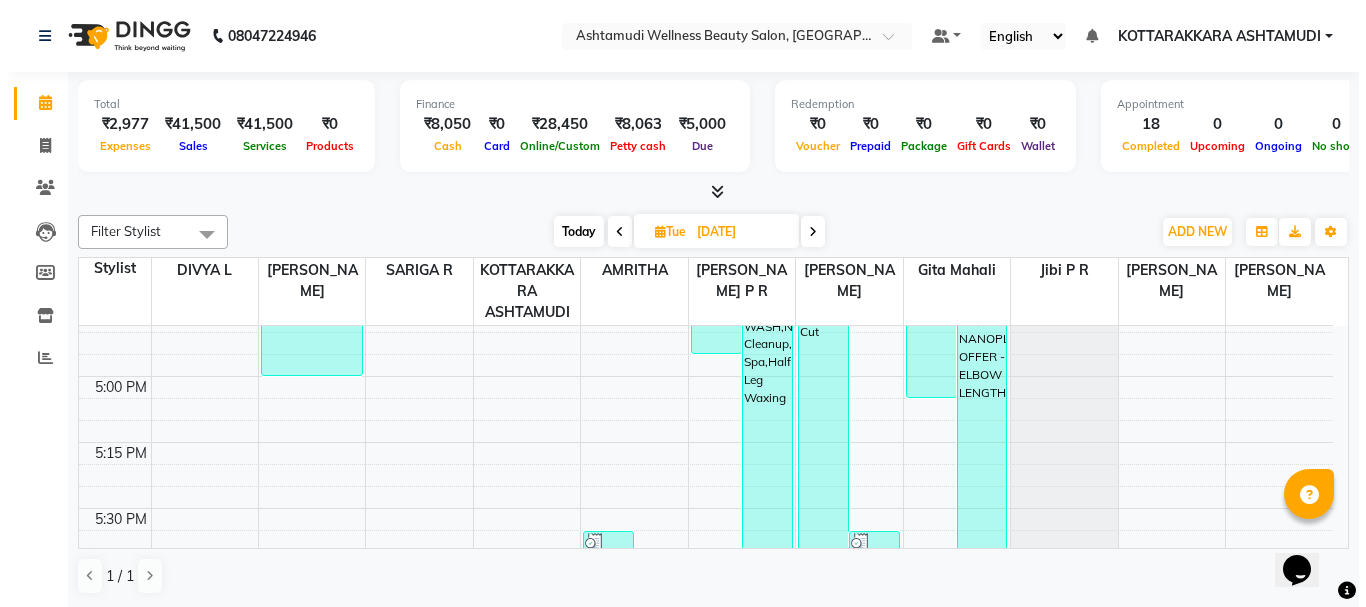 scroll, scrollTop: 2041, scrollLeft: 0, axis: vertical 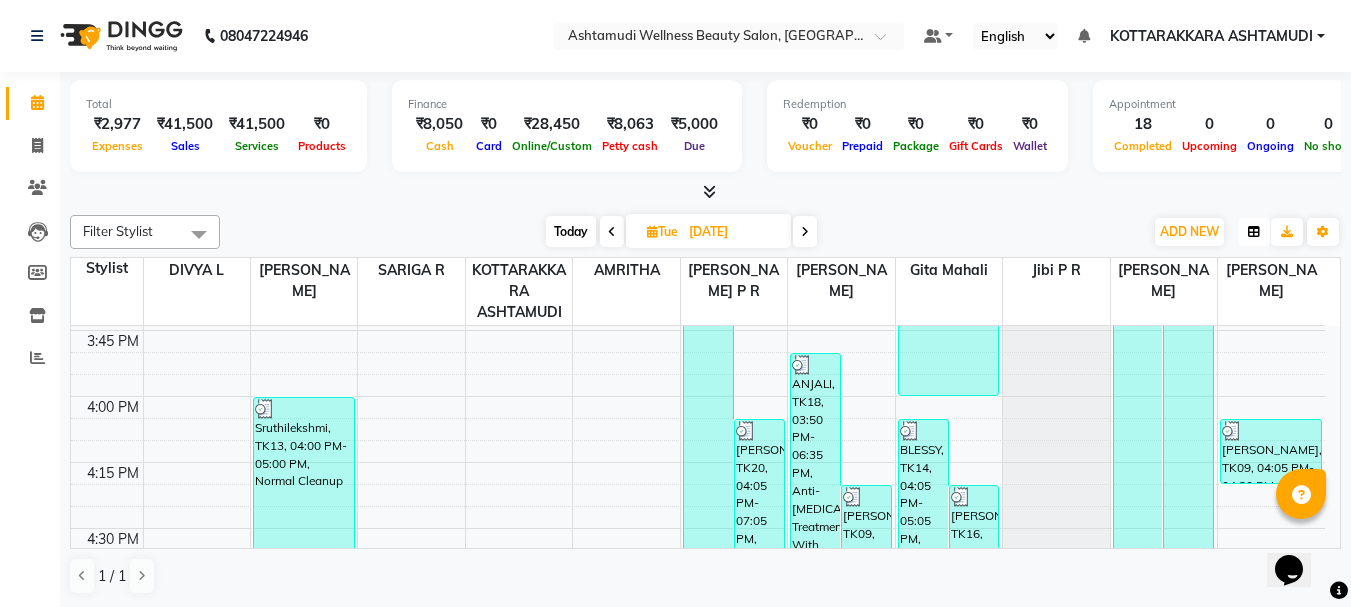 click at bounding box center [1254, 232] 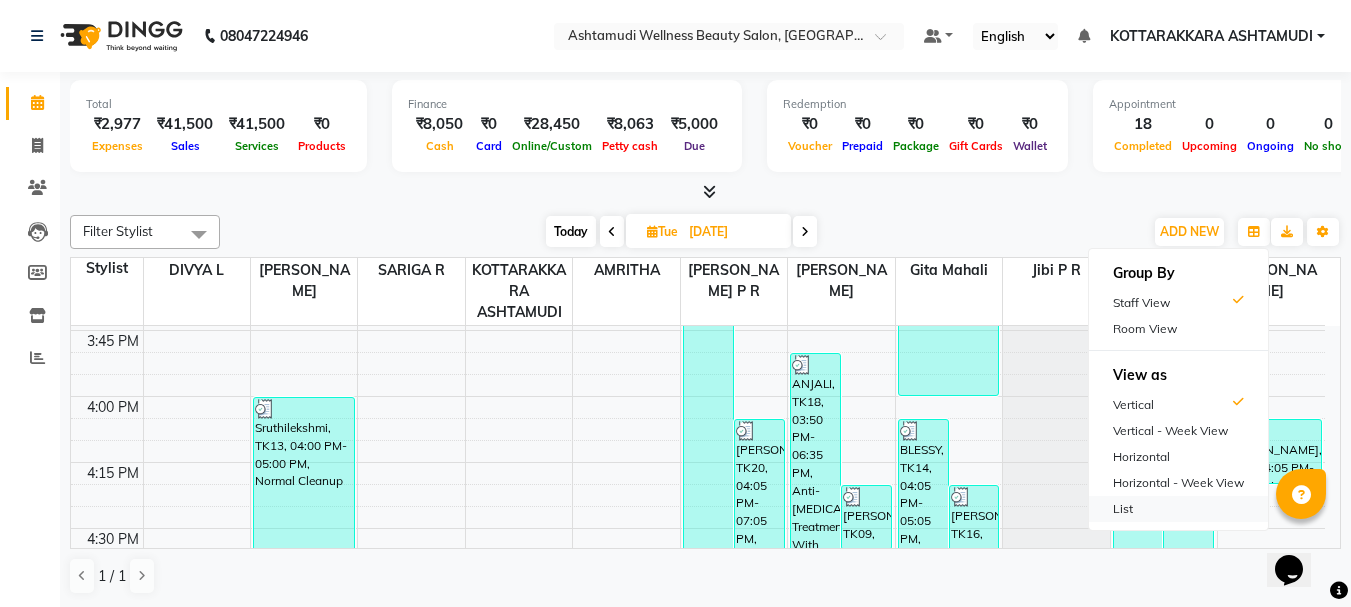 click on "List" at bounding box center [1178, 509] 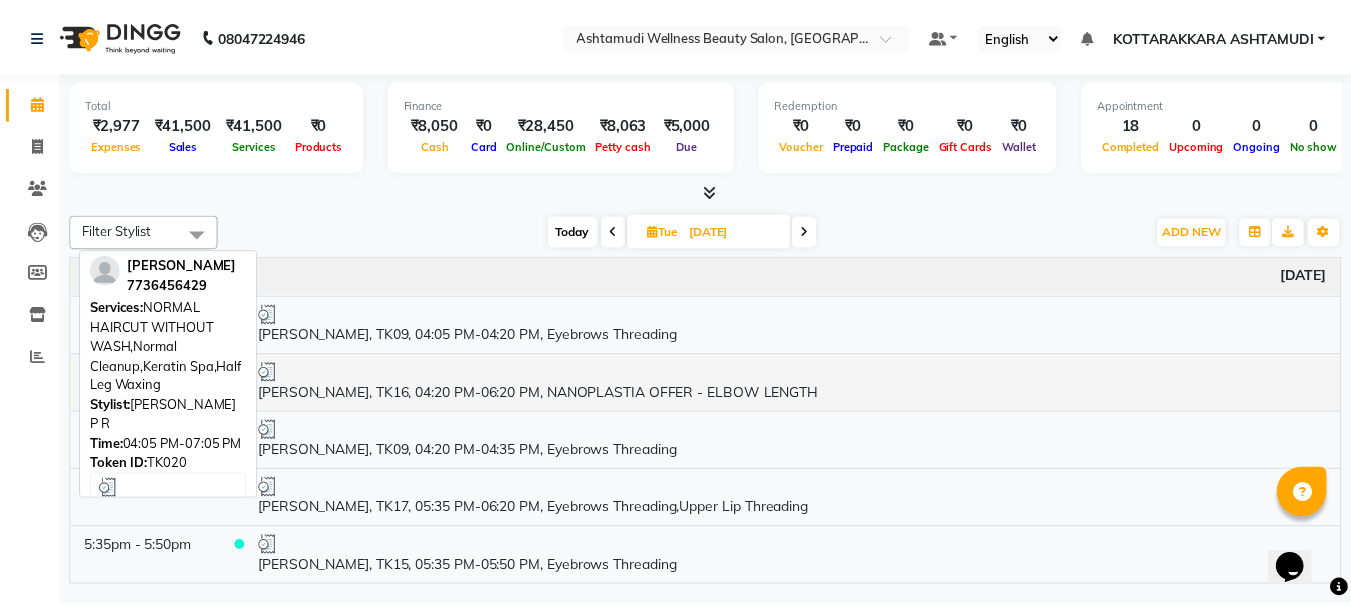 scroll, scrollTop: 900, scrollLeft: 0, axis: vertical 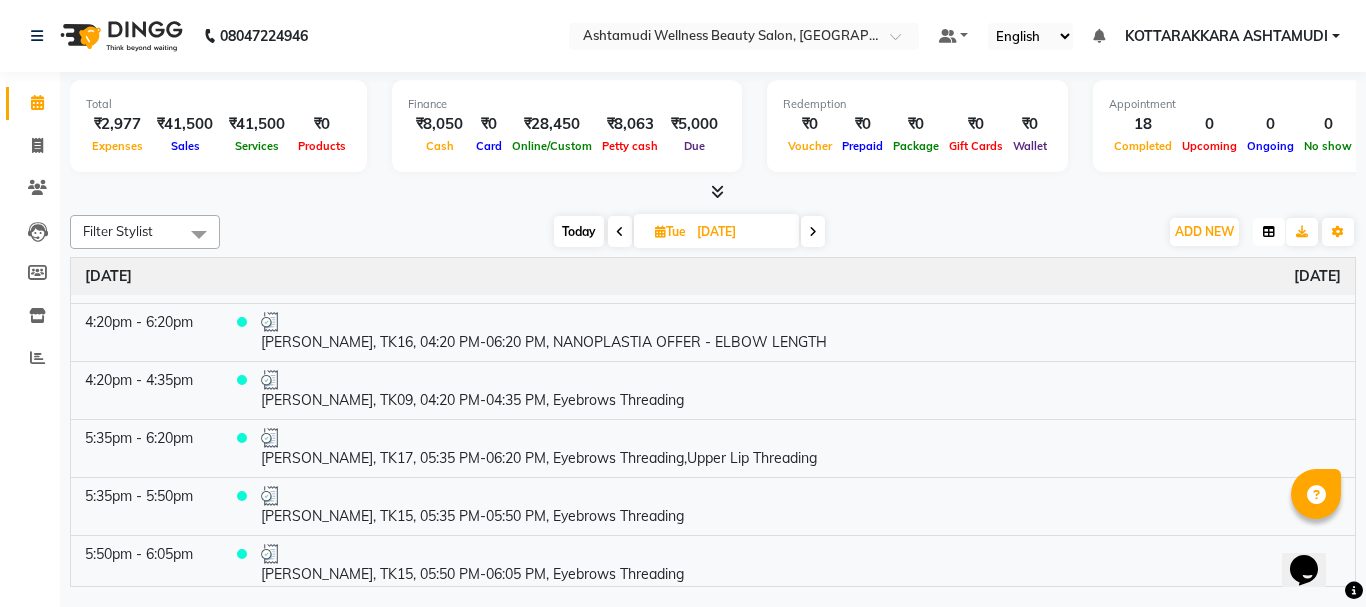 click at bounding box center (1269, 232) 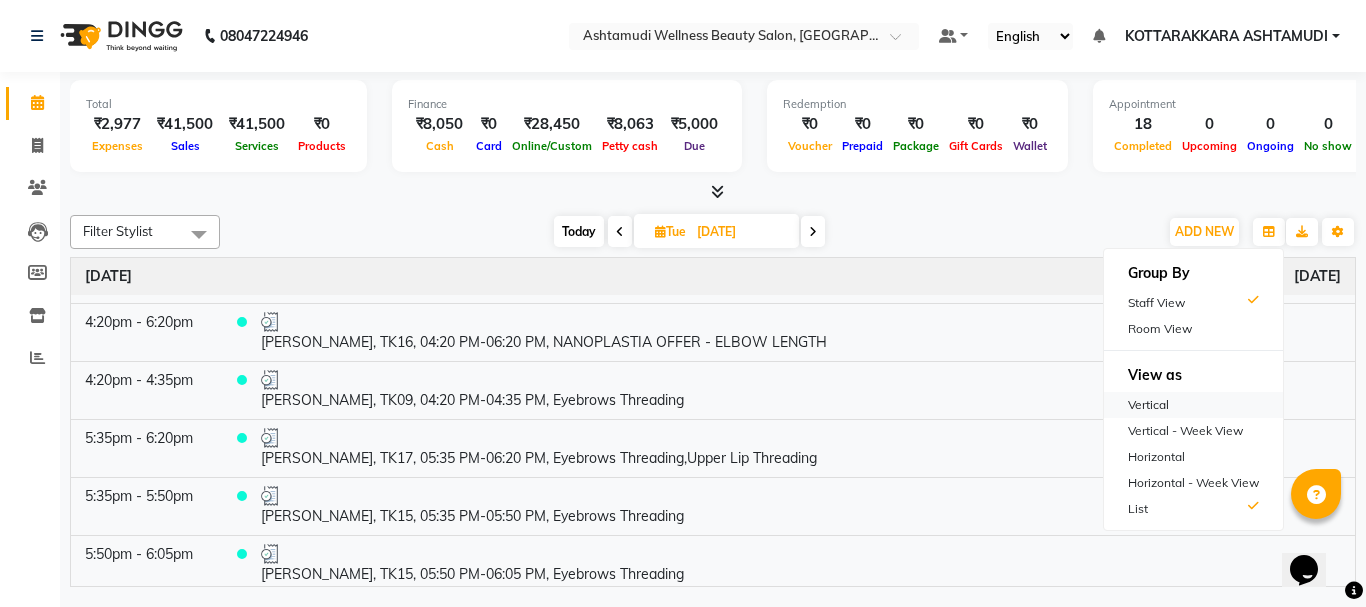 click on "Vertical" at bounding box center [1193, 405] 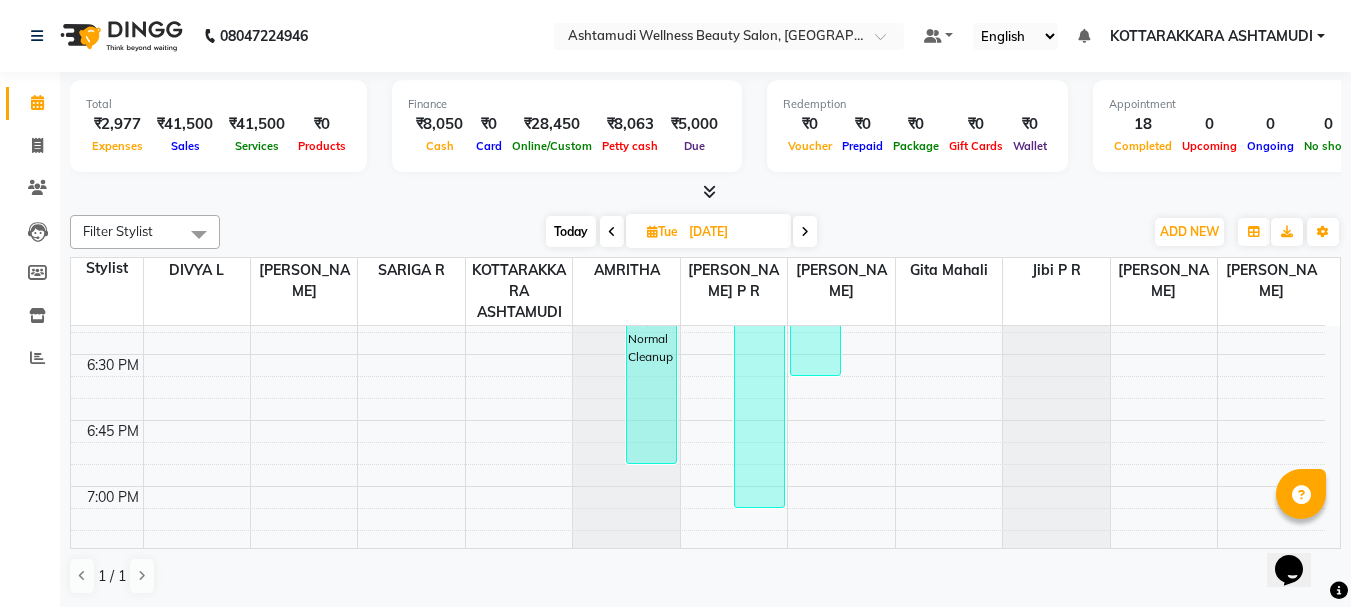 scroll, scrollTop: 2941, scrollLeft: 0, axis: vertical 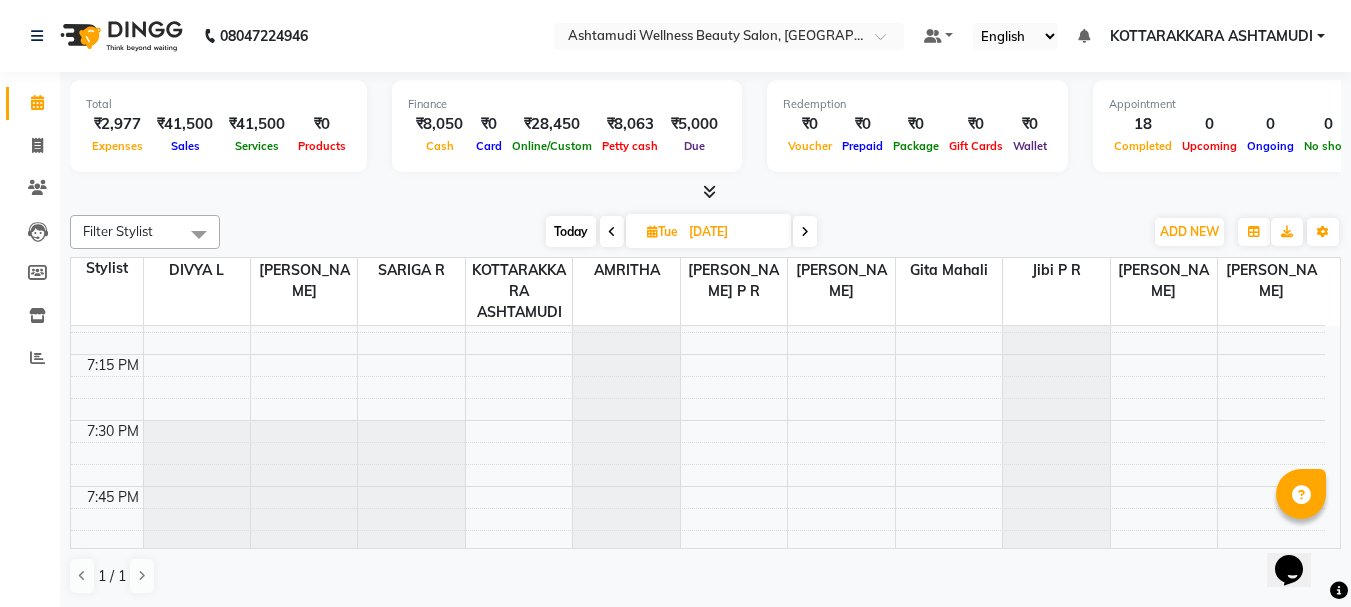 click on "Today" at bounding box center [571, 231] 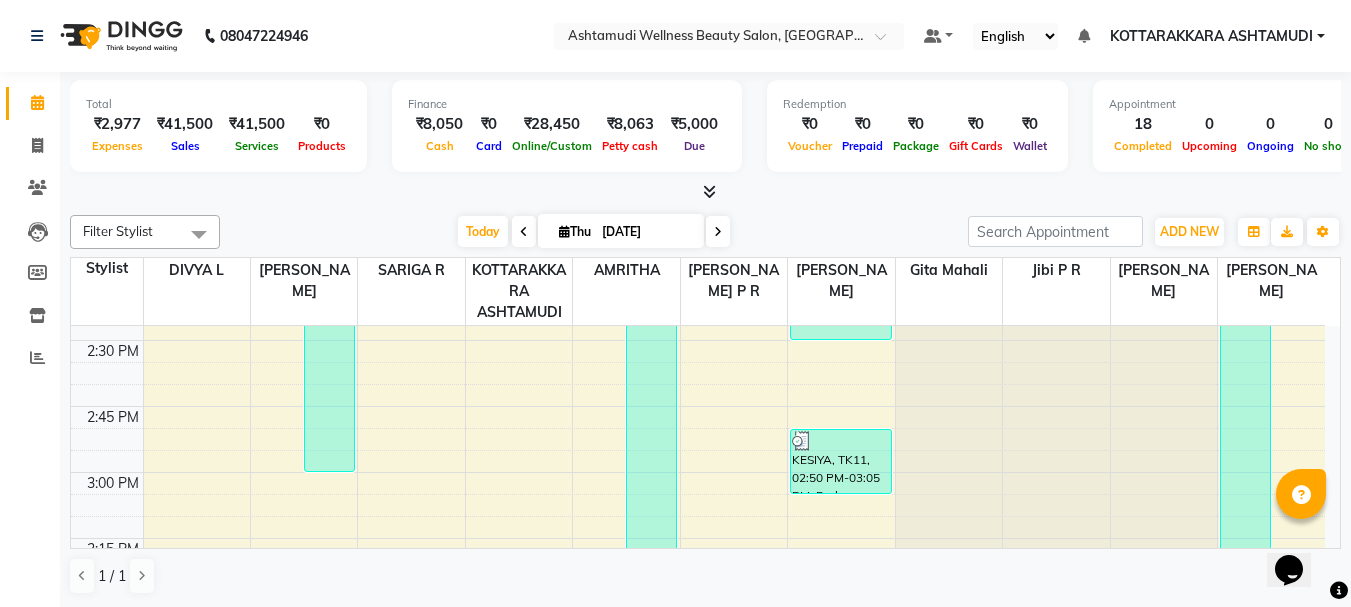 scroll, scrollTop: 1641, scrollLeft: 0, axis: vertical 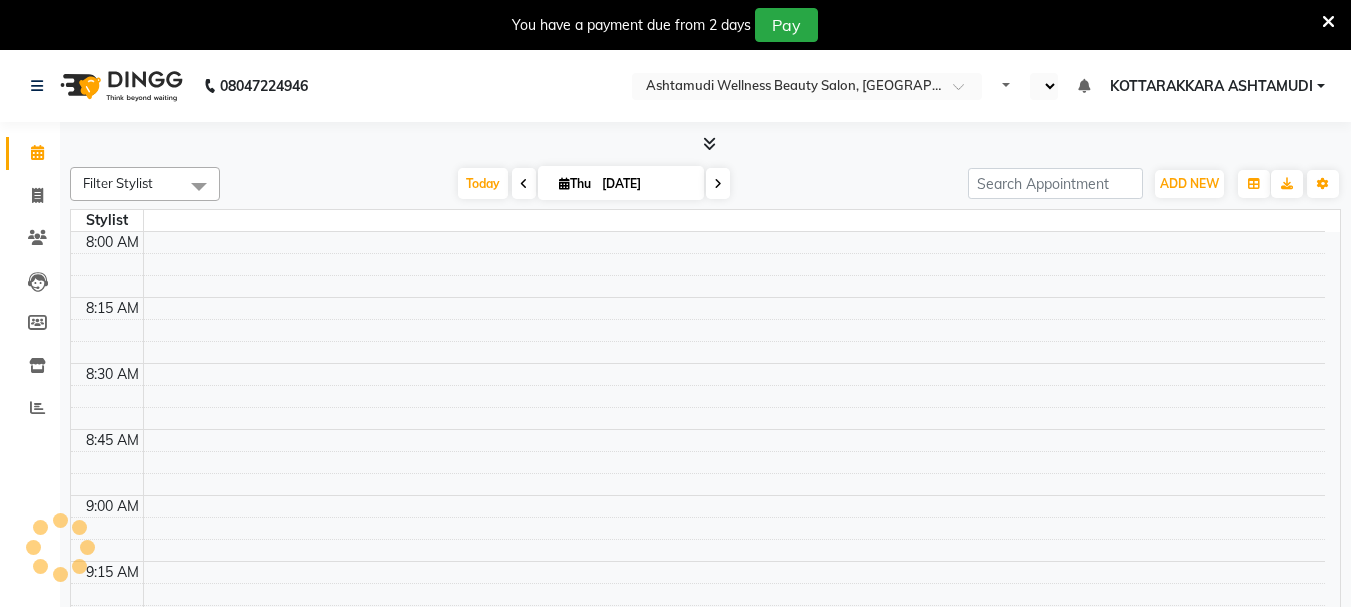 select on "en" 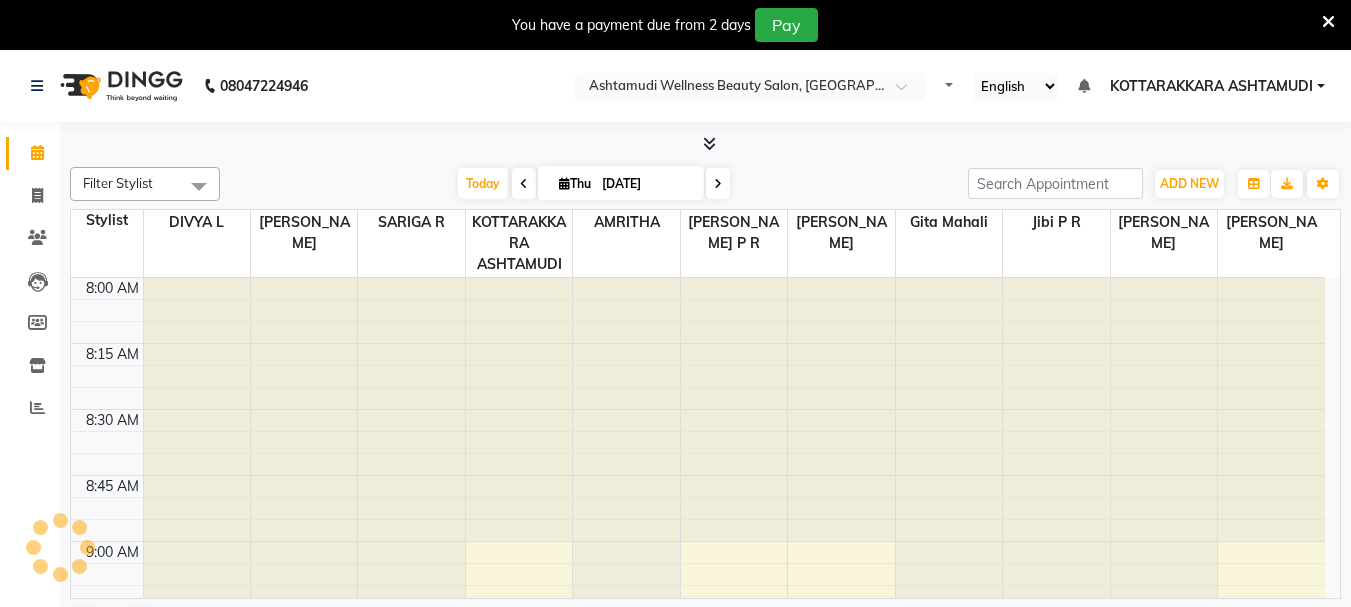 scroll, scrollTop: 0, scrollLeft: 0, axis: both 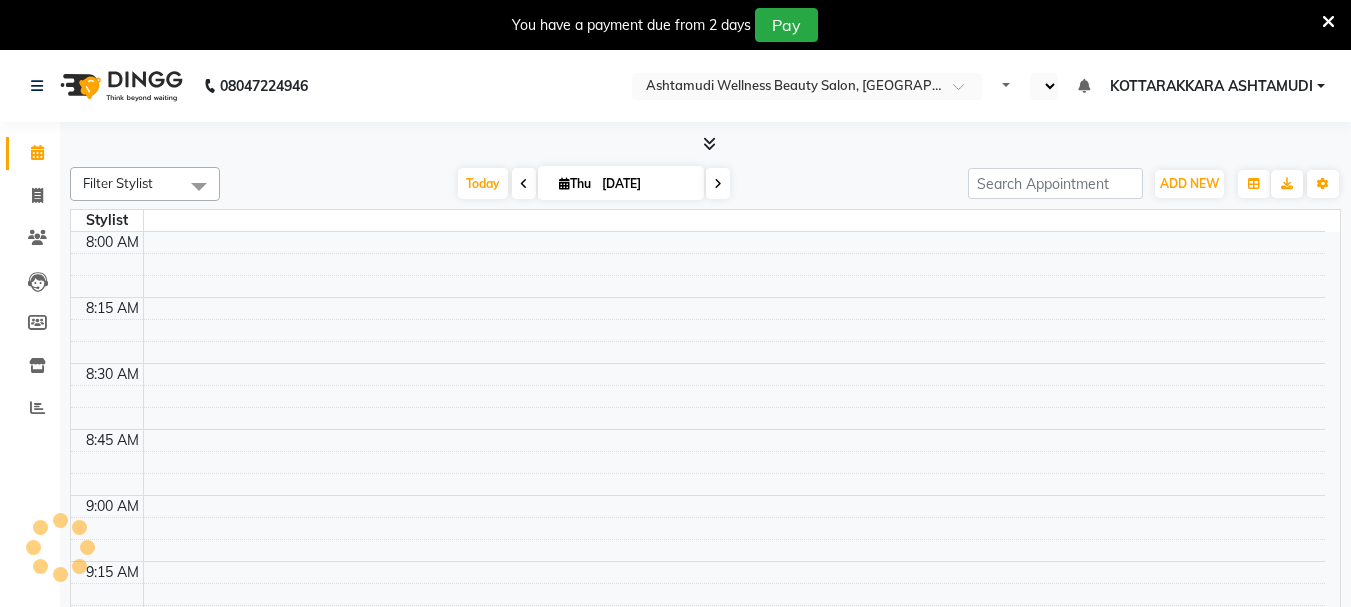 select on "en" 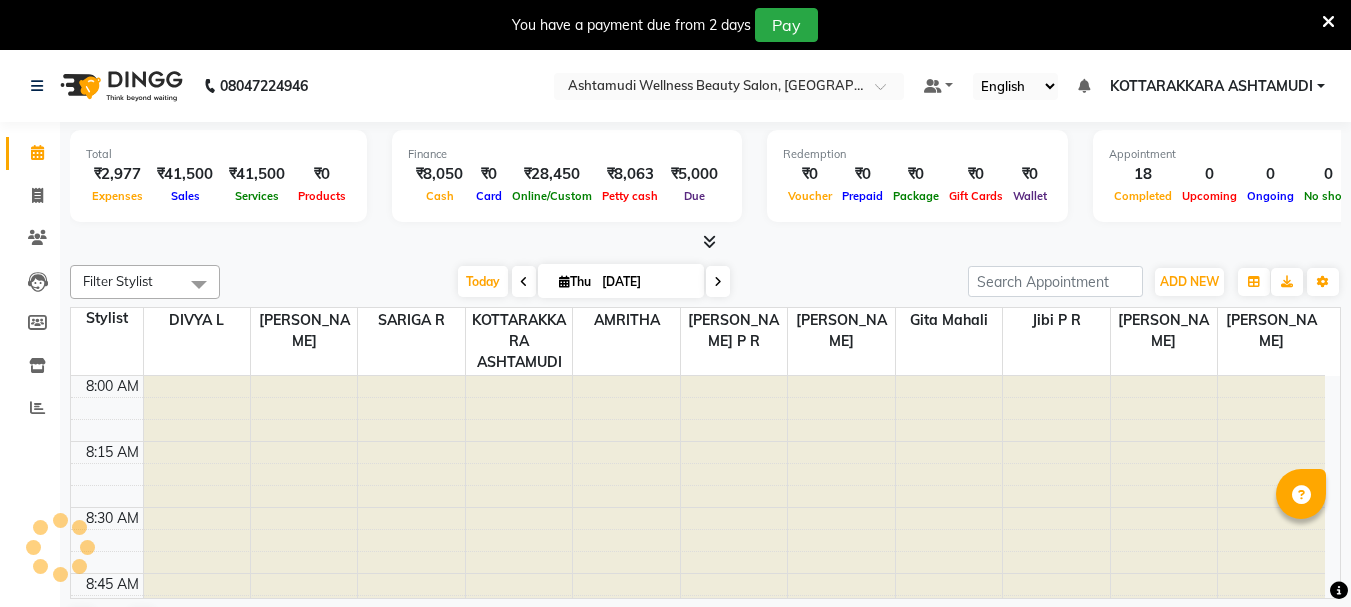 scroll, scrollTop: 0, scrollLeft: 0, axis: both 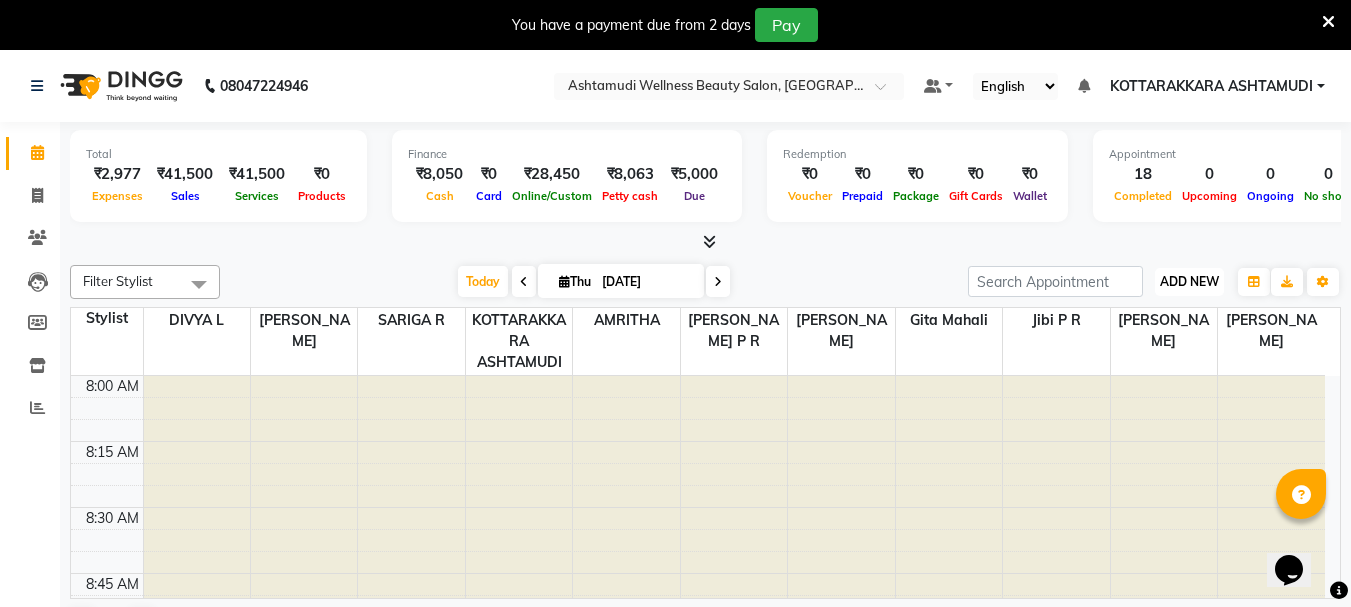 click on "ADD NEW" at bounding box center [1189, 281] 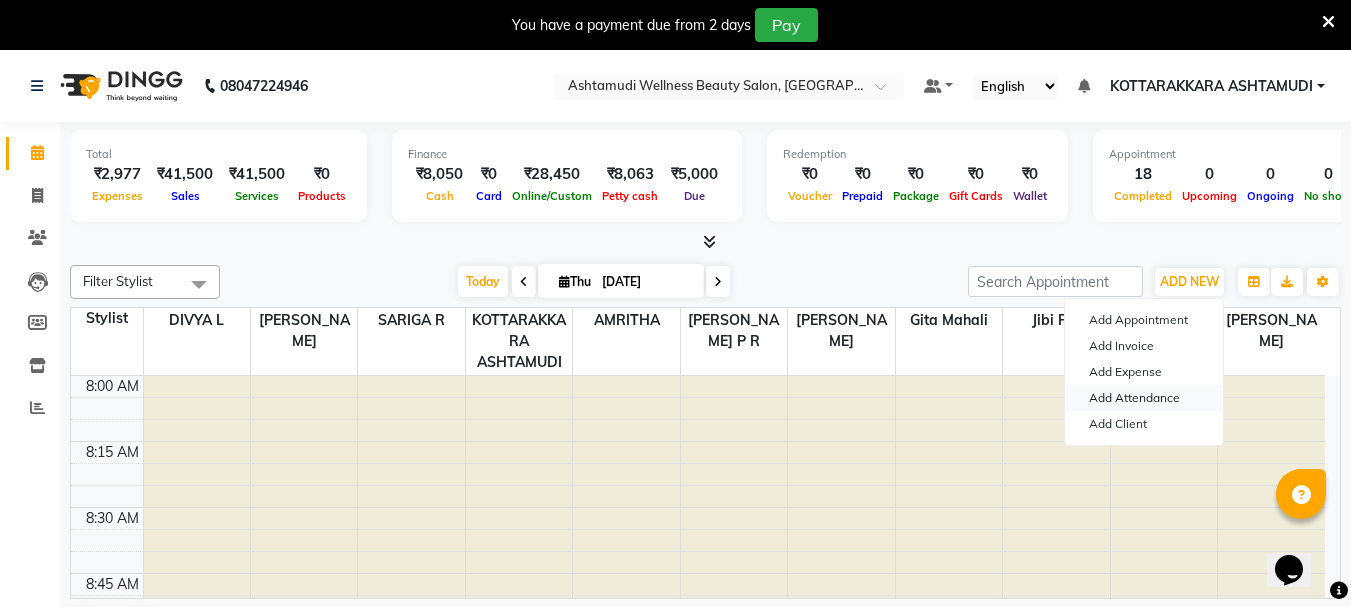 click on "Add Attendance" at bounding box center [1144, 398] 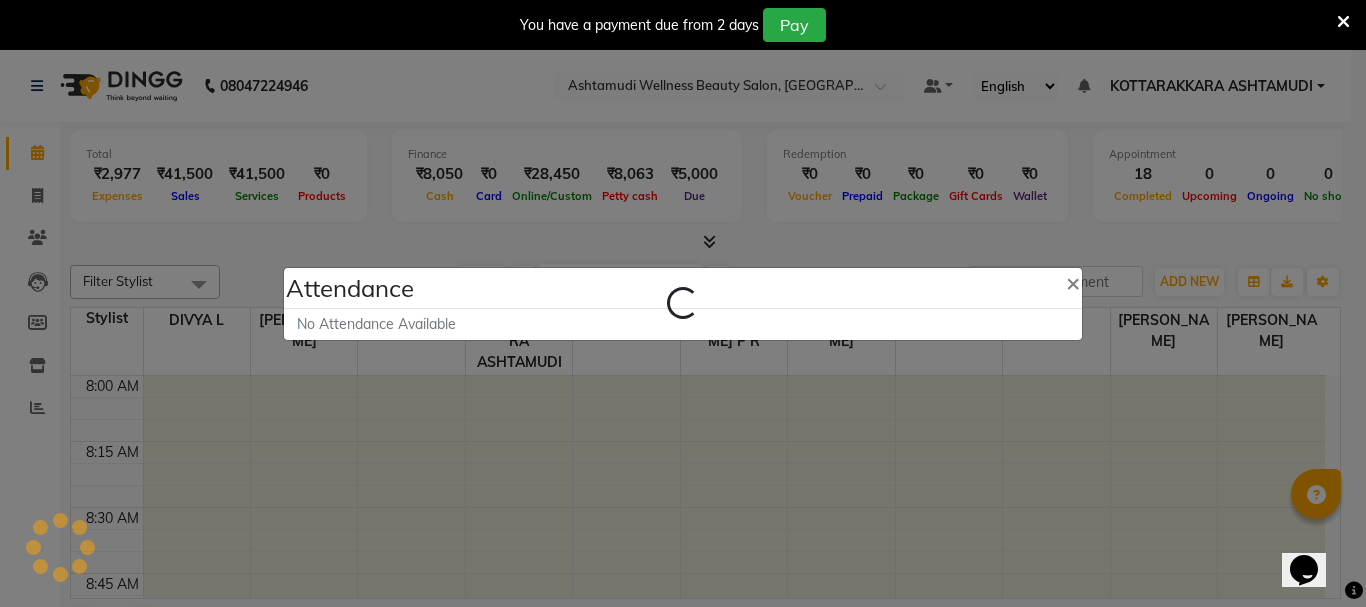 select on "A" 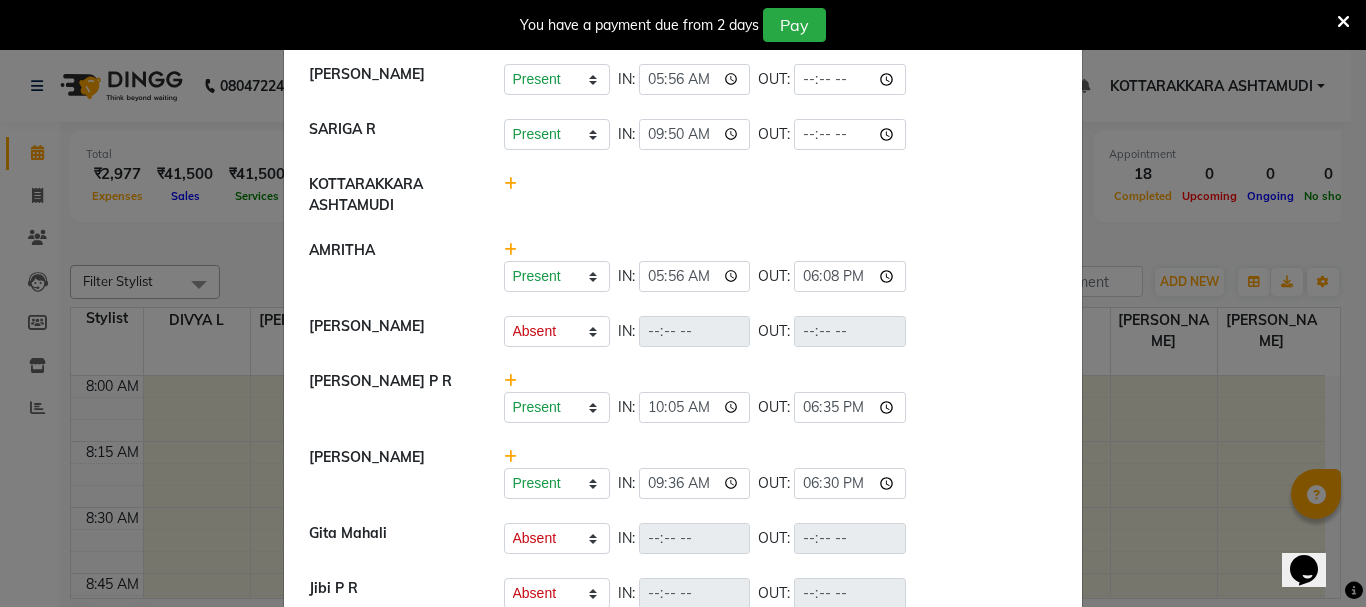 scroll, scrollTop: 236, scrollLeft: 0, axis: vertical 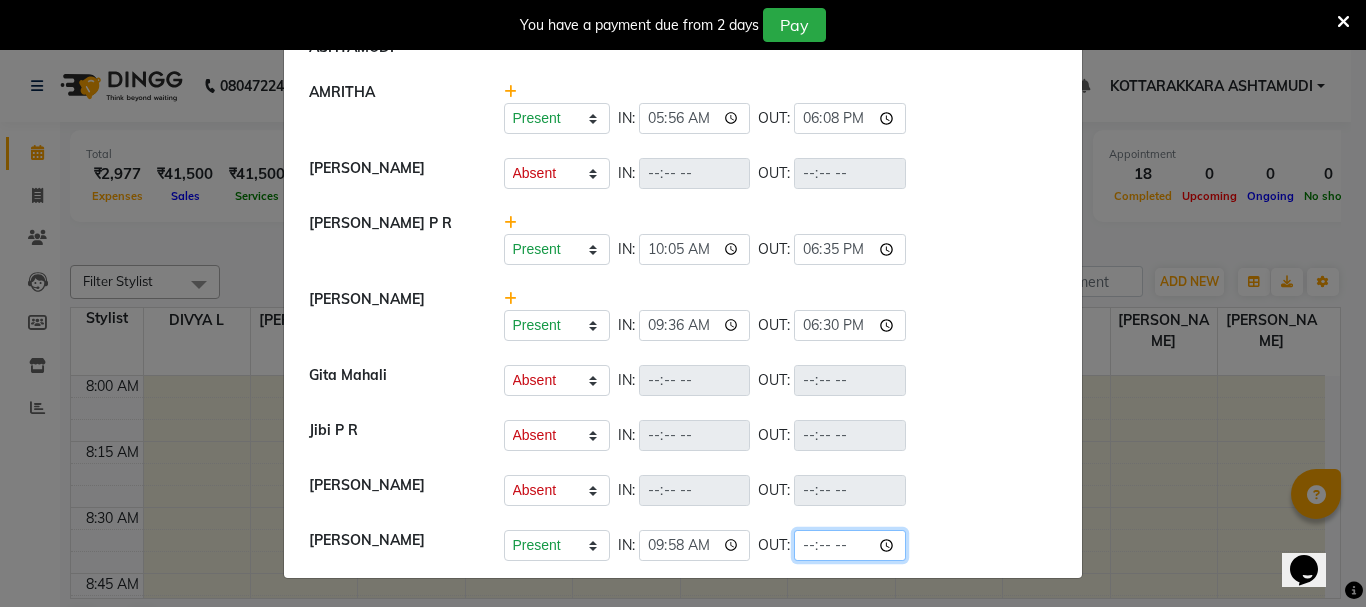 click 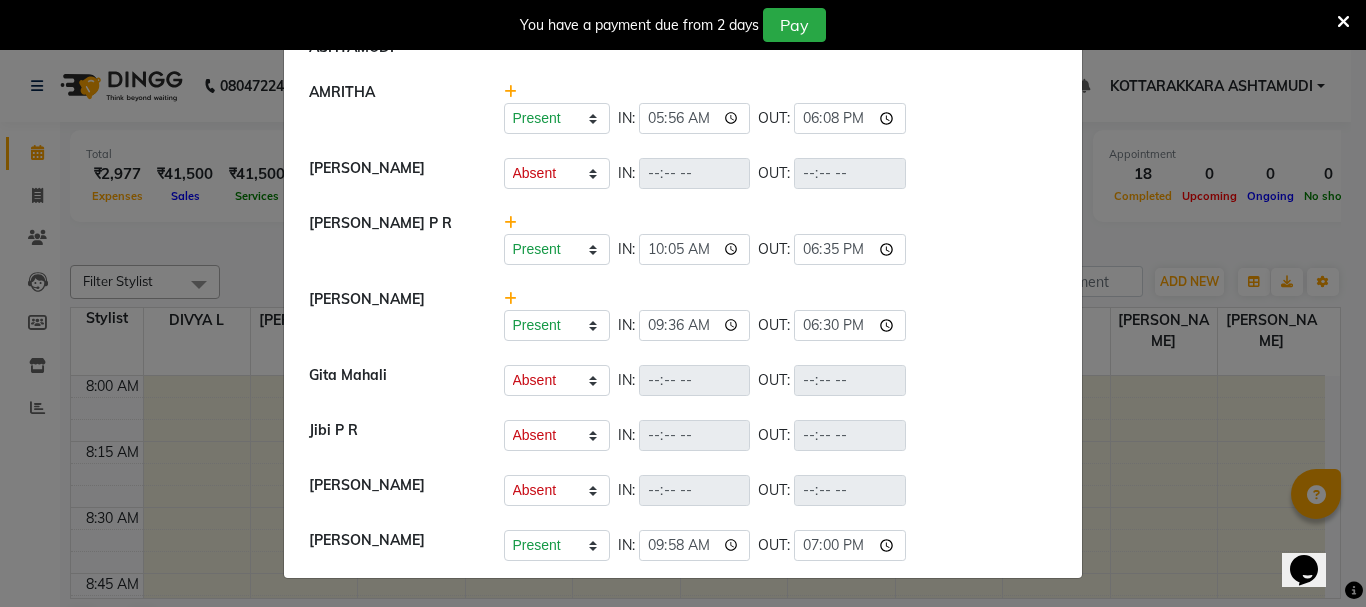 type on "19:00" 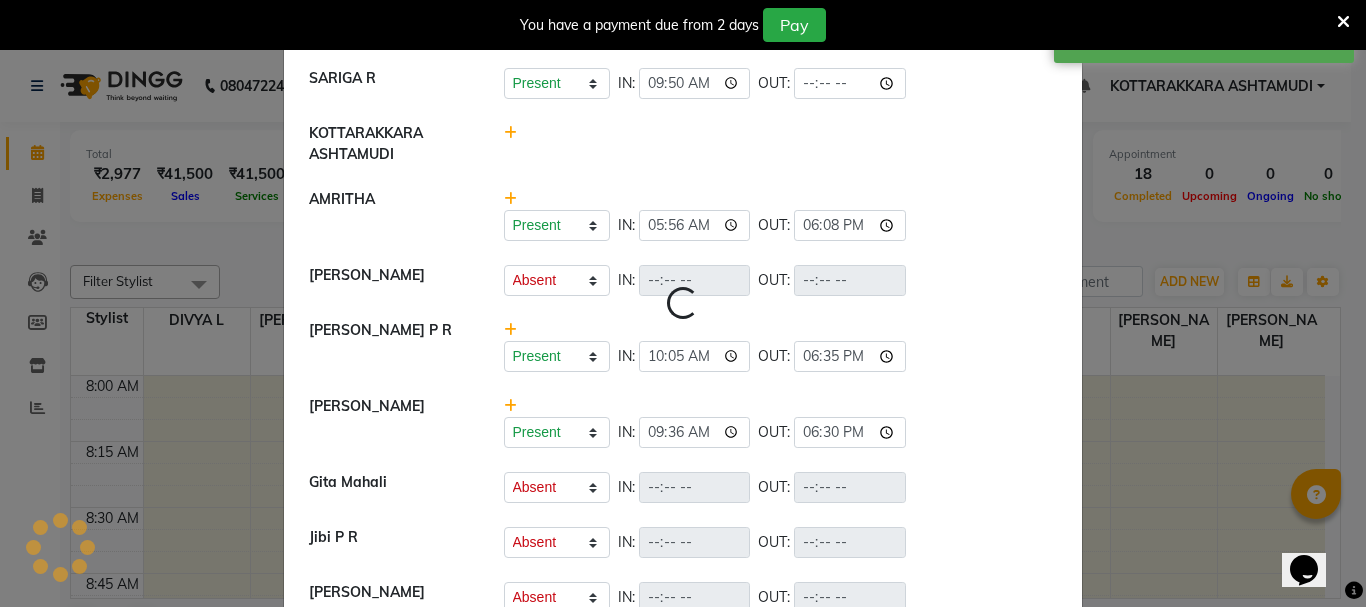 scroll, scrollTop: 0, scrollLeft: 0, axis: both 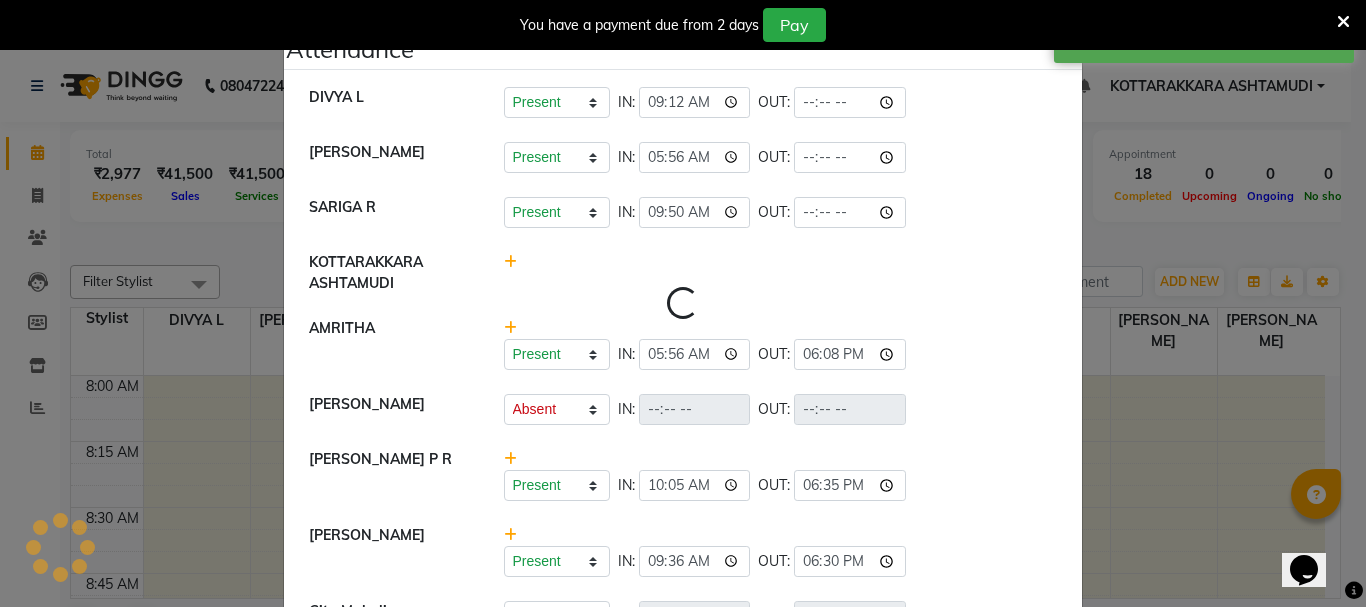 select on "A" 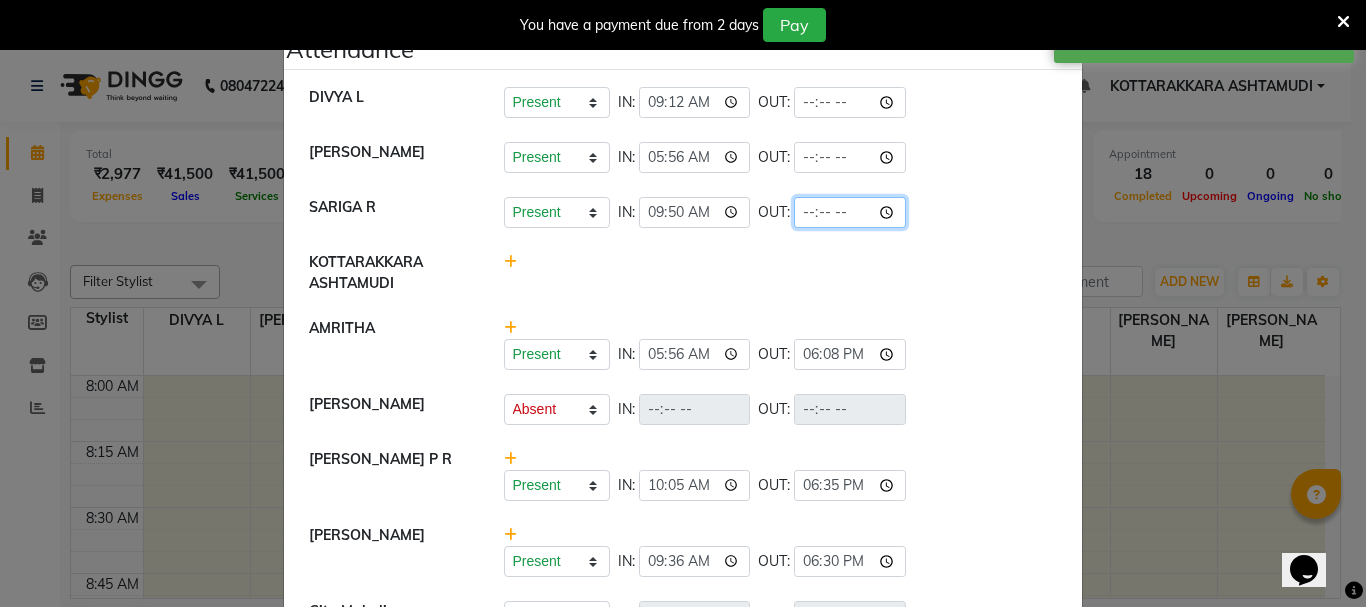 click 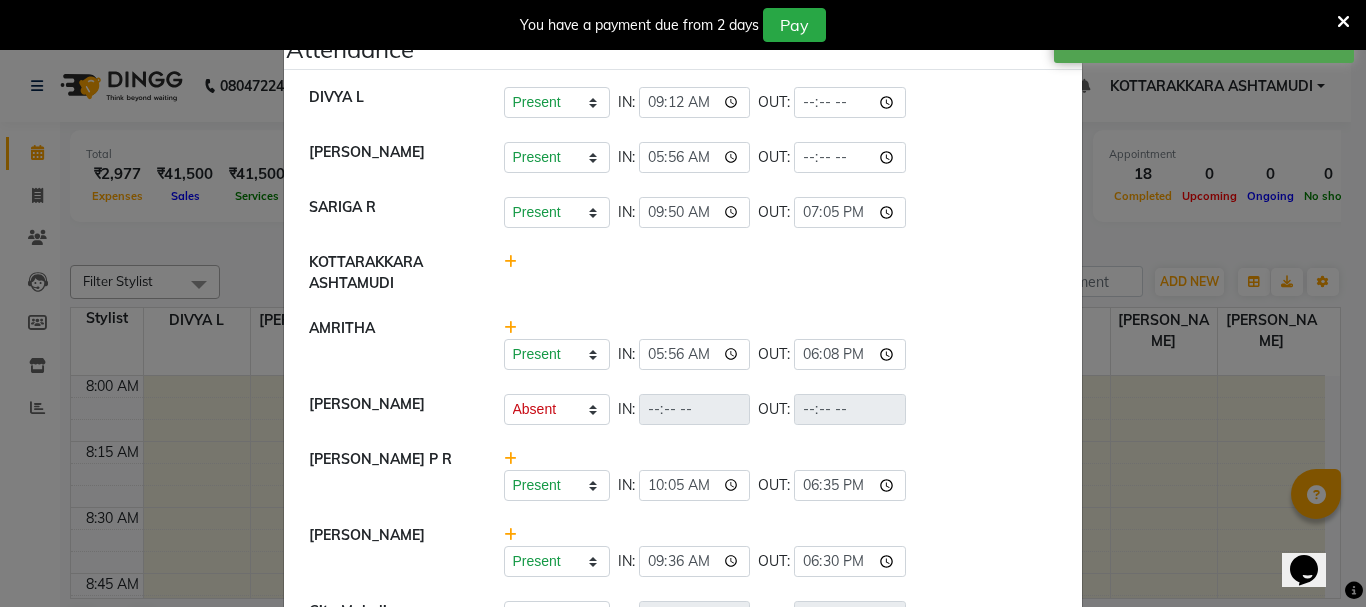 type on "19:05" 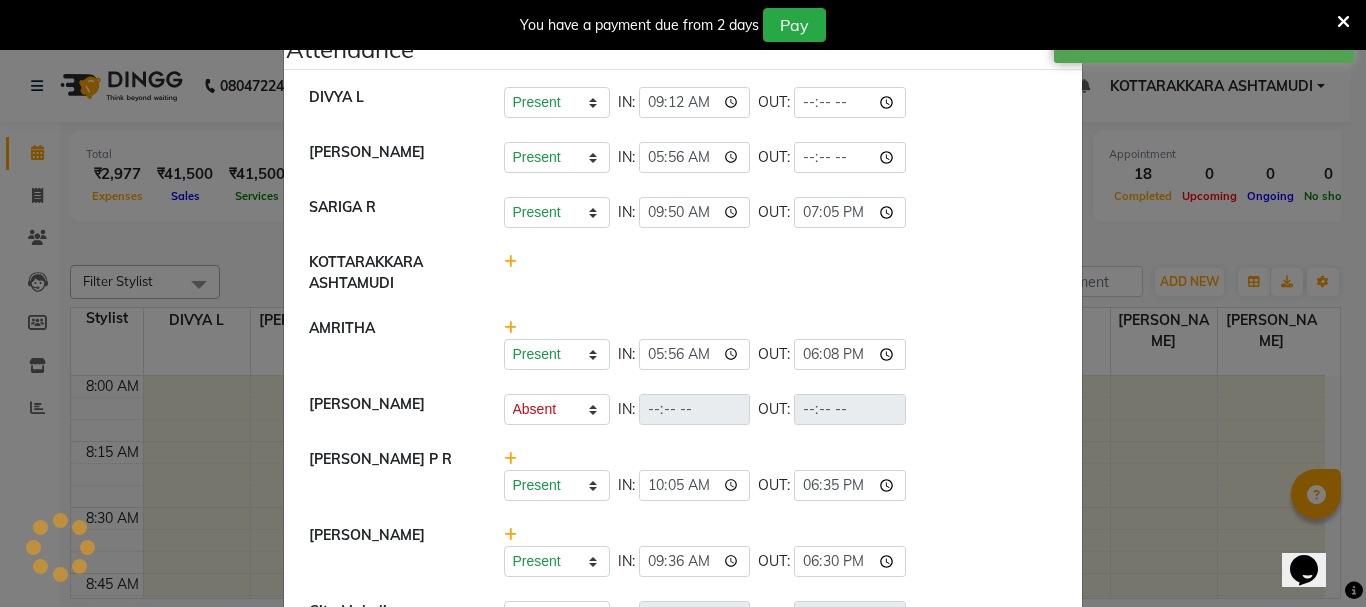 click on "Present   Absent   Late   Half Day   Weekly Off  IN:  05:56 OUT:  18:08" 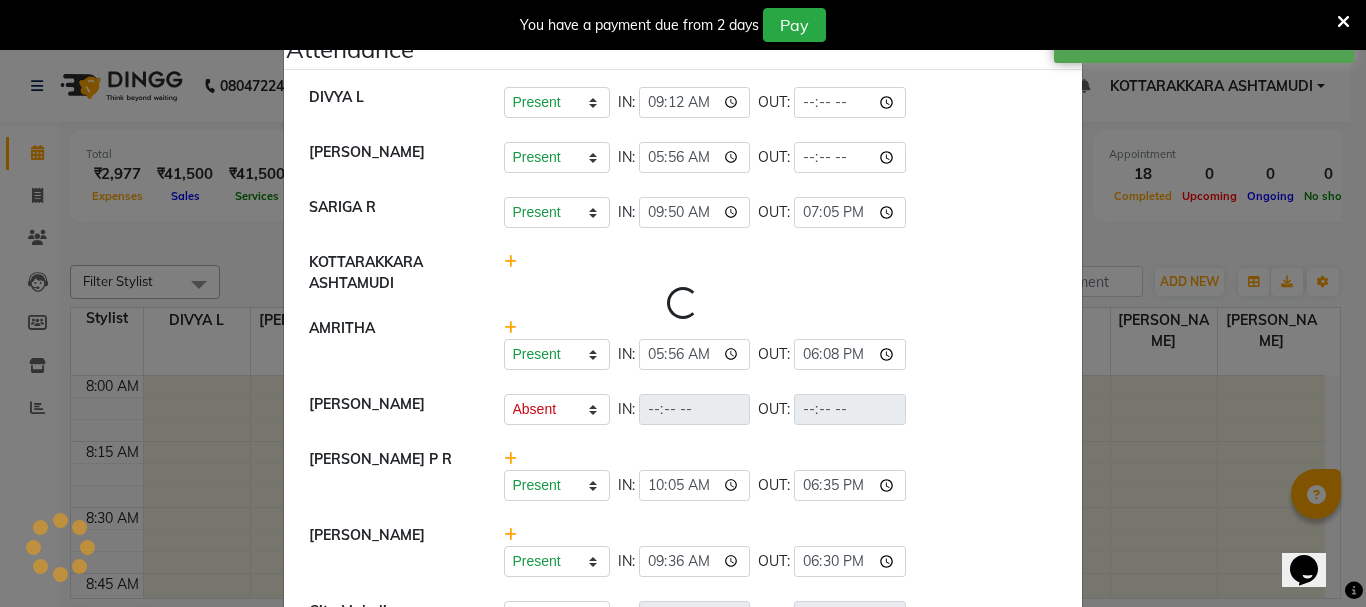 select on "A" 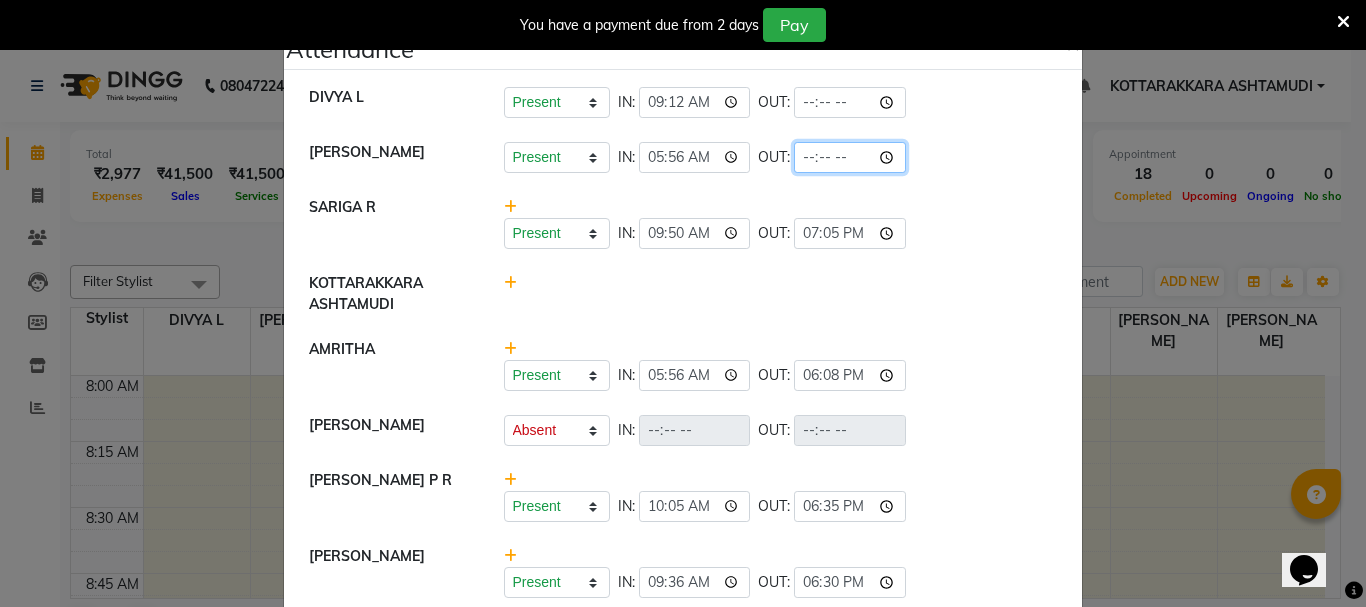 click 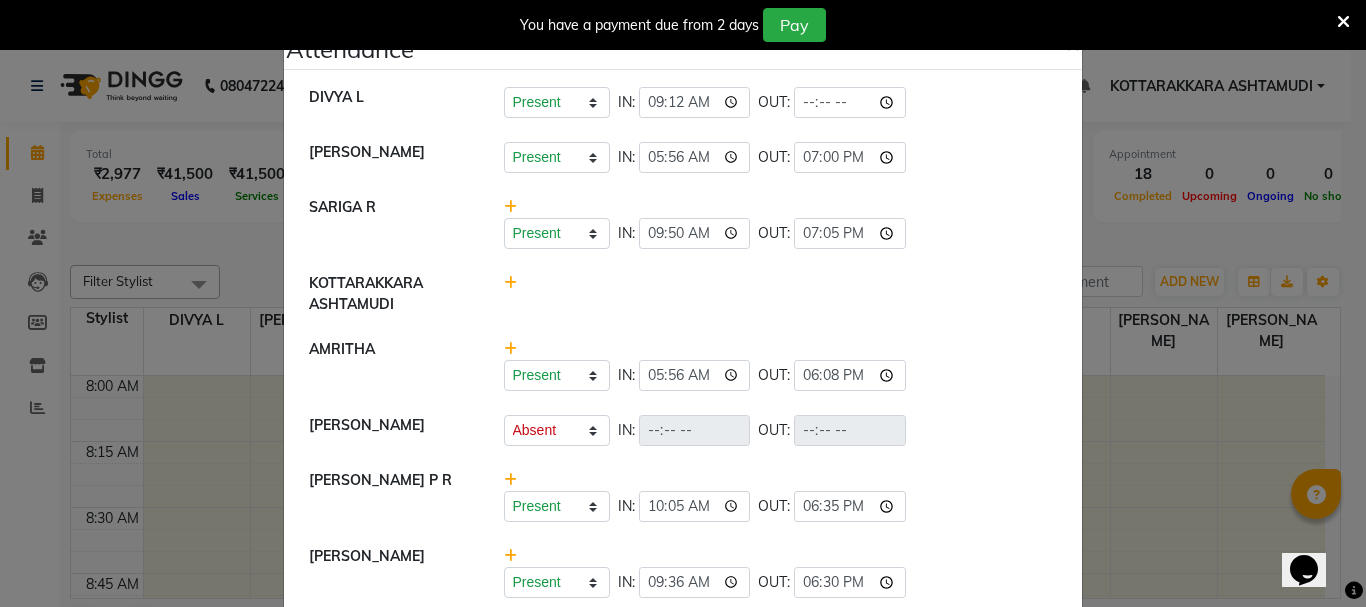type on "19:00" 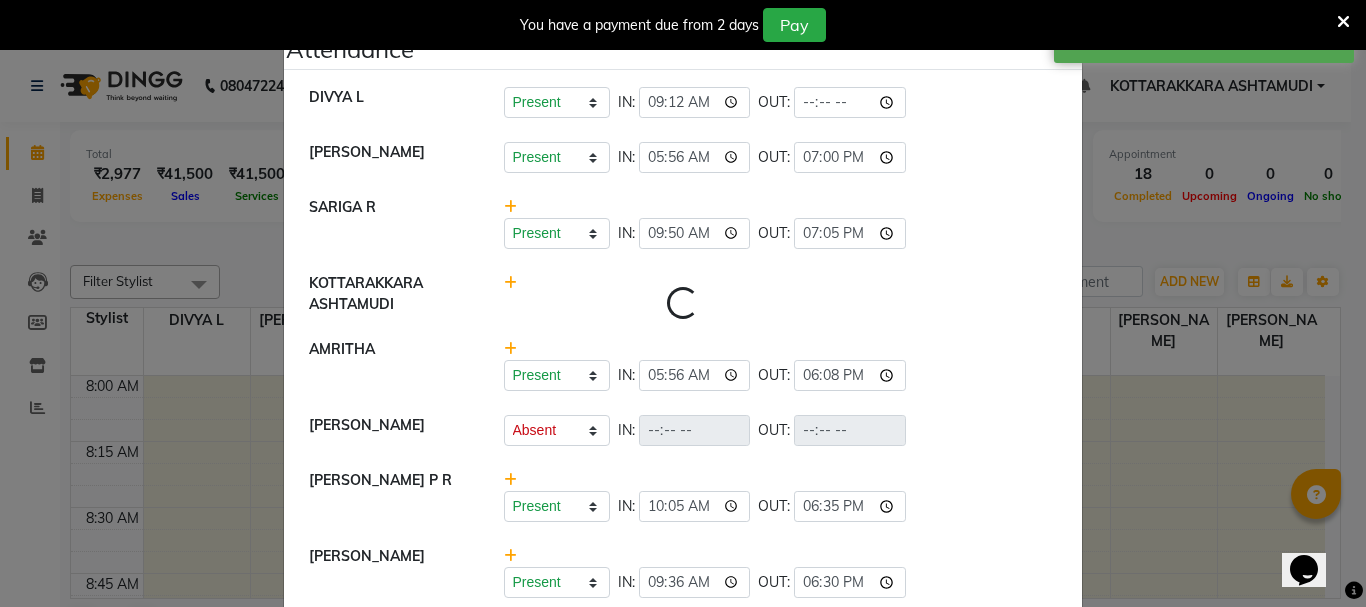 select on "A" 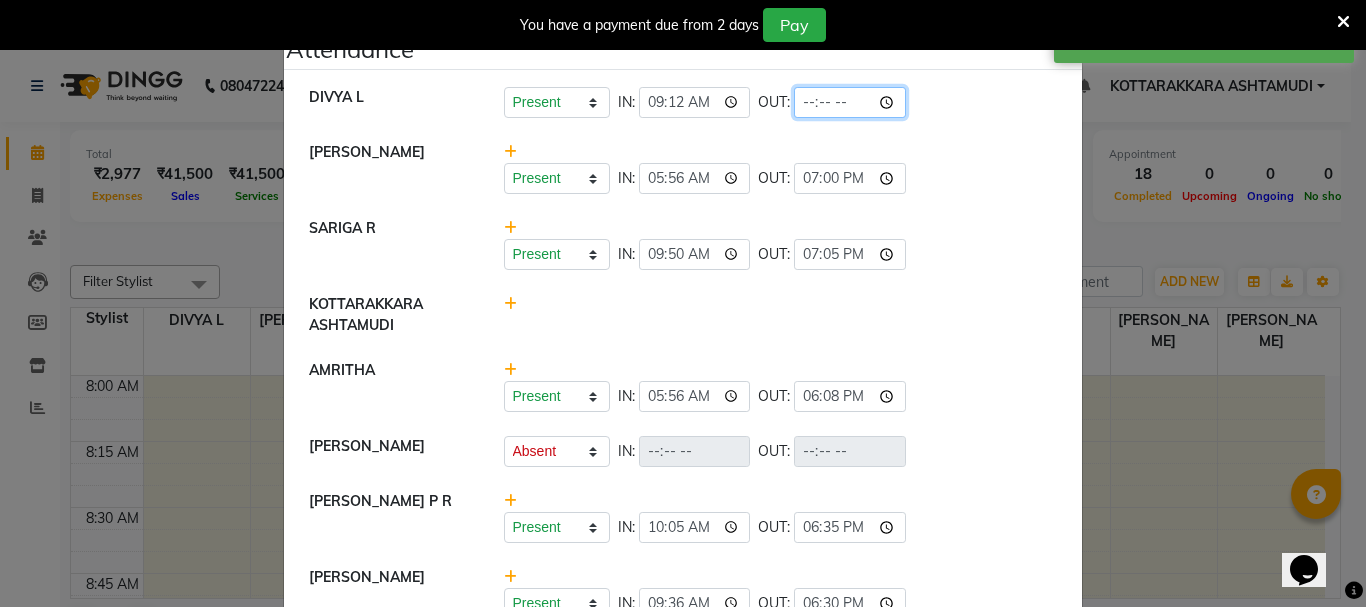 click 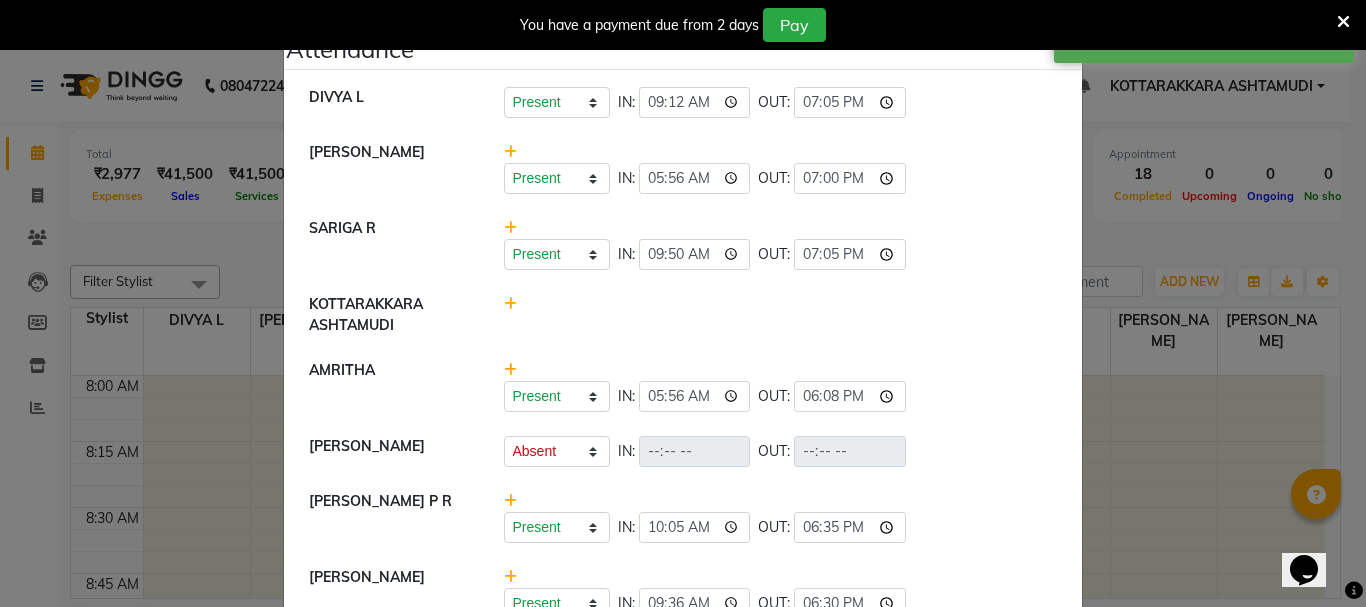 type on "19:05" 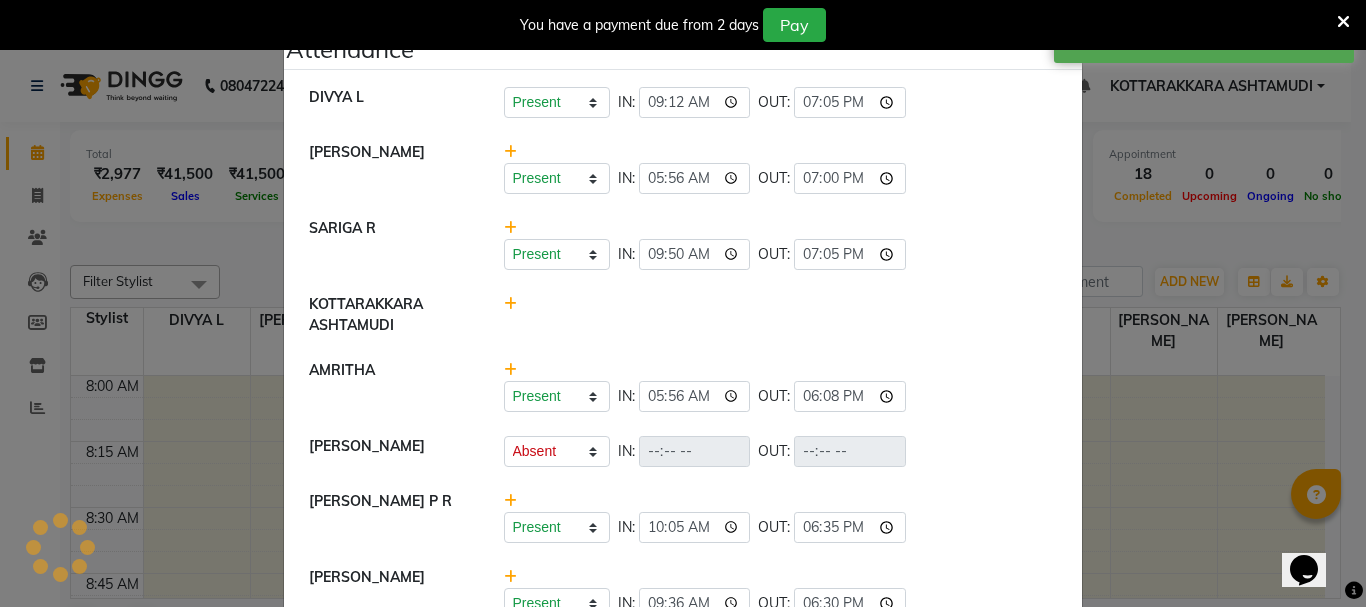 click on "SARIGA R	   Present   Absent   Late   Half Day   Weekly Off  IN:  09:50 OUT:  19:05" 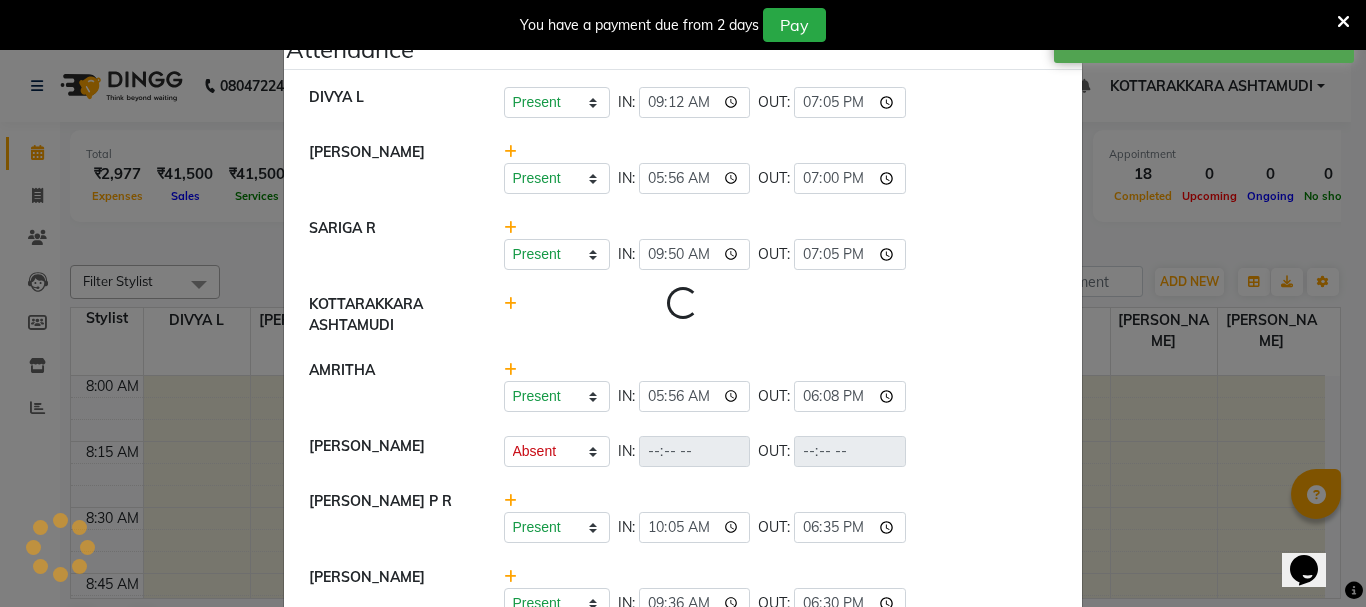 select on "A" 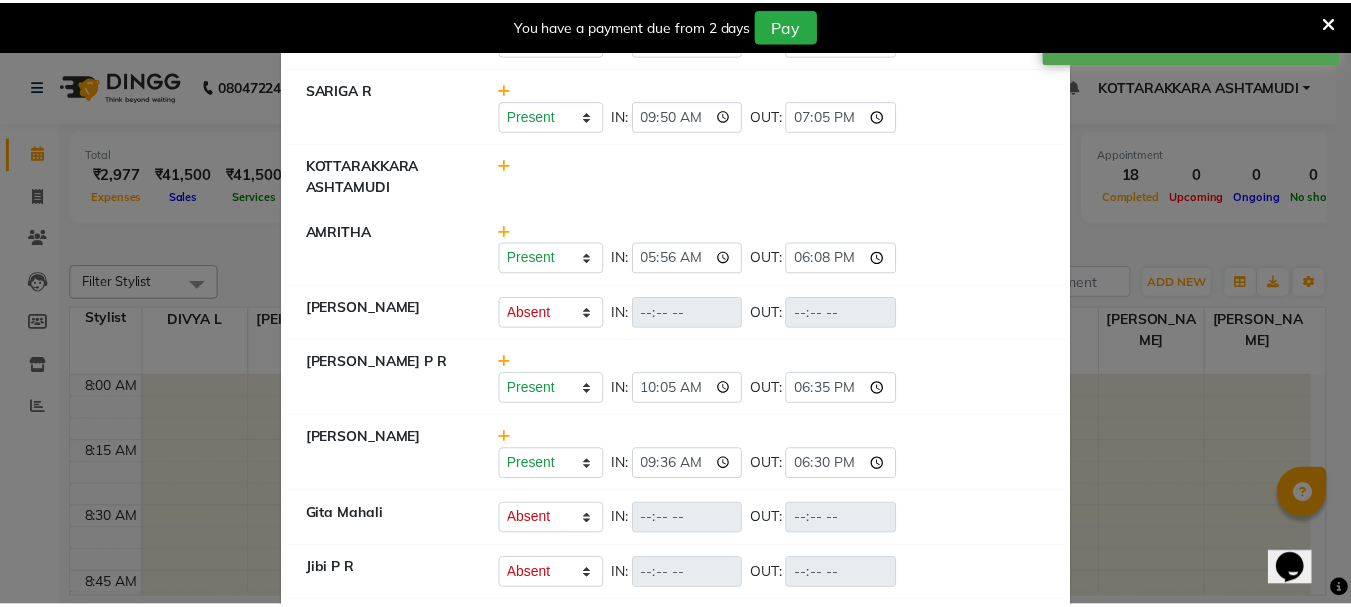 scroll, scrollTop: 0, scrollLeft: 0, axis: both 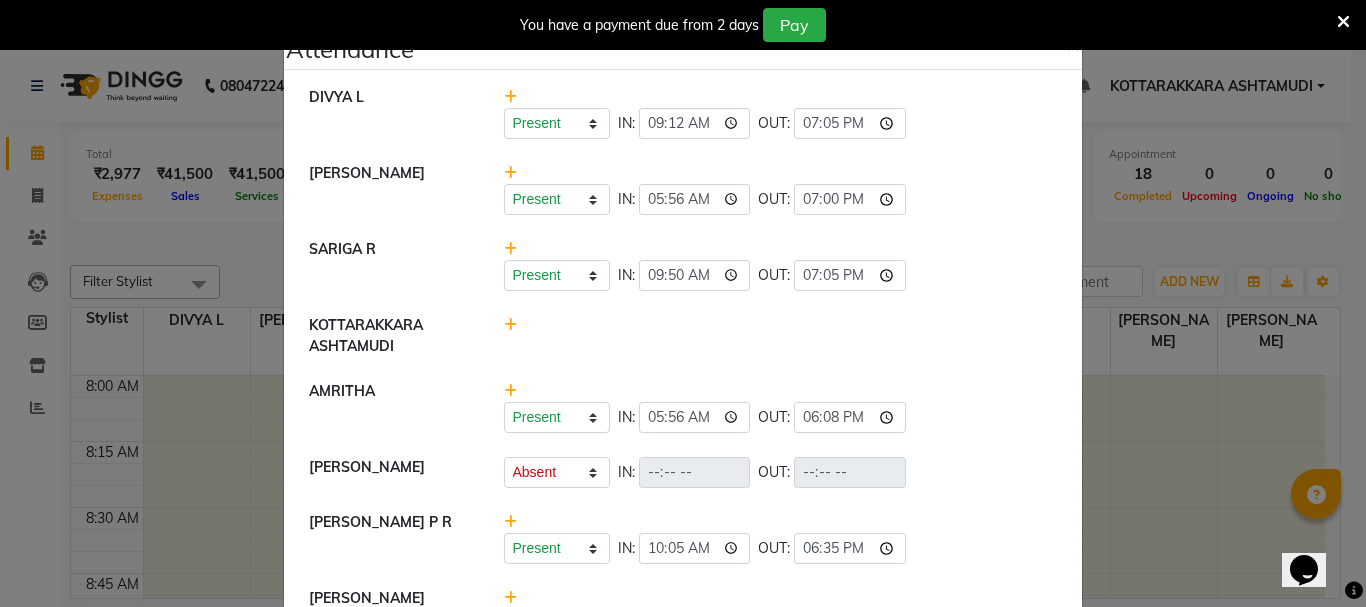click at bounding box center [1343, 22] 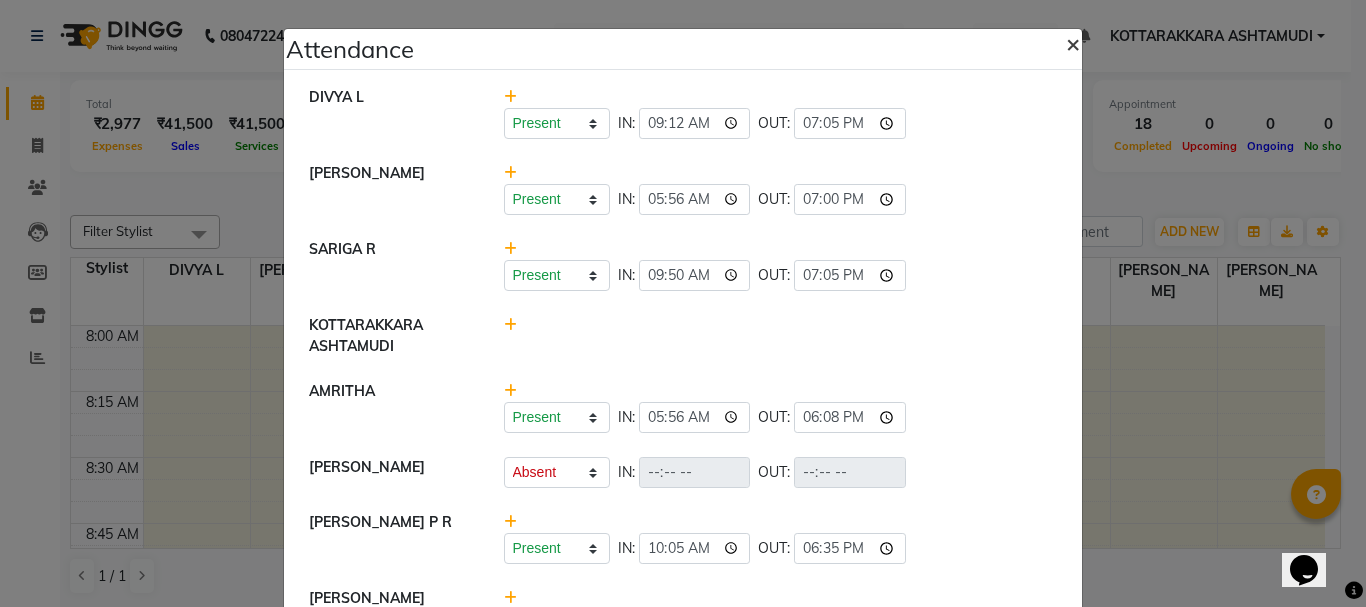 click on "×" 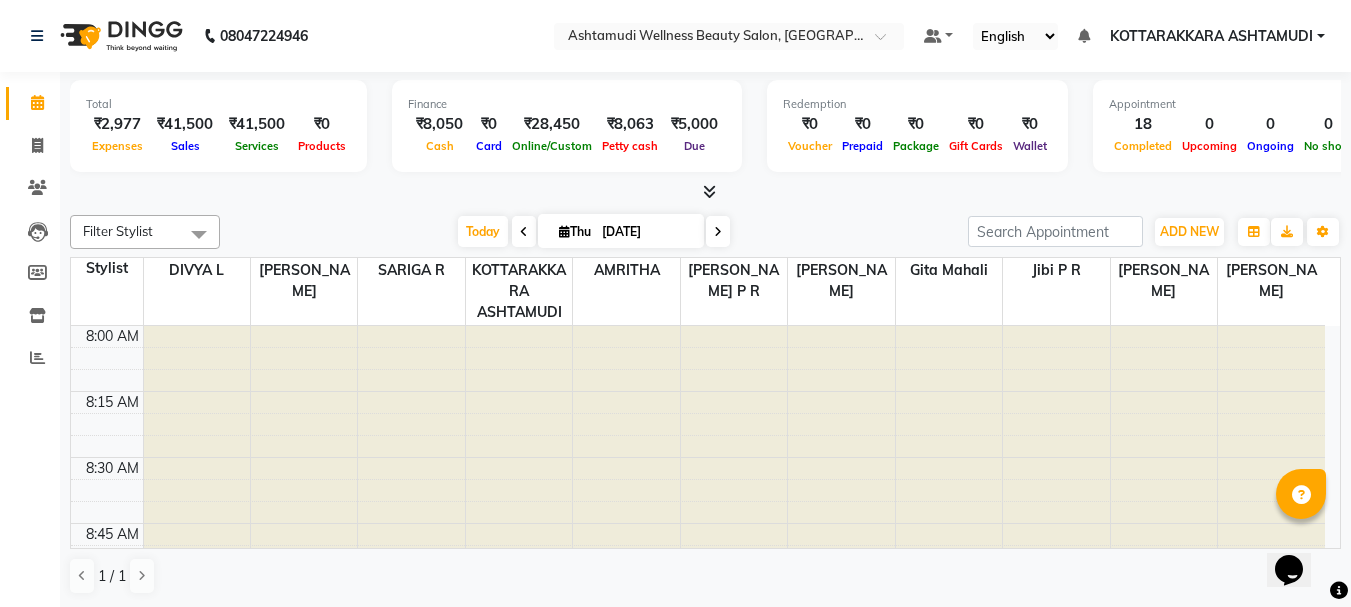 scroll, scrollTop: 300, scrollLeft: 0, axis: vertical 